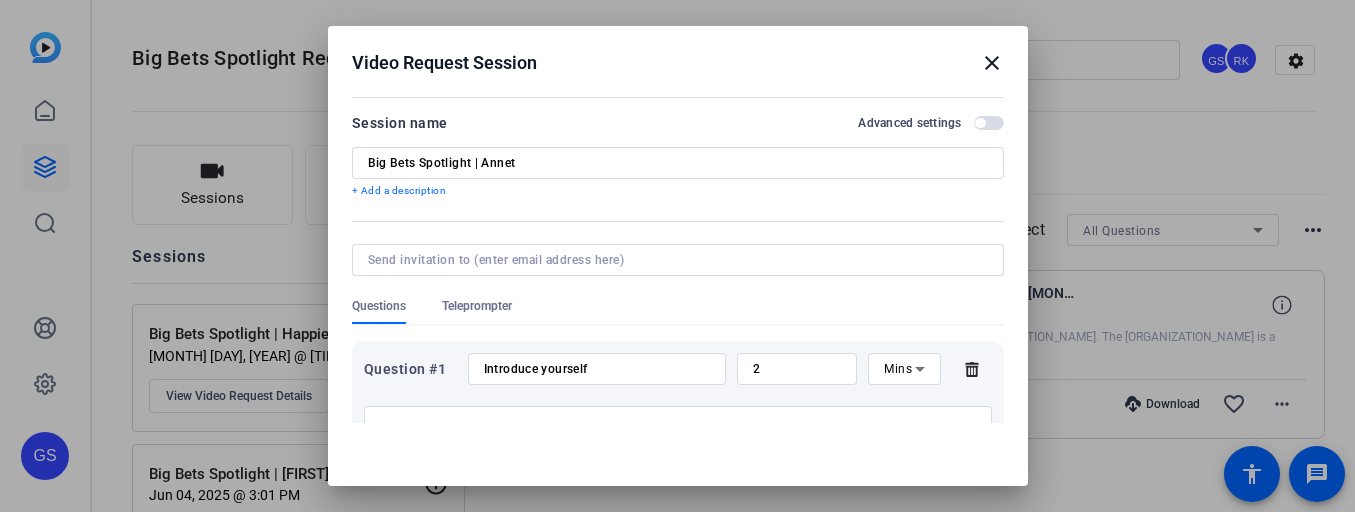 scroll, scrollTop: 0, scrollLeft: 0, axis: both 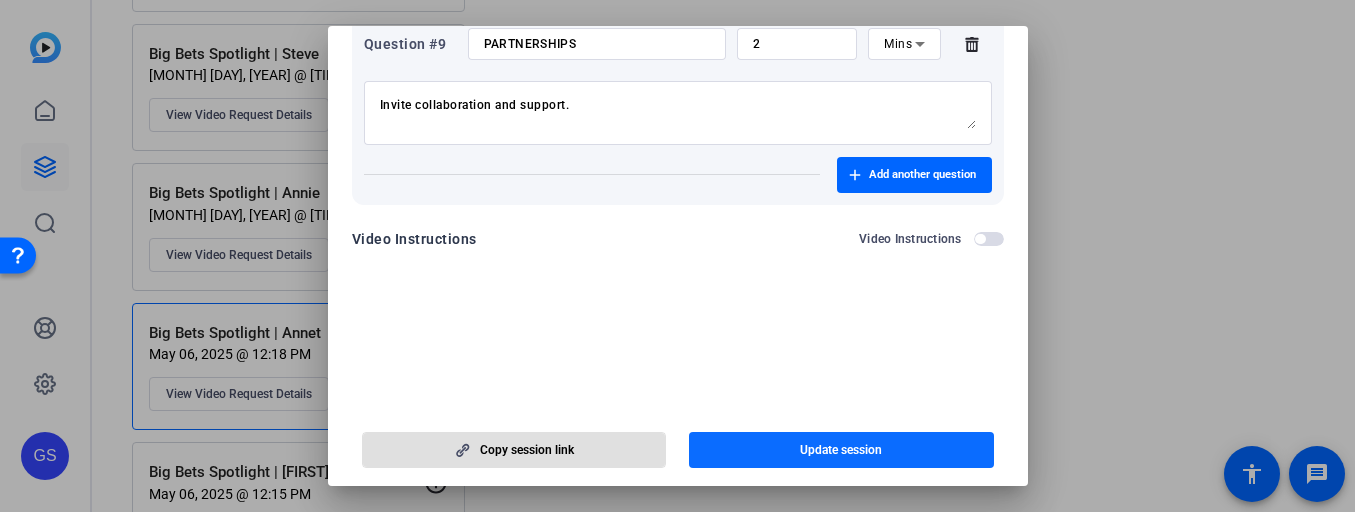 click on "Update session" at bounding box center [841, 450] 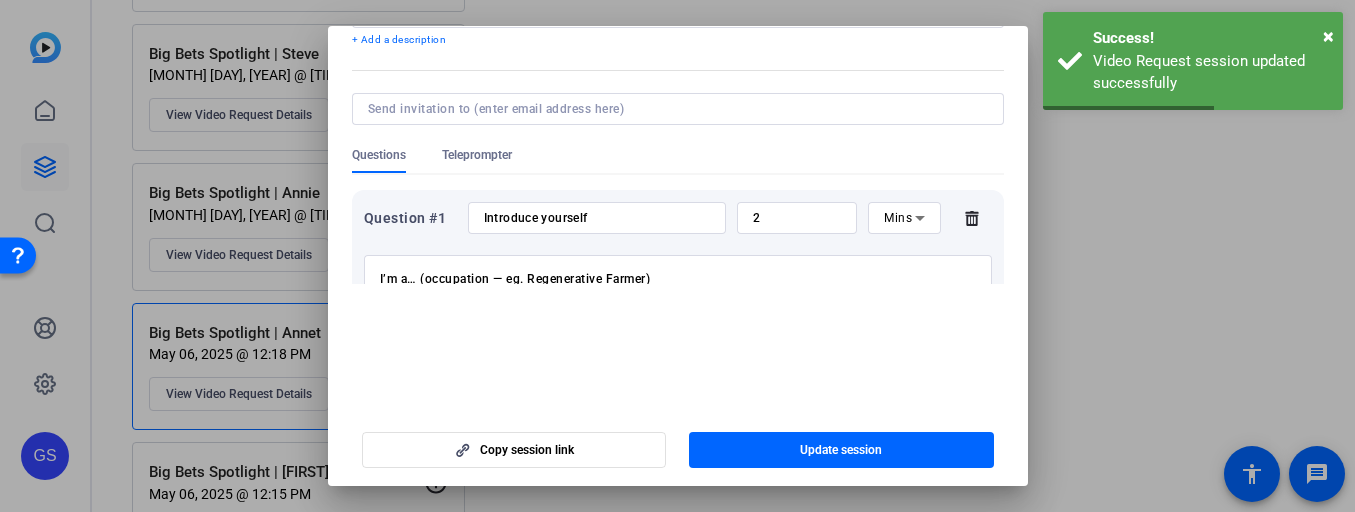 scroll, scrollTop: 0, scrollLeft: 0, axis: both 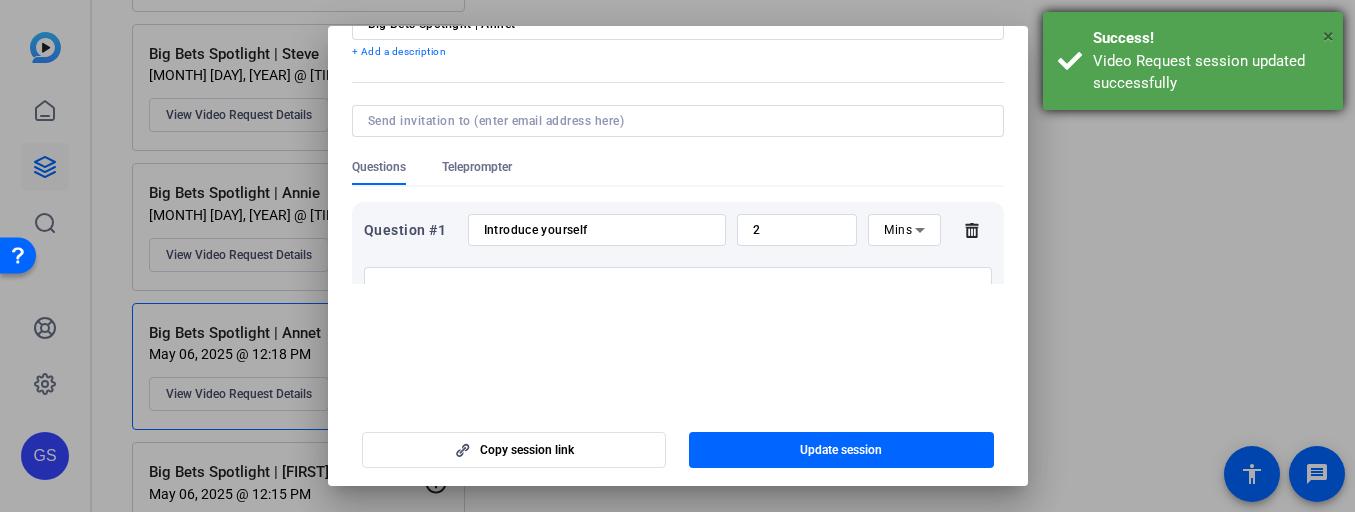 drag, startPoint x: 1325, startPoint y: 38, endPoint x: 1184, endPoint y: 50, distance: 141.50972 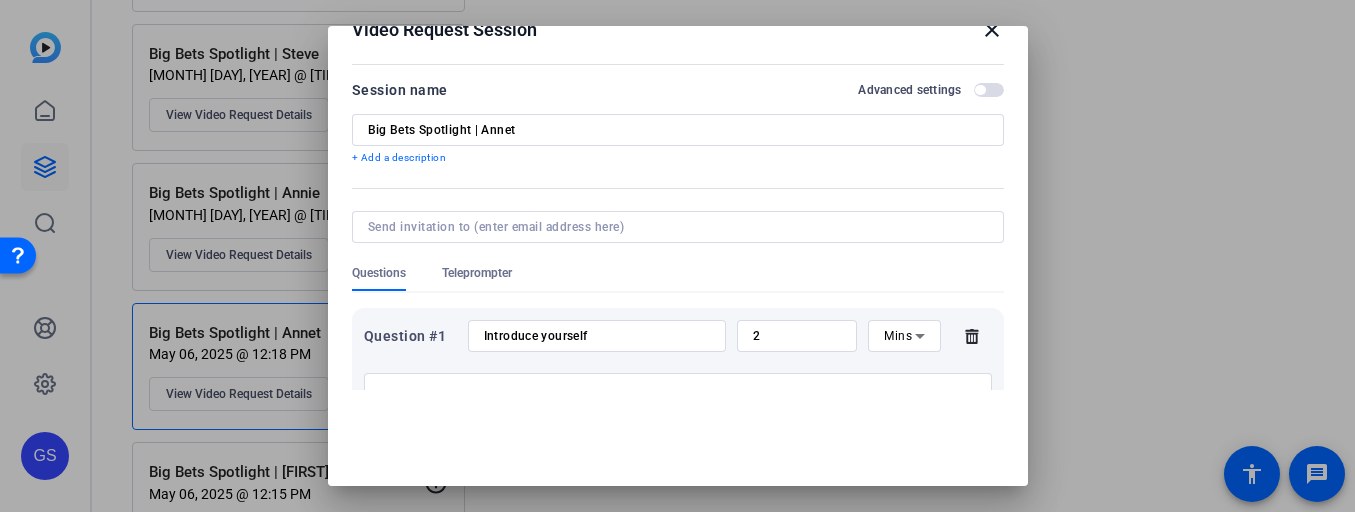 scroll, scrollTop: 0, scrollLeft: 0, axis: both 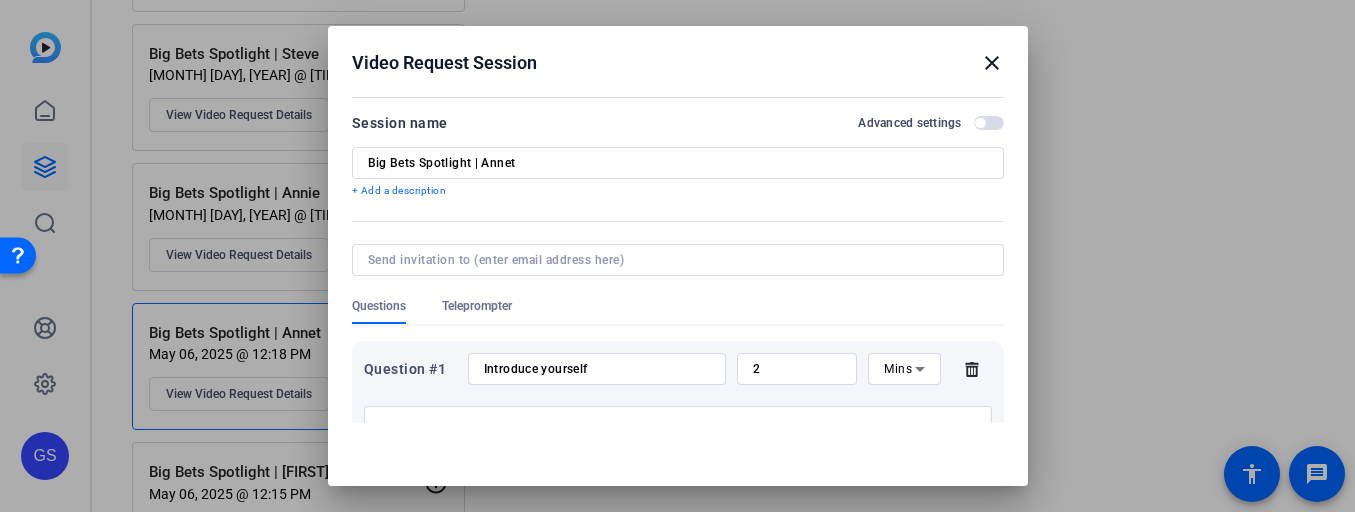 click on "Video Request Session  close" at bounding box center [678, 63] 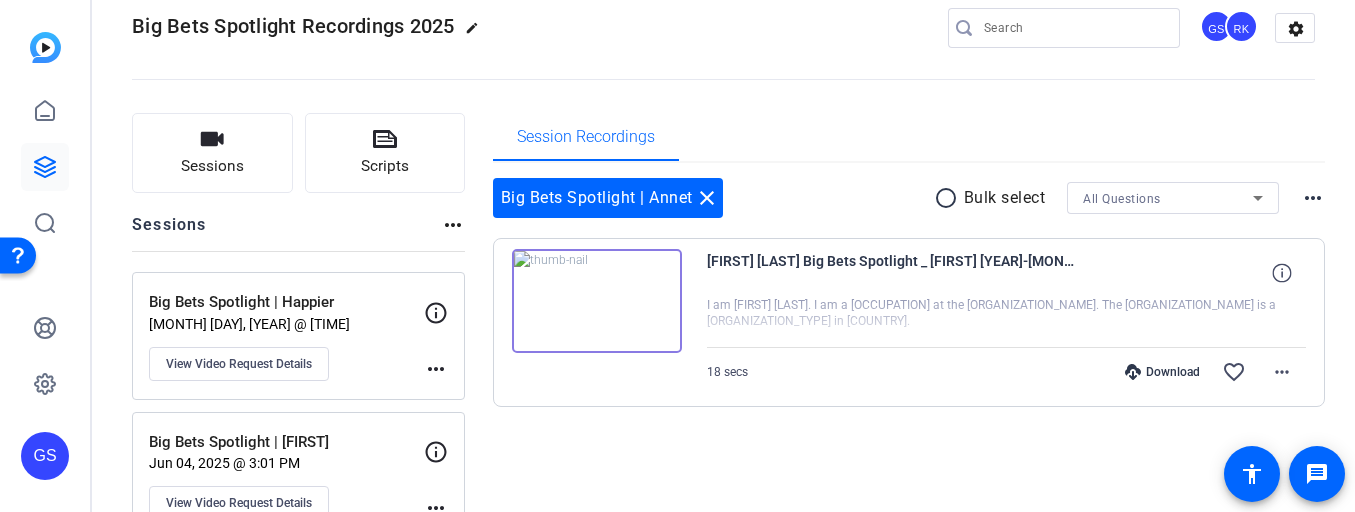 scroll, scrollTop: 84, scrollLeft: 0, axis: vertical 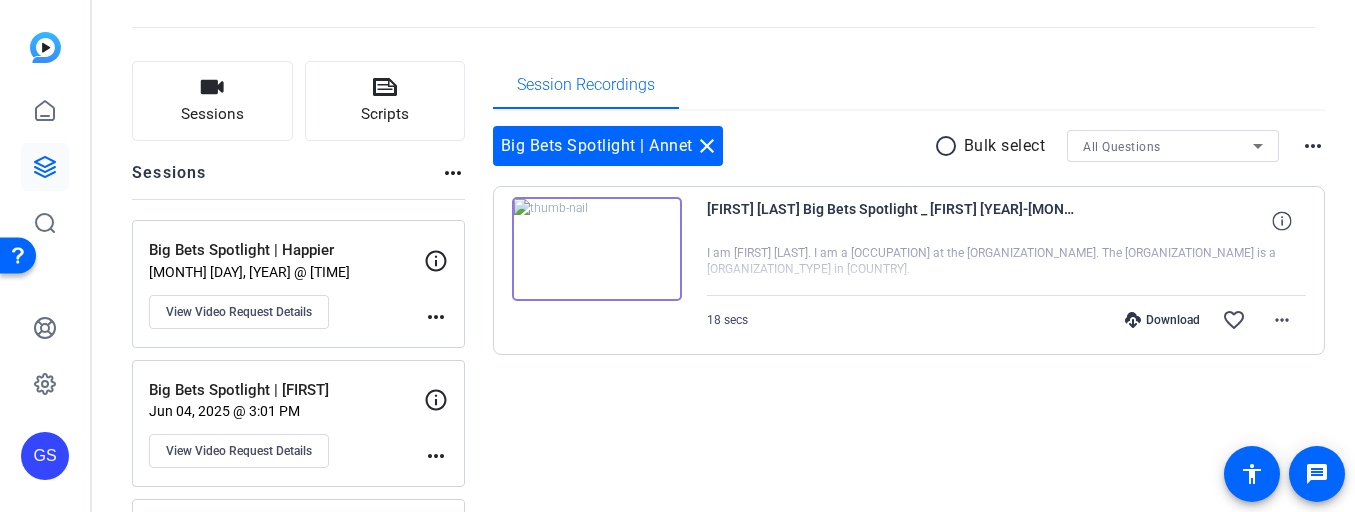 click on "more_horiz" 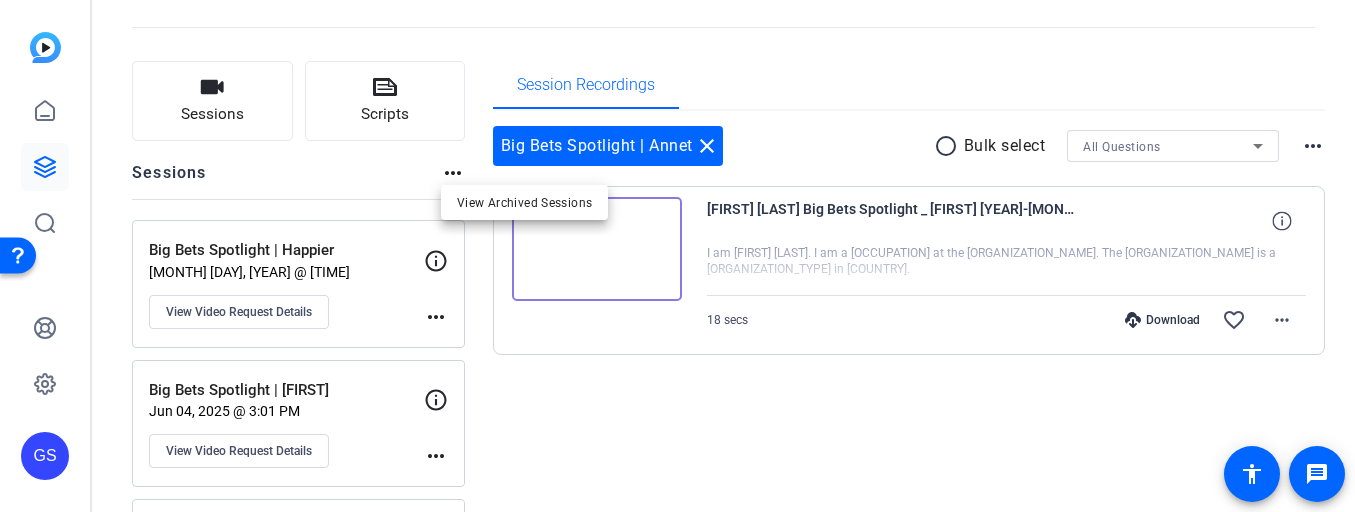 click at bounding box center [677, 256] 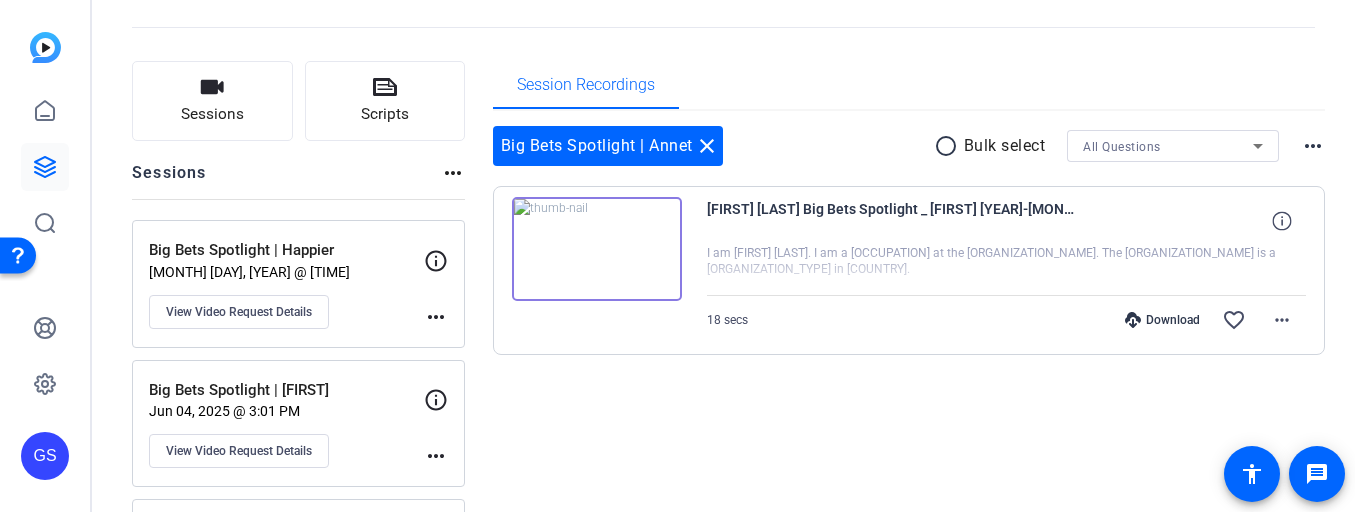 click on "Sessions more_horiz" 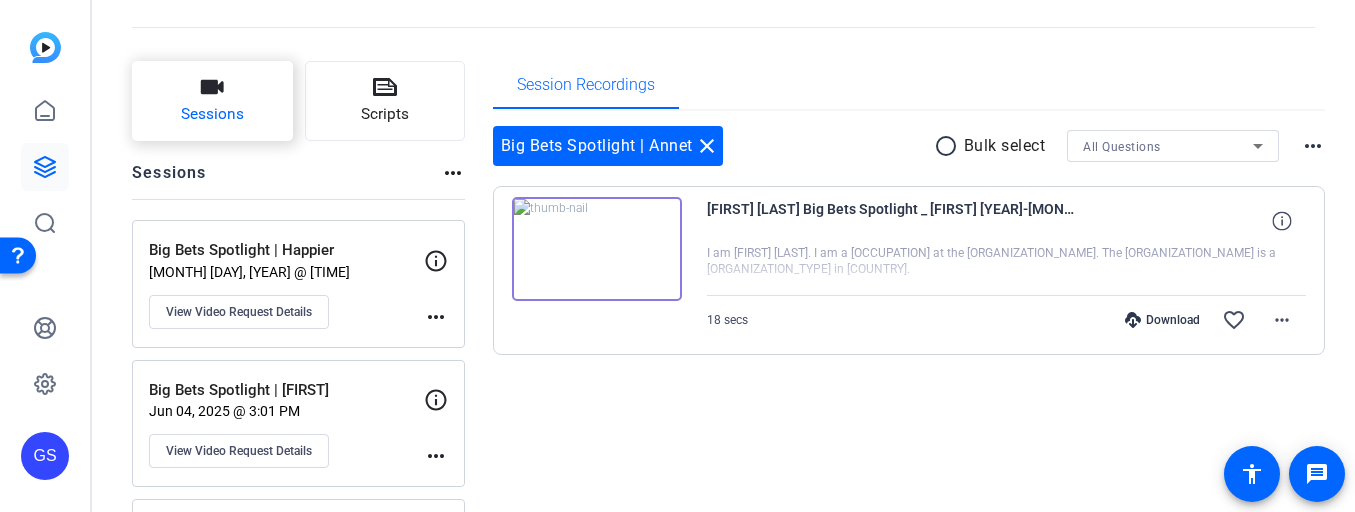 click on "Sessions" 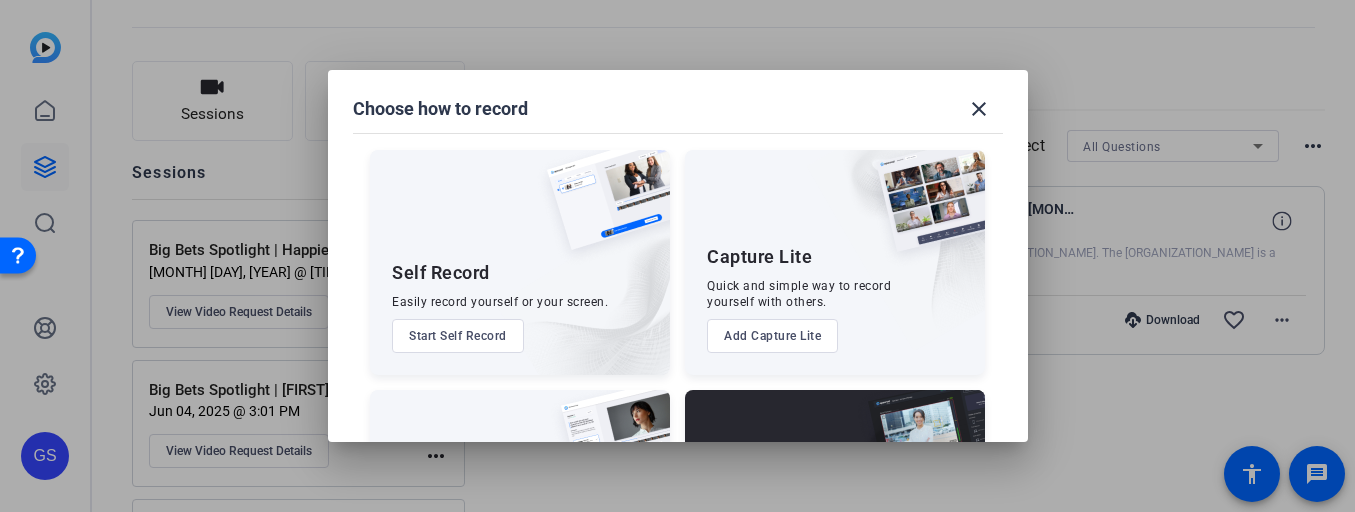 scroll, scrollTop: 192, scrollLeft: 0, axis: vertical 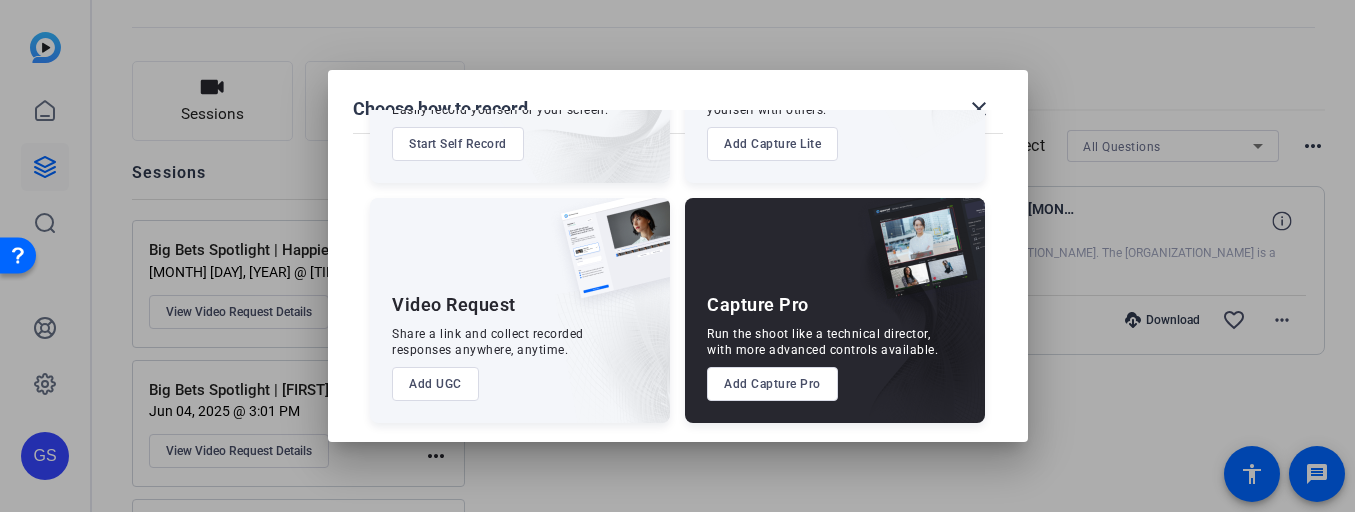 click on "Add UGC" at bounding box center (435, 384) 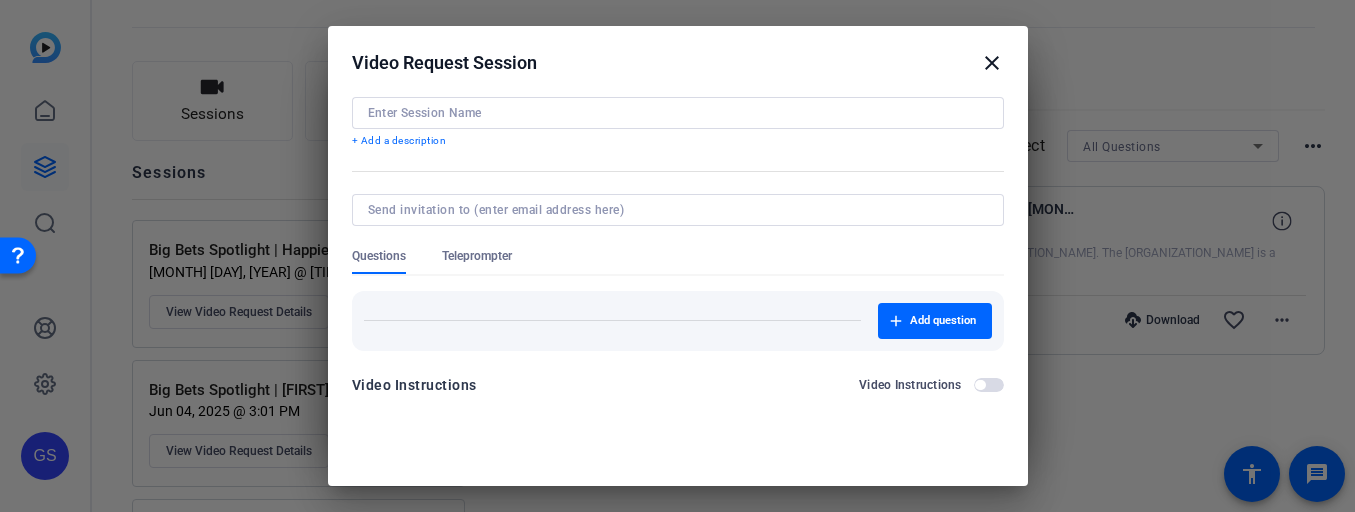 scroll, scrollTop: 57, scrollLeft: 0, axis: vertical 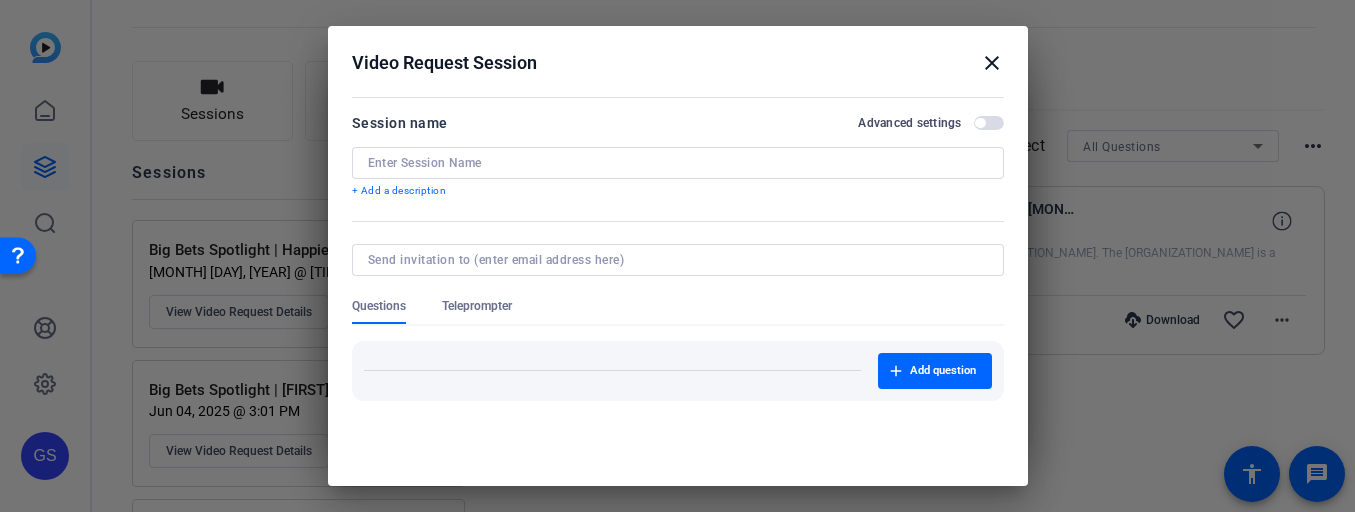 click at bounding box center (678, 163) 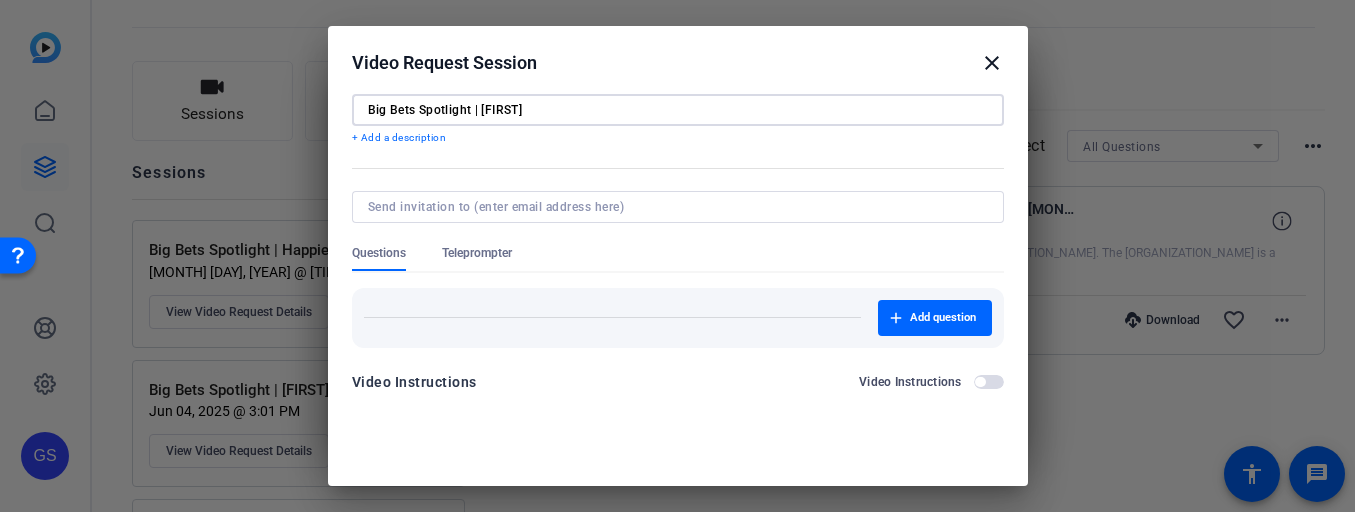 scroll, scrollTop: 57, scrollLeft: 0, axis: vertical 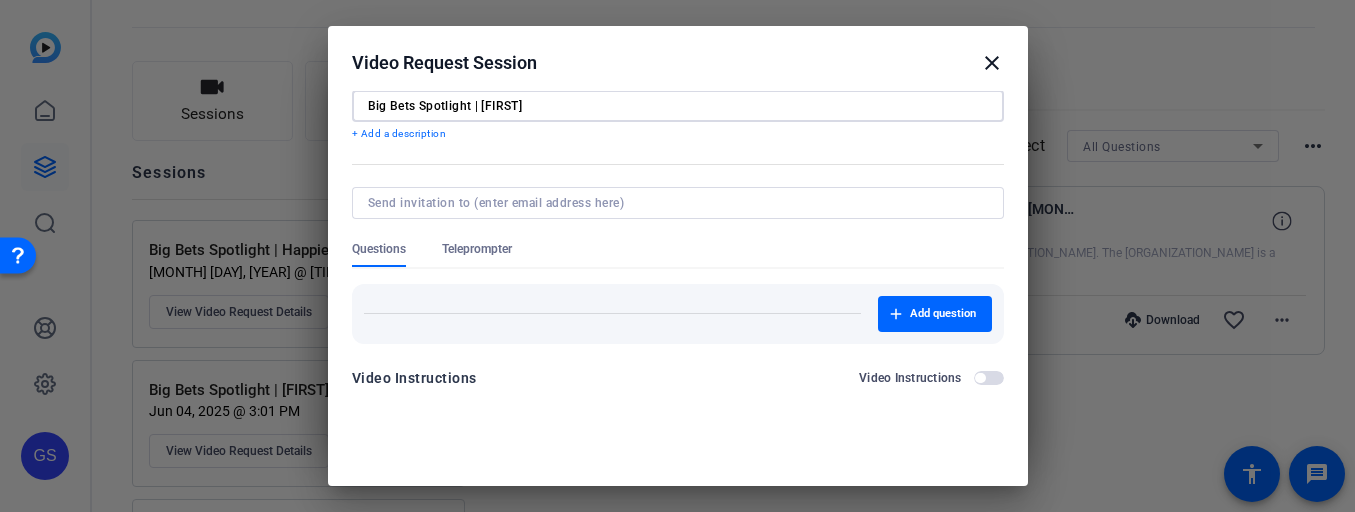 type on "Big Bets Spotlight | [FIRST]" 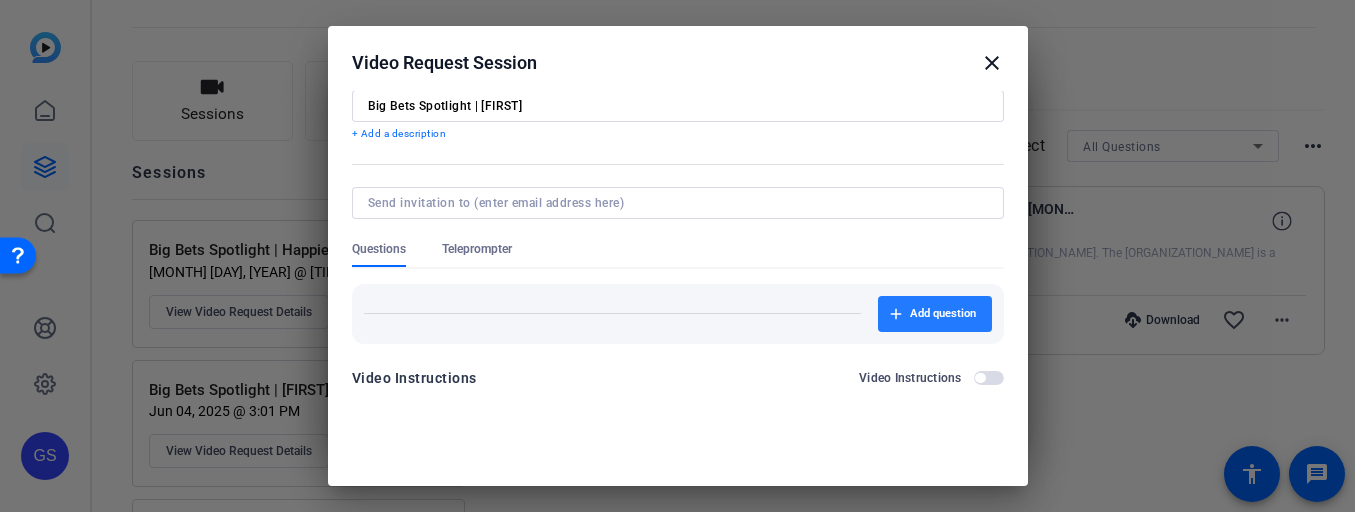 click at bounding box center (935, 314) 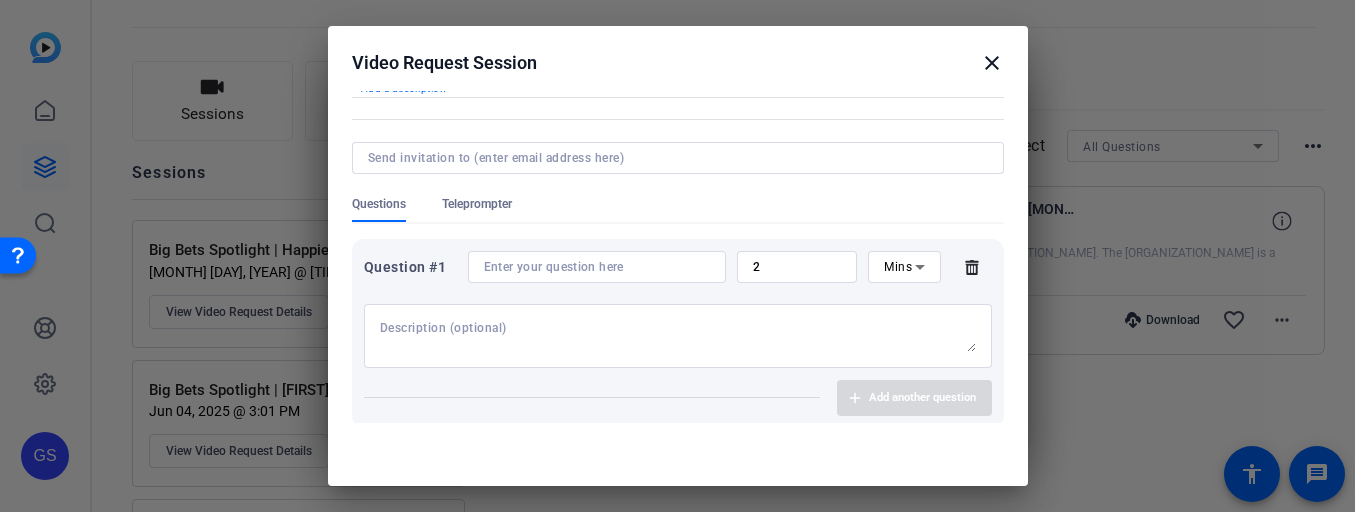 scroll, scrollTop: 174, scrollLeft: 0, axis: vertical 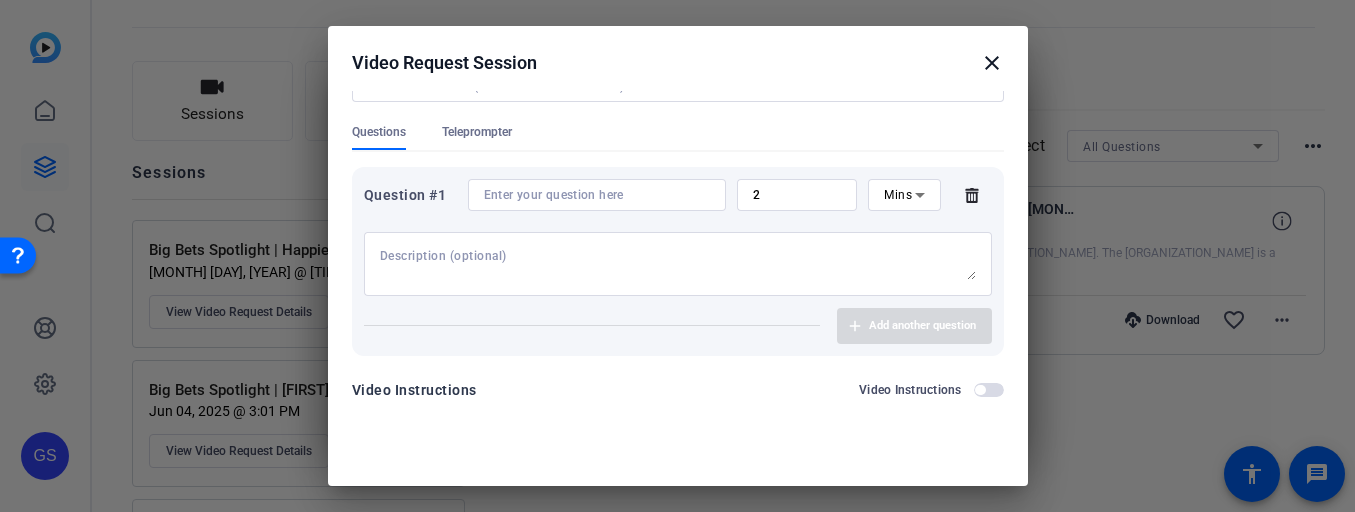 click at bounding box center [678, 264] 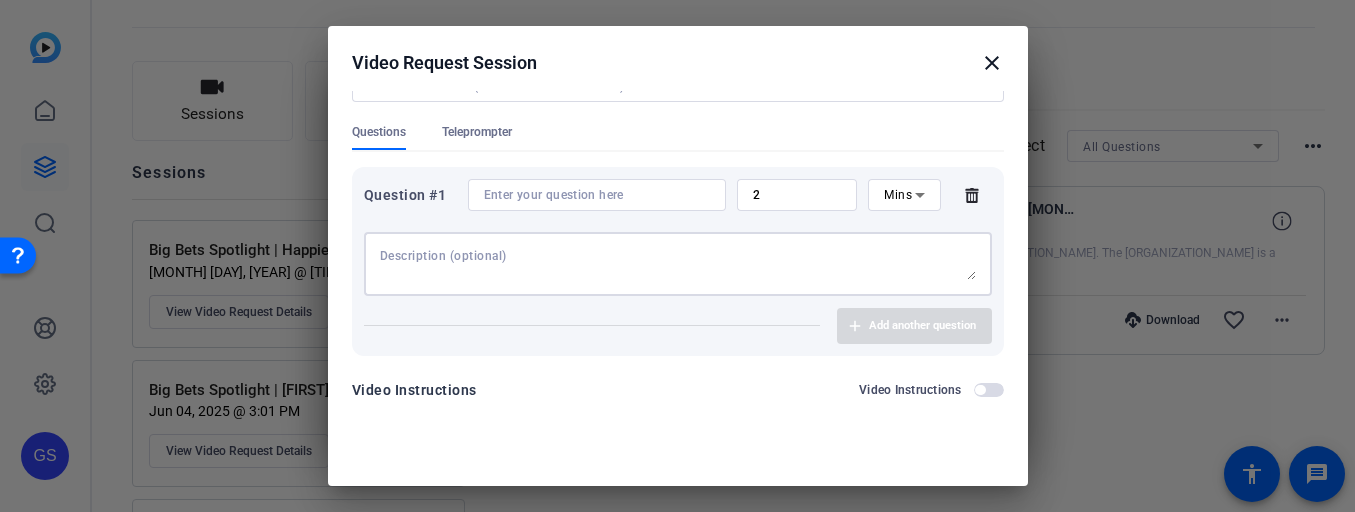 paste on "Hi, my name is… (your name)
I’m a… (occupation — eg. Regenerative Farmer)
Working in… (country/city you work in)" 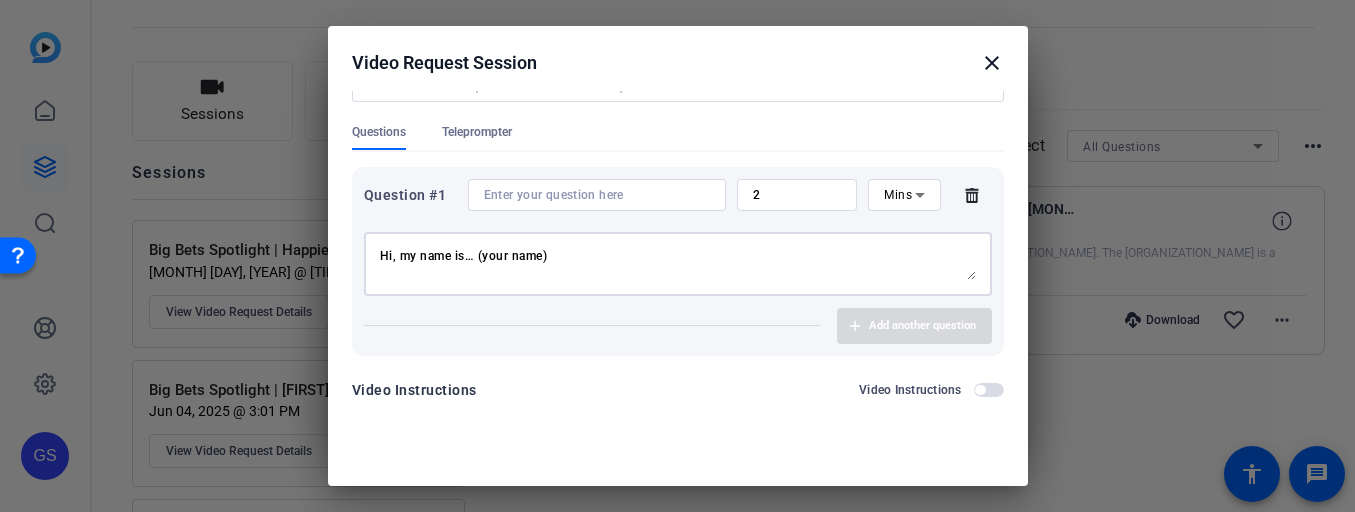 scroll, scrollTop: 63, scrollLeft: 0, axis: vertical 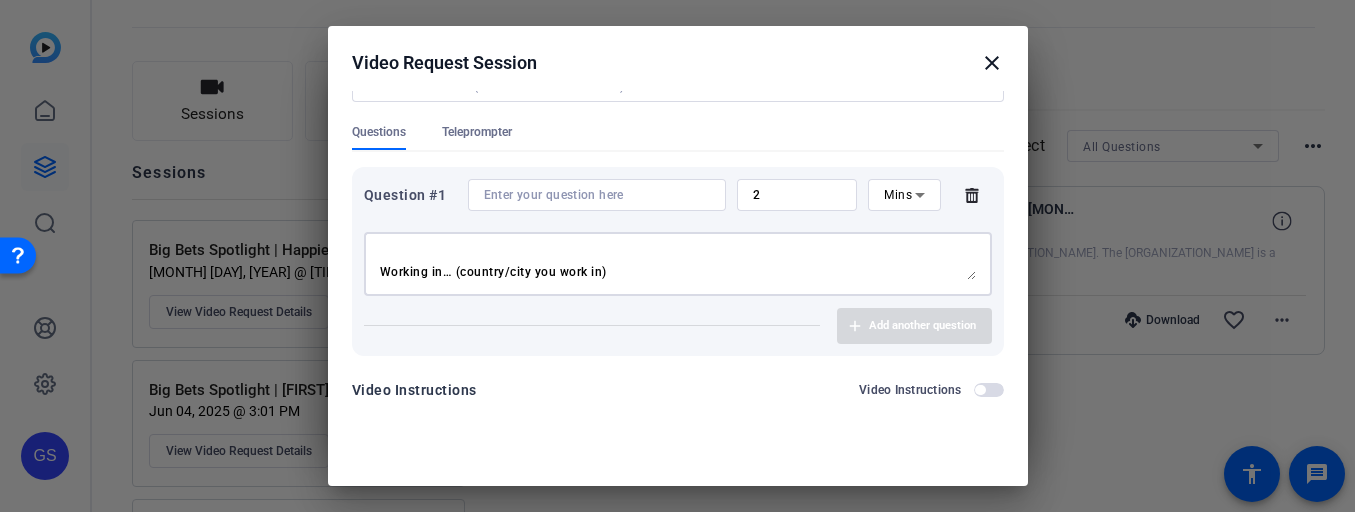type on "Hi, my name is… (your name)
I’m a… (occupation — eg. Regenerative Farmer)
Working in… (country/city you work in)" 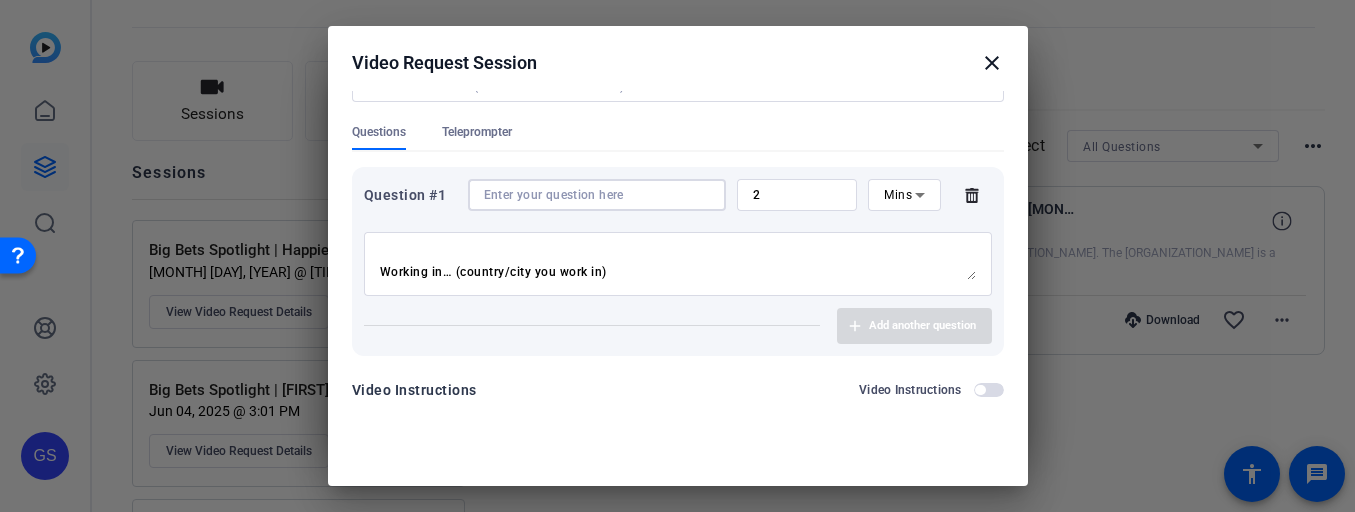 click at bounding box center [597, 195] 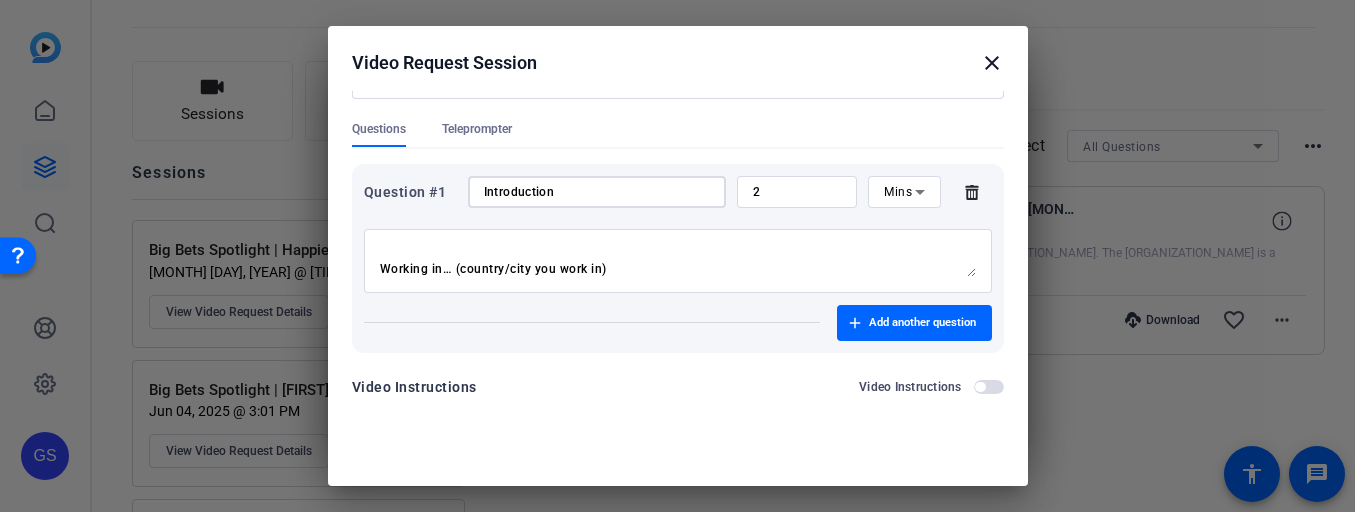 scroll, scrollTop: 186, scrollLeft: 0, axis: vertical 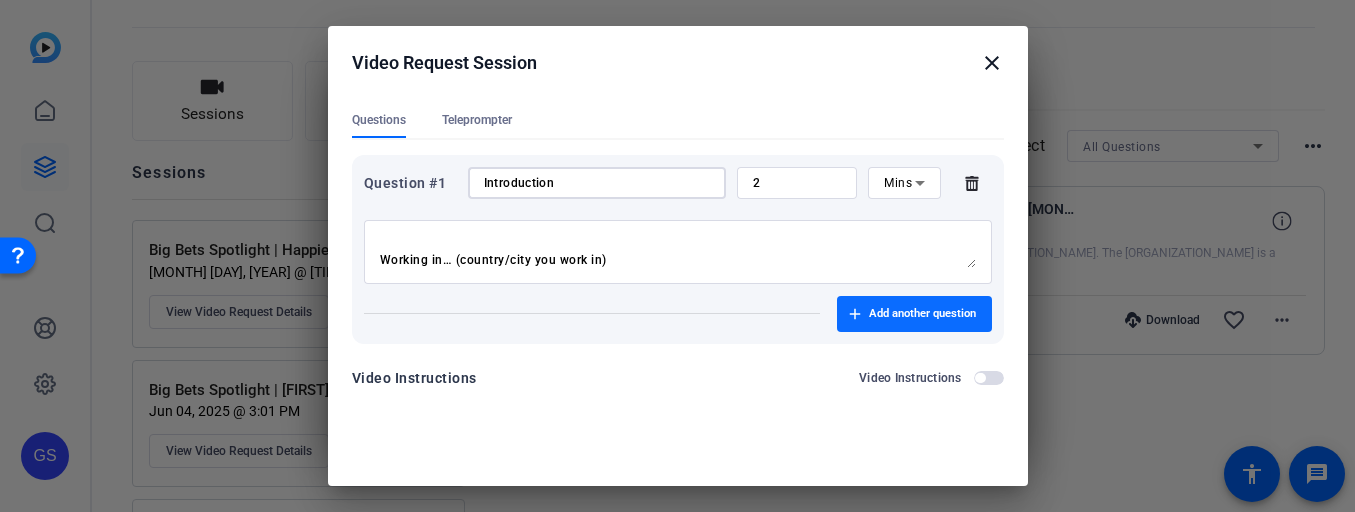 type on "Introduction" 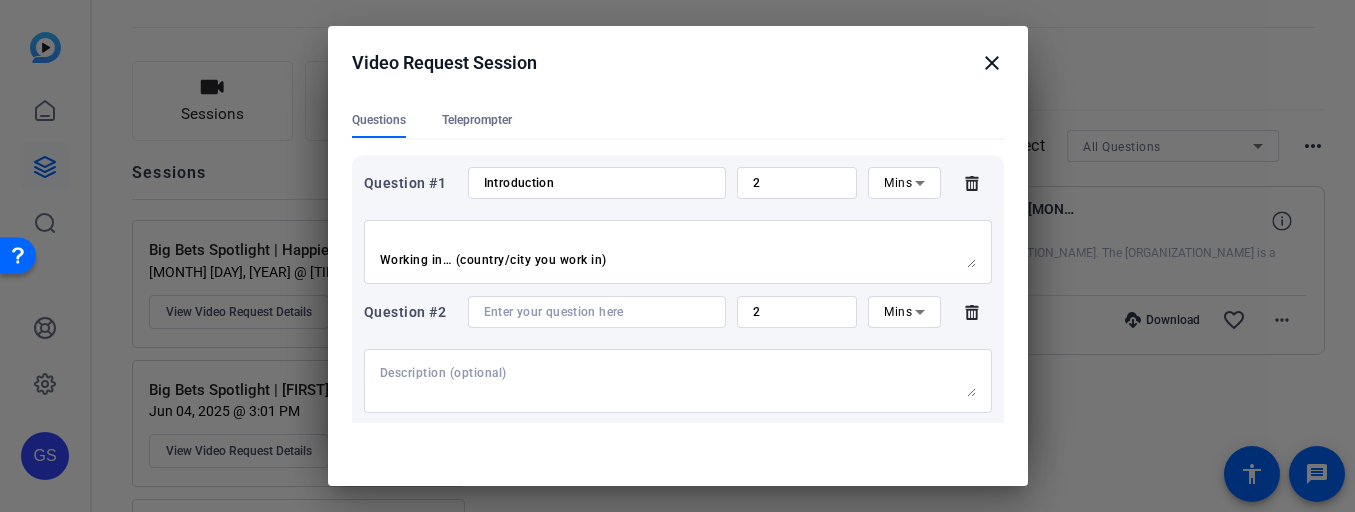 click at bounding box center [597, 312] 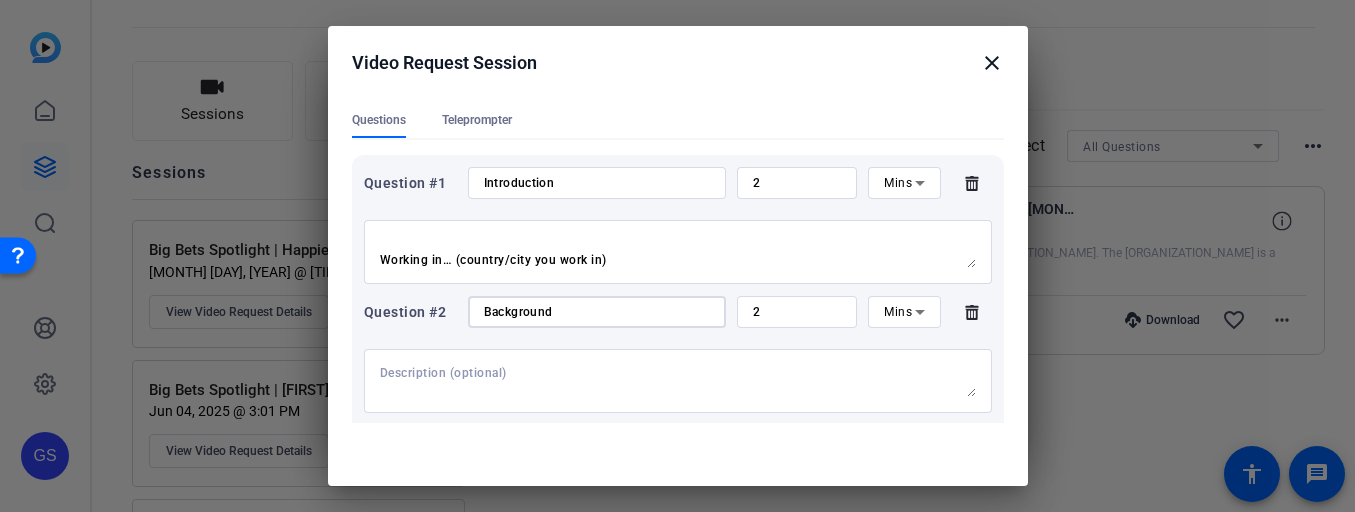 type on "Background" 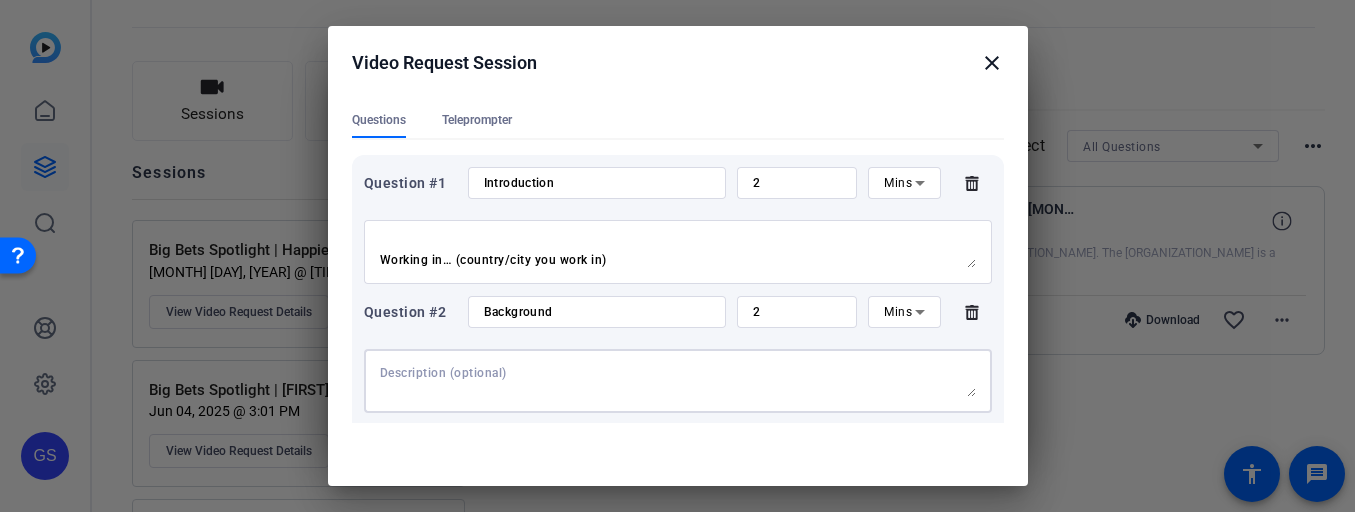 click at bounding box center [678, 381] 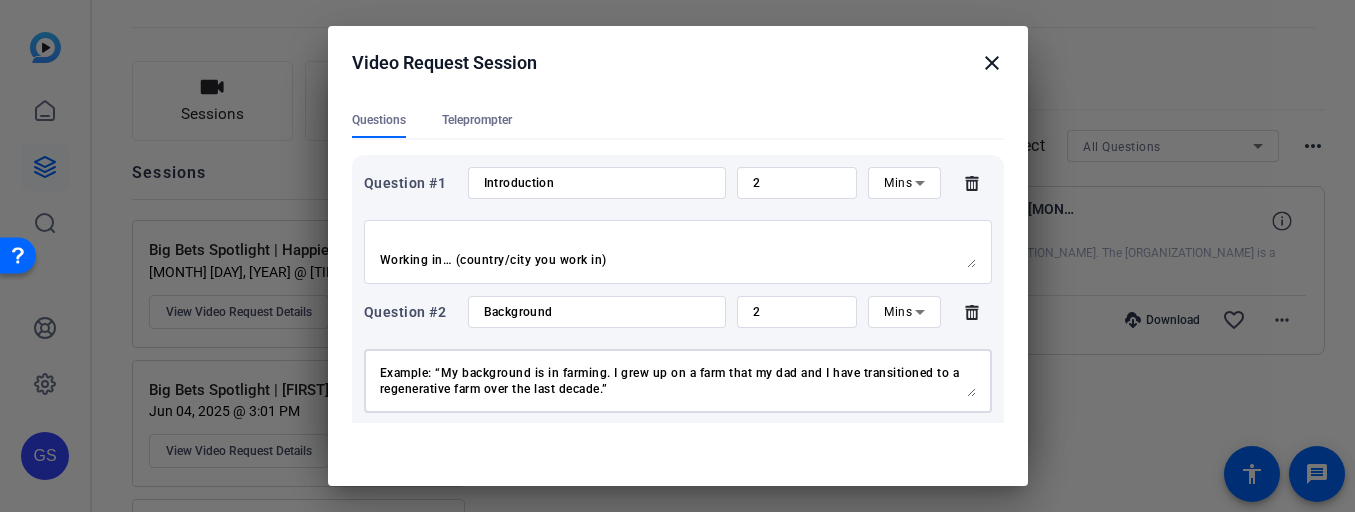 scroll, scrollTop: 48, scrollLeft: 0, axis: vertical 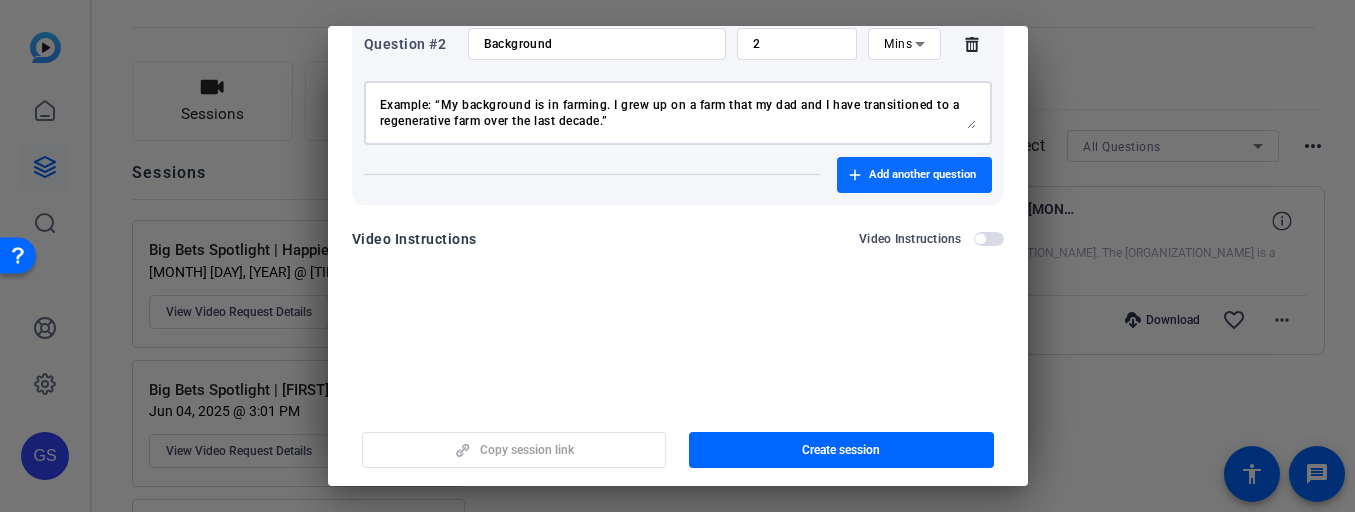 type on "My background/career experience is in… (quickly outline your expertise)
Example: “My background is in farming. I grew up on a farm that my dad and I have transitioned to a regenerative farm over the last decade.”" 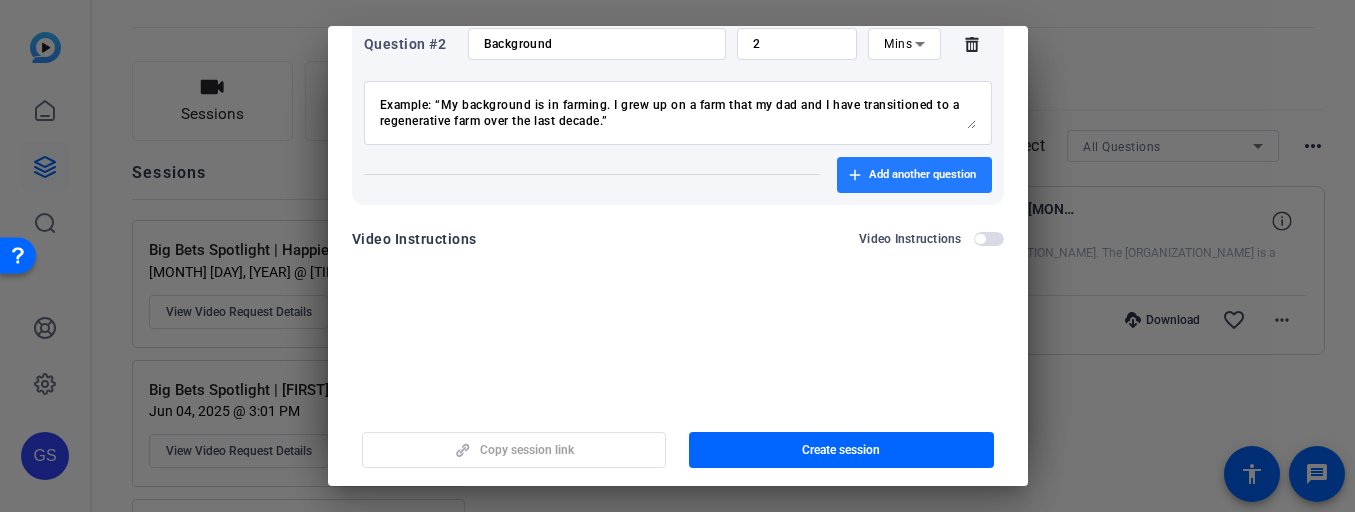 click on "Add another question" at bounding box center [922, 175] 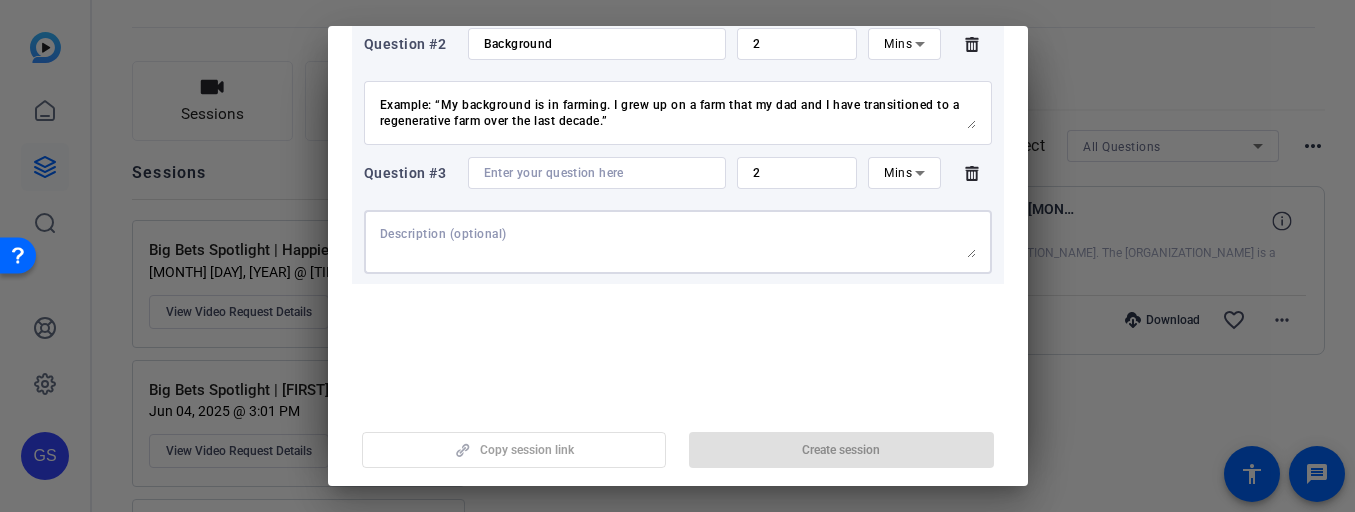 click at bounding box center [678, 242] 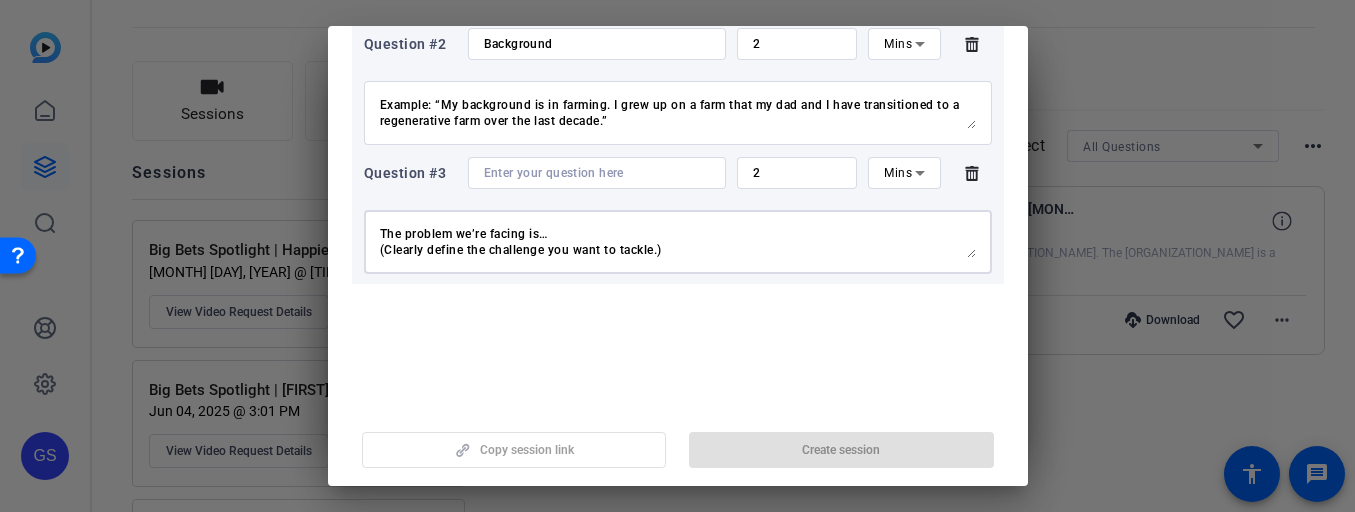 scroll, scrollTop: 95, scrollLeft: 0, axis: vertical 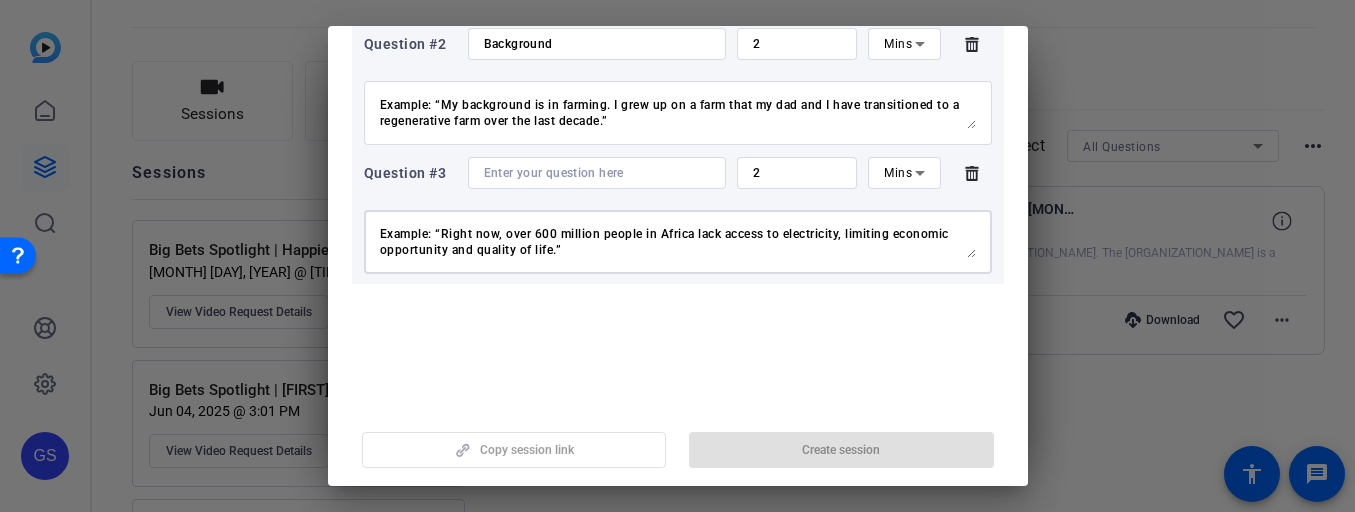 type on "The problem we’re facing is…
(Clearly define the challenge you want to tackle.)
This problem needs urgent attention because…
(Clearly define the solution you’re working on)
Example: “Right now, over 600 million people in Africa lack access to electricity, limiting economic opportunity and quality of life.”" 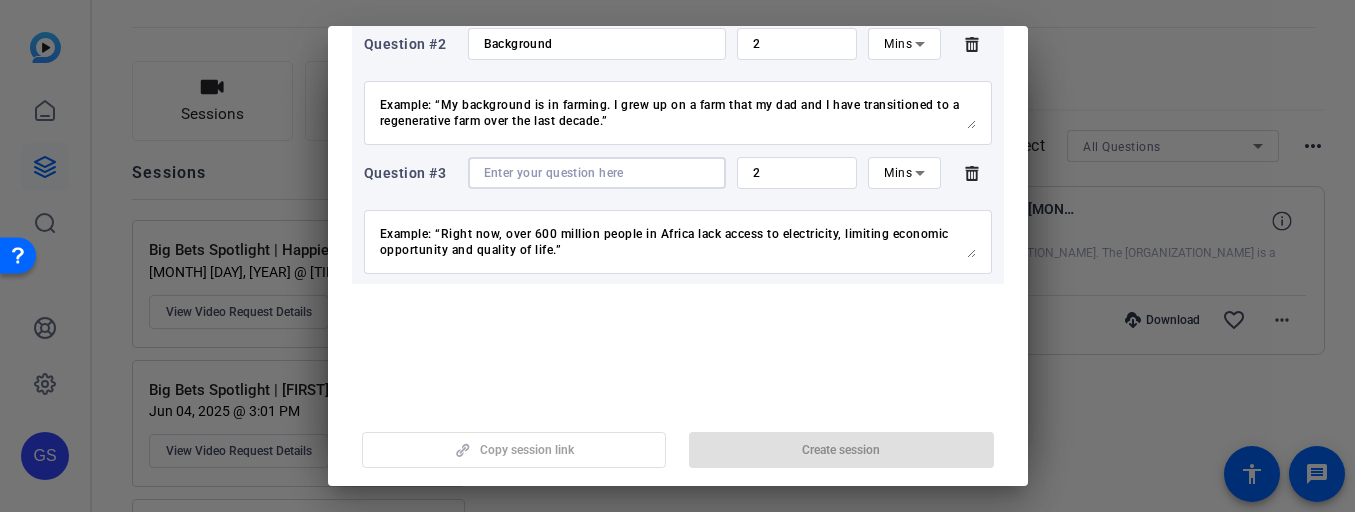 click at bounding box center [597, 173] 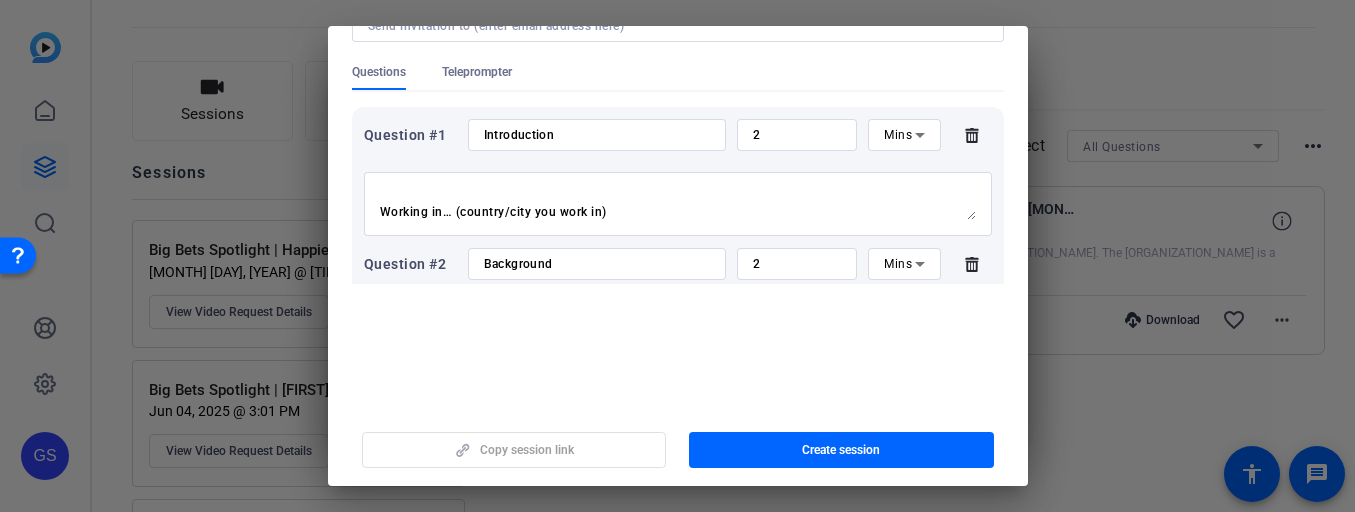 scroll, scrollTop: 46, scrollLeft: 0, axis: vertical 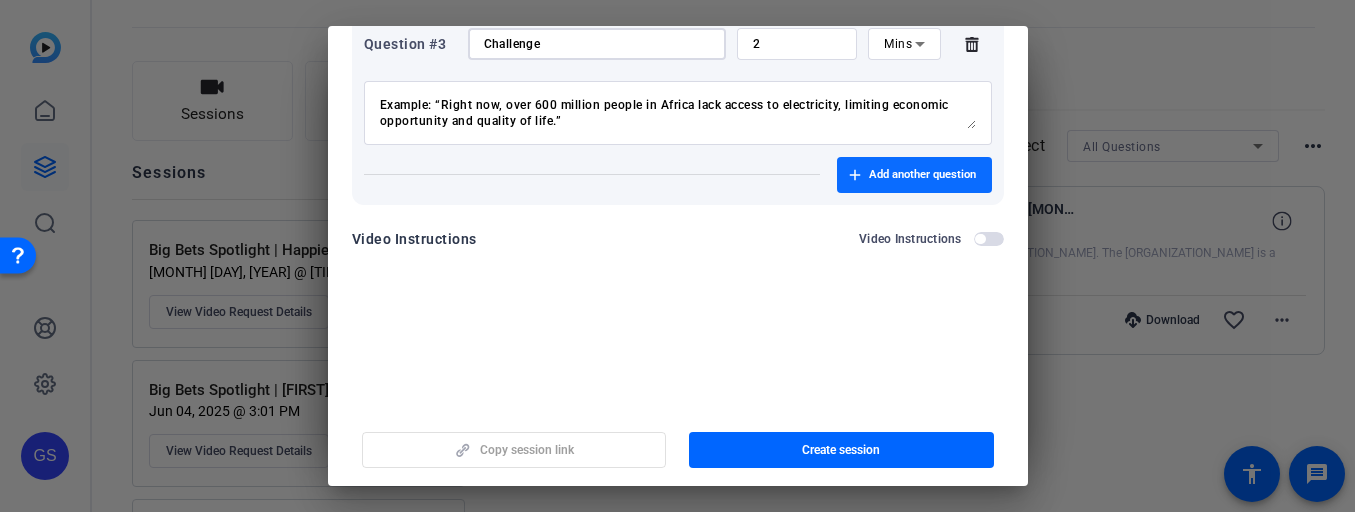 type on "Challenge" 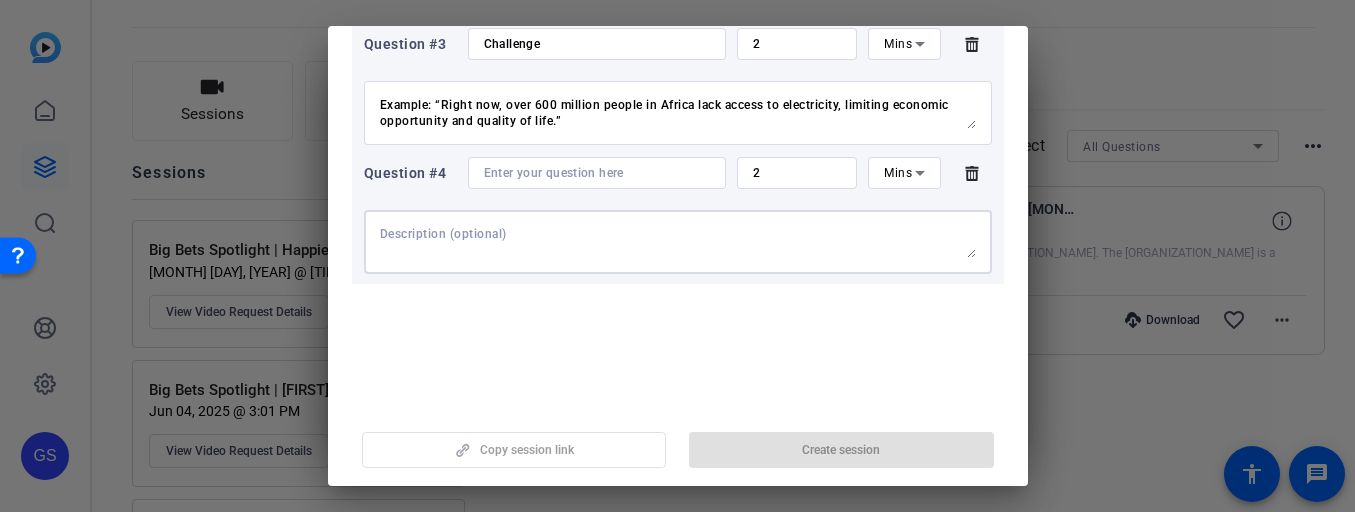 click at bounding box center [678, 242] 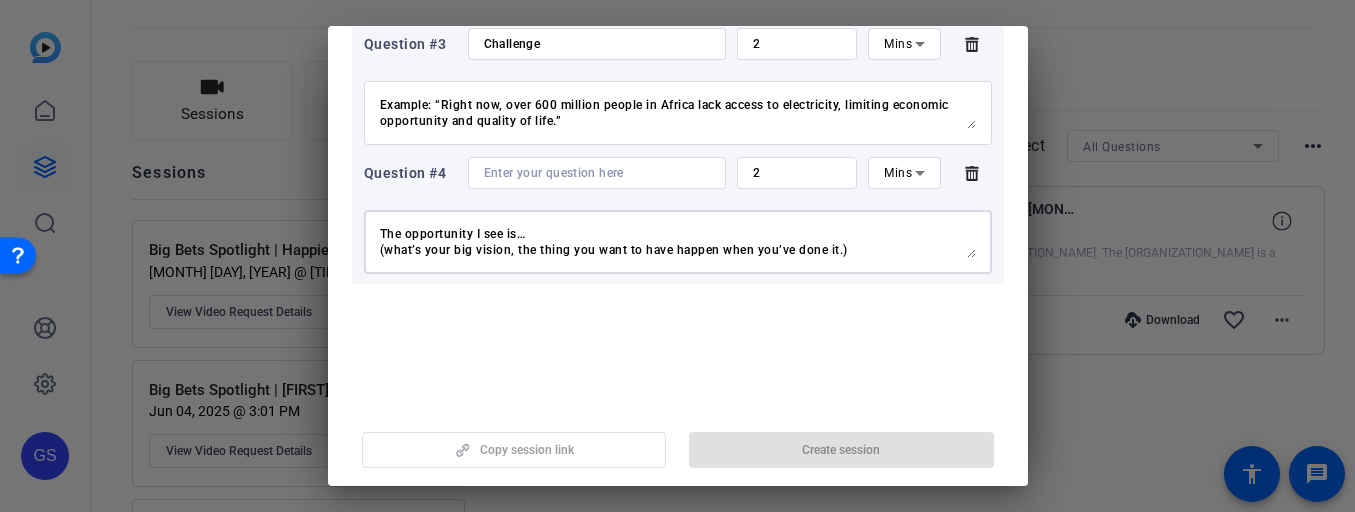 scroll, scrollTop: 47, scrollLeft: 0, axis: vertical 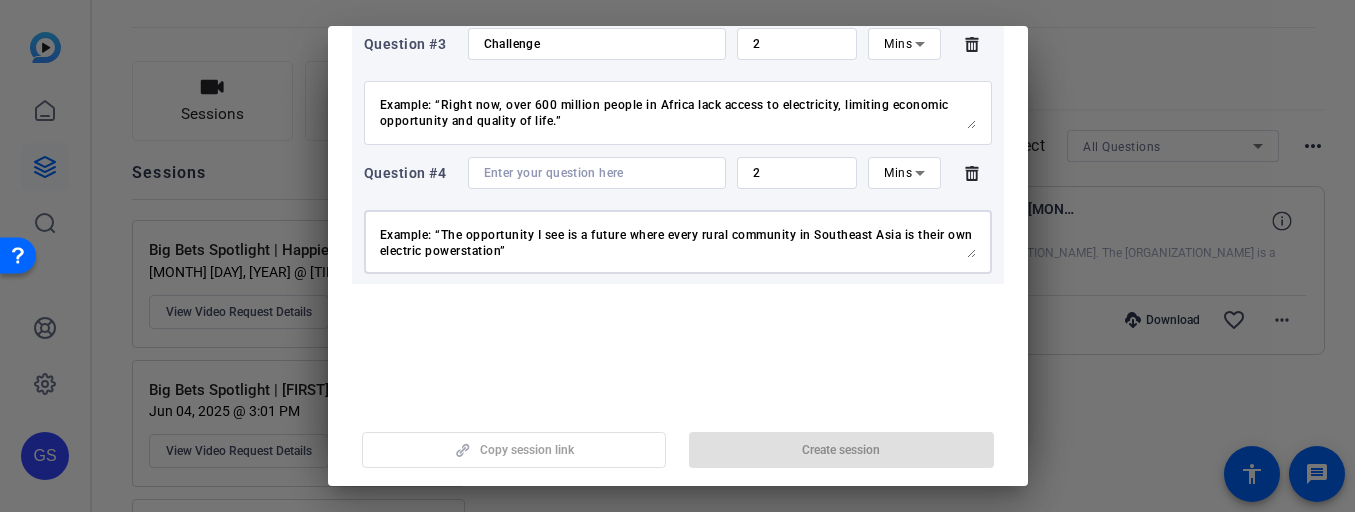 type on "The opportunity I see is…
(what’s your big vision, the thing you want to have happen when you’ve done it.)
Example: “The opportunity I see is a future where every rural community in Southeast Asia is their own electric powerstation”" 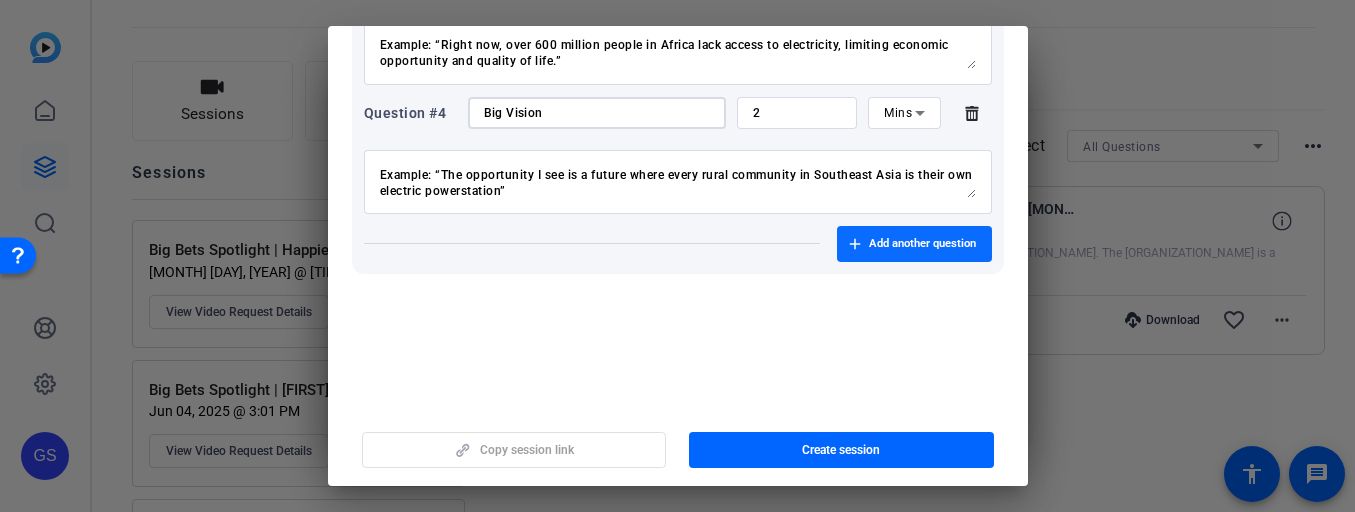 scroll, scrollTop: 508, scrollLeft: 0, axis: vertical 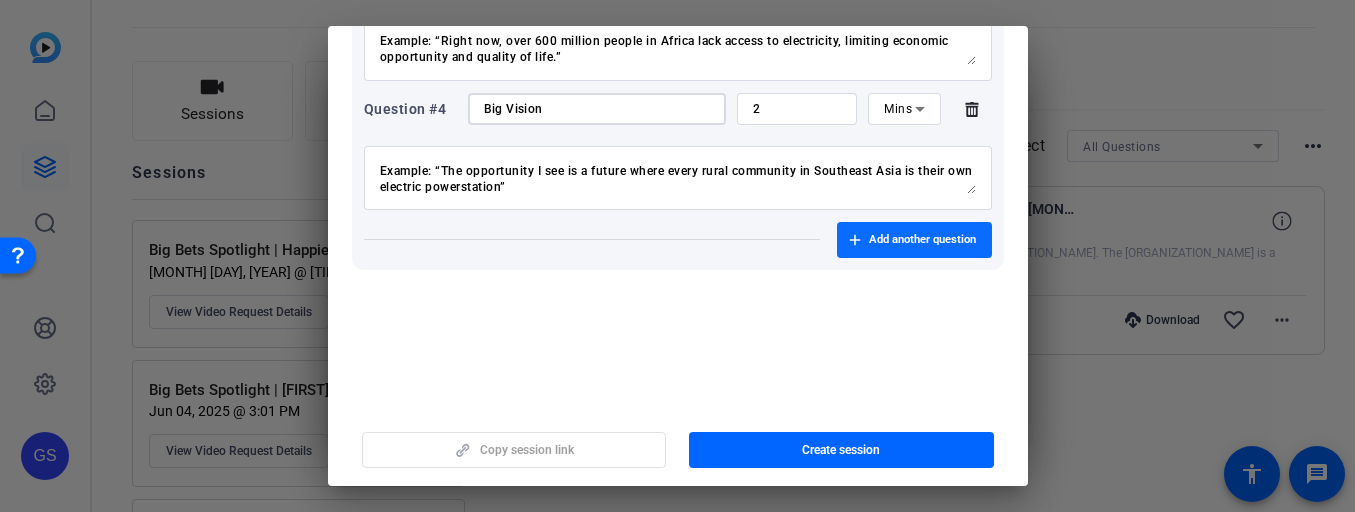 type on "Big Vision" 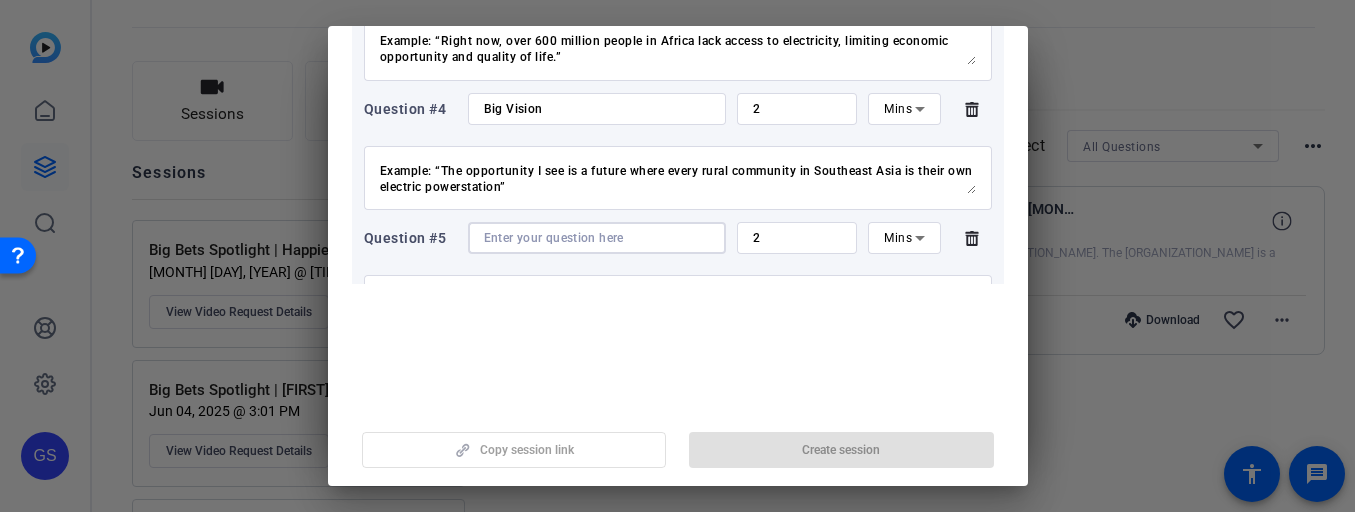 click at bounding box center (597, 238) 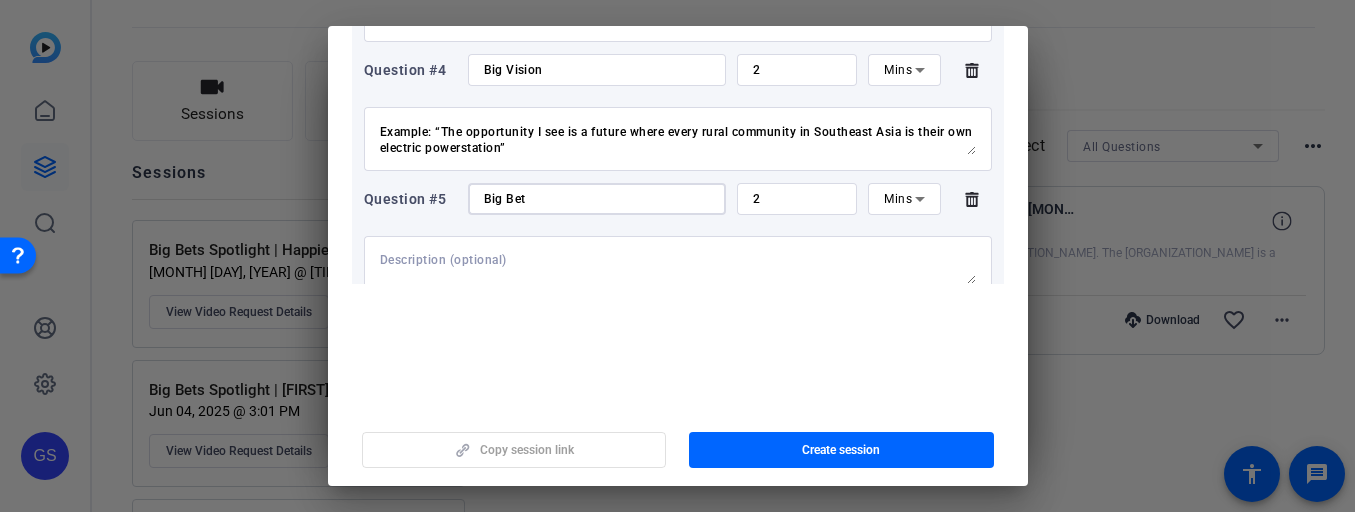 scroll, scrollTop: 562, scrollLeft: 0, axis: vertical 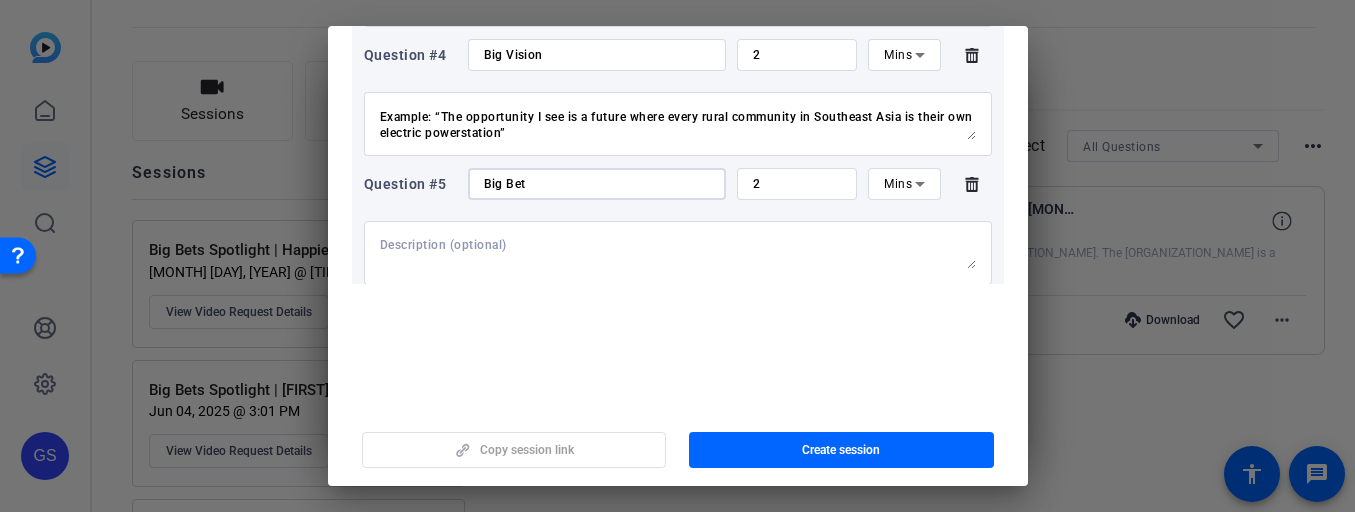 type on "Big Bet" 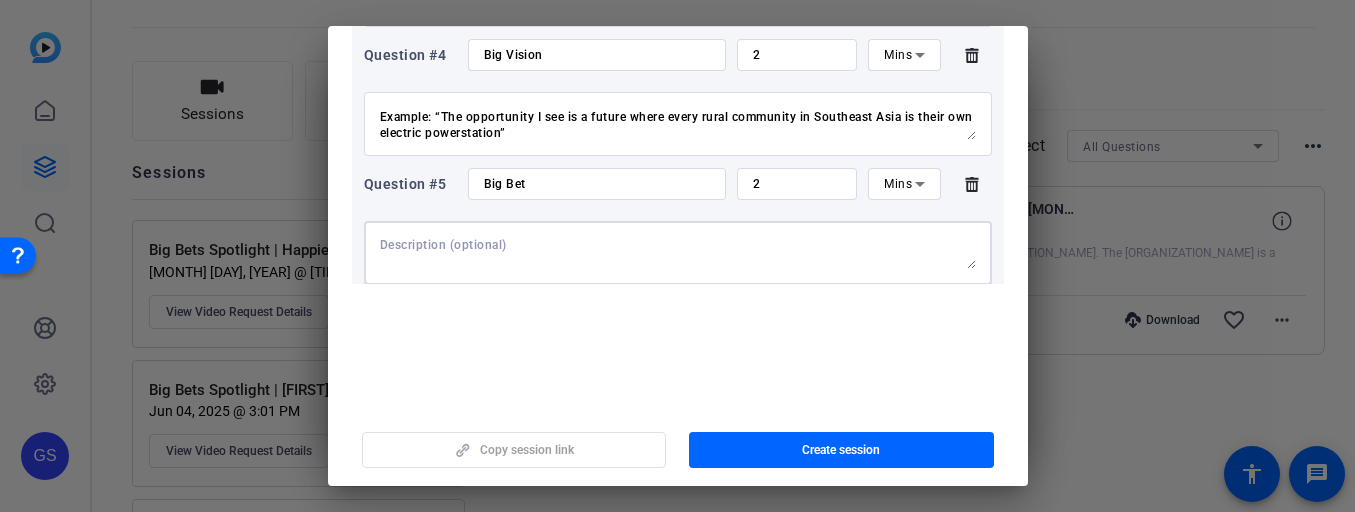 paste on "The Big Bet I’m making is…
(What’s the game-changing idea, approach, or initiative you’re pursuing?)
Example: “The big bet I’m making is that every rural community in Southeast Asia will become their own electric powerstation”
“My Big Bet is to scale solar-powered microgrids in underserved regions, giving communities control over their own energy future.”" 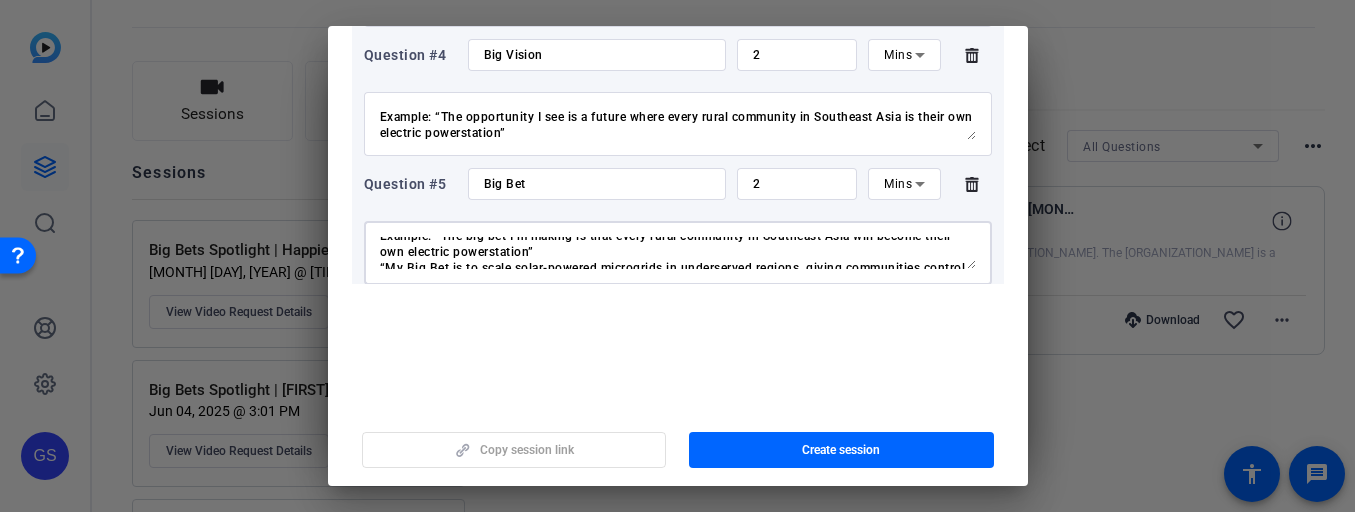 scroll, scrollTop: 0, scrollLeft: 0, axis: both 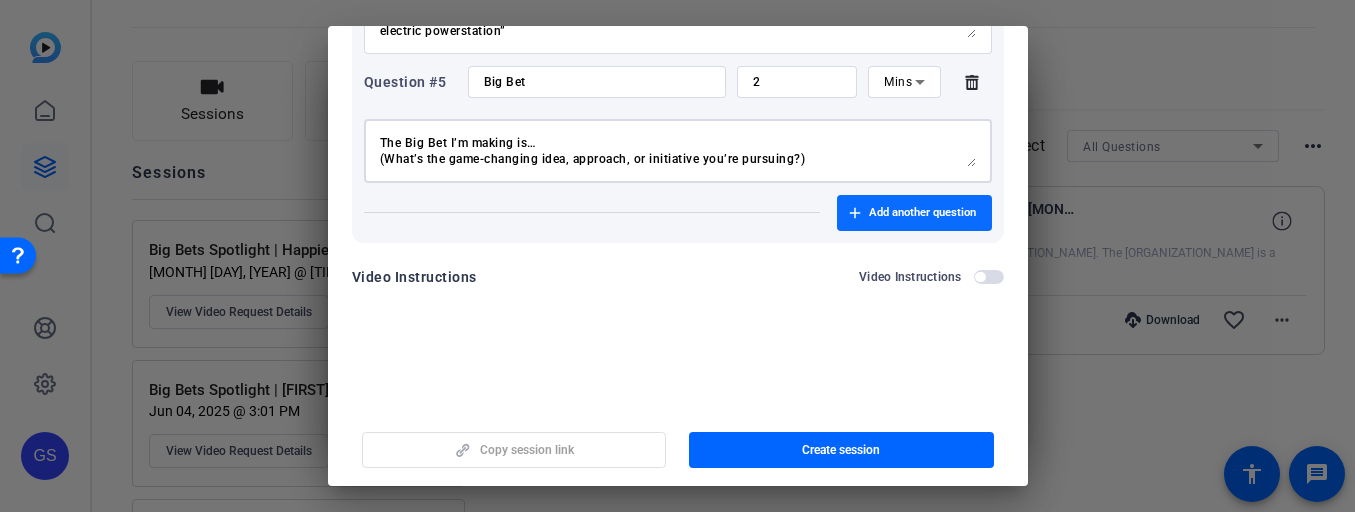 type on "The Big Bet I’m making is…
(What’s the game-changing idea, approach, or initiative you’re pursuing?)
Example: “The big bet I’m making is that every rural community in Southeast Asia will become their own electric powerstation”
“My Big Bet is to scale solar-powered microgrids in underserved regions, giving communities control over their own energy future.”" 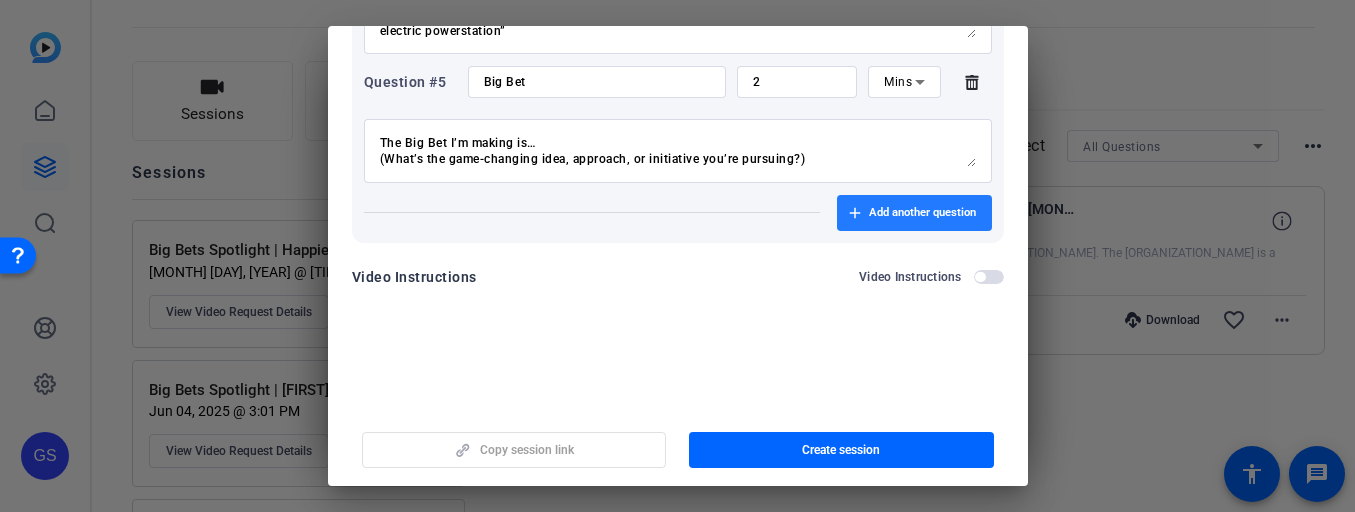 click on "Add another question" at bounding box center (922, 213) 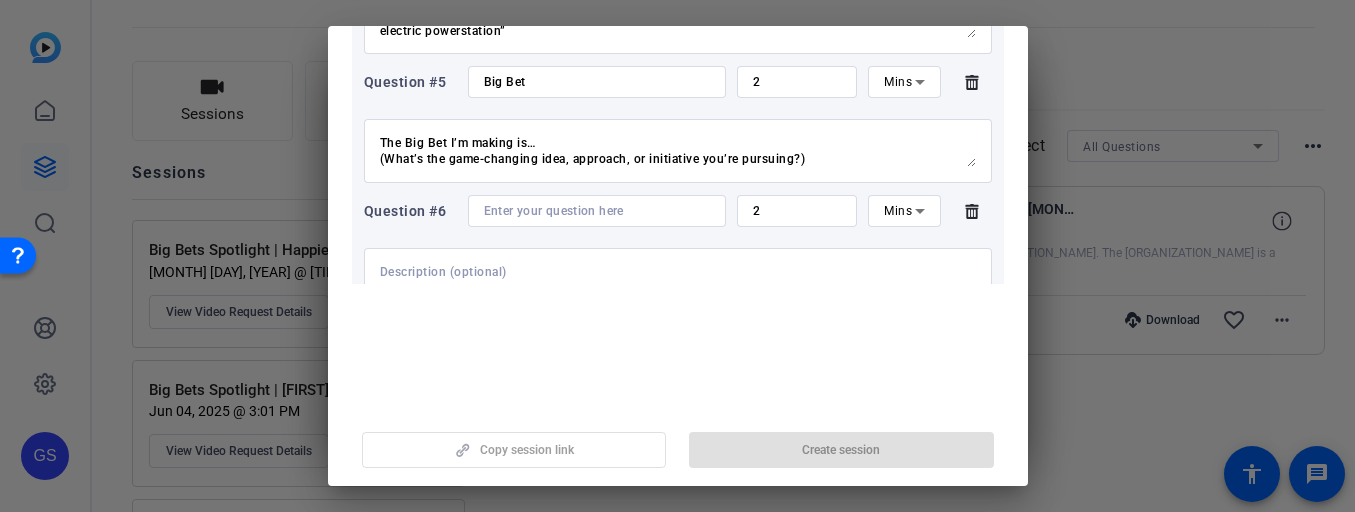 click at bounding box center (678, 280) 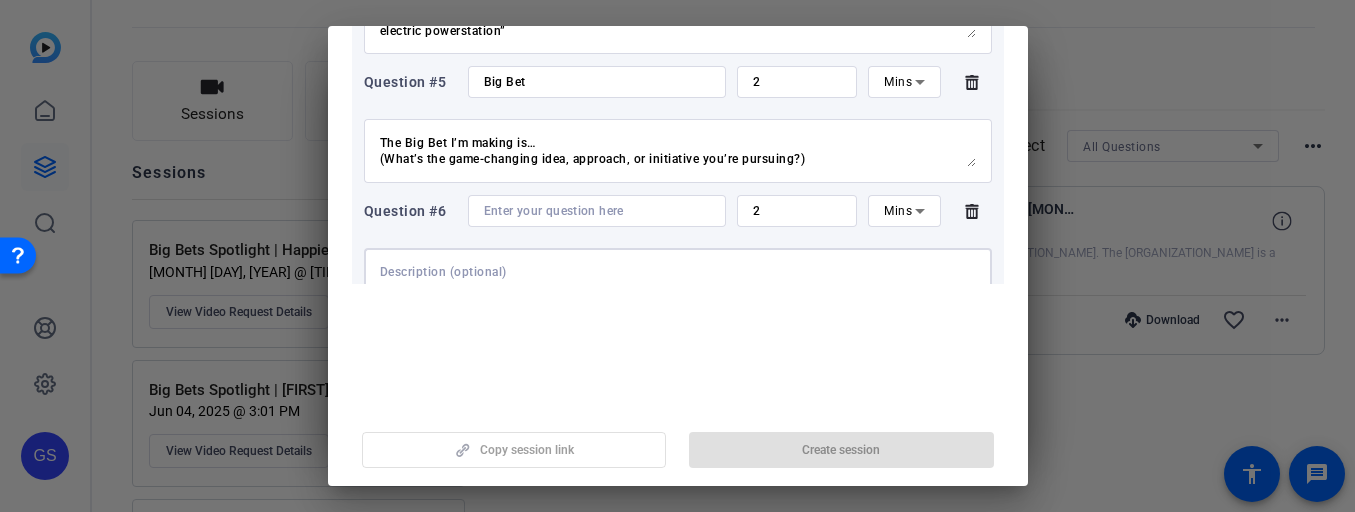 paste on "The unlikely partners I’ve worked with…
Example: “The unlikely partners I’ve worked with have been with fishing industries who also do not want to see deep sea mining.”" 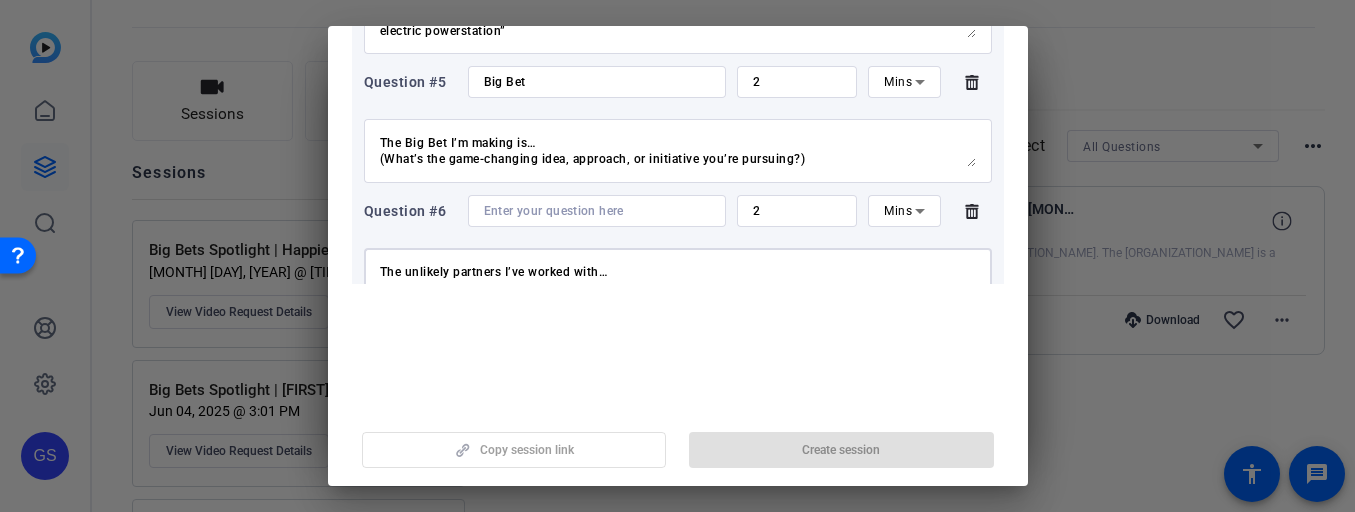 scroll, scrollTop: 31, scrollLeft: 0, axis: vertical 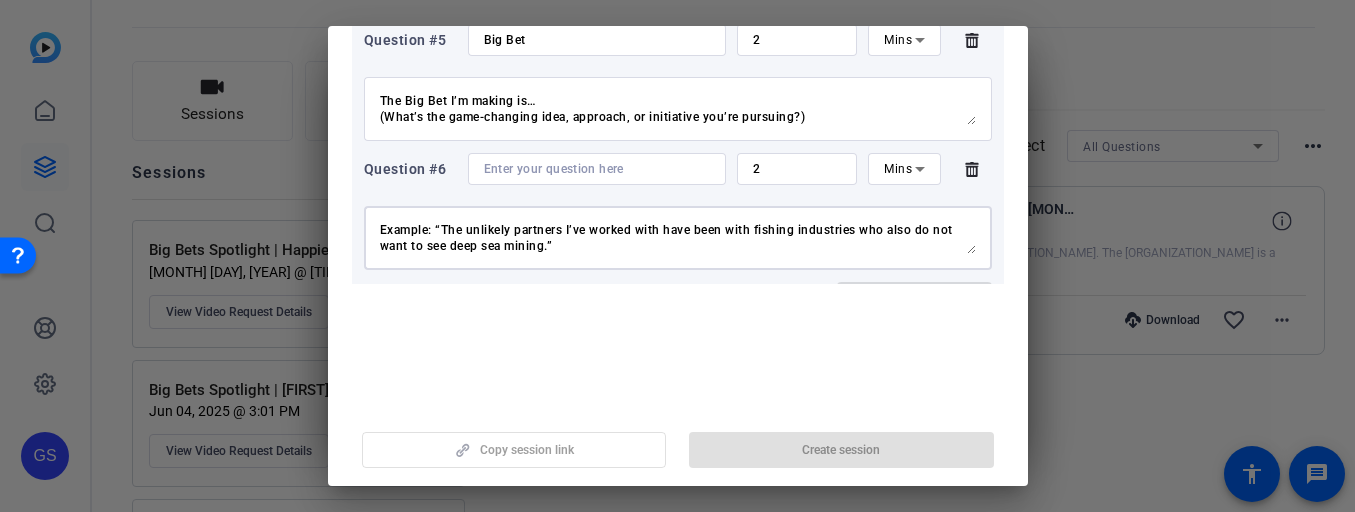 type on "The unlikely partners I’ve worked with…
Example: “The unlikely partners I’ve worked with have been with fishing industries who also do not want to see deep sea mining.”" 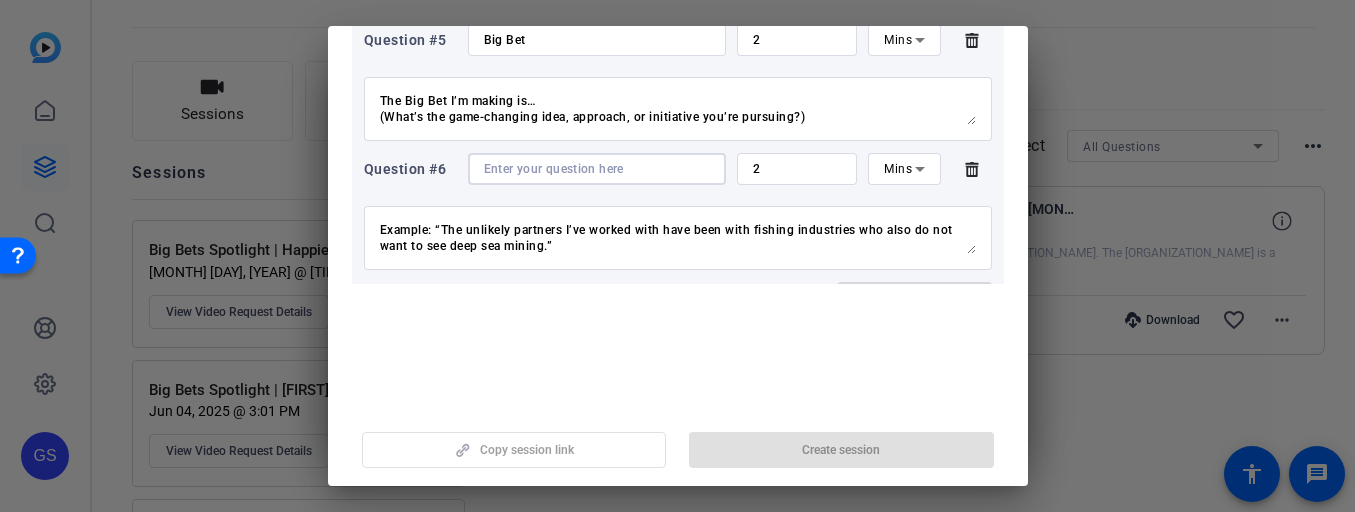 click at bounding box center [597, 169] 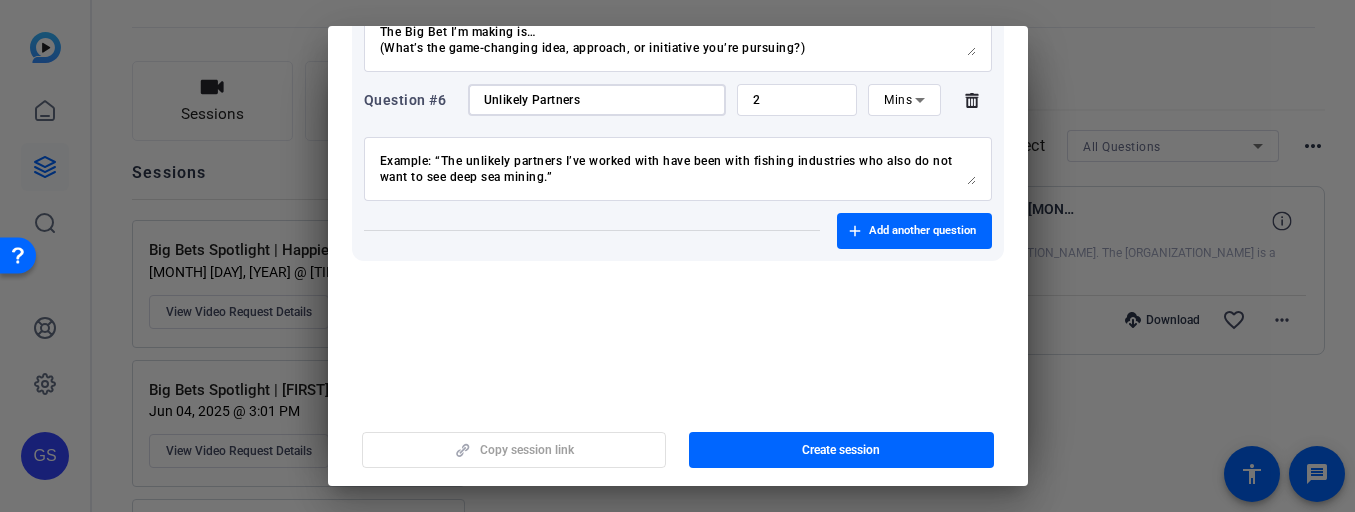 scroll, scrollTop: 831, scrollLeft: 0, axis: vertical 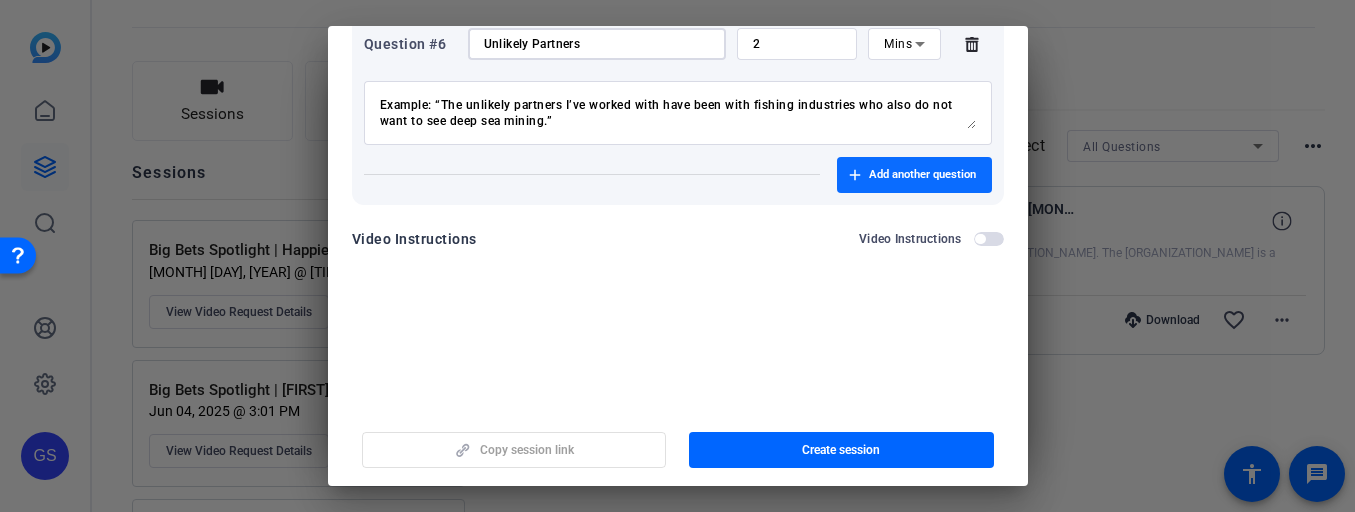 type on "Unlikely Partners" 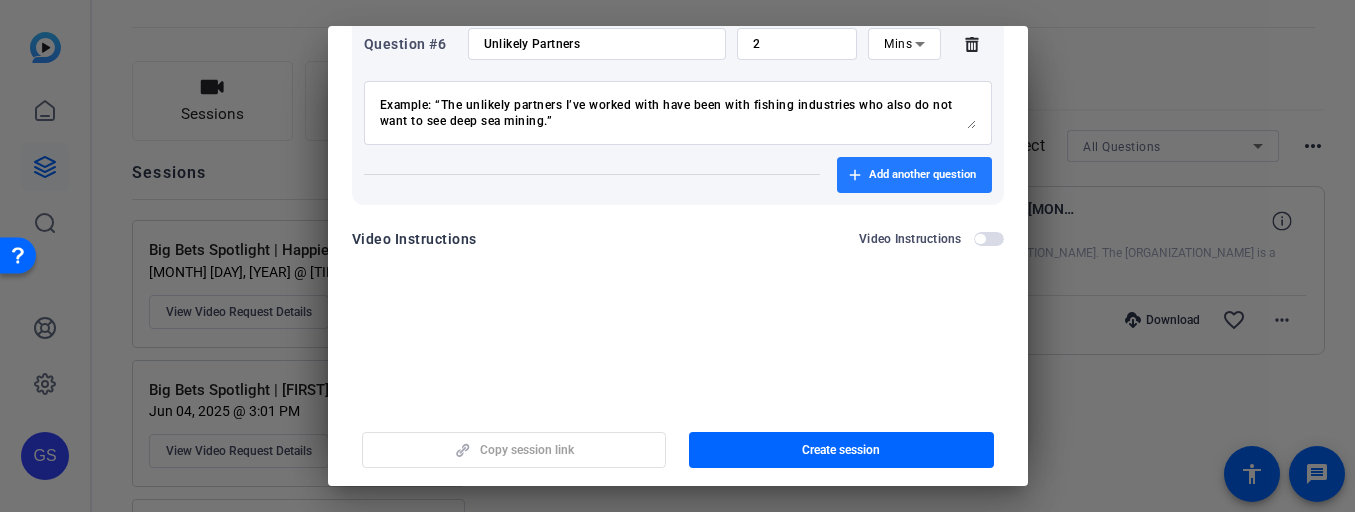 click on "Add another question" at bounding box center [922, 175] 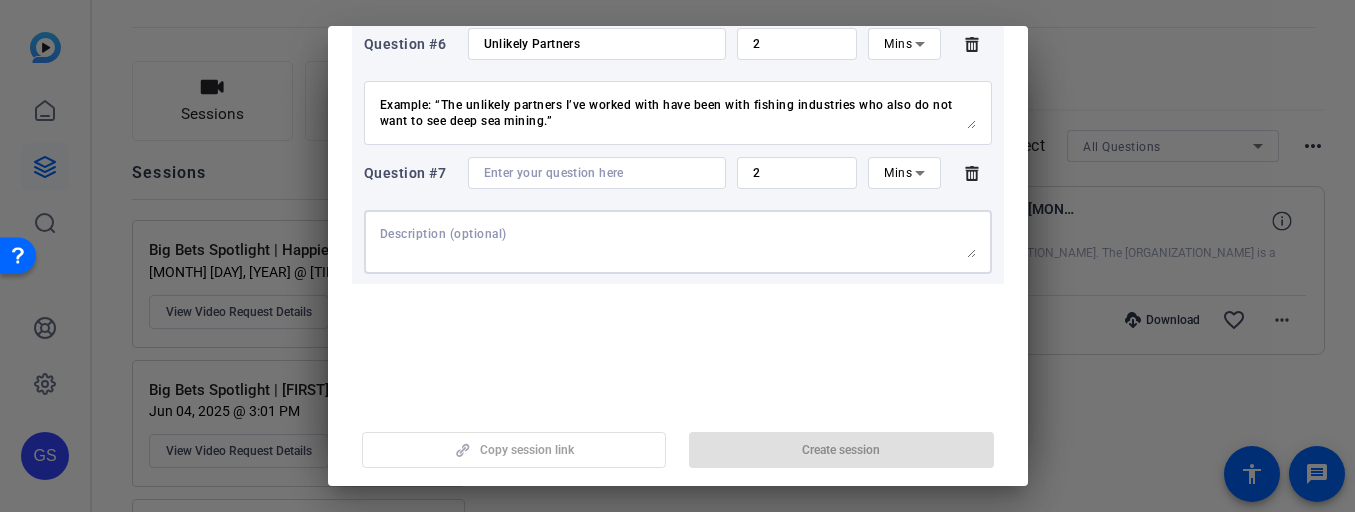 click at bounding box center [678, 242] 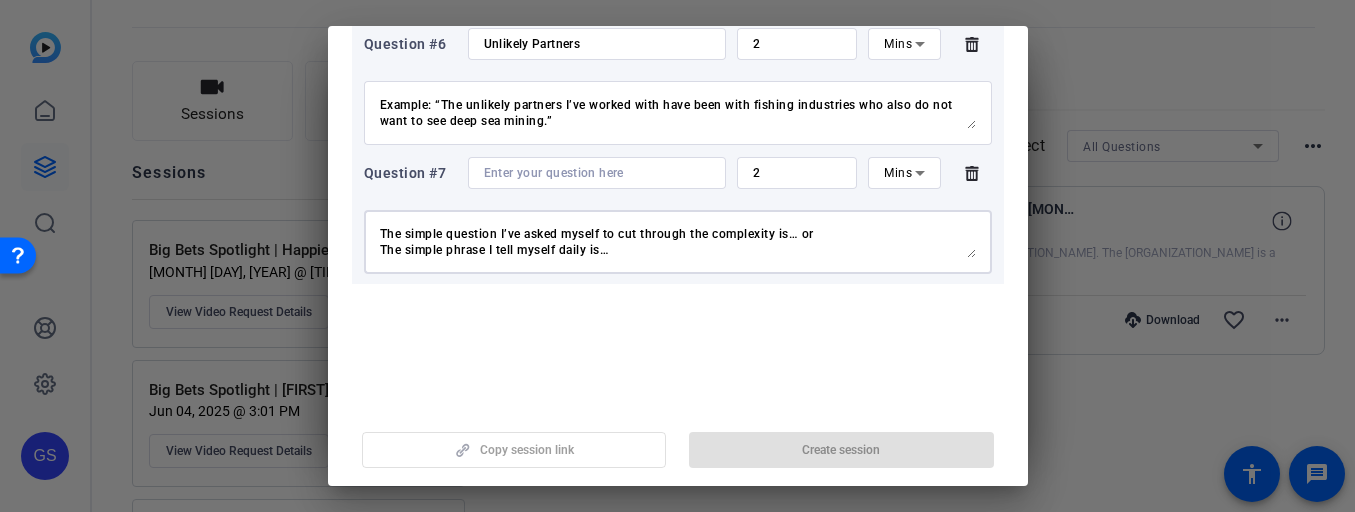 scroll, scrollTop: 47, scrollLeft: 0, axis: vertical 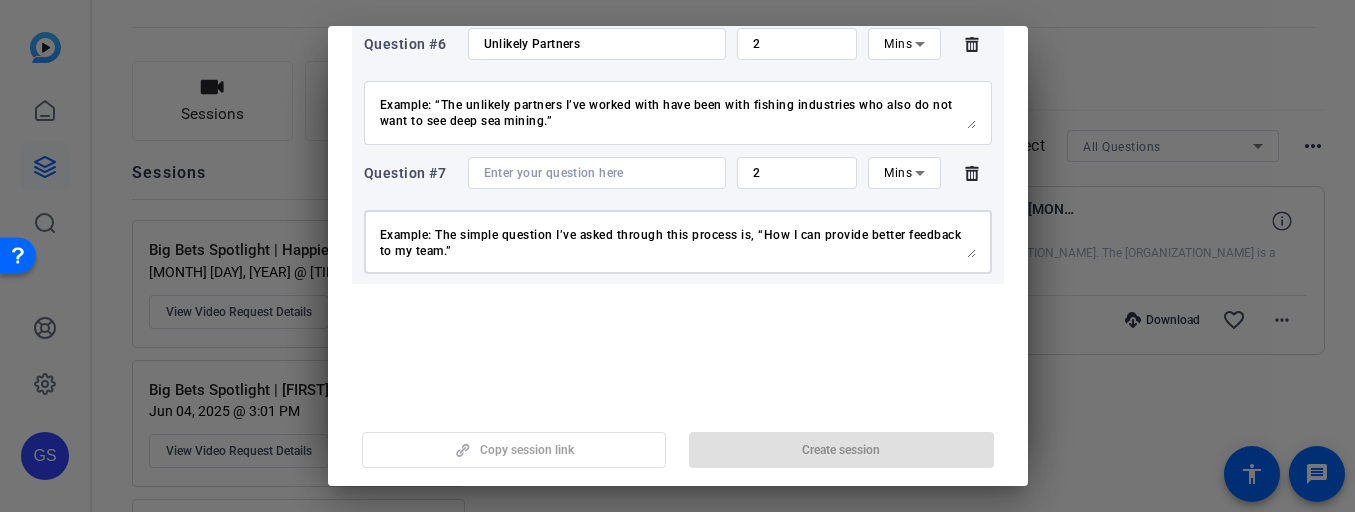 type on "The simple question I’ve asked myself to cut through the complexity is… or
The simple phrase I tell myself daily is…
Example: The simple question I’ve asked through this process is, “How I can provide better feedback to my team.”" 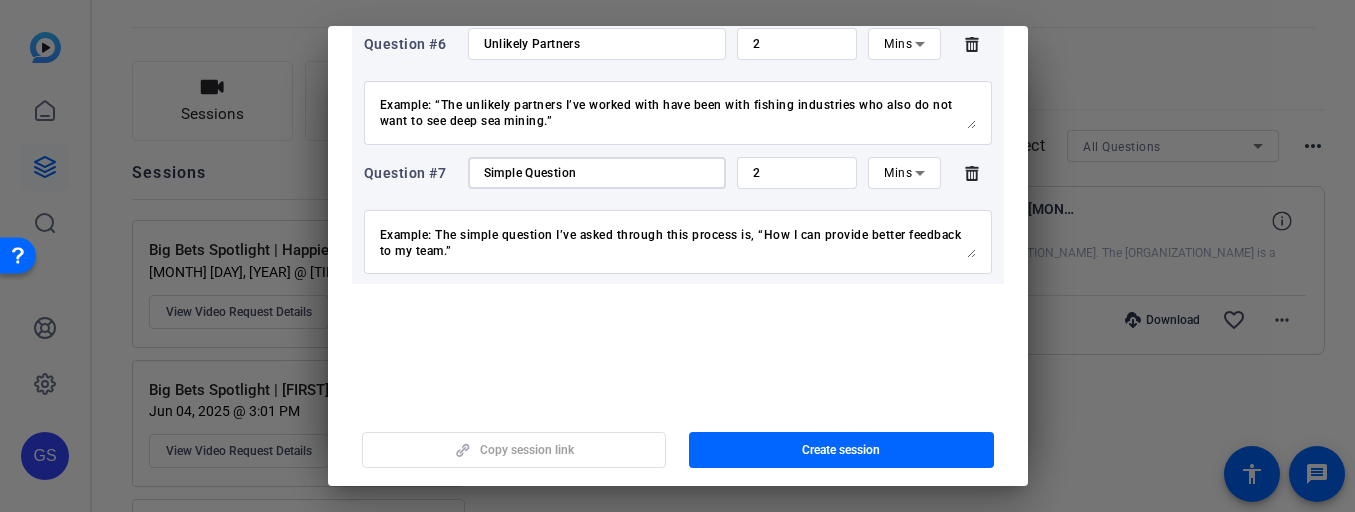scroll, scrollTop: 48, scrollLeft: 0, axis: vertical 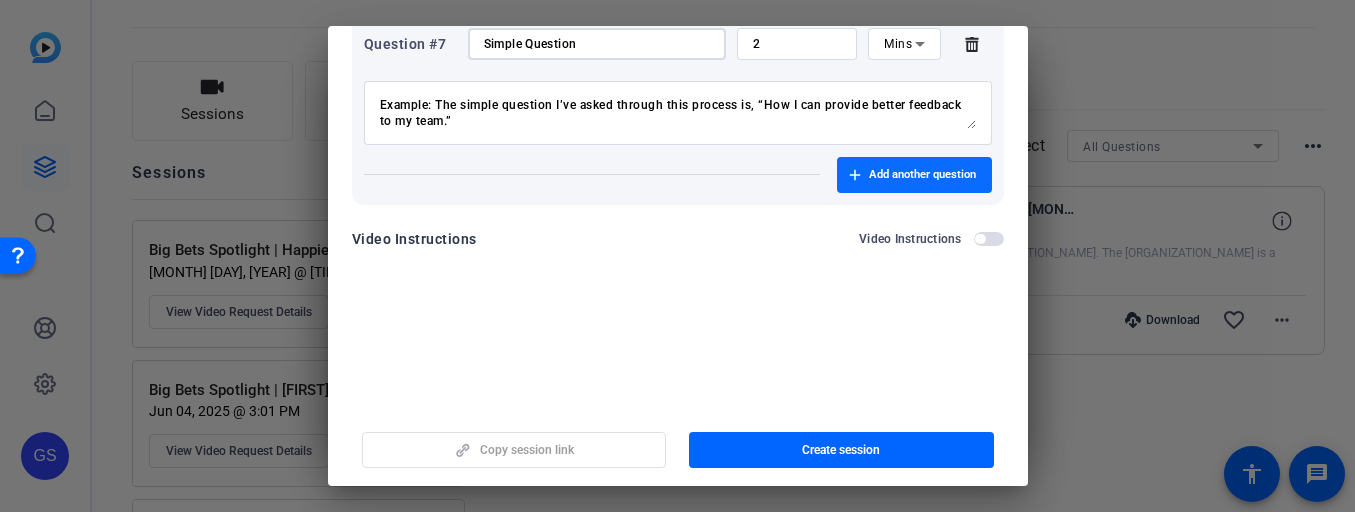 type on "Simple Question" 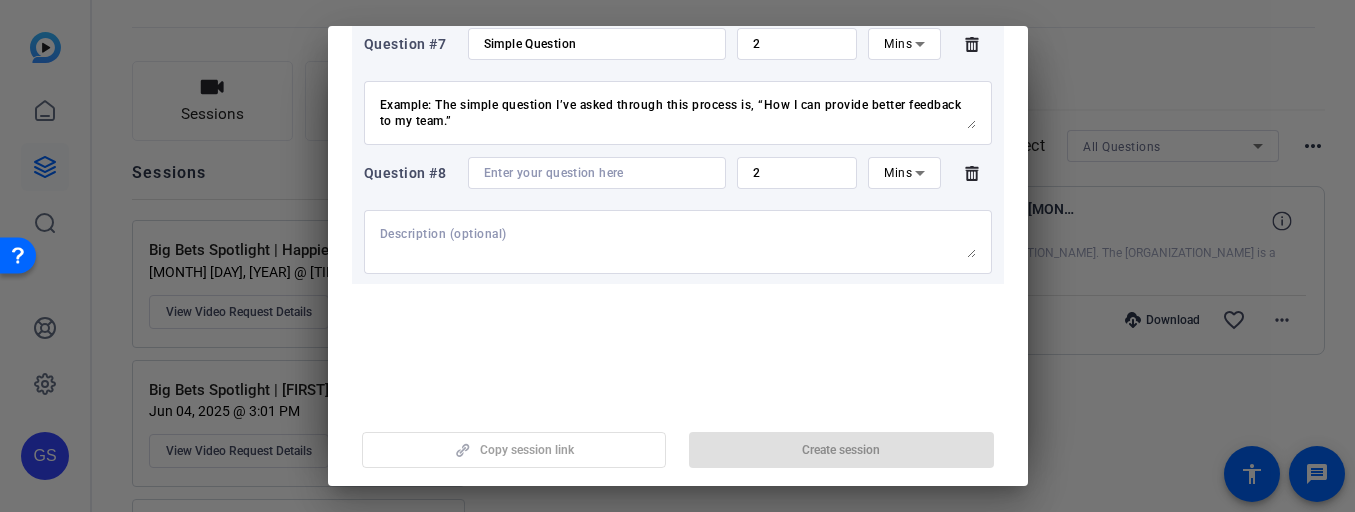 click at bounding box center [678, 242] 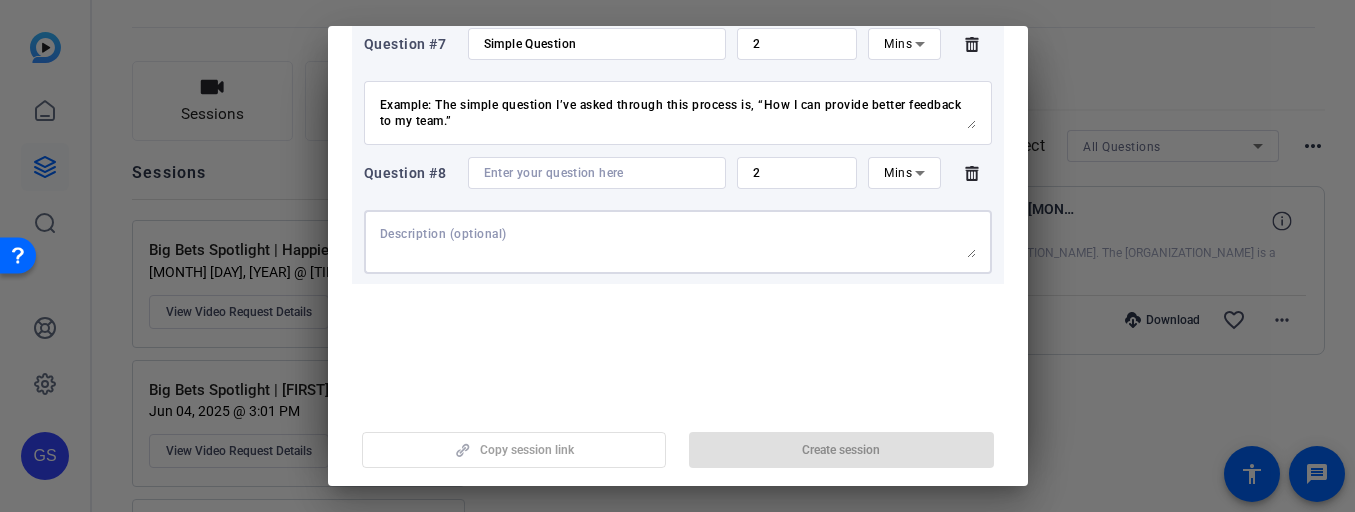 paste on "I track my research and data by…
(How do you track your research/data and use it to inform future actions?)
Example: “I track the progress we've made in raising money for charities with my dedicated fundraising team.”" 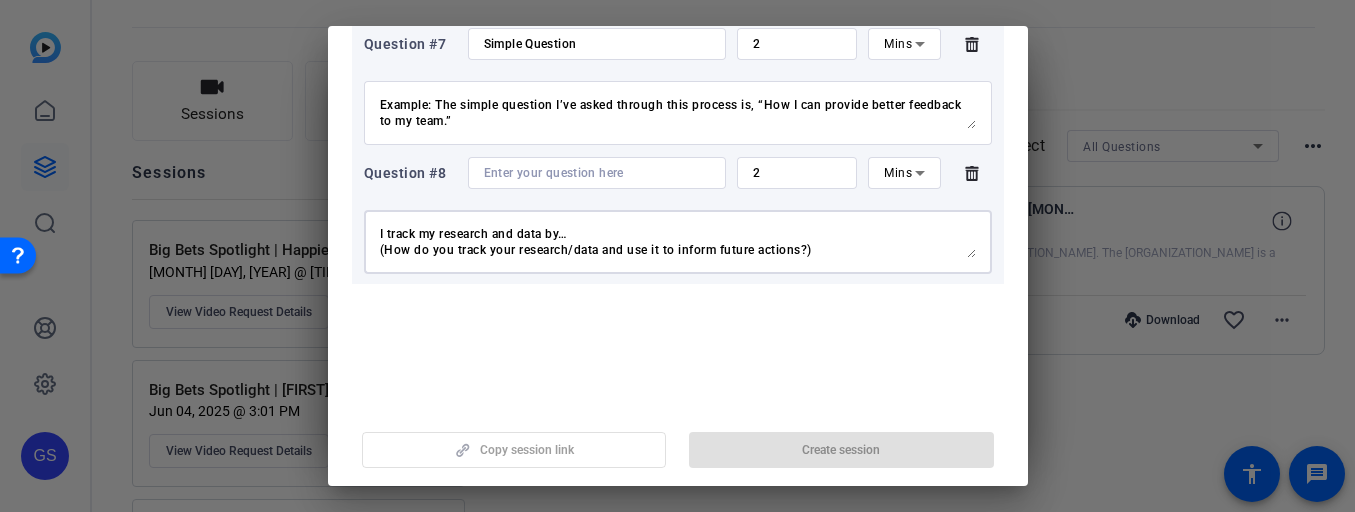 scroll, scrollTop: 47, scrollLeft: 0, axis: vertical 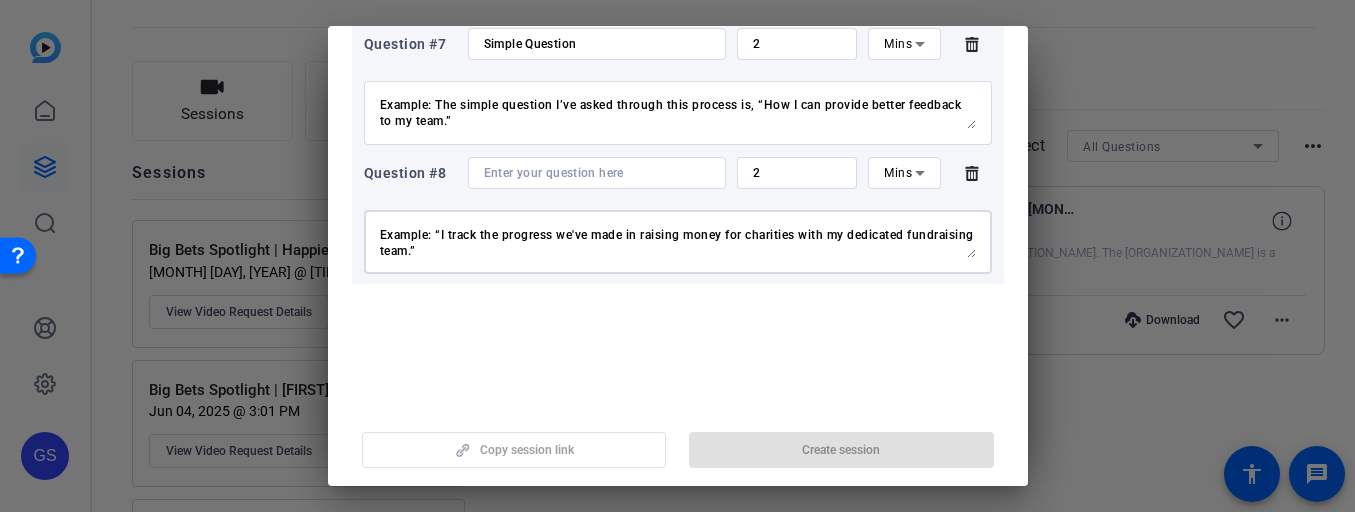 type on "I track my research and data by…
(How do you track your research/data and use it to inform future actions?)
Example: “I track the progress we've made in raising money for charities with my dedicated fundraising team.”" 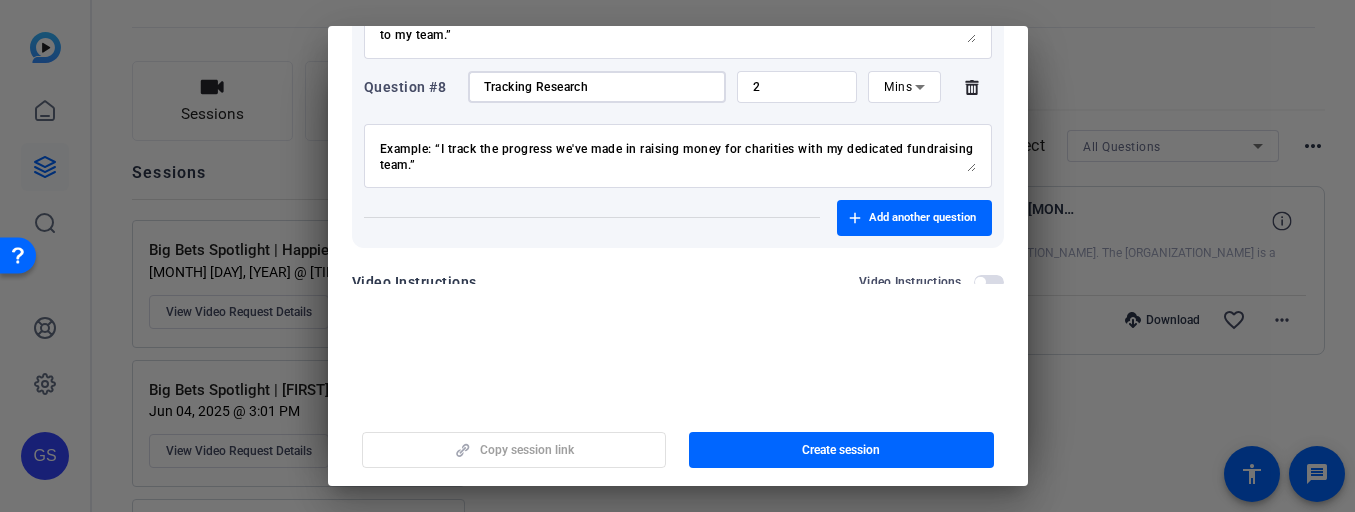scroll, scrollTop: 1050, scrollLeft: 0, axis: vertical 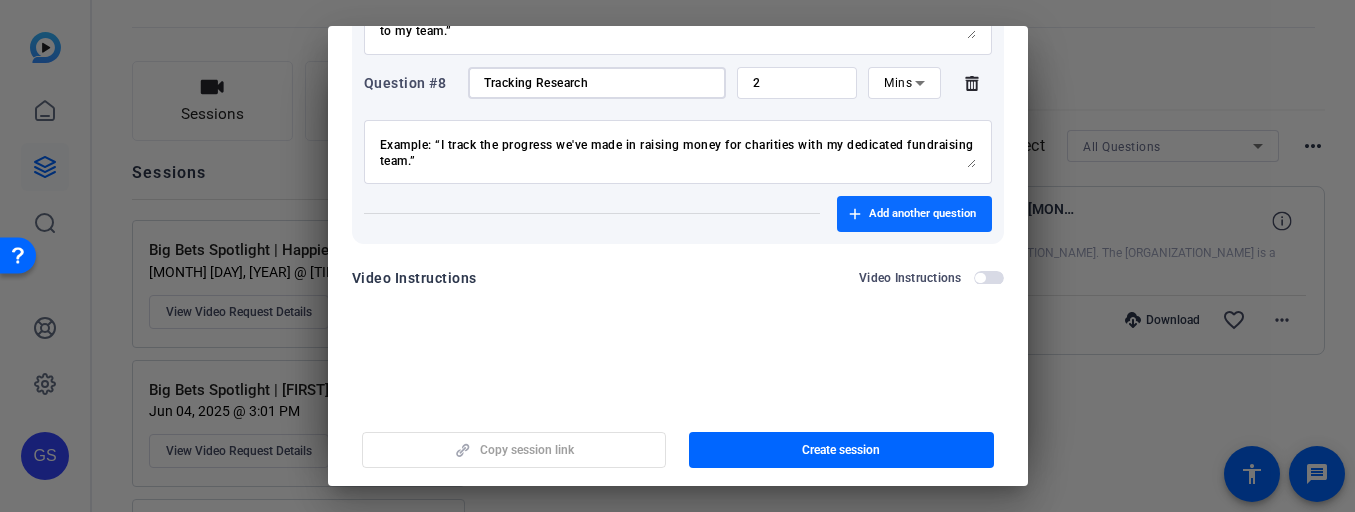 type on "Tracking Research" 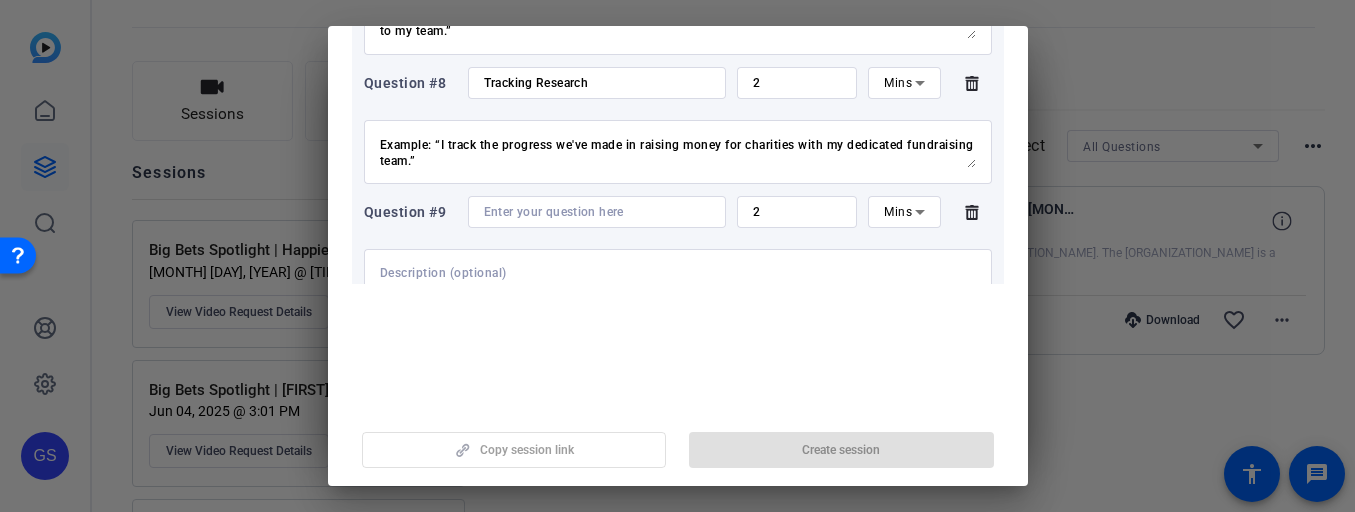 click at bounding box center (678, 281) 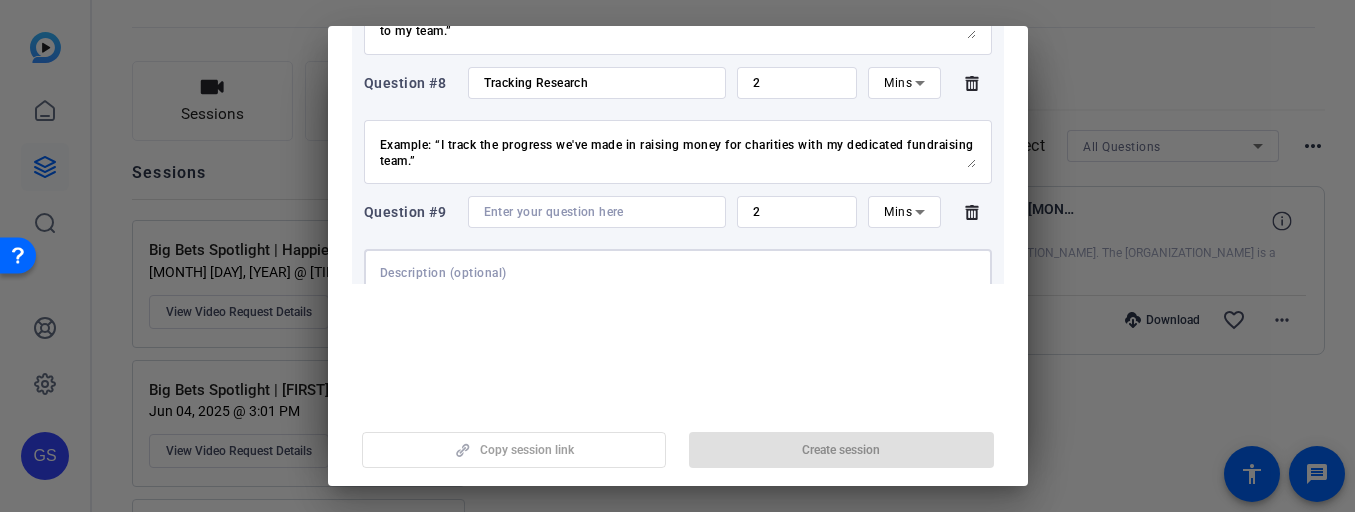 click at bounding box center (678, 281) 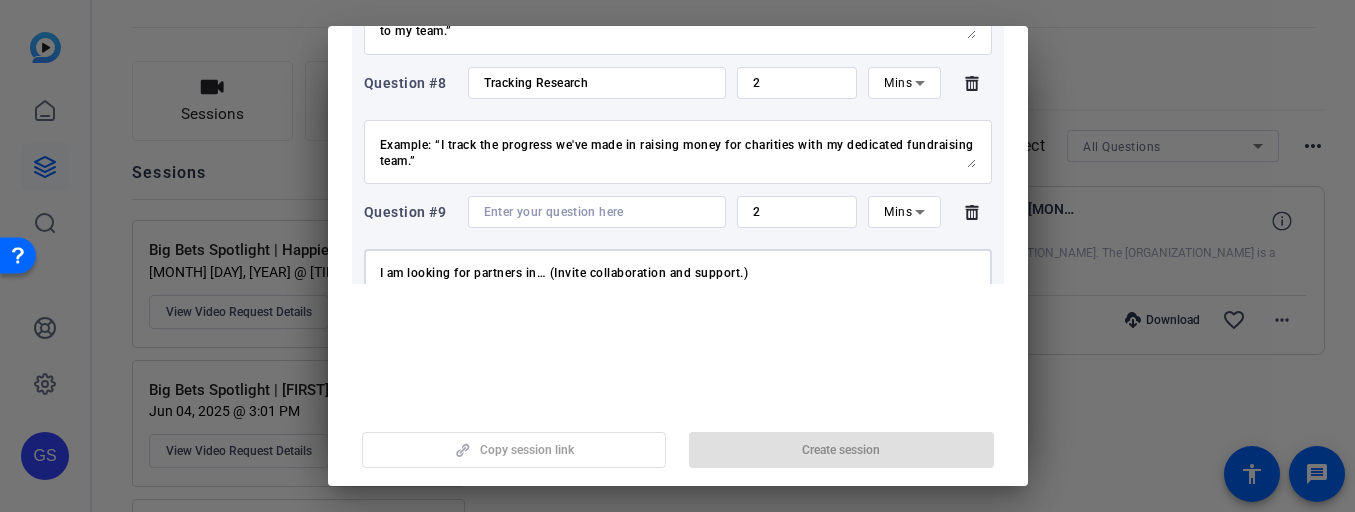 scroll, scrollTop: 31, scrollLeft: 0, axis: vertical 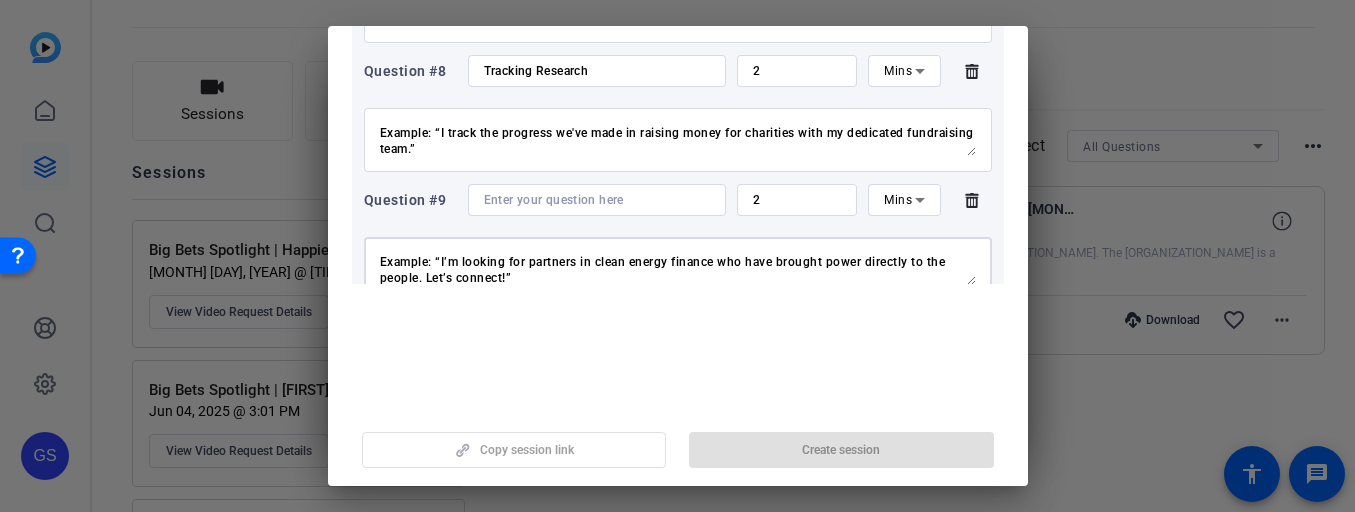type on "I am looking for partners in… (Invite collaboration and support.)
Example: “I’m looking for partners in clean energy finance who have brought power directly to the people. Let’s connect!”" 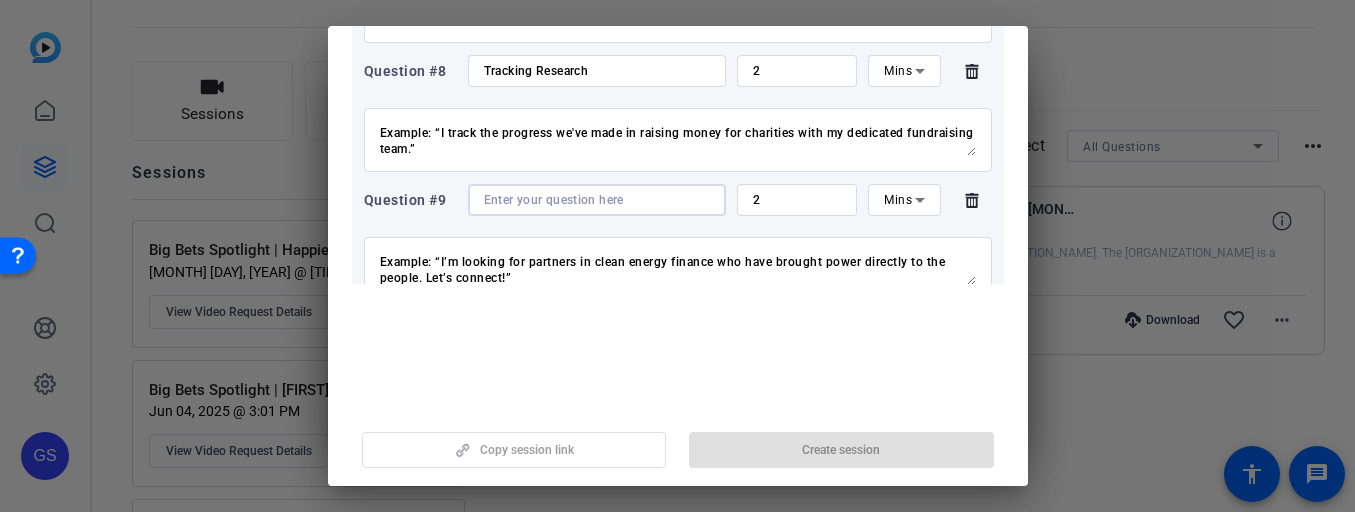 click at bounding box center [597, 200] 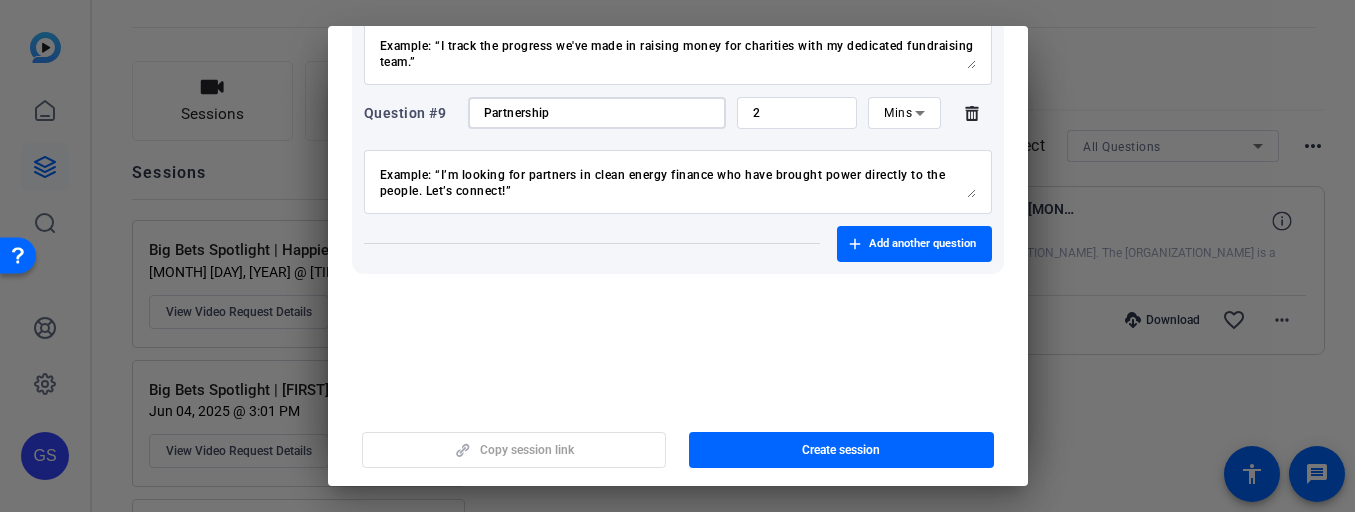 scroll, scrollTop: 1218, scrollLeft: 0, axis: vertical 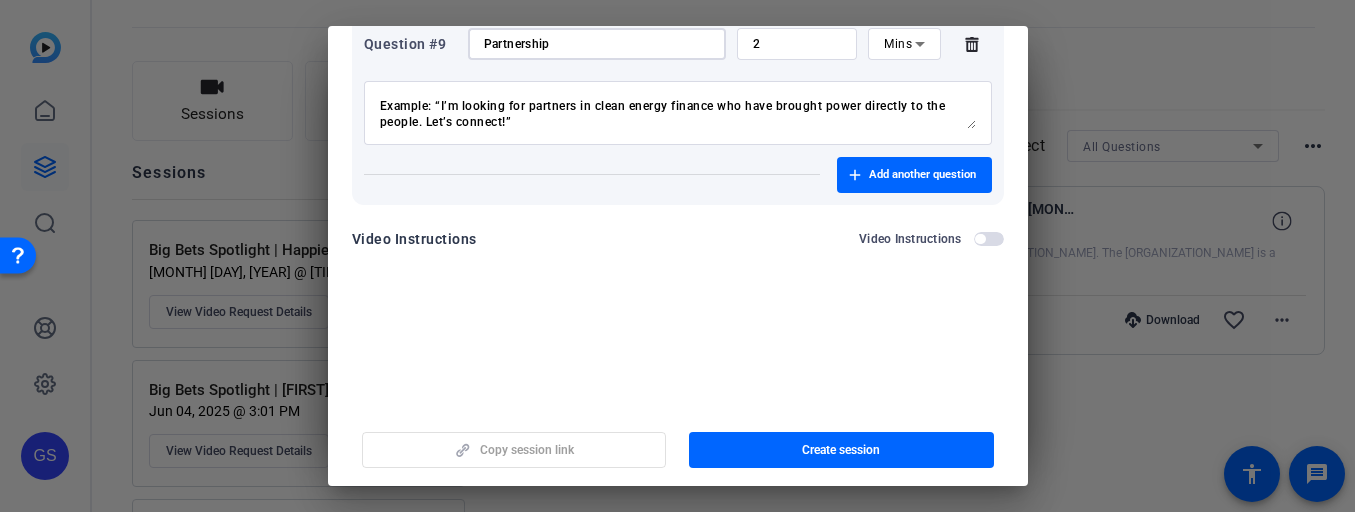 type on "Partnership" 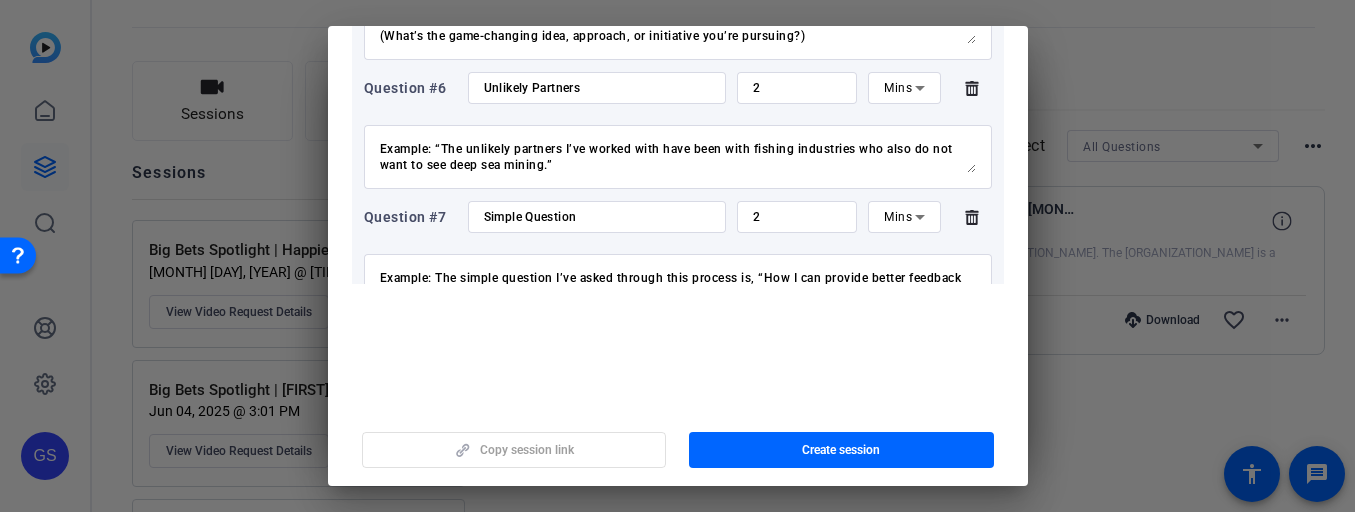 scroll, scrollTop: 0, scrollLeft: 0, axis: both 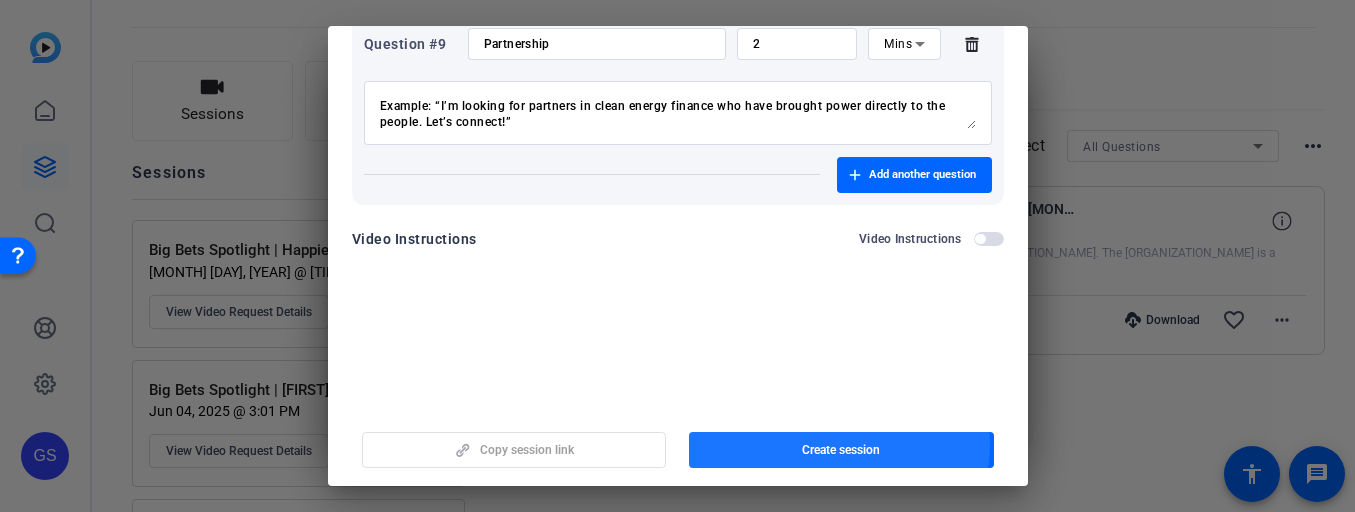 click on "Create session" at bounding box center [841, 450] 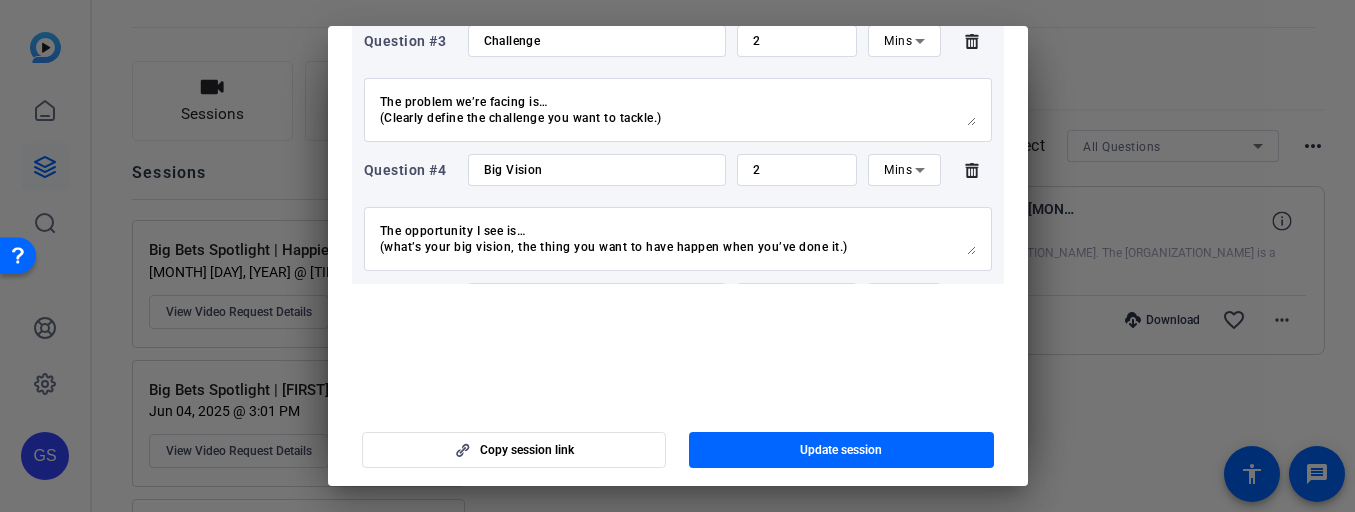 scroll, scrollTop: 0, scrollLeft: 0, axis: both 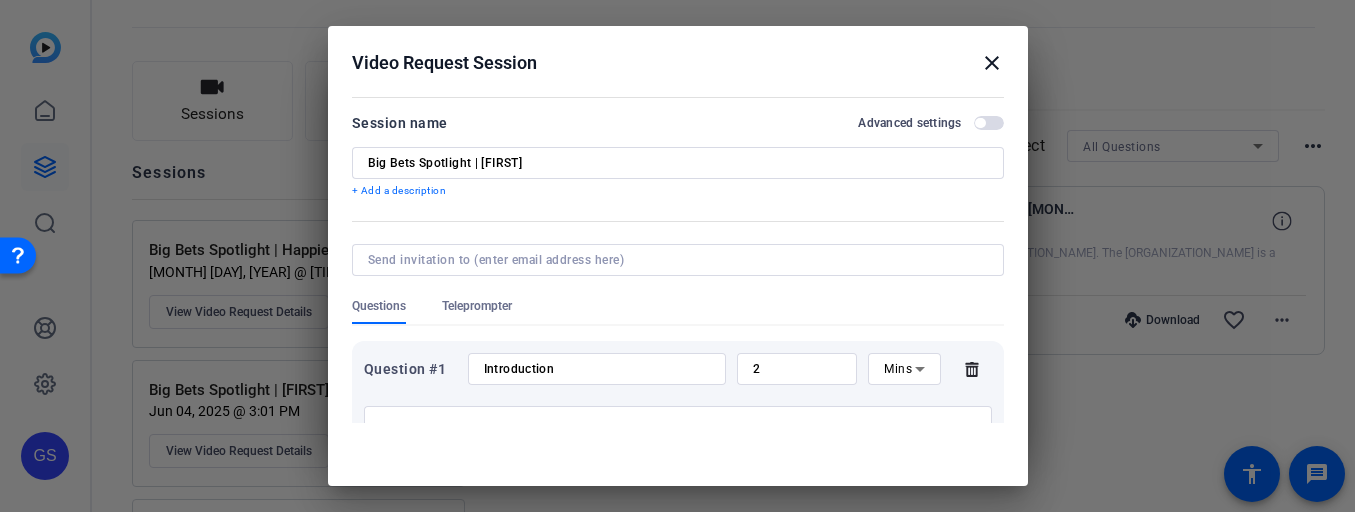 click on "close" at bounding box center [992, 63] 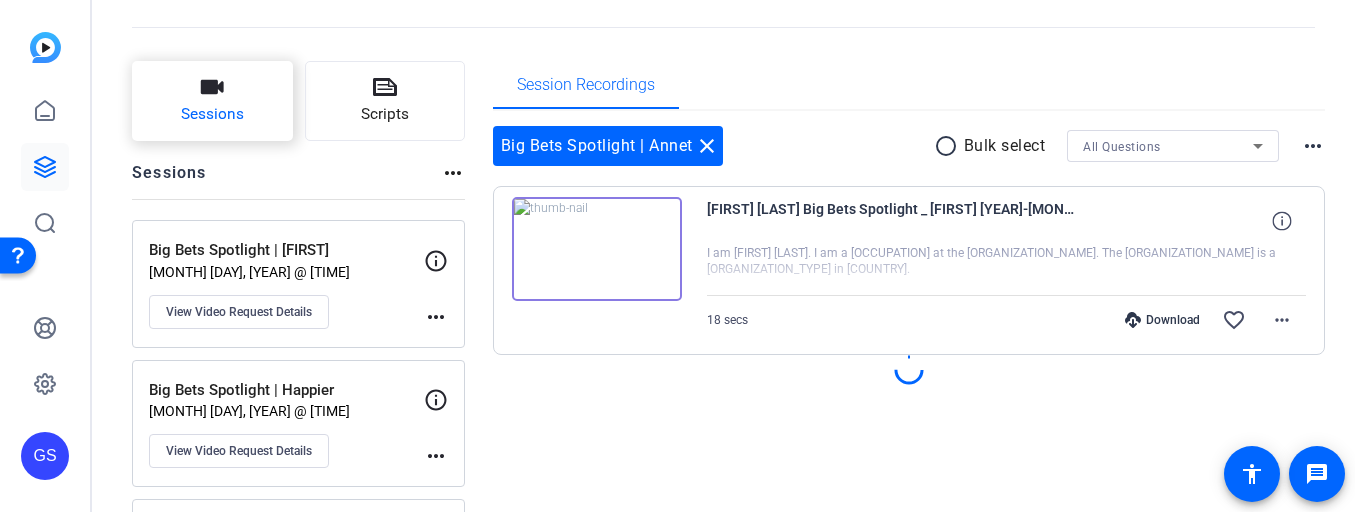 click on "Sessions" 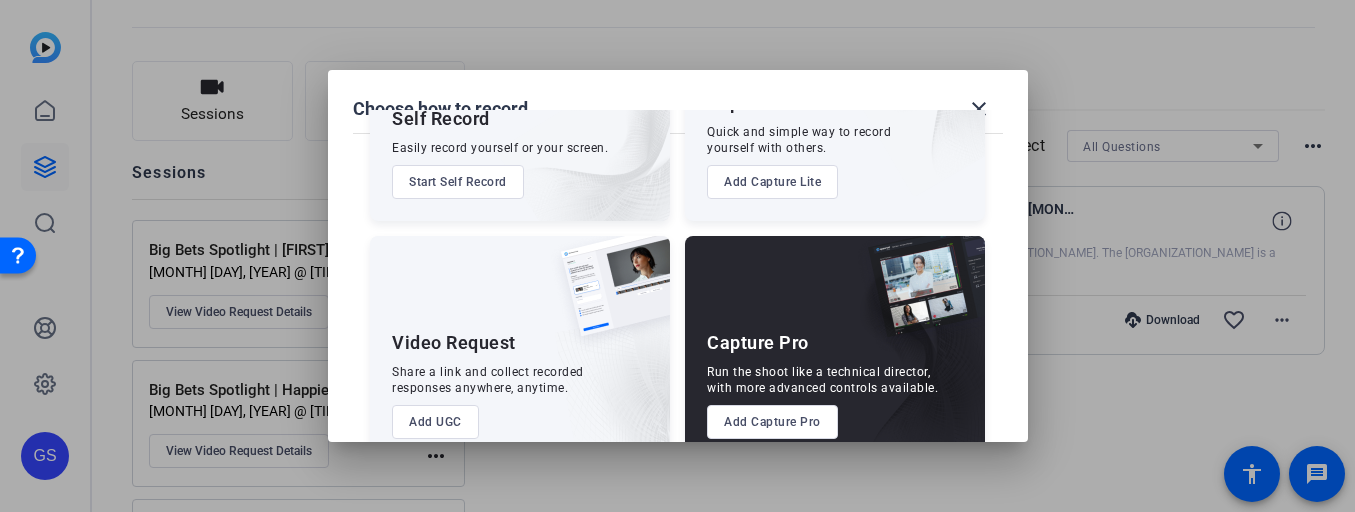scroll, scrollTop: 192, scrollLeft: 0, axis: vertical 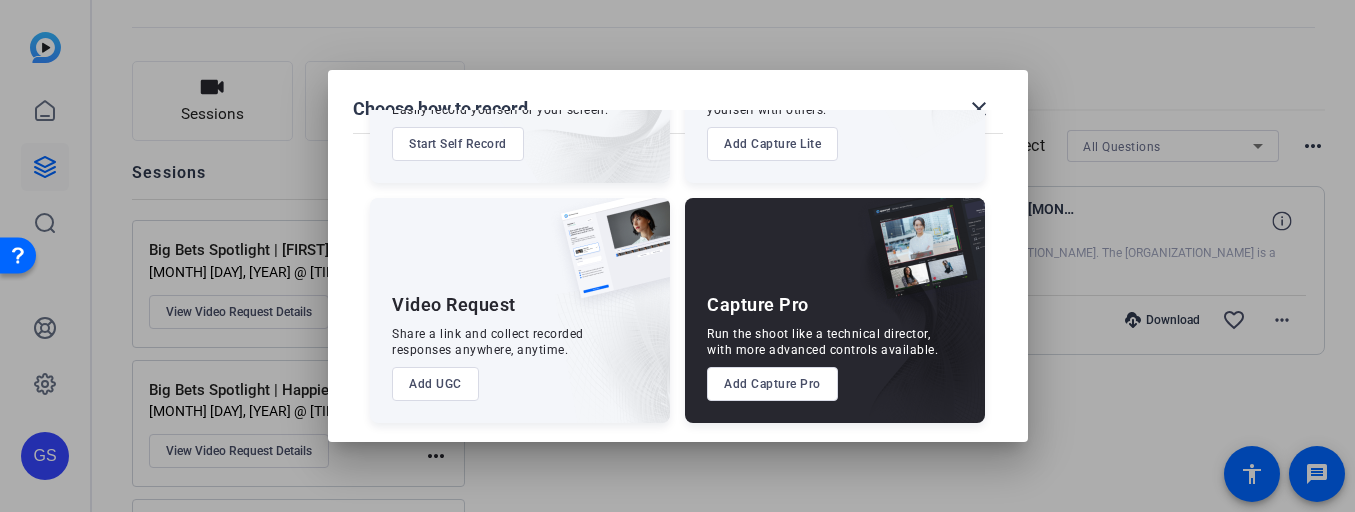 click on "Add UGC" at bounding box center (435, 384) 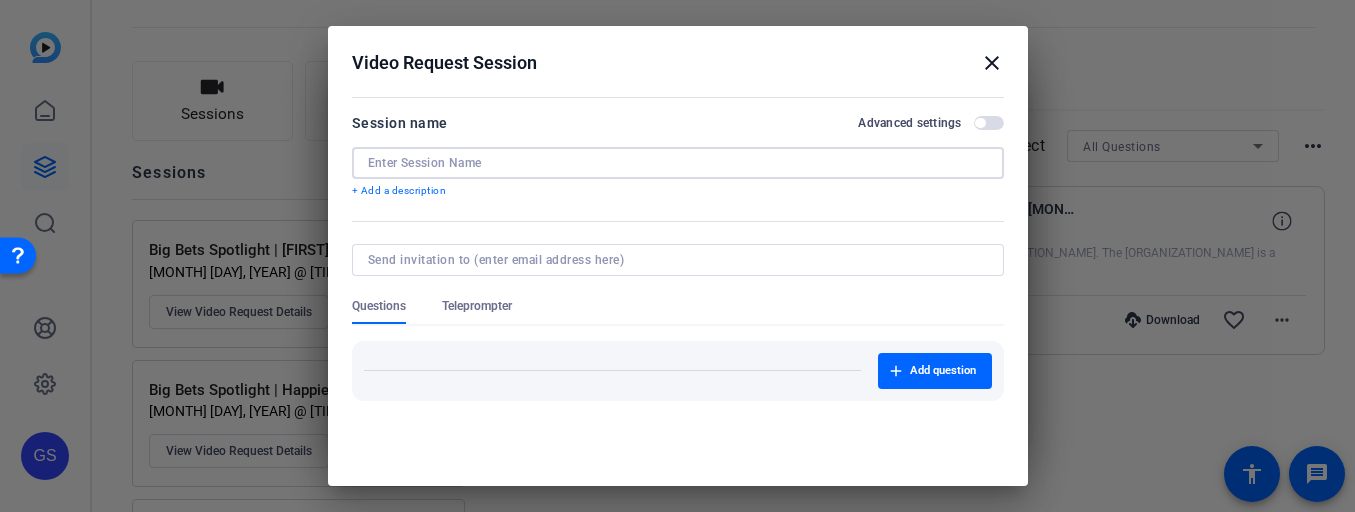 click at bounding box center [678, 163] 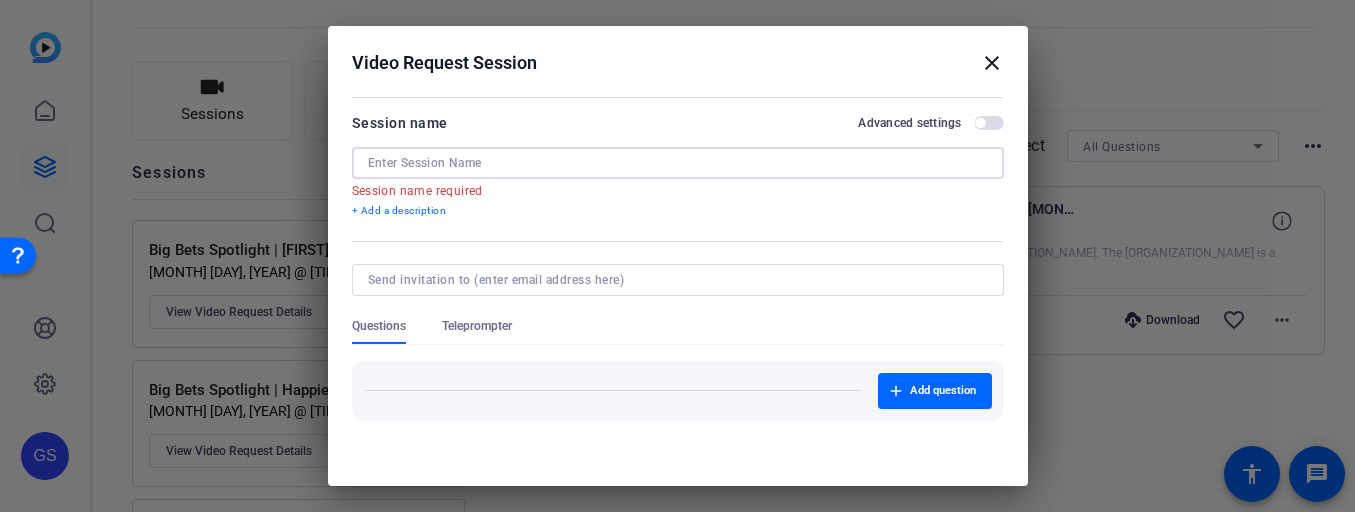 type on "a" 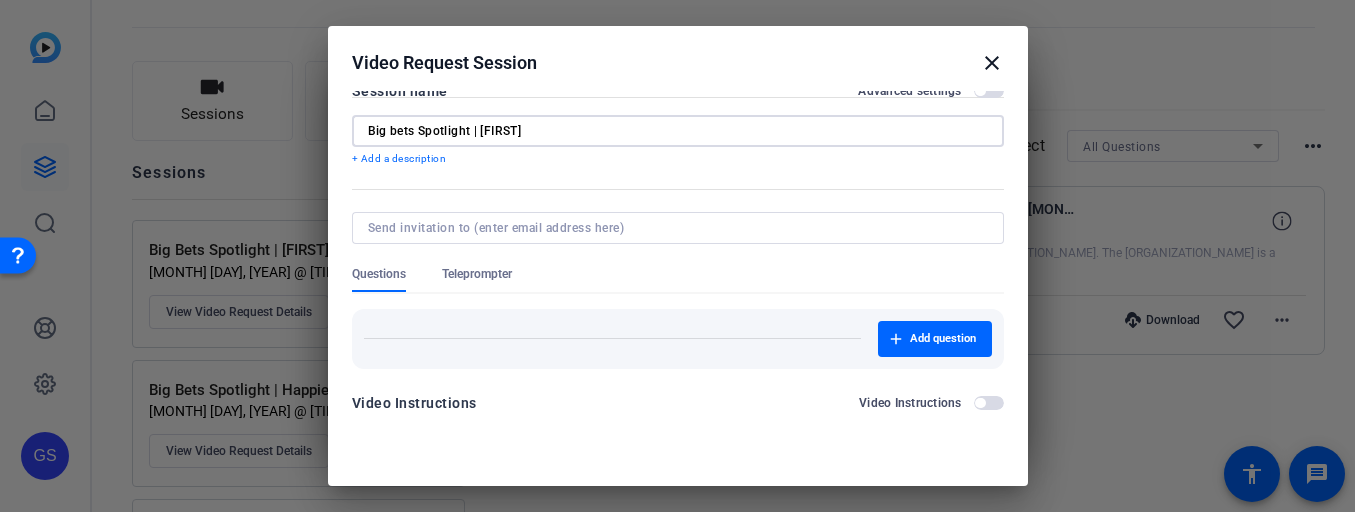 scroll, scrollTop: 57, scrollLeft: 0, axis: vertical 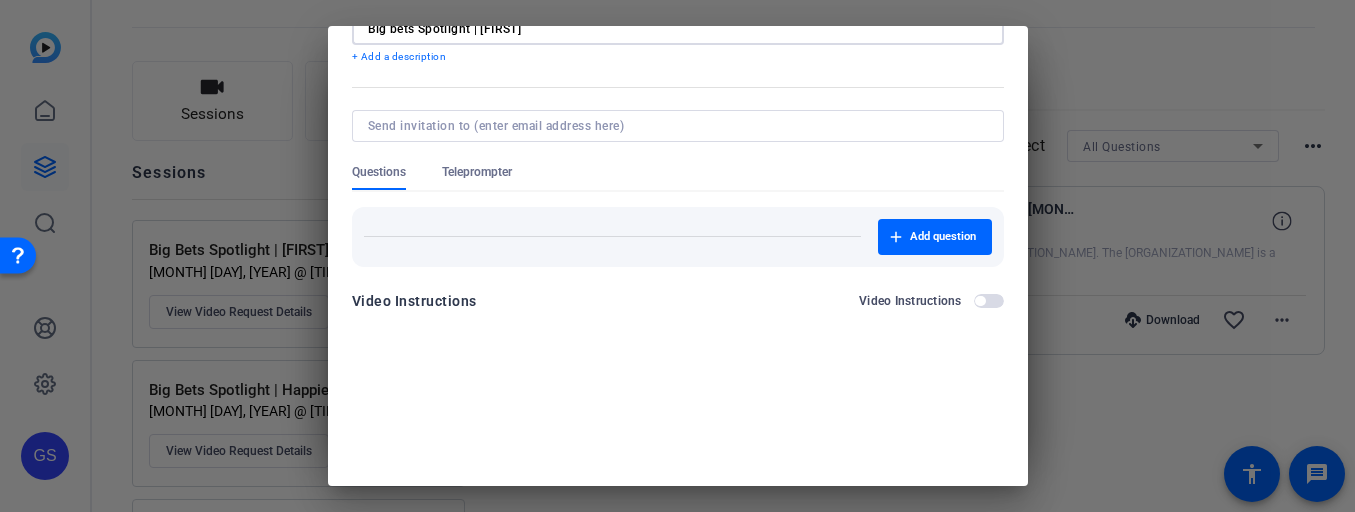 type on "Big bets Spotlight | [FIRST]" 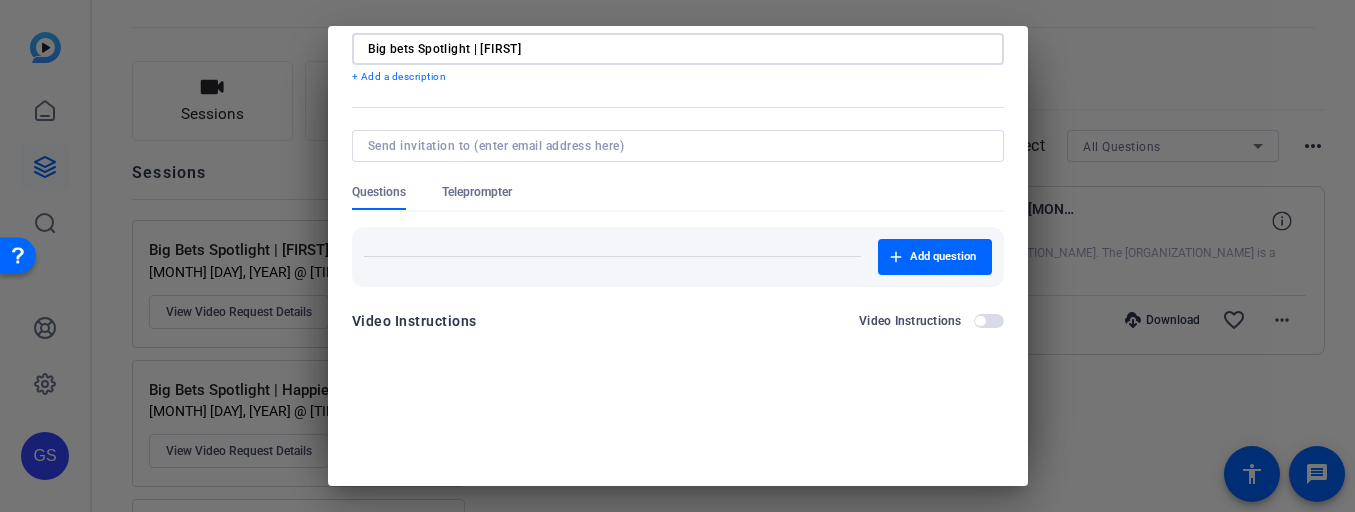 scroll, scrollTop: 0, scrollLeft: 0, axis: both 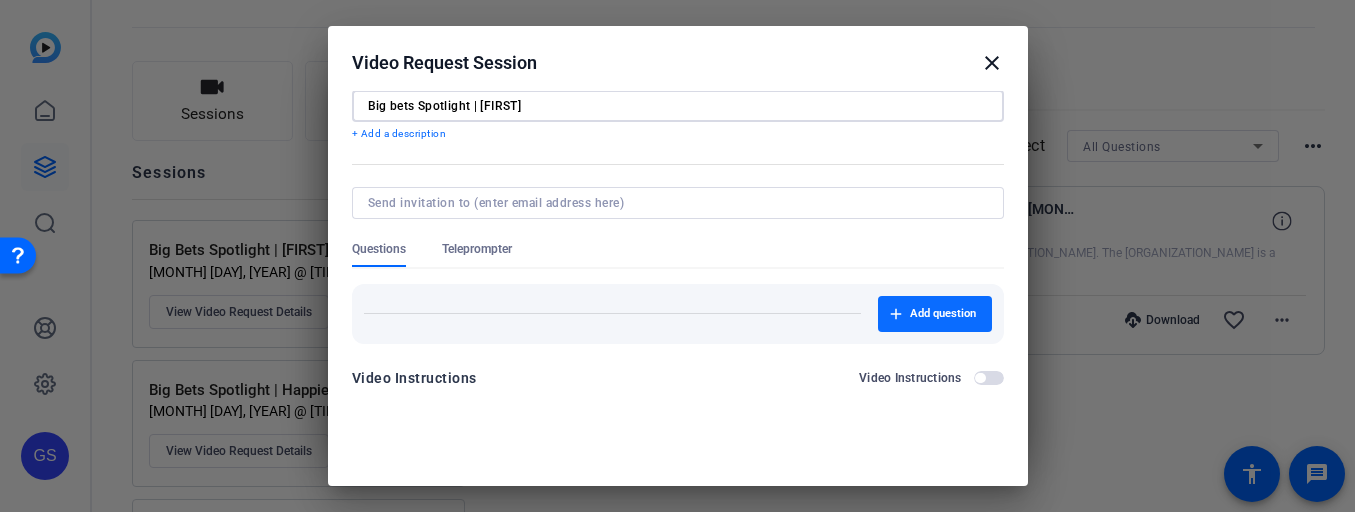 click at bounding box center [935, 314] 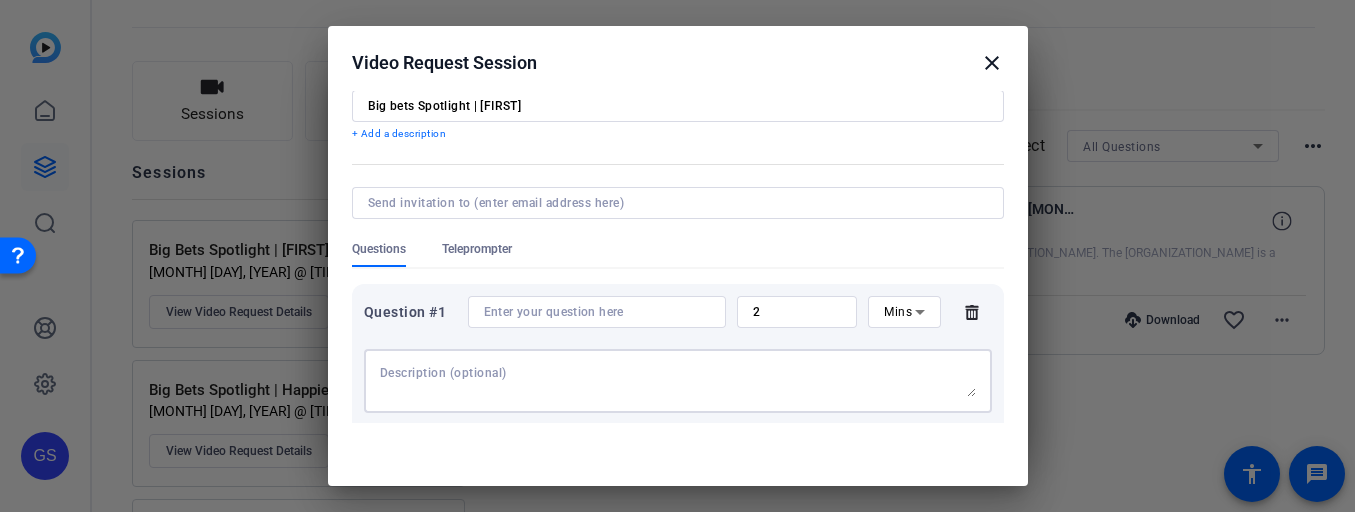 click at bounding box center (678, 381) 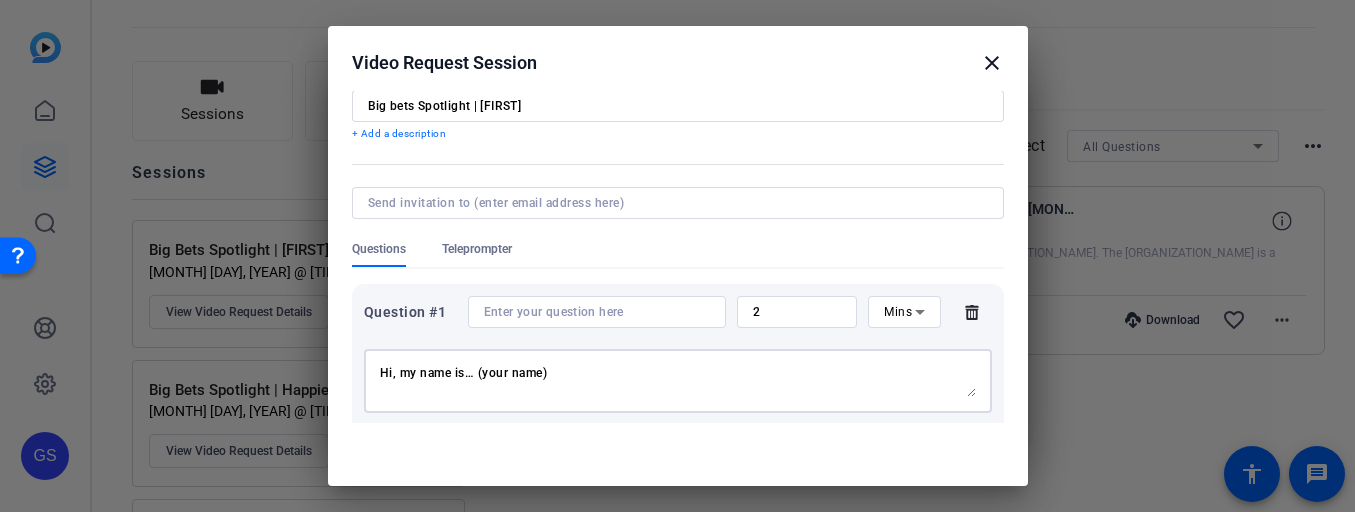 scroll, scrollTop: 63, scrollLeft: 0, axis: vertical 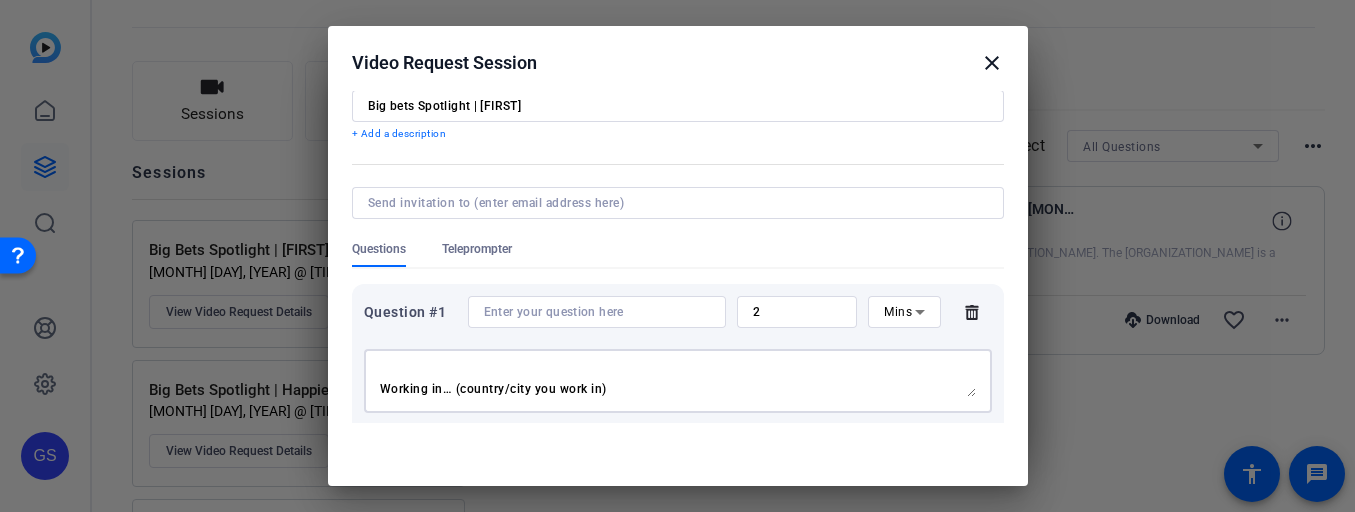 type on "Hi, my name is… (your name)
I’m a… (occupation — eg. Regenerative Farmer)
Working in… (country/city you work in)" 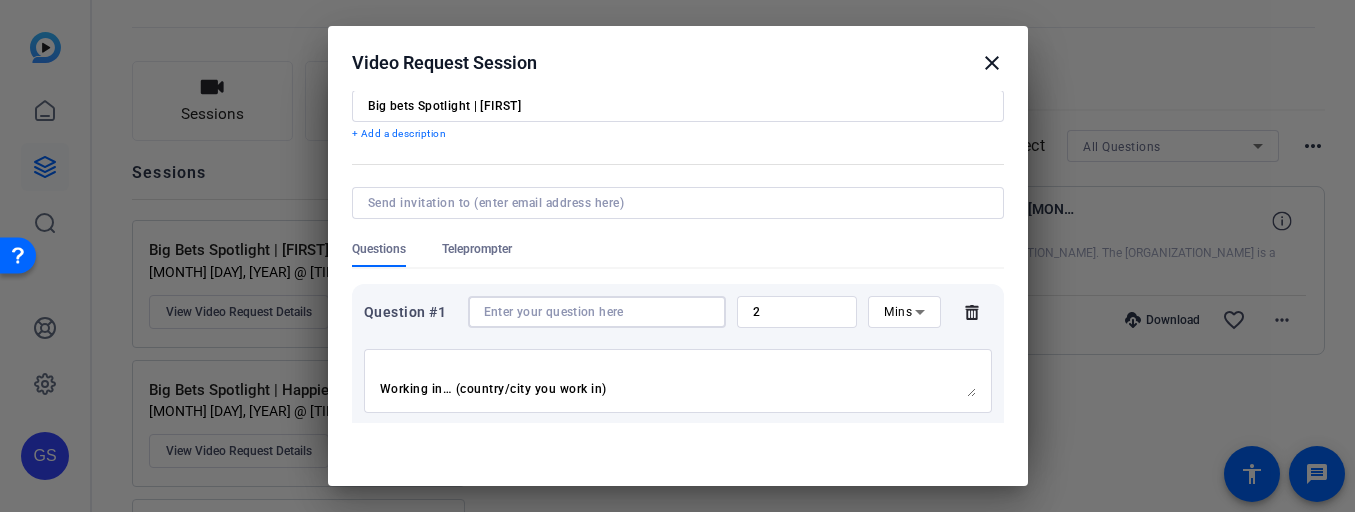 click at bounding box center (597, 312) 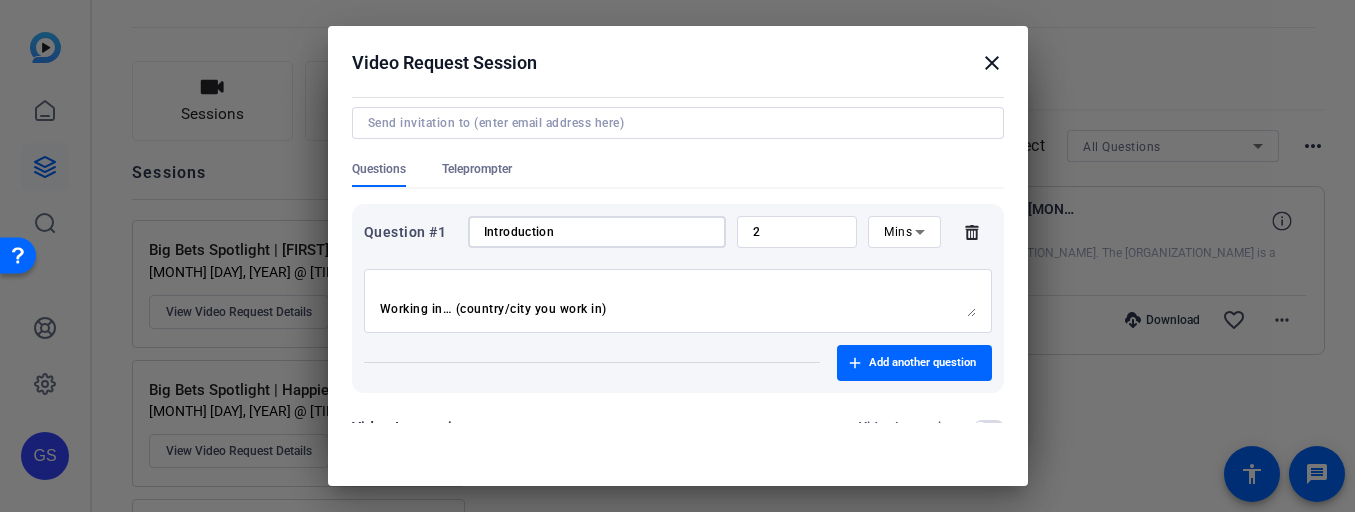 scroll, scrollTop: 186, scrollLeft: 0, axis: vertical 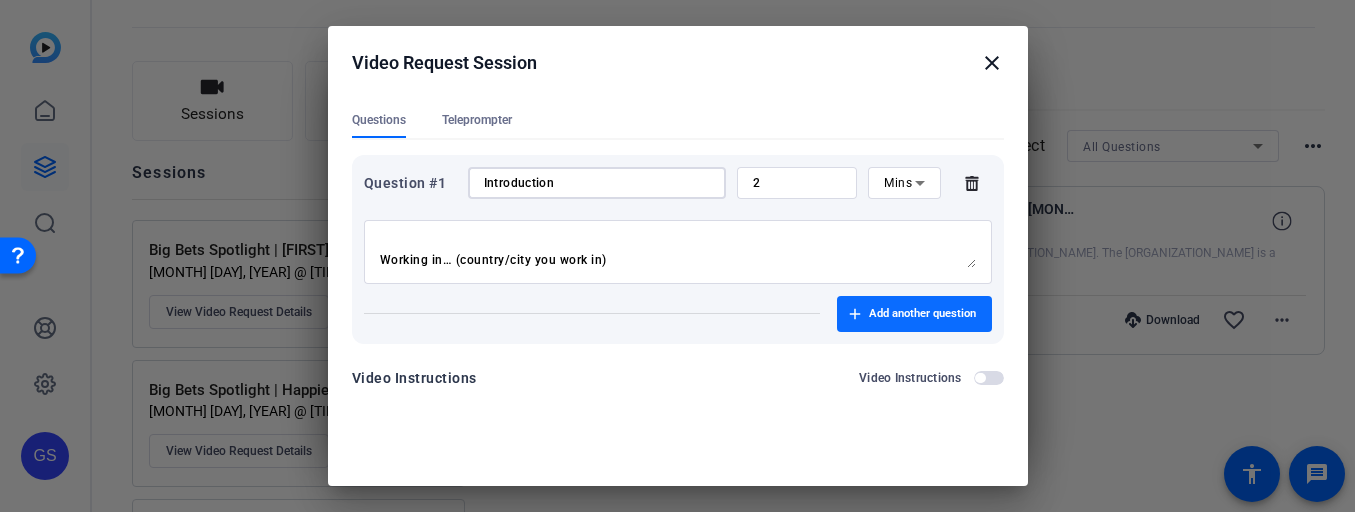 type on "Introduction" 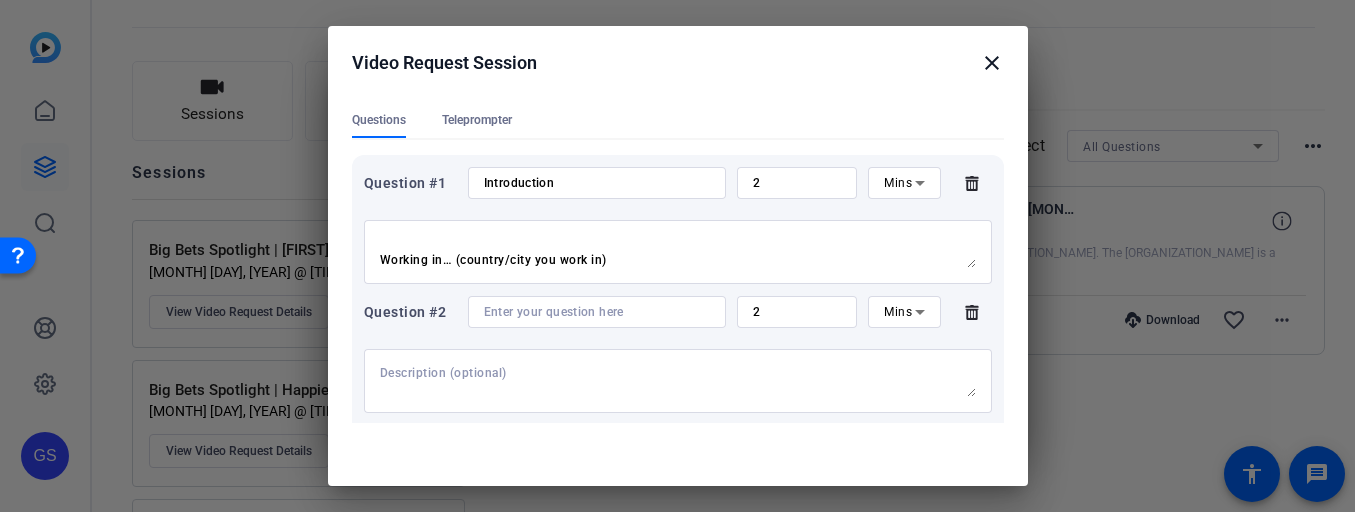 click at bounding box center (678, 381) 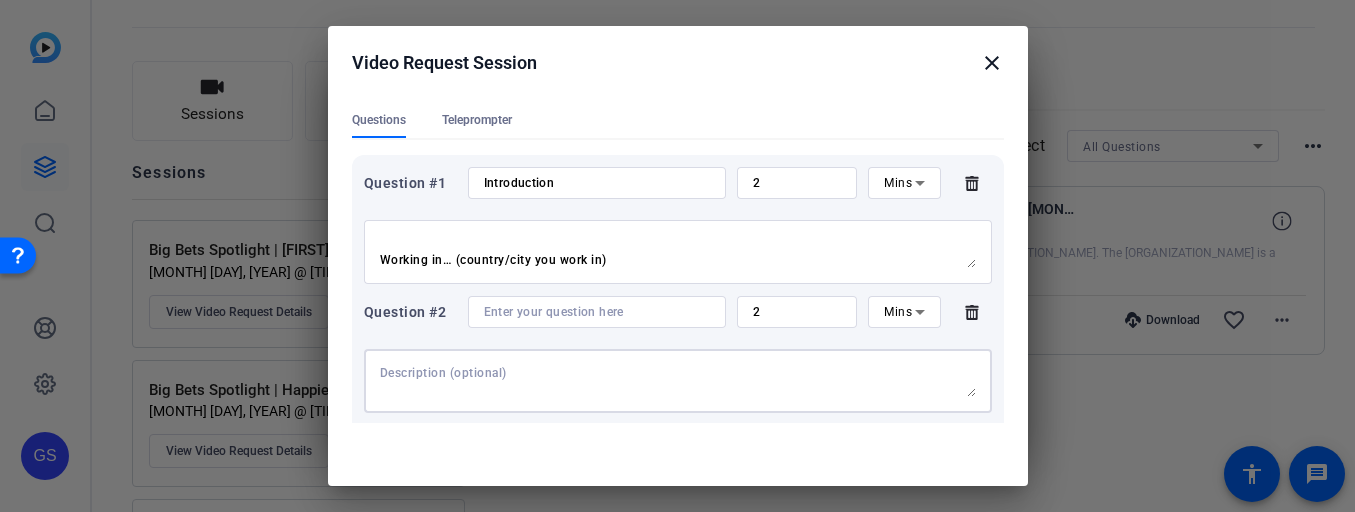 paste on "My background/career experience is in… (quickly outline your expertise)
Example: “My background is in farming. I grew up on a farm that my dad and I have transitioned to a regenerative farm over the last decade.”" 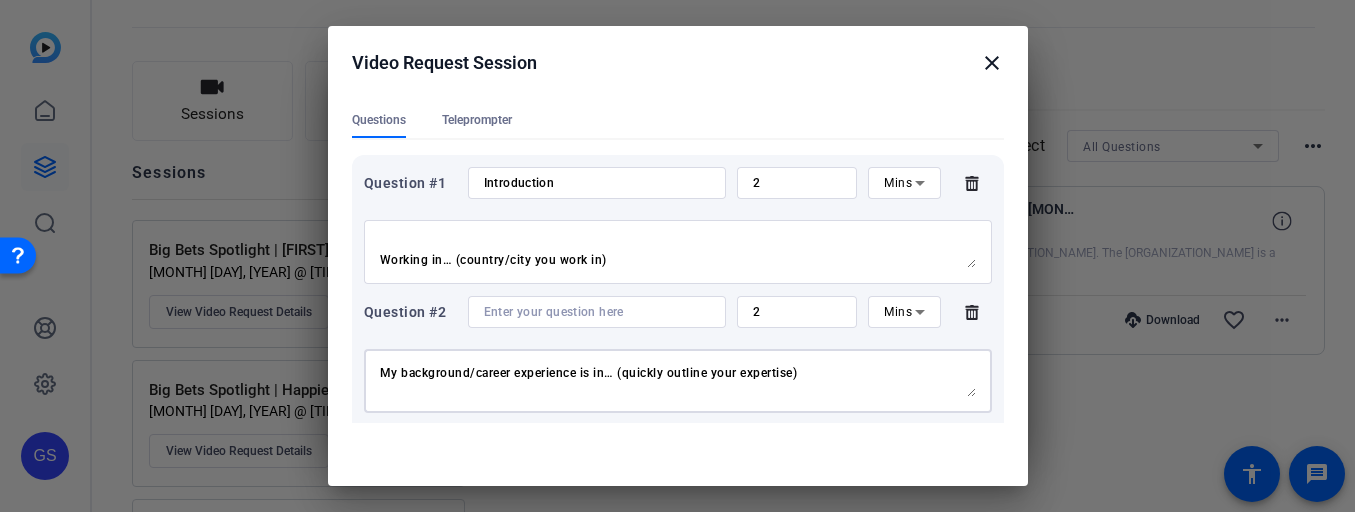 scroll, scrollTop: 47, scrollLeft: 0, axis: vertical 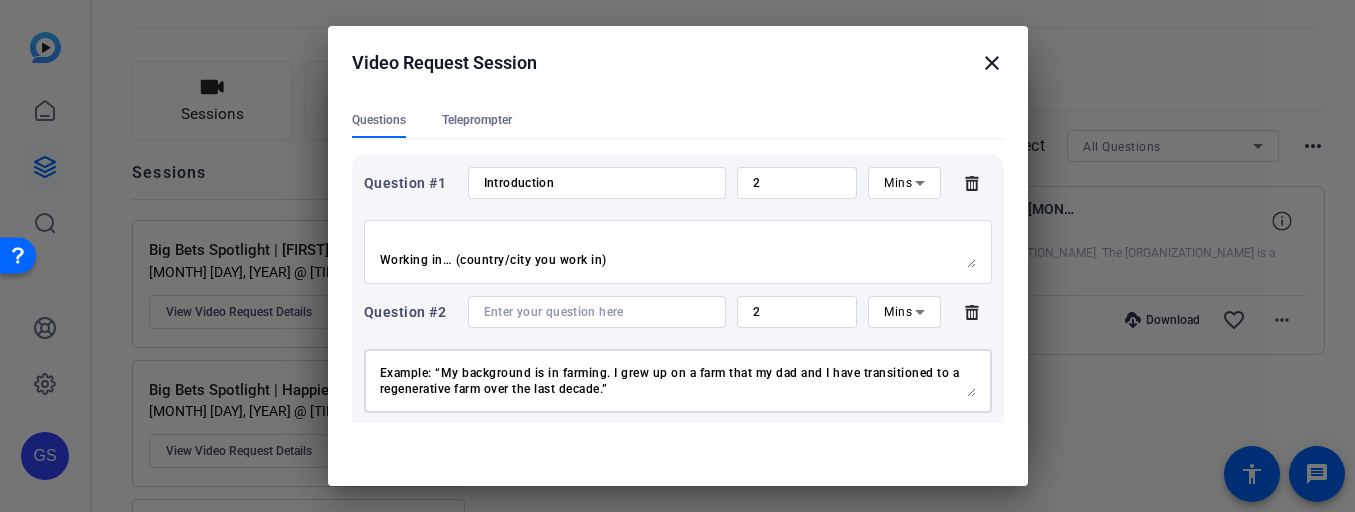 type on "My background/career experience is in… (quickly outline your expertise)
Example: “My background is in farming. I grew up on a farm that my dad and I have transitioned to a regenerative farm over the last decade.”" 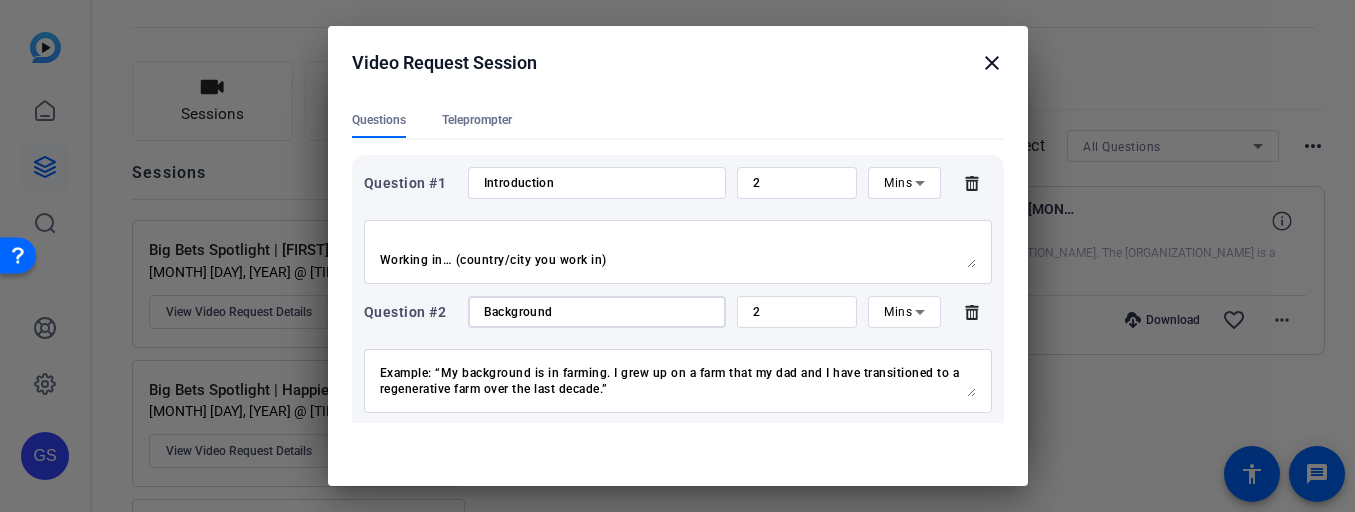 scroll, scrollTop: 64, scrollLeft: 0, axis: vertical 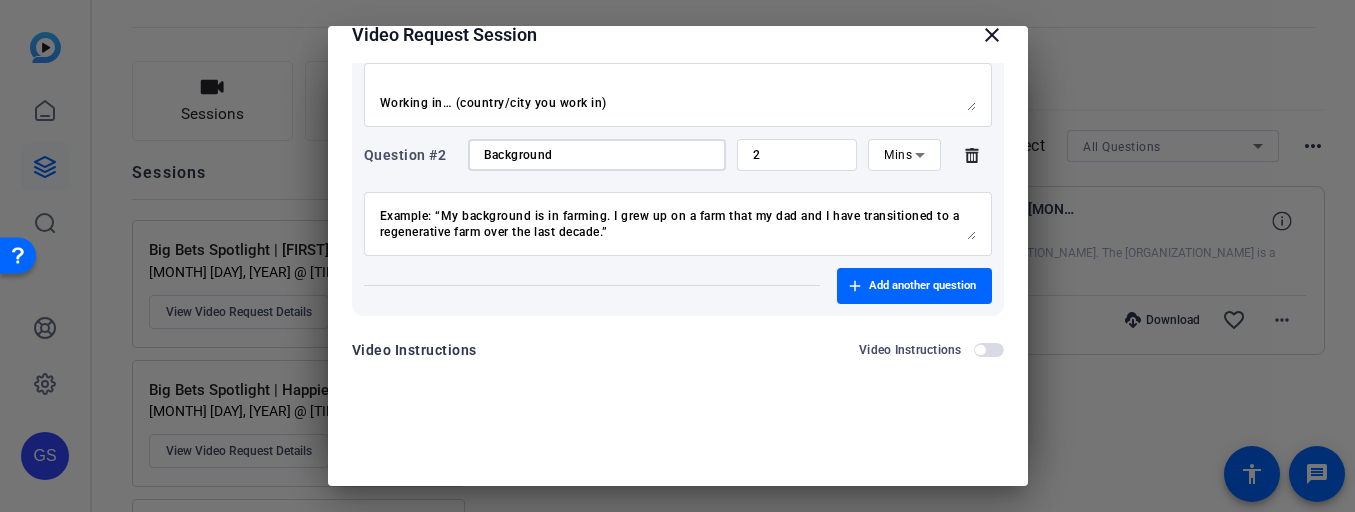 type on "Background" 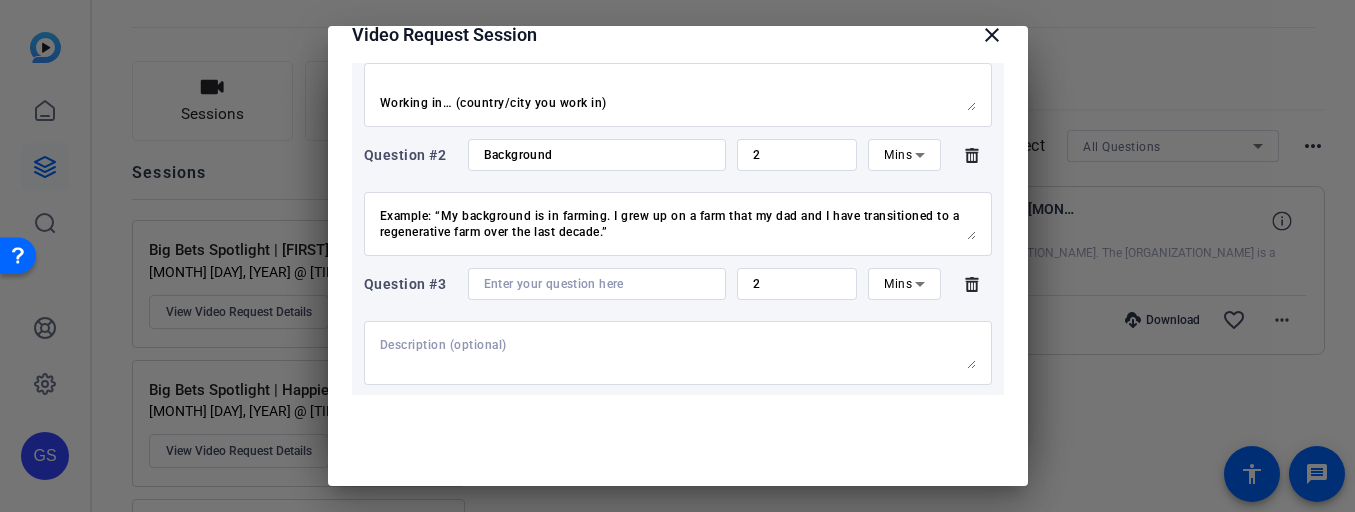 click at bounding box center (678, 353) 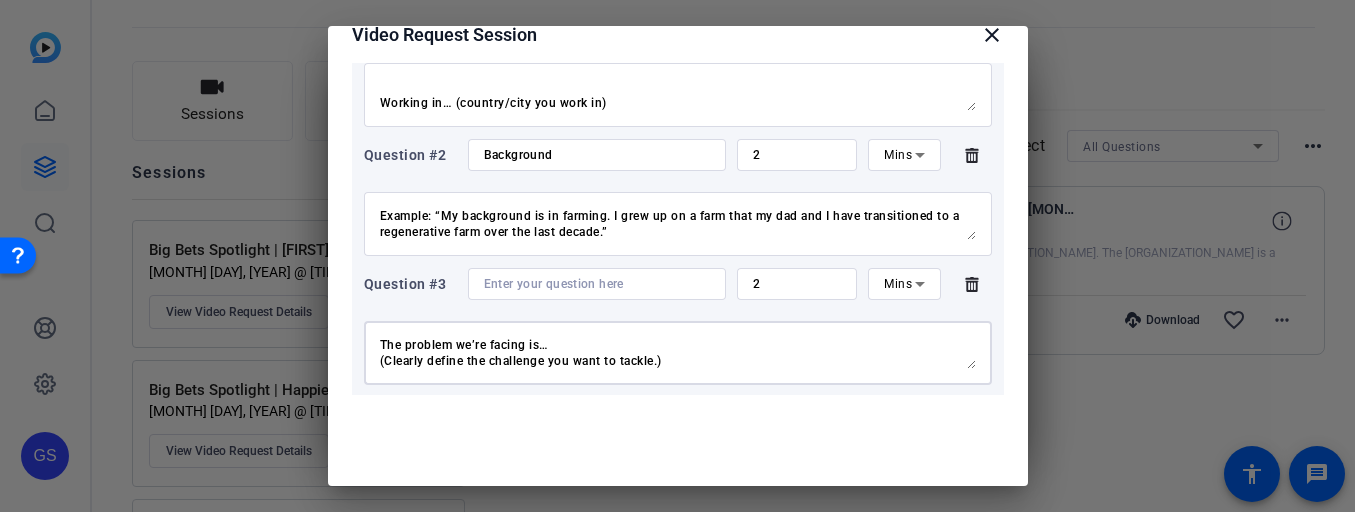 scroll, scrollTop: 31, scrollLeft: 0, axis: vertical 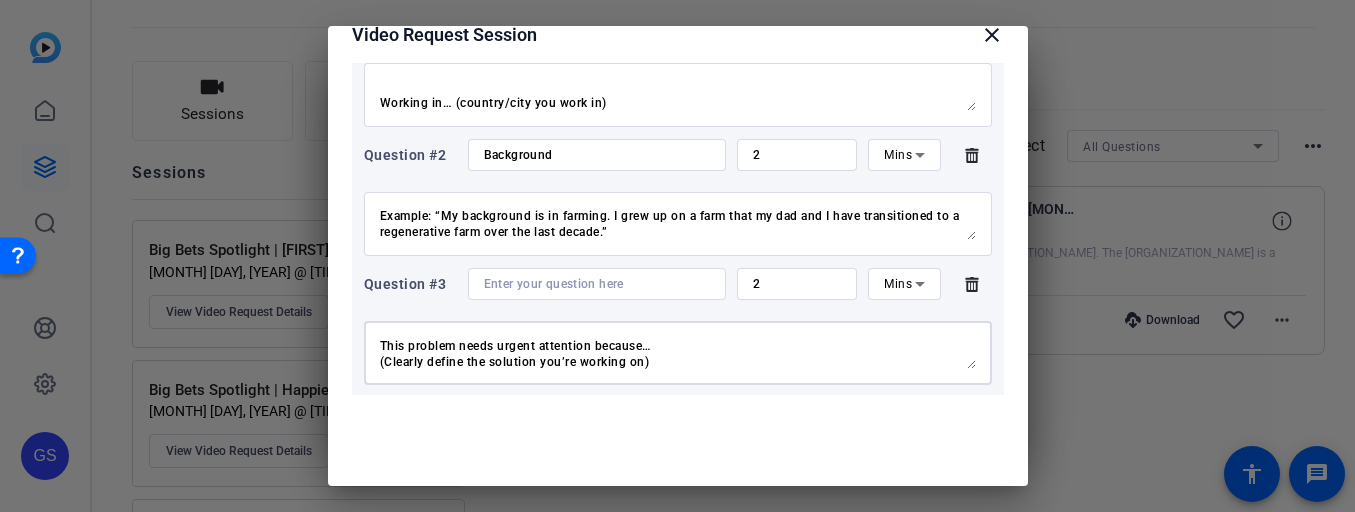 type on "The problem we’re facing is…
(Clearly define the challenge you want to tackle.)
This problem needs urgent attention because…
(Clearly define the solution you’re working on)" 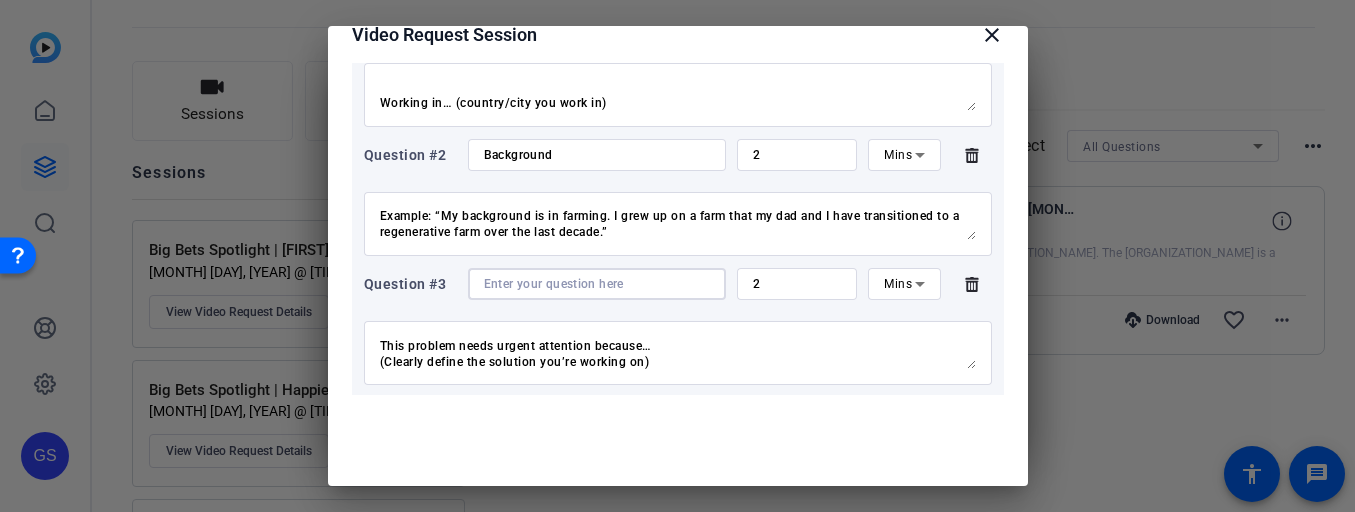 click at bounding box center (597, 284) 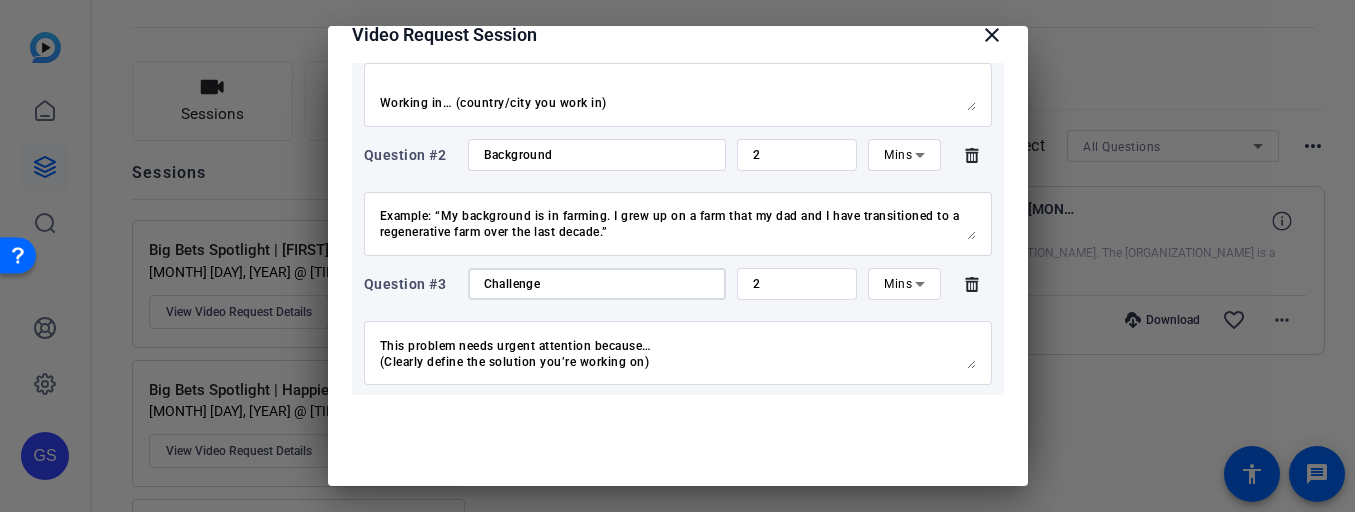 scroll, scrollTop: 48, scrollLeft: 0, axis: vertical 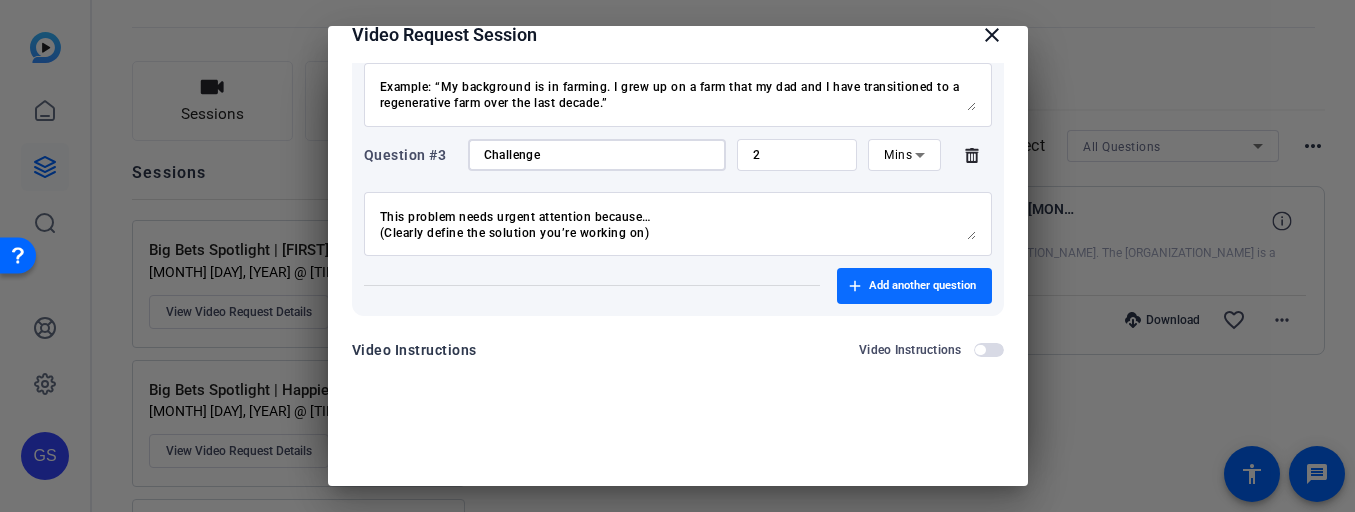 type on "Challenge" 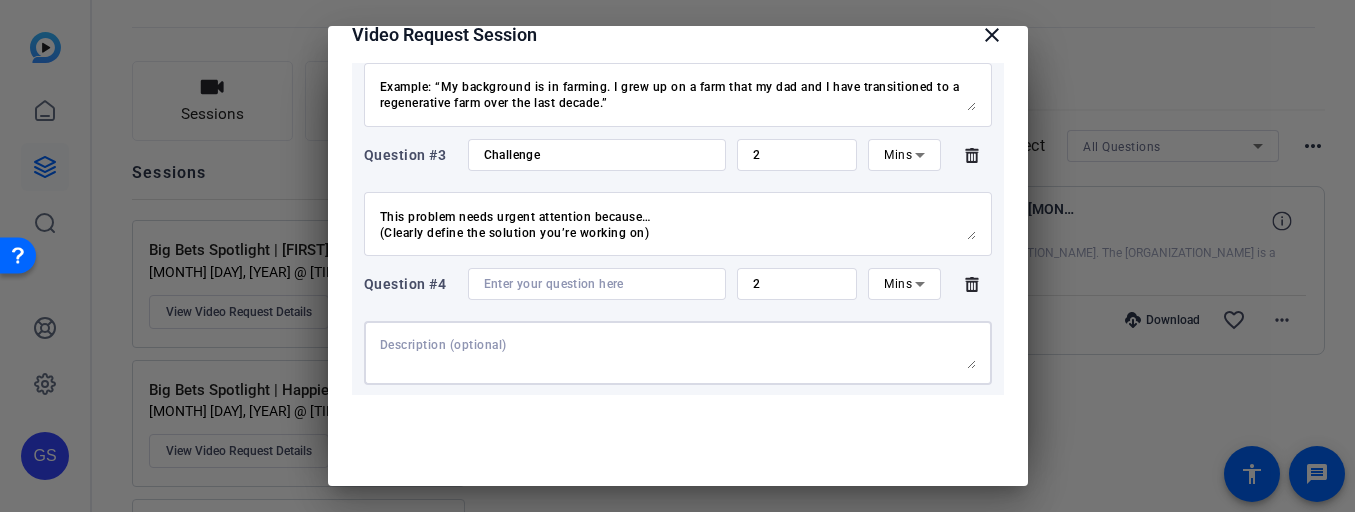 click at bounding box center (678, 353) 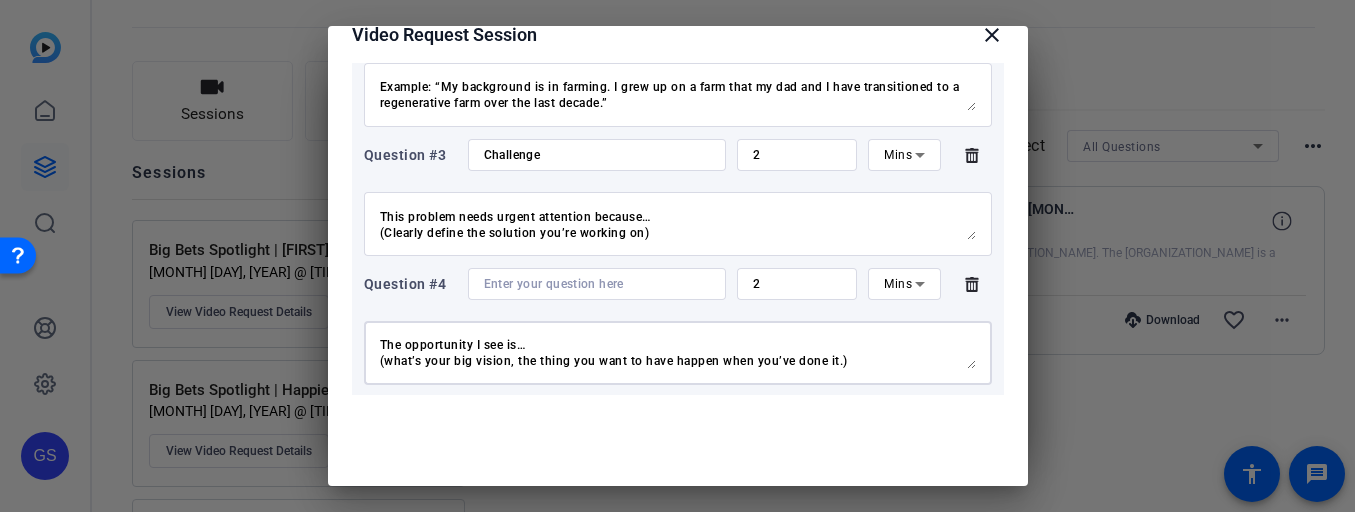 scroll, scrollTop: 47, scrollLeft: 0, axis: vertical 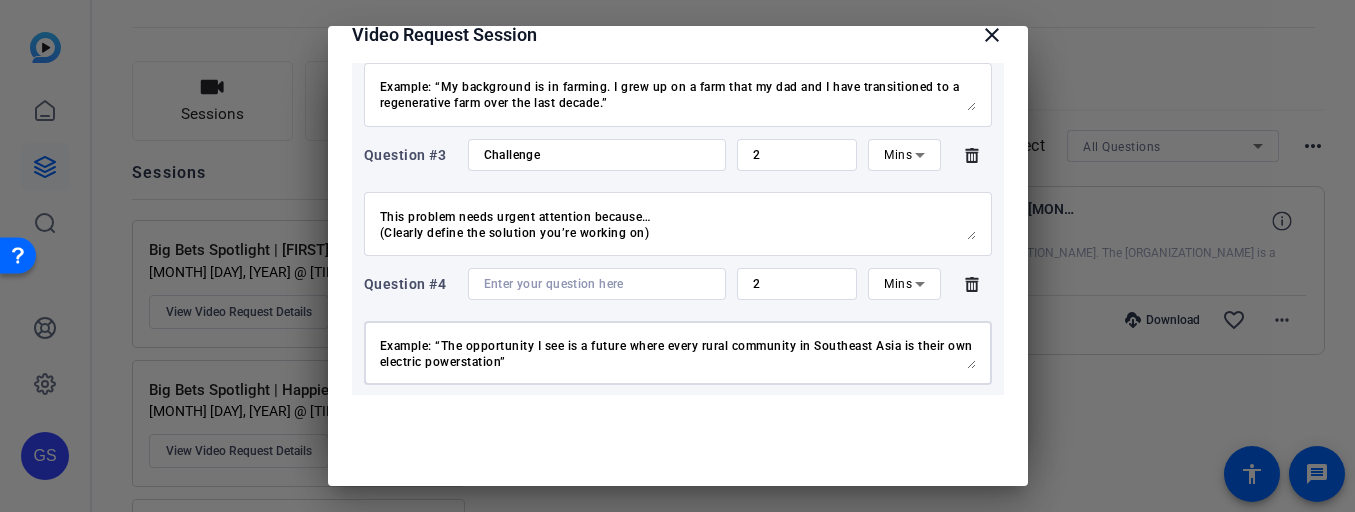 type on "The opportunity I see is…
(what’s your big vision, the thing you want to have happen when you’ve done it.)
Example: “The opportunity I see is a future where every rural community in Southeast Asia is their own electric powerstation”" 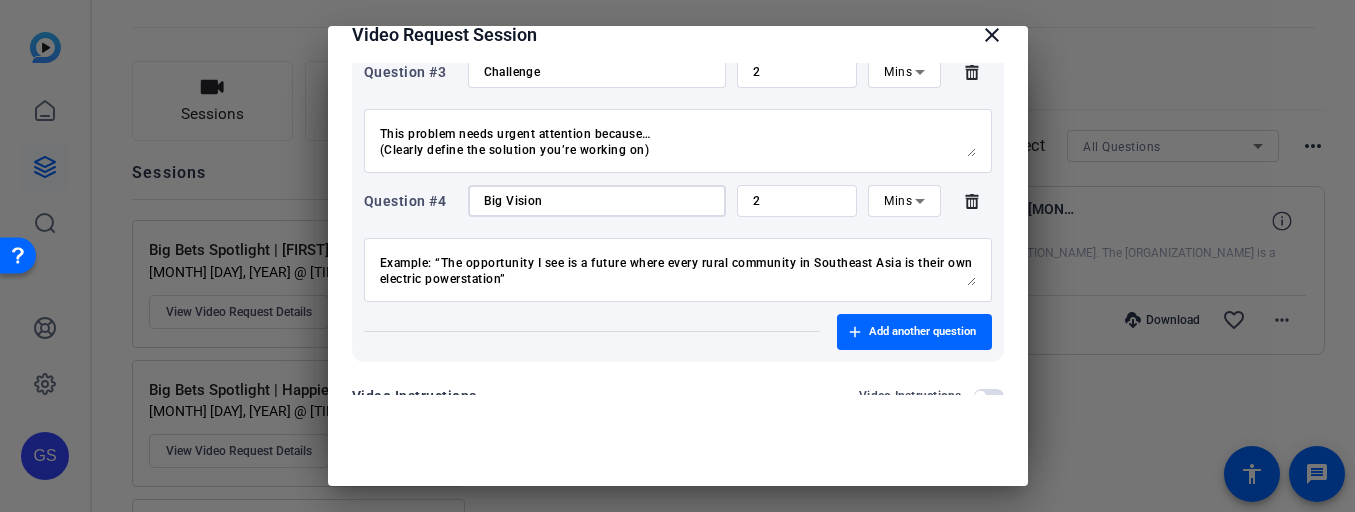 scroll, scrollTop: 573, scrollLeft: 0, axis: vertical 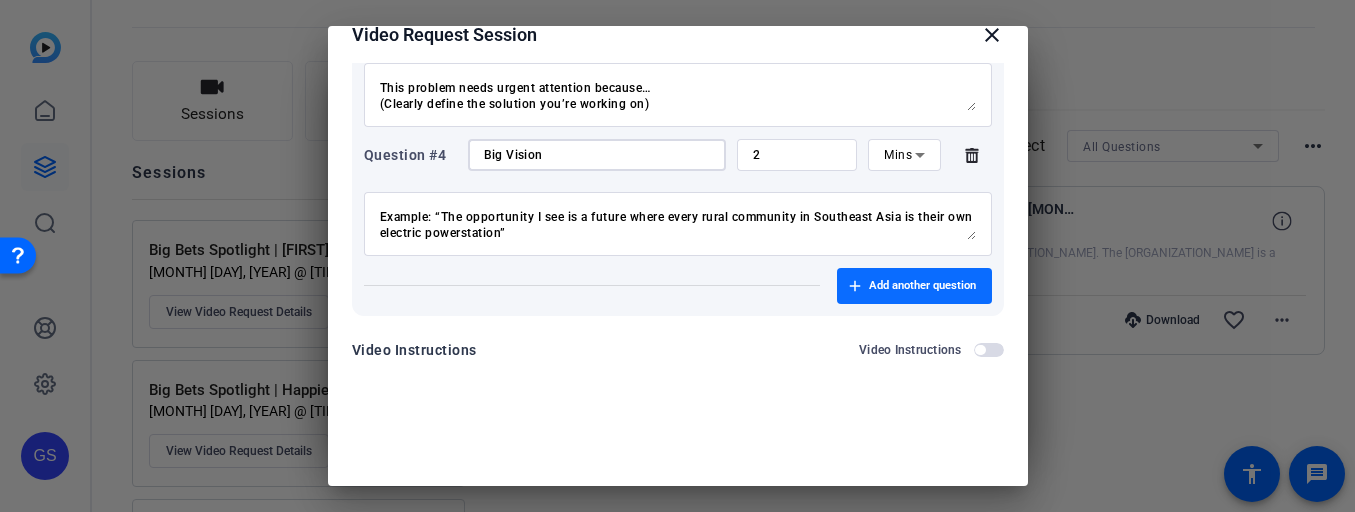 type on "Big Vision" 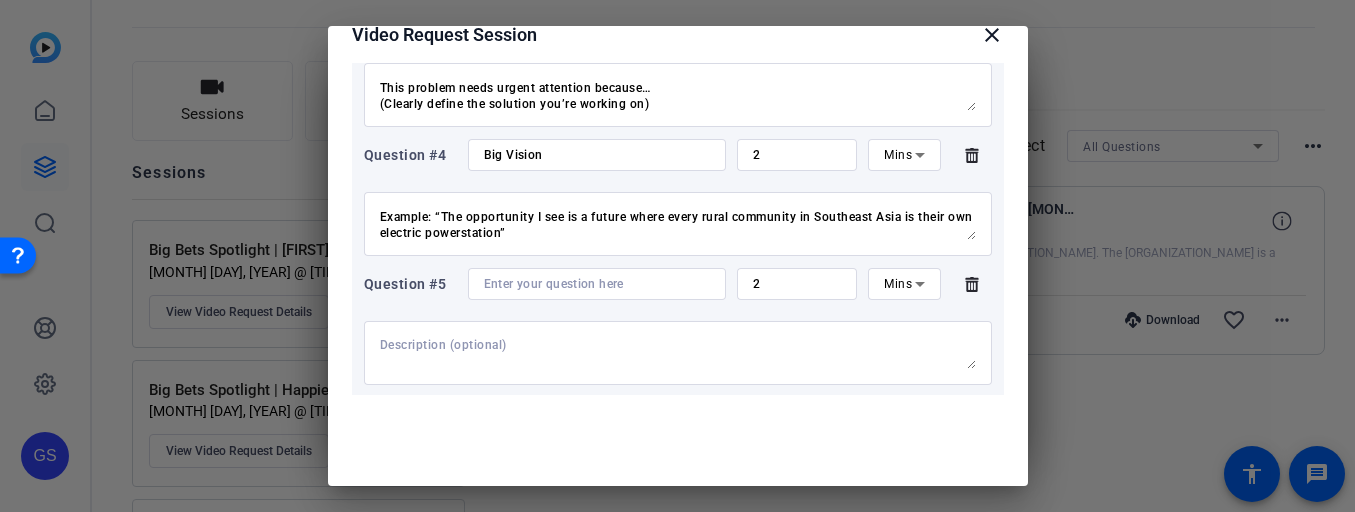click at bounding box center (678, 353) 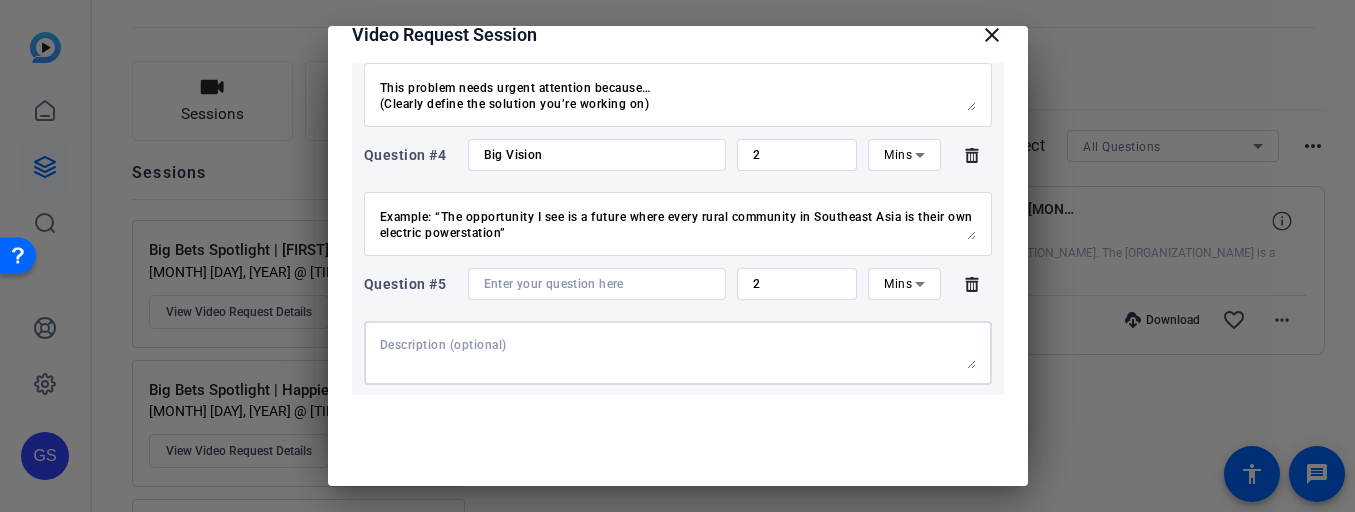 paste on "The Big Bet I’m making is…
(What’s the game-changing idea, approach, or initiative you’re pursuing?)
Example: “The big bet I’m making is that every rural community in Southeast Asia will become their own electric powerstation”
“My Big Bet is to scale solar-powered microgrids in underserved regions, giving communities control over their own energy future.”" 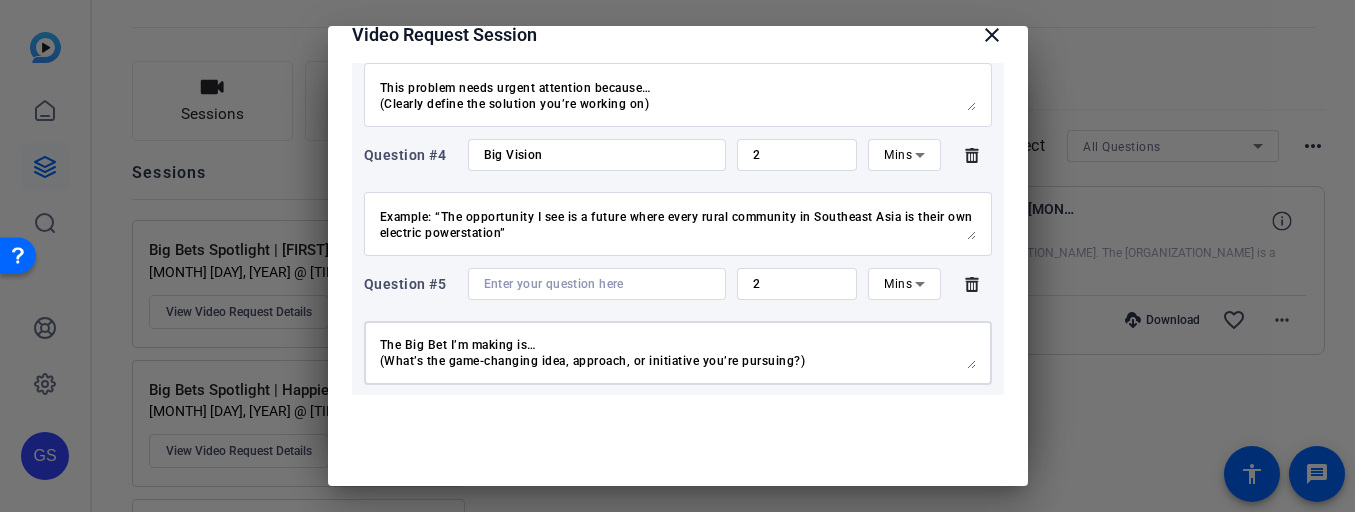 scroll, scrollTop: 79, scrollLeft: 0, axis: vertical 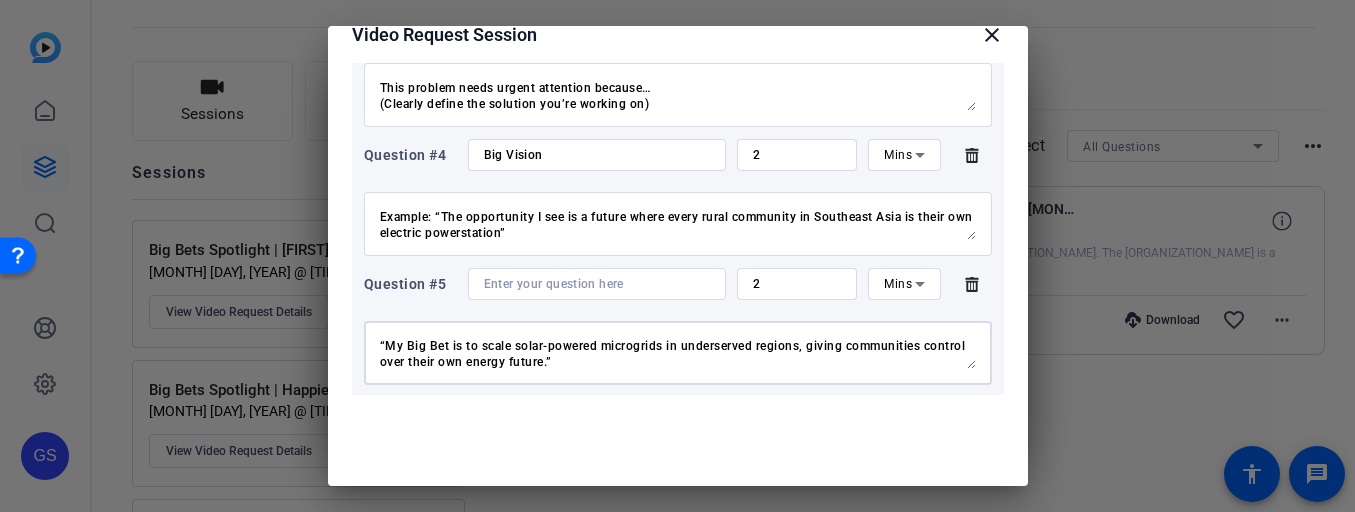 type on "The Big Bet I’m making is…
(What’s the game-changing idea, approach, or initiative you’re pursuing?)
Example: “The big bet I’m making is that every rural community in Southeast Asia will become their own electric powerstation”
“My Big Bet is to scale solar-powered microgrids in underserved regions, giving communities control over their own energy future.”" 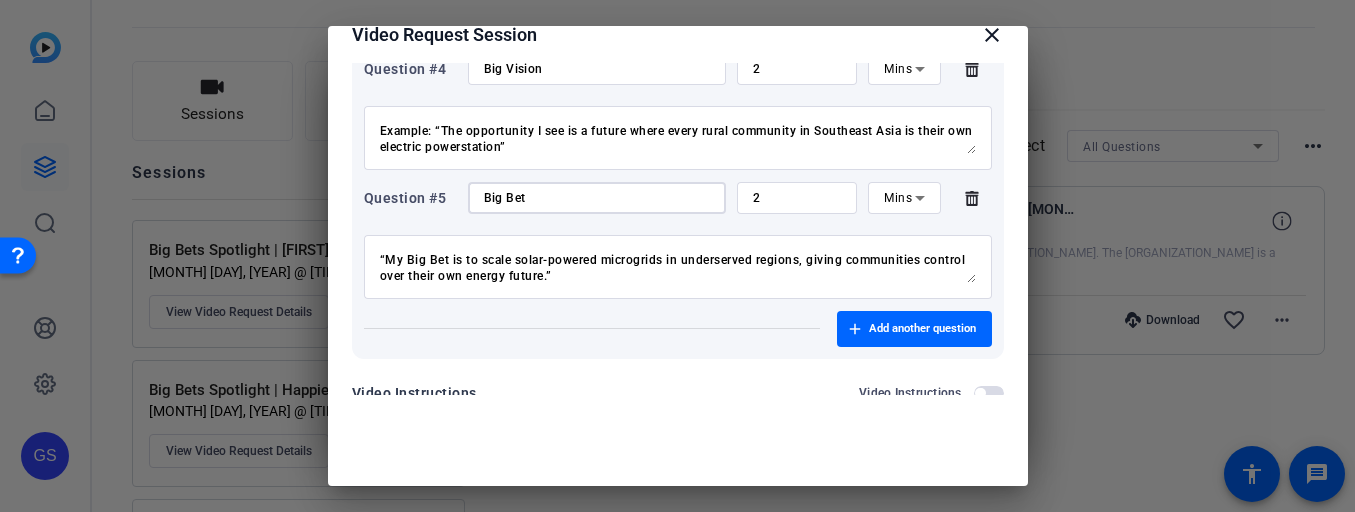 scroll, scrollTop: 702, scrollLeft: 0, axis: vertical 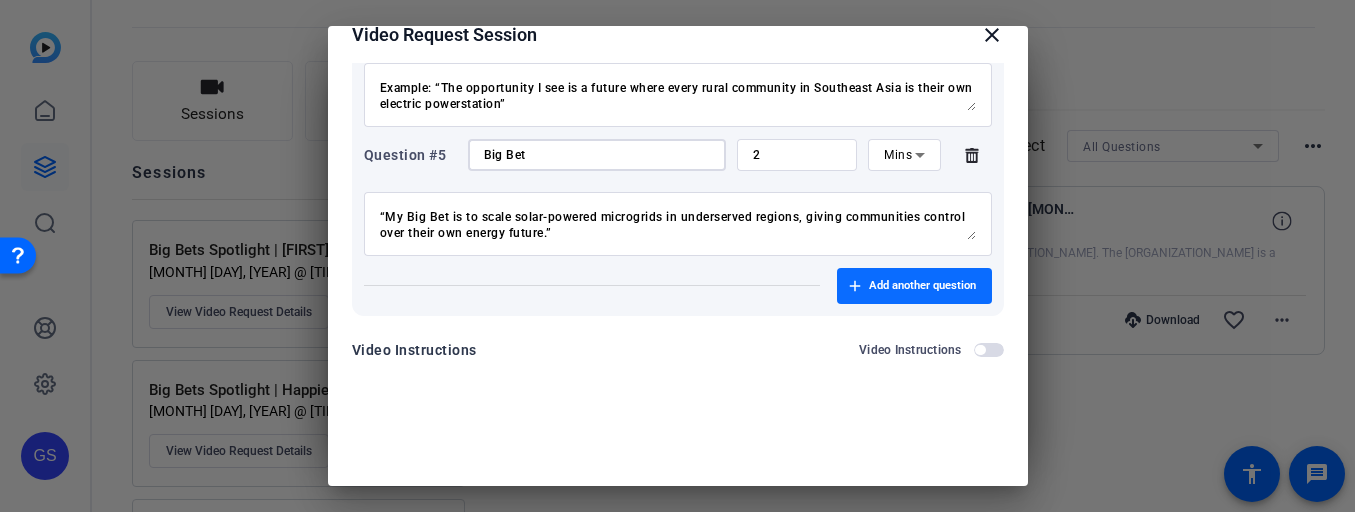 type on "Big Bet" 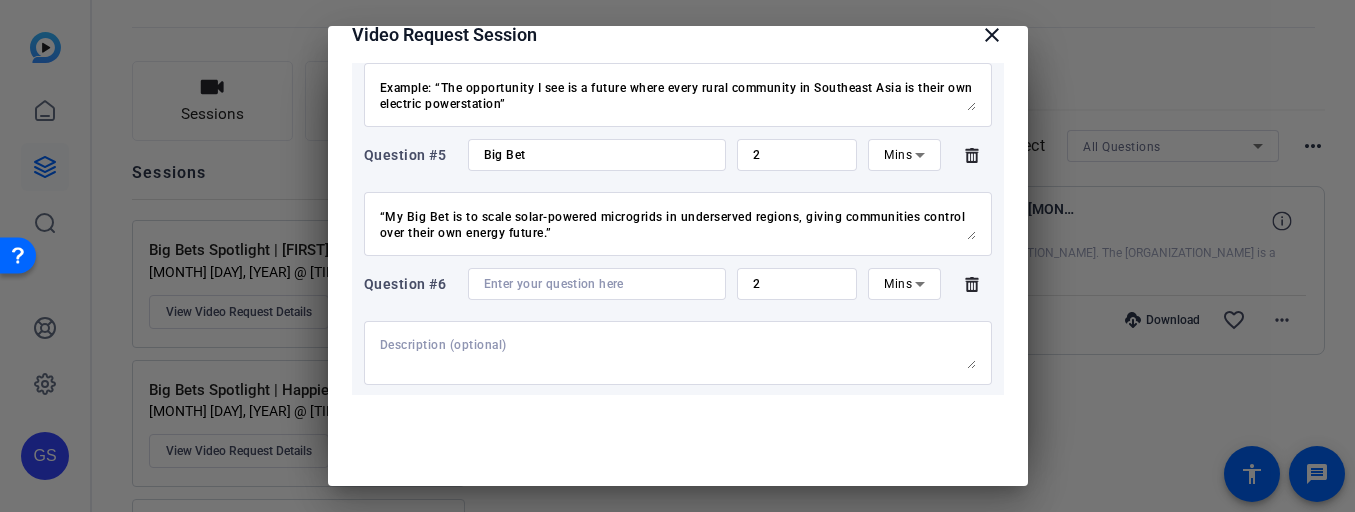 click at bounding box center (678, 353) 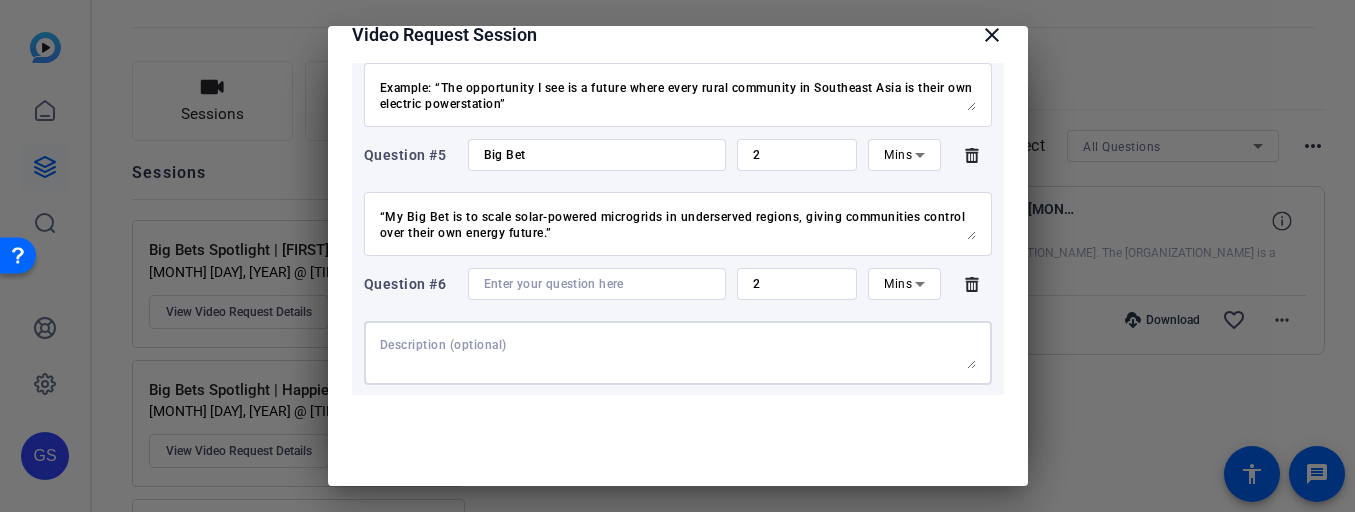 paste on "The unlikely partners I’ve worked with…
Example: “The unlikely partners I’ve worked with have been with fishing industries who also do not want to see deep sea mining.”" 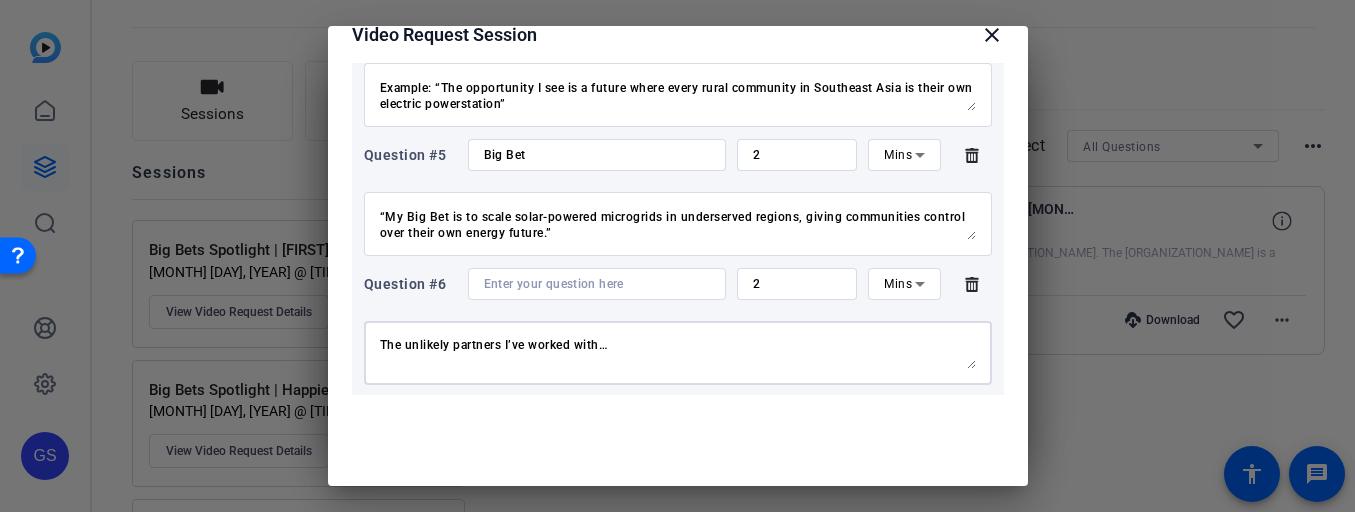 scroll, scrollTop: 31, scrollLeft: 0, axis: vertical 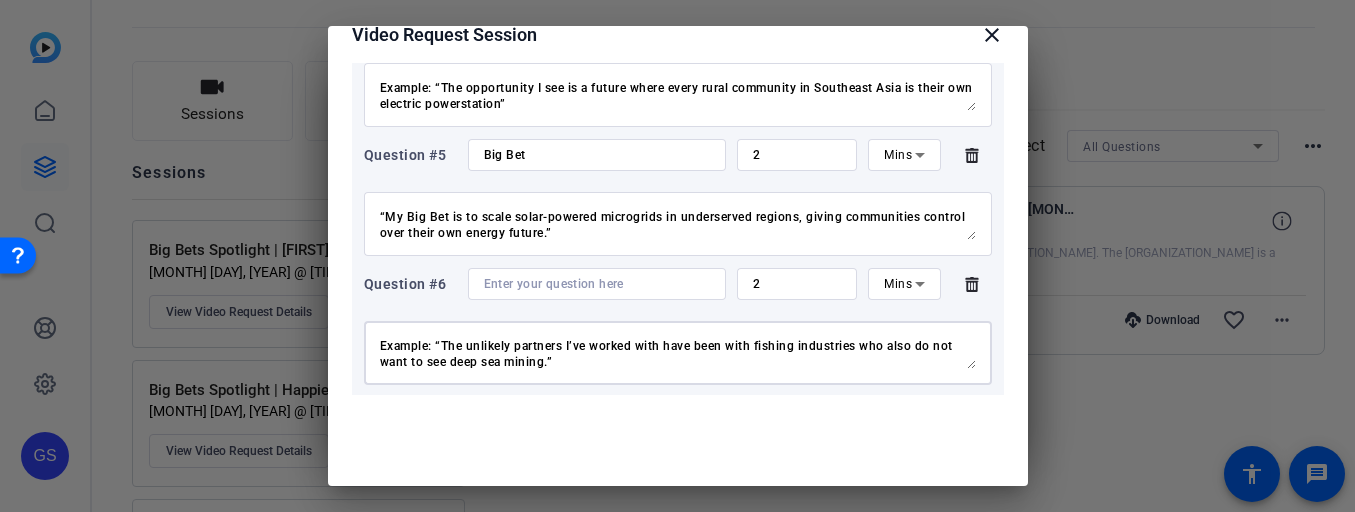 type on "The unlikely partners I’ve worked with…
Example: “The unlikely partners I’ve worked with have been with fishing industries who also do not want to see deep sea mining.”" 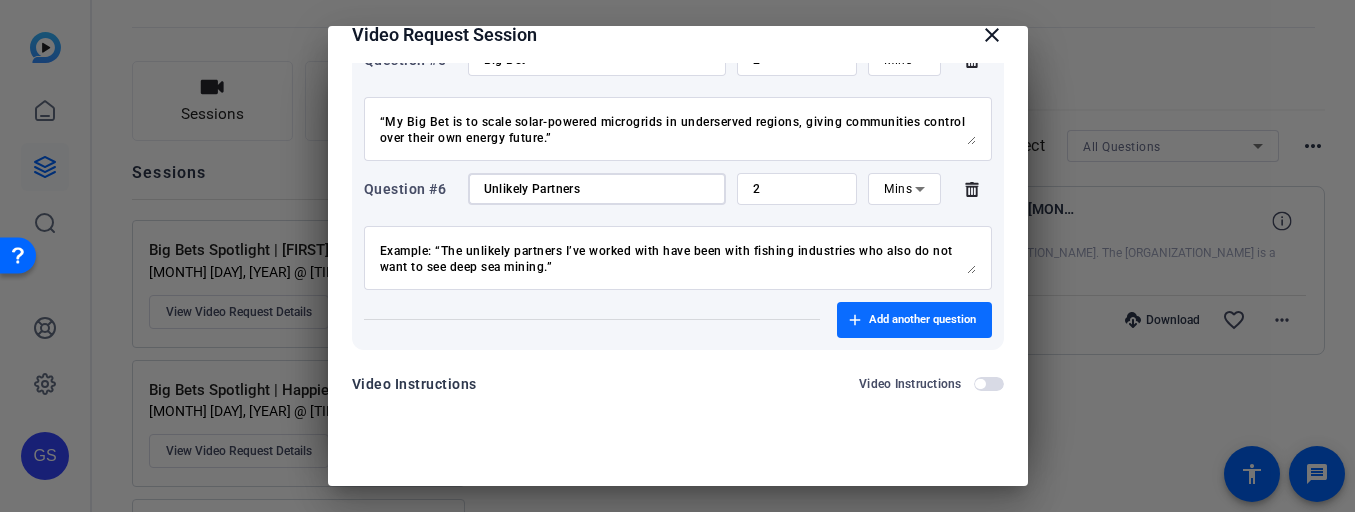 scroll, scrollTop: 809, scrollLeft: 0, axis: vertical 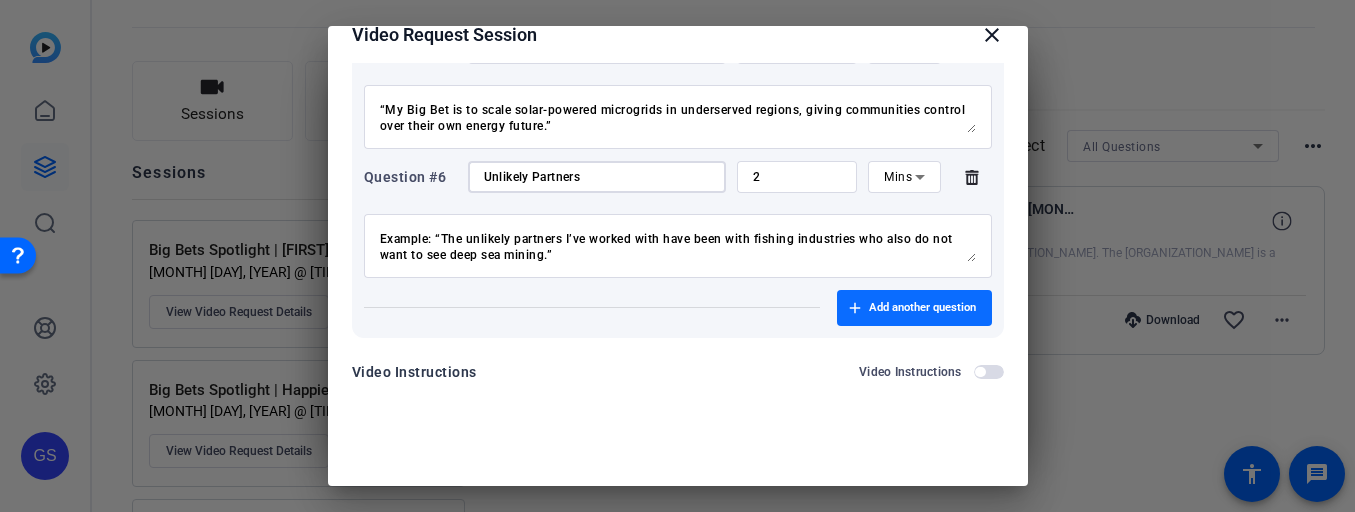 type on "Unlikely Partners" 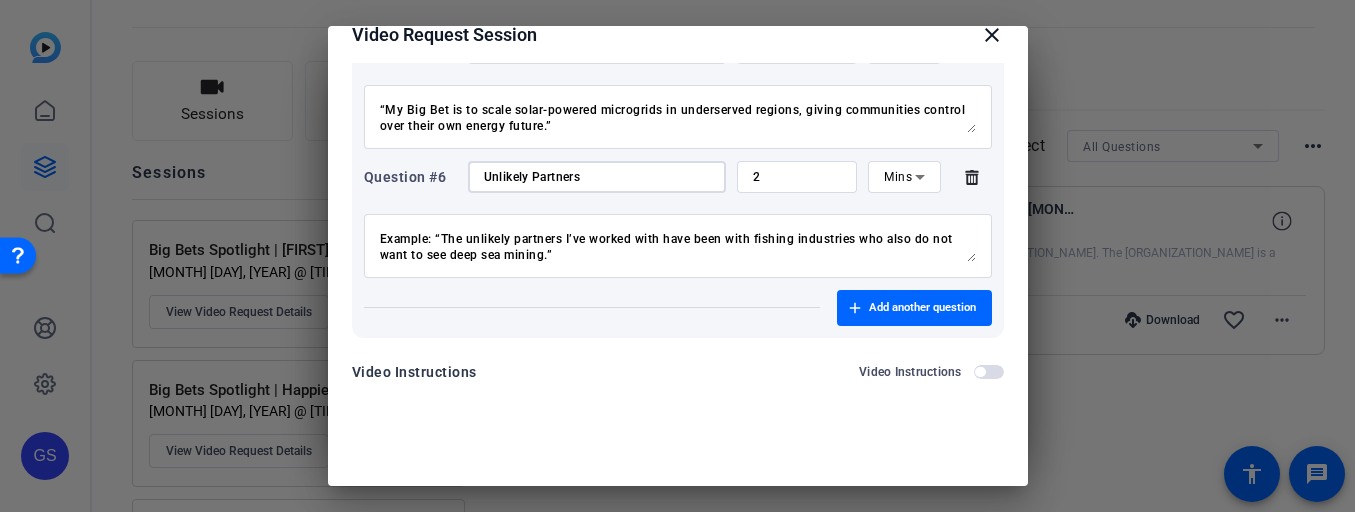 click at bounding box center [914, 308] 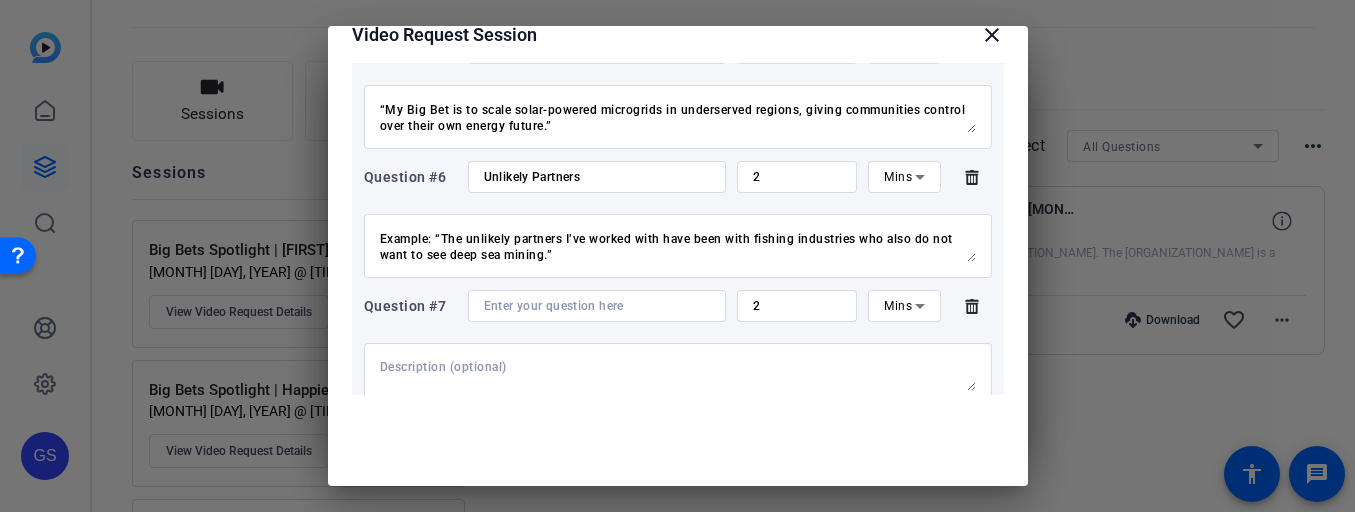 click at bounding box center (678, 375) 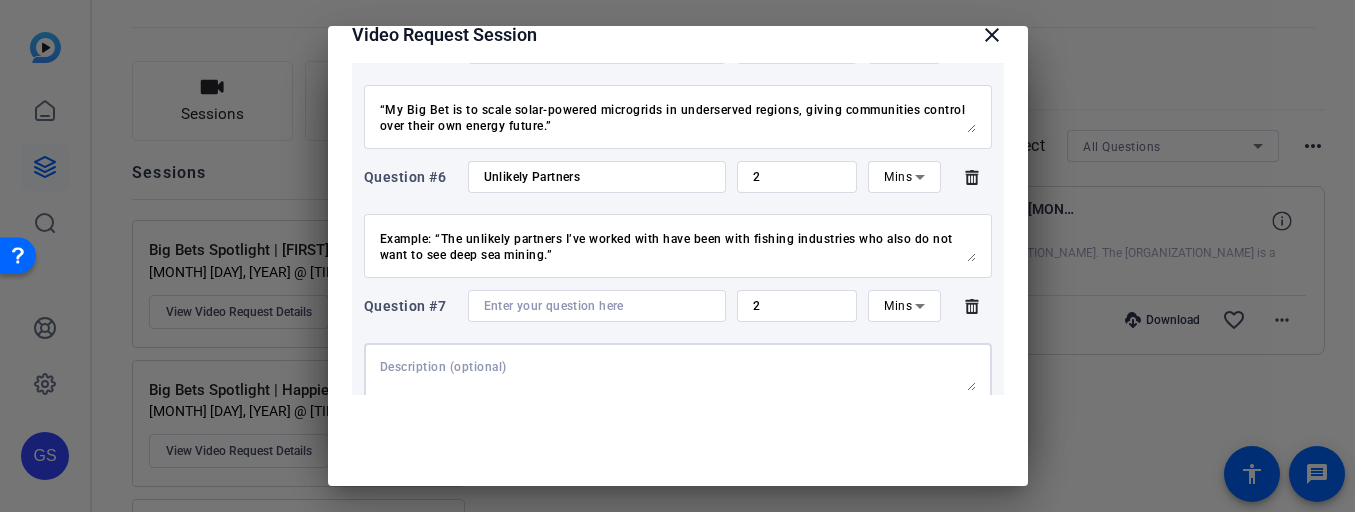 paste on "The simple question I’ve asked myself to cut through the complexity is… or
The simple phrase I tell myself daily is…
Example: The simple question I’ve asked through this process is, “How I can provide better feedback to my team.”" 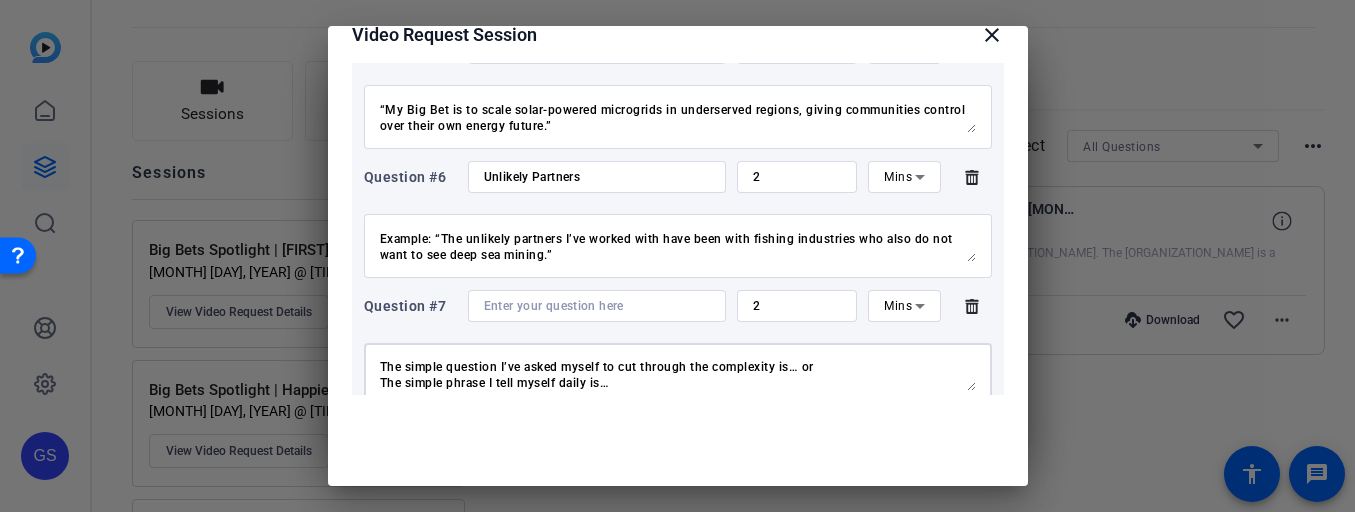 scroll, scrollTop: 47, scrollLeft: 0, axis: vertical 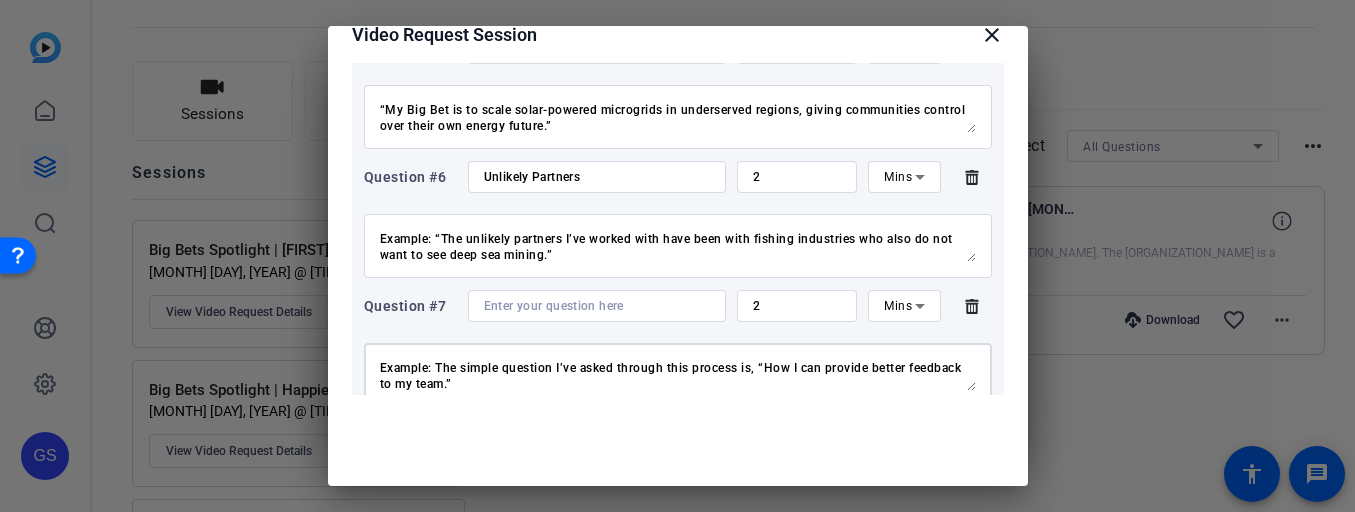 type on "The simple question I’ve asked myself to cut through the complexity is… or
The simple phrase I tell myself daily is…
Example: The simple question I’ve asked through this process is, “How I can provide better feedback to my team.”" 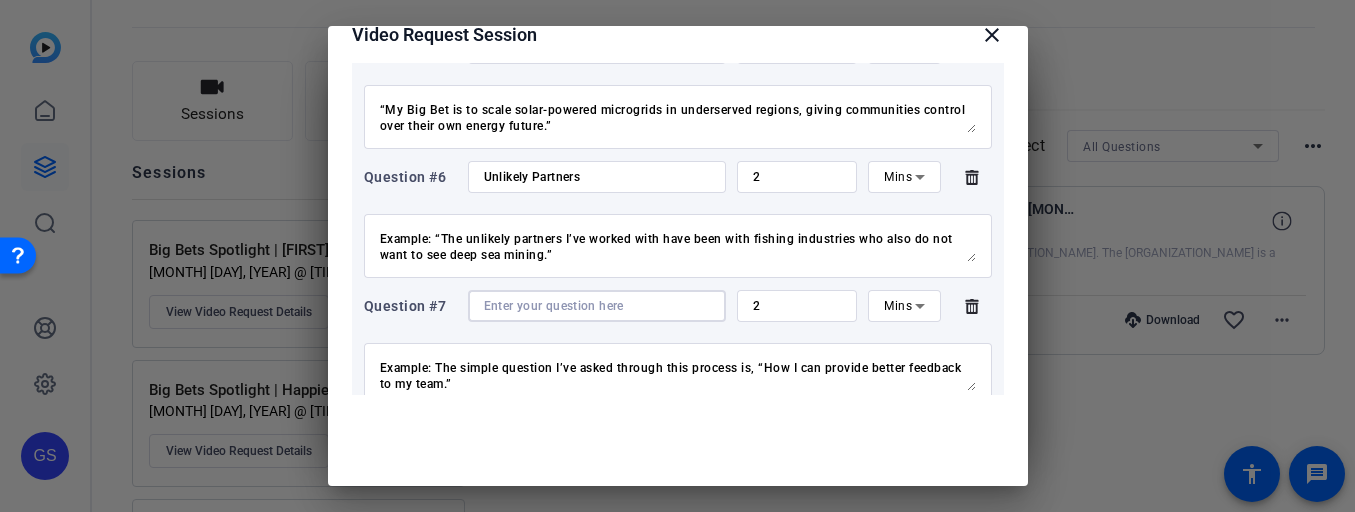 click at bounding box center [597, 306] 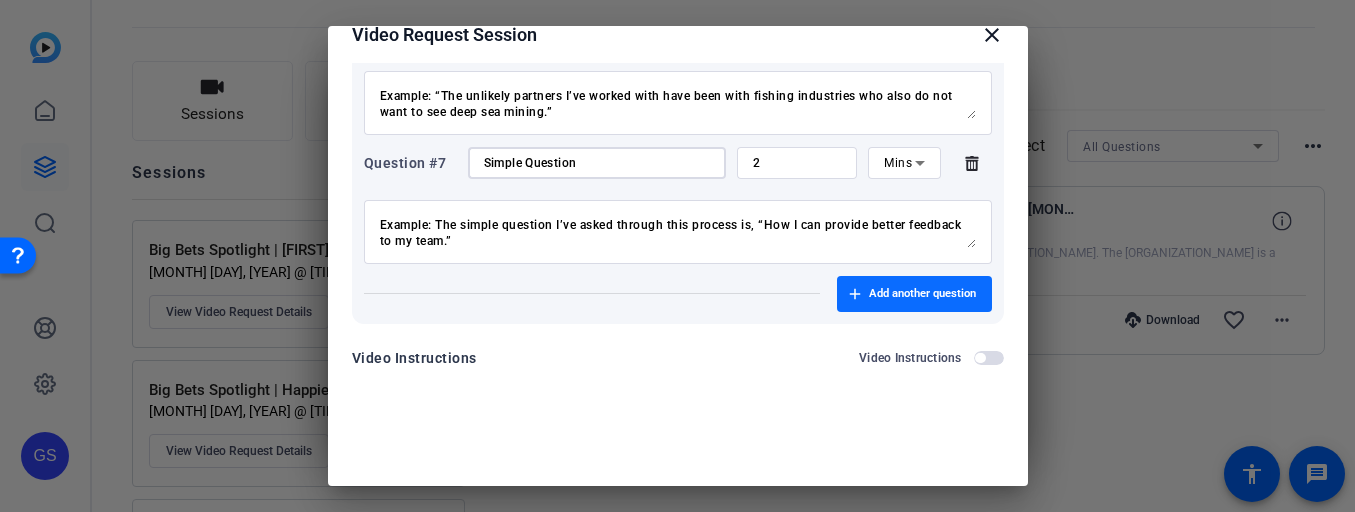scroll, scrollTop: 952, scrollLeft: 0, axis: vertical 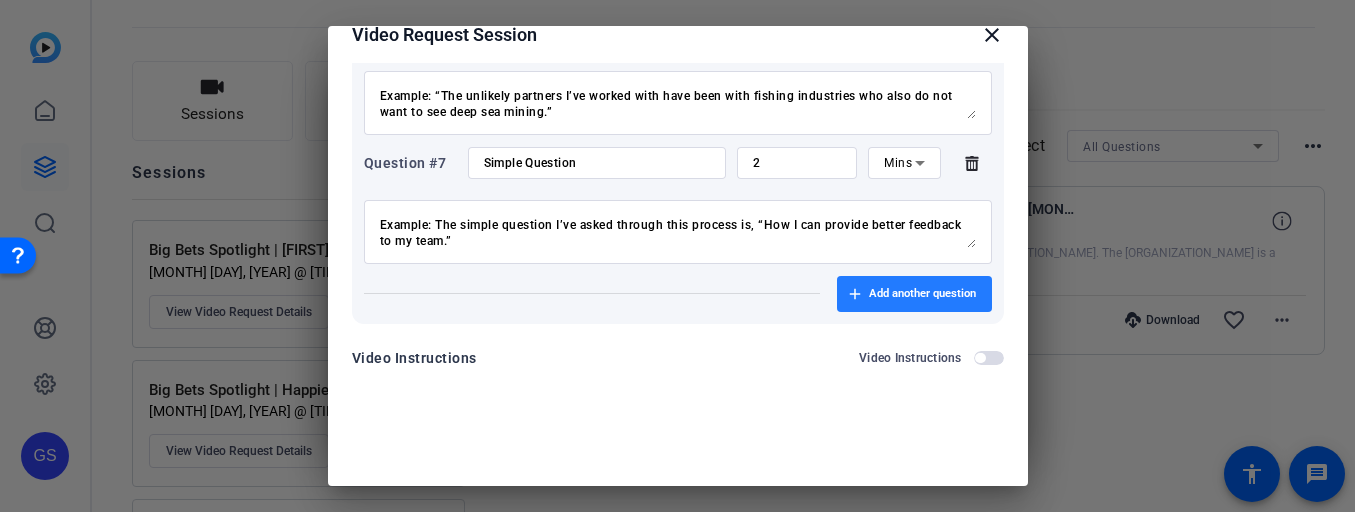 click on "Add another question" at bounding box center [922, 294] 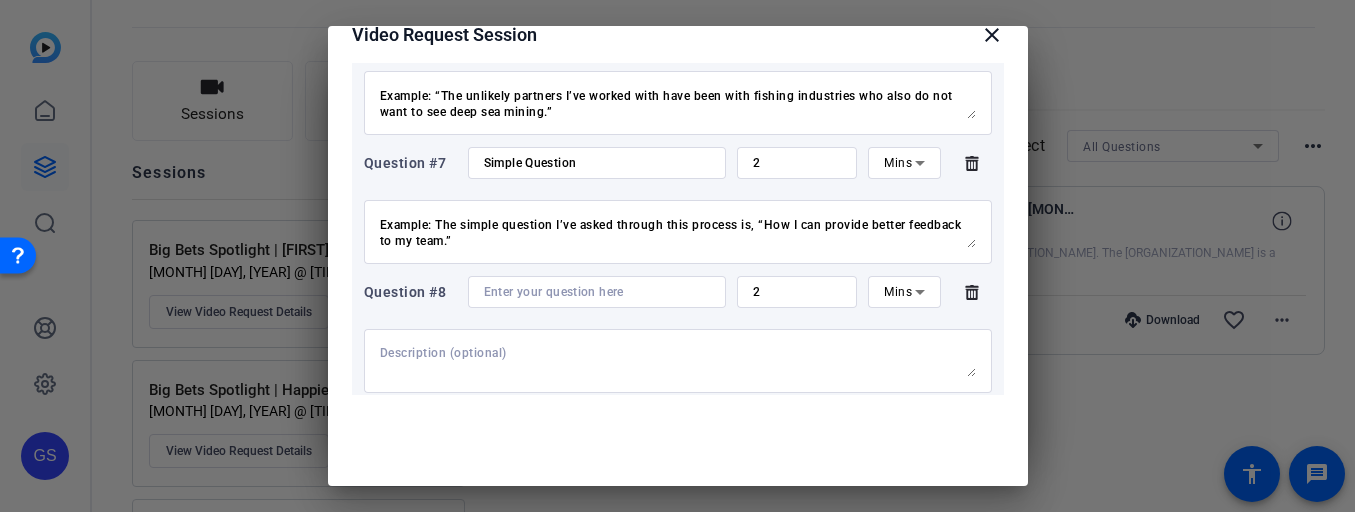 click at bounding box center (678, 361) 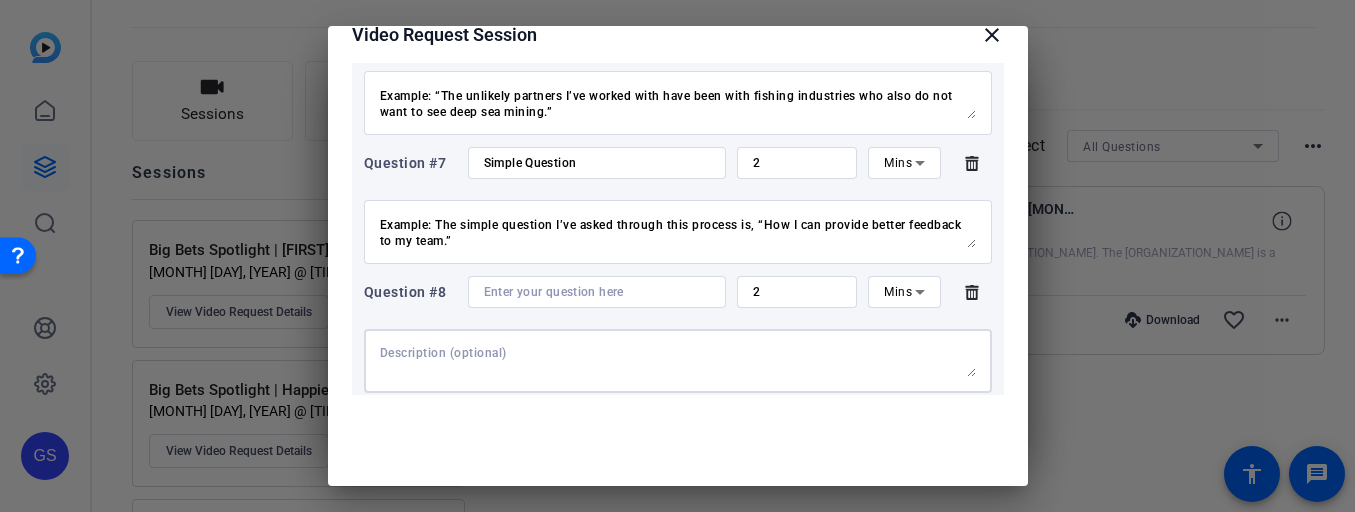 paste on "I track my research and data by…
(How do you track your research/data and use it to inform future actions?)
Example: “I track the progress we've made in raising money for charities with my dedicated fundraising team.”" 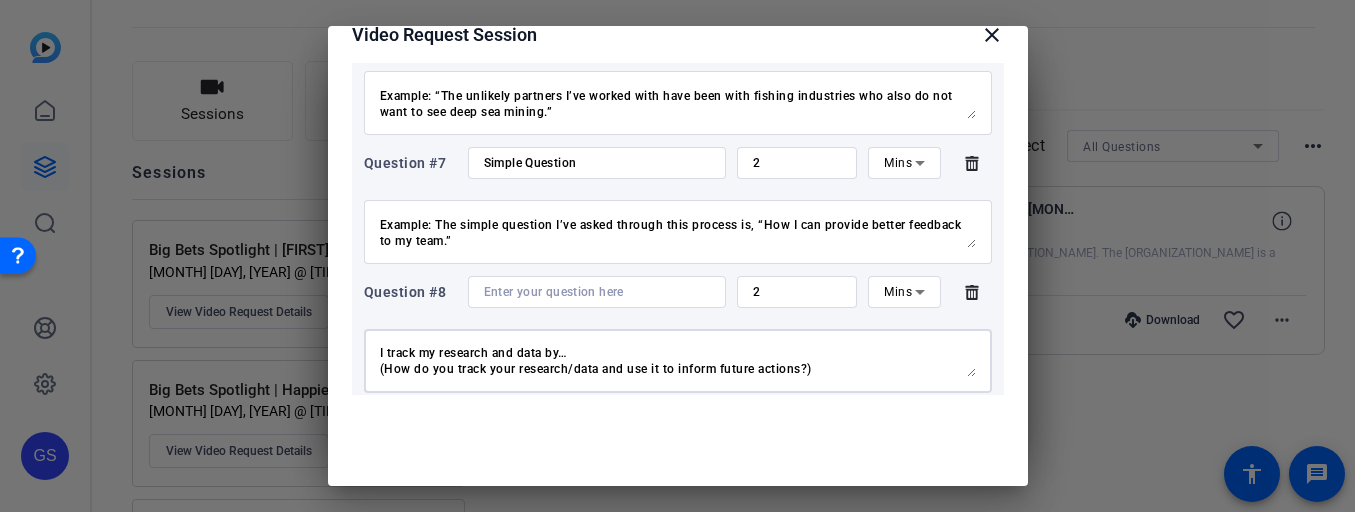 scroll, scrollTop: 47, scrollLeft: 0, axis: vertical 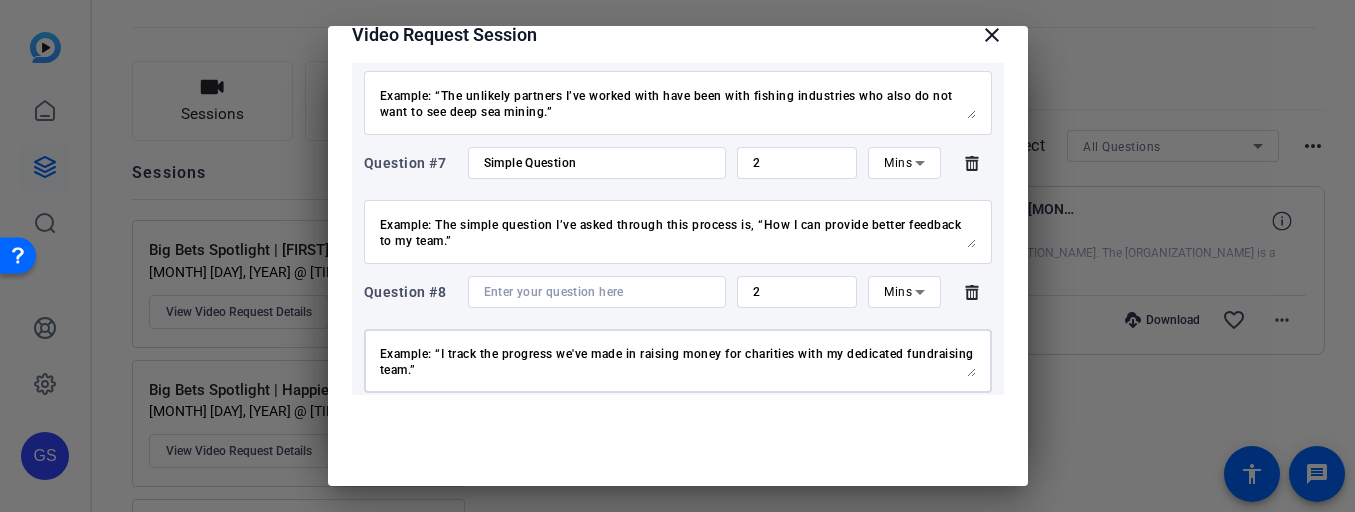 type on "I track my research and data by…
(How do you track your research/data and use it to inform future actions?)
Example: “I track the progress we've made in raising money for charities with my dedicated fundraising team.”" 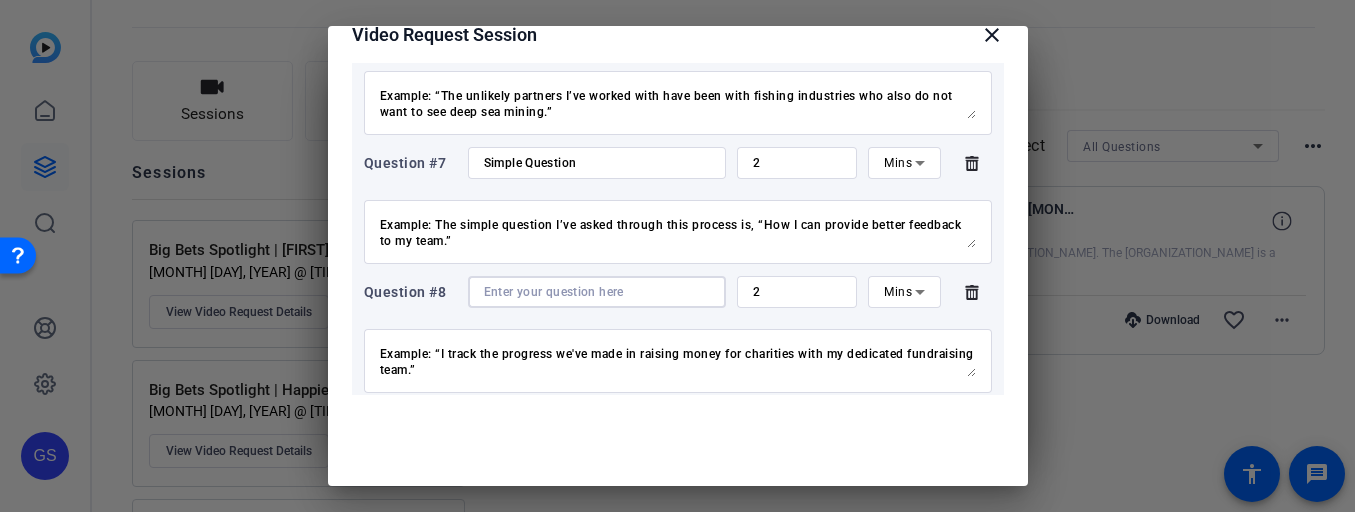 click at bounding box center [597, 292] 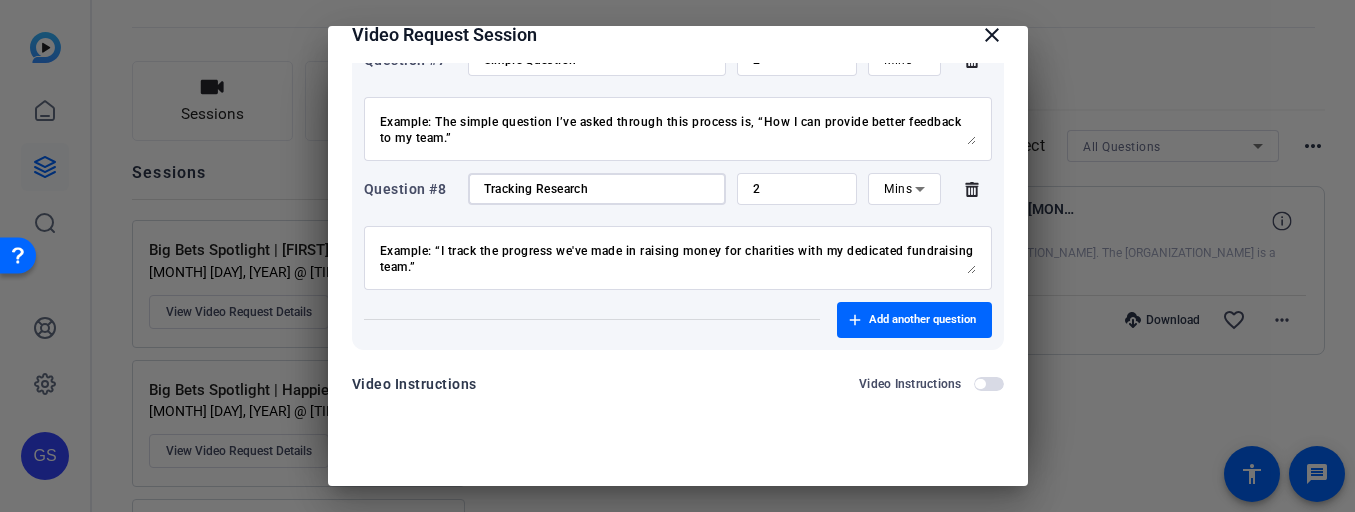 scroll, scrollTop: 1059, scrollLeft: 0, axis: vertical 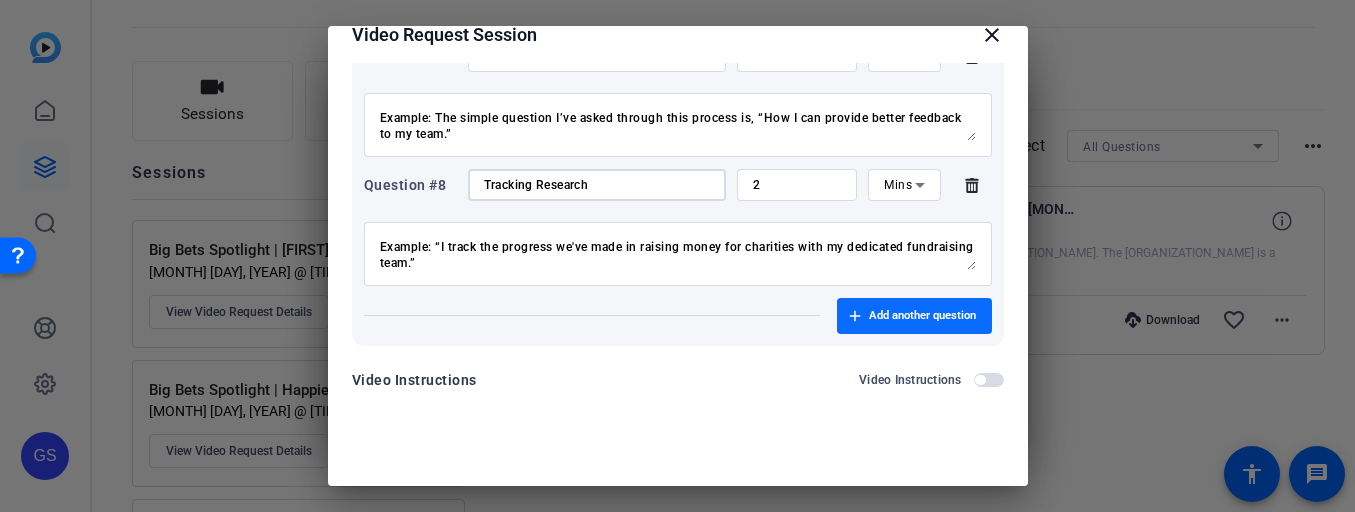 type on "Tracking Research" 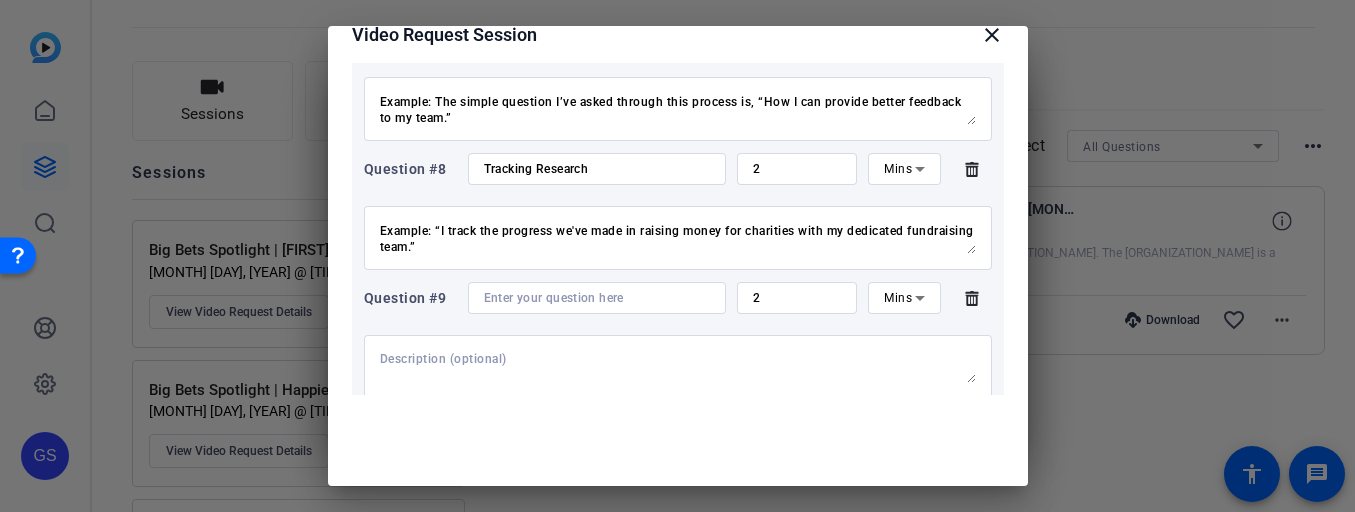 scroll, scrollTop: 1110, scrollLeft: 0, axis: vertical 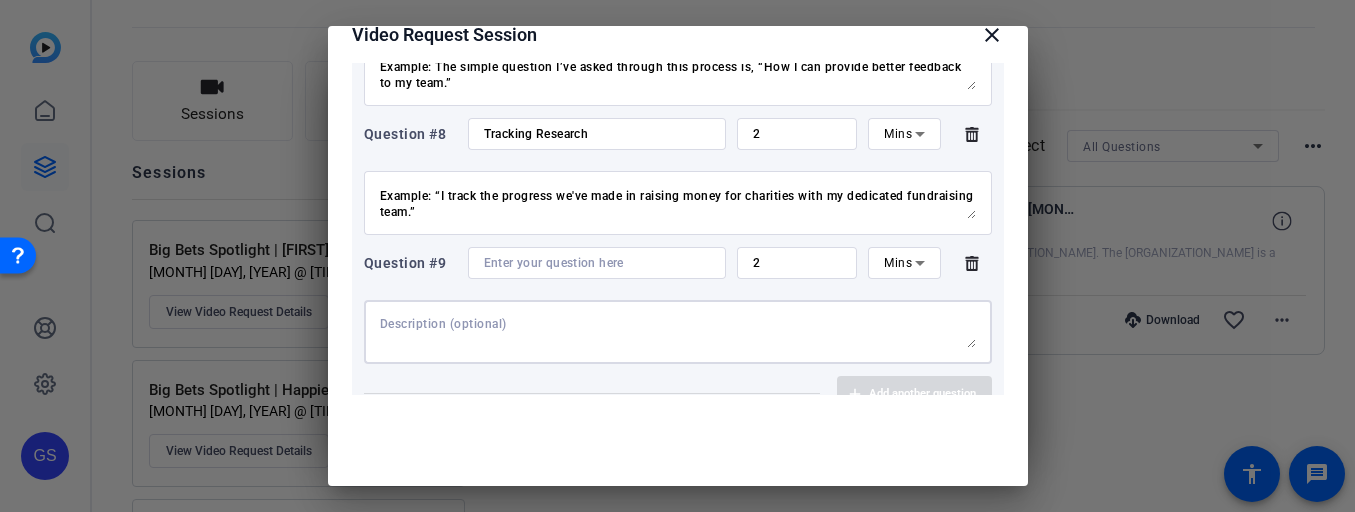 click at bounding box center (678, 332) 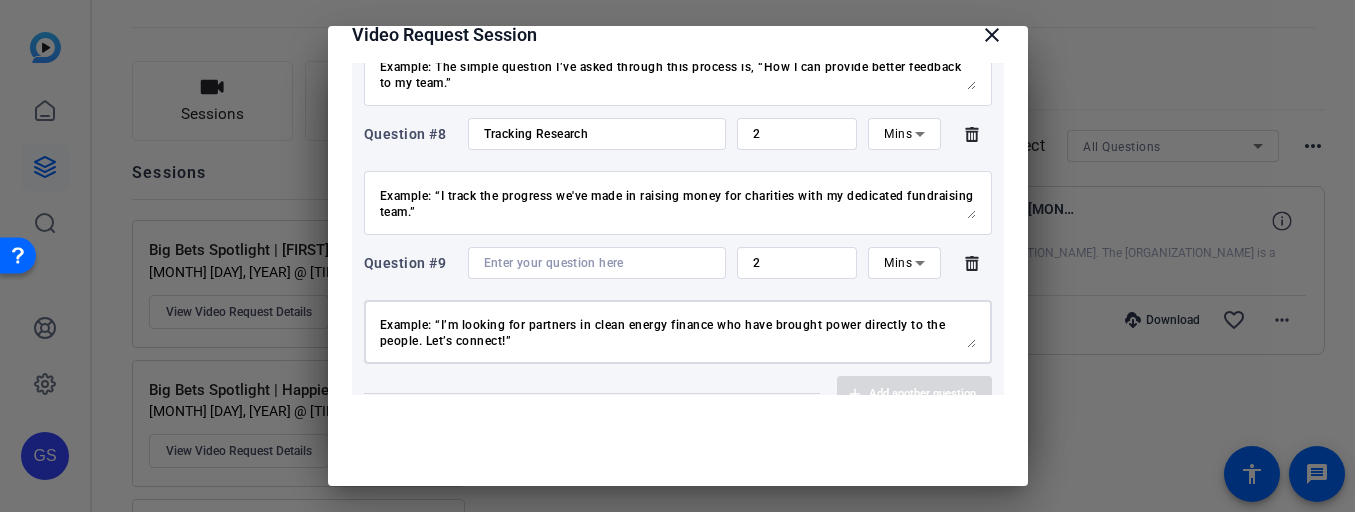 scroll, scrollTop: 32, scrollLeft: 0, axis: vertical 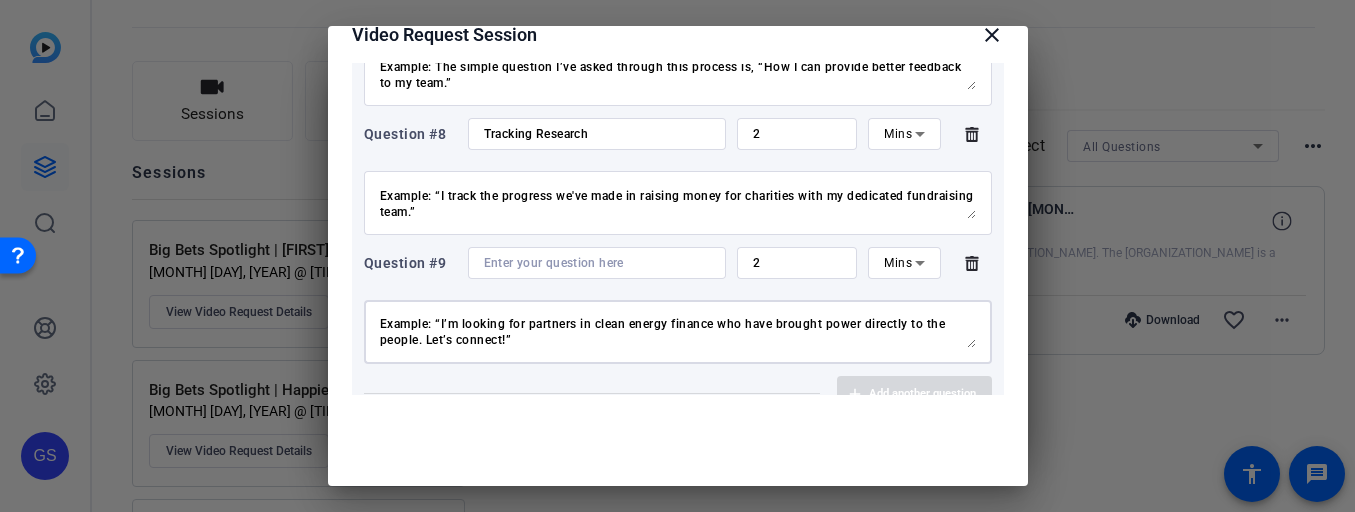 type on "I am looking for partners in… (Invite collaboration and support.)
Example: “I’m looking for partners in clean energy finance who have brought power directly to the people. Let’s connect!”" 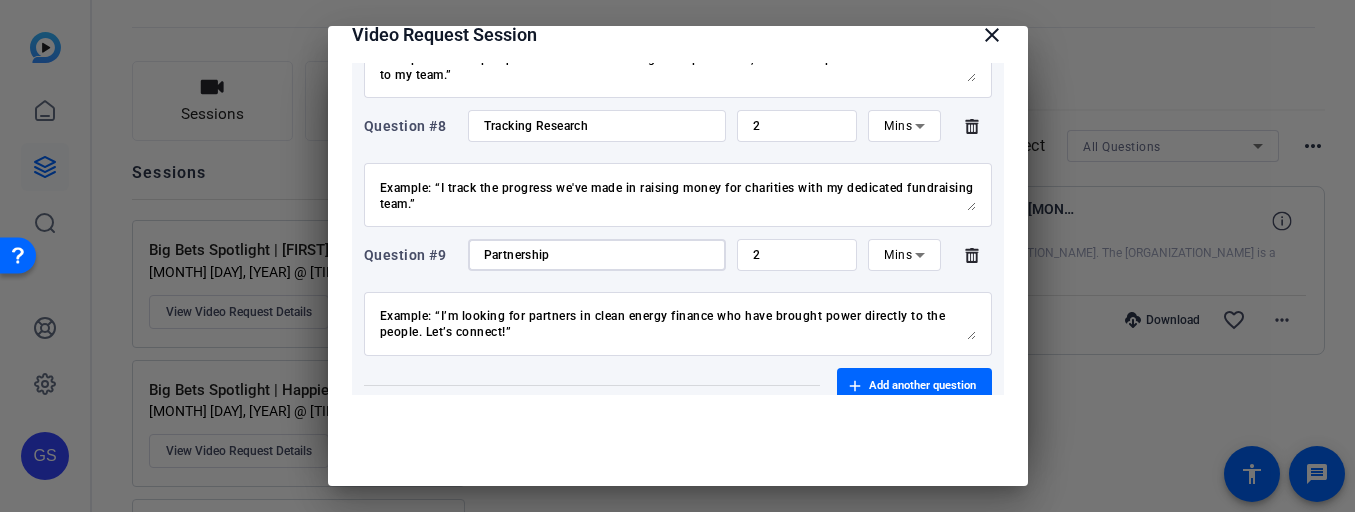 scroll, scrollTop: 782, scrollLeft: 0, axis: vertical 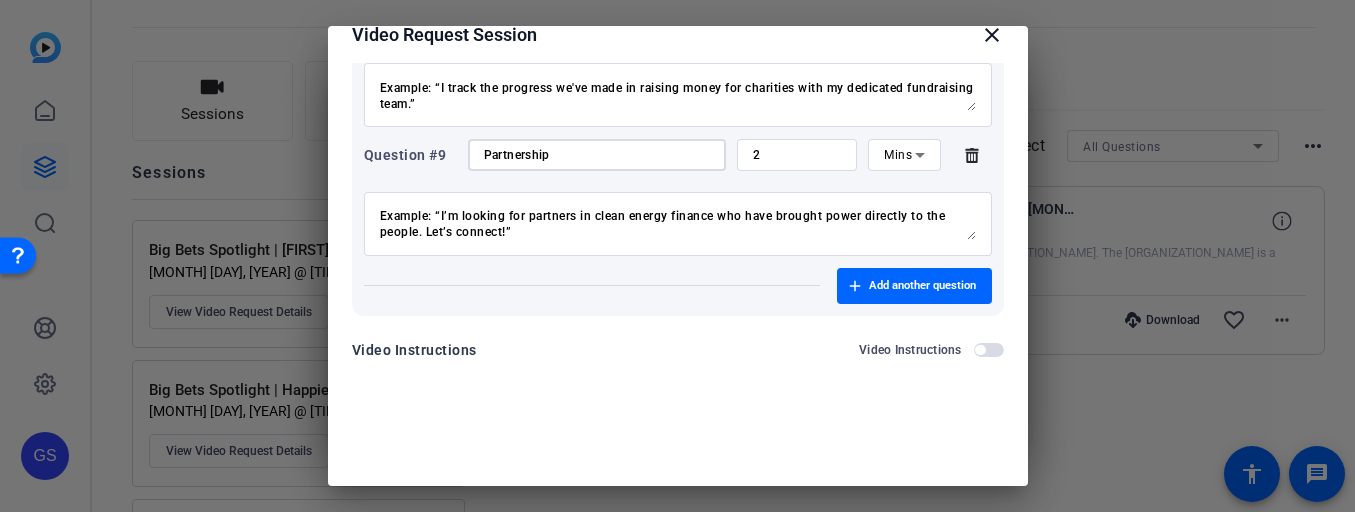 type on "Partnership" 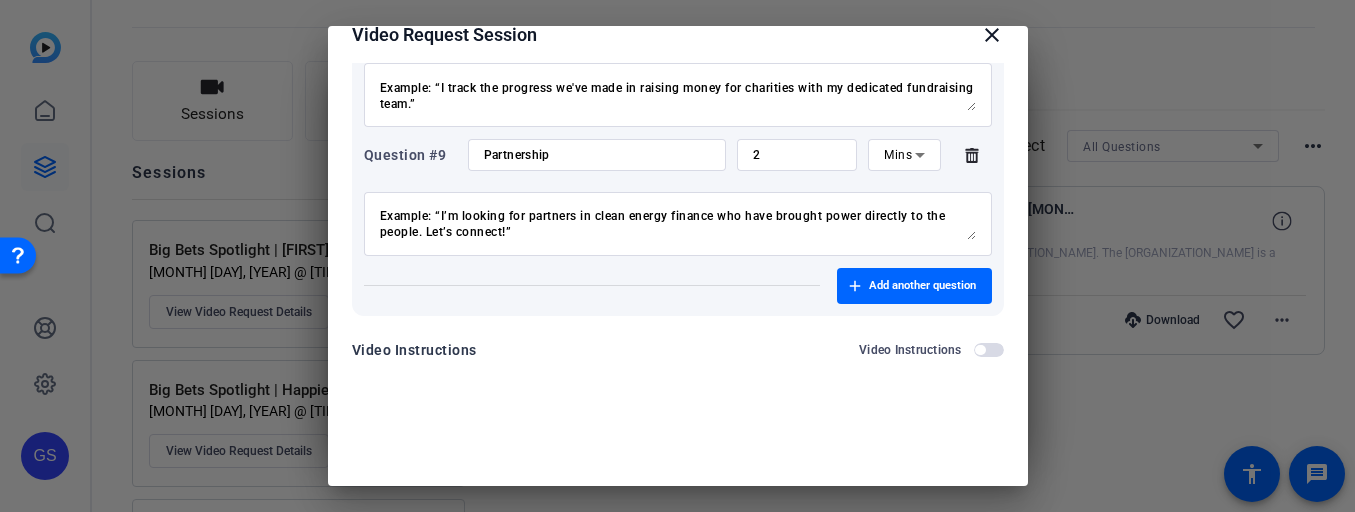 click at bounding box center (989, 350) 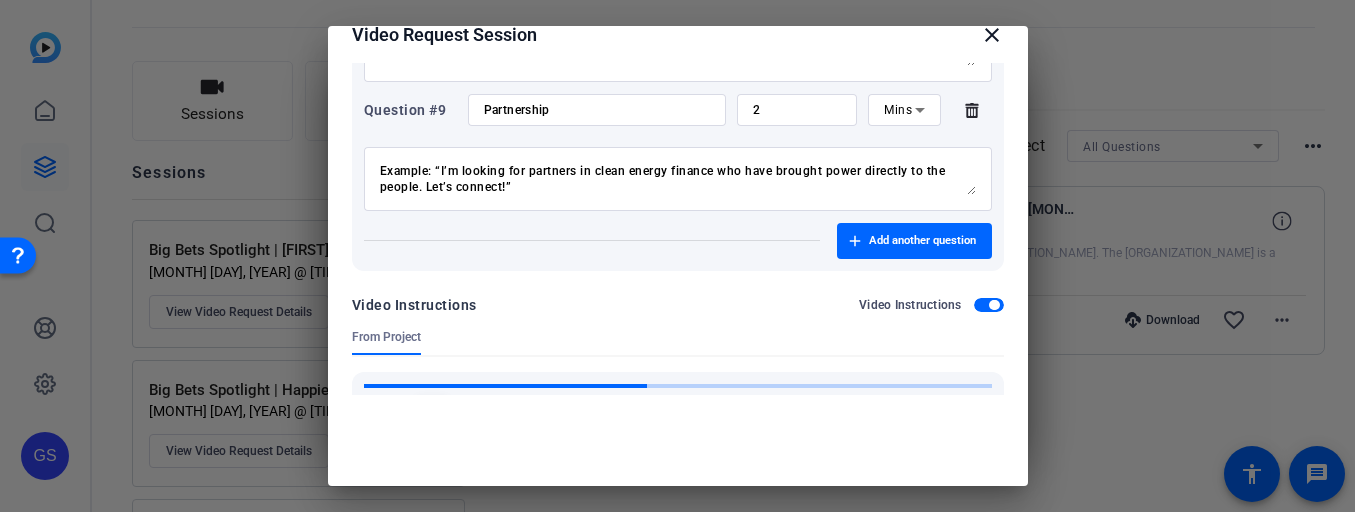 scroll, scrollTop: 1337, scrollLeft: 0, axis: vertical 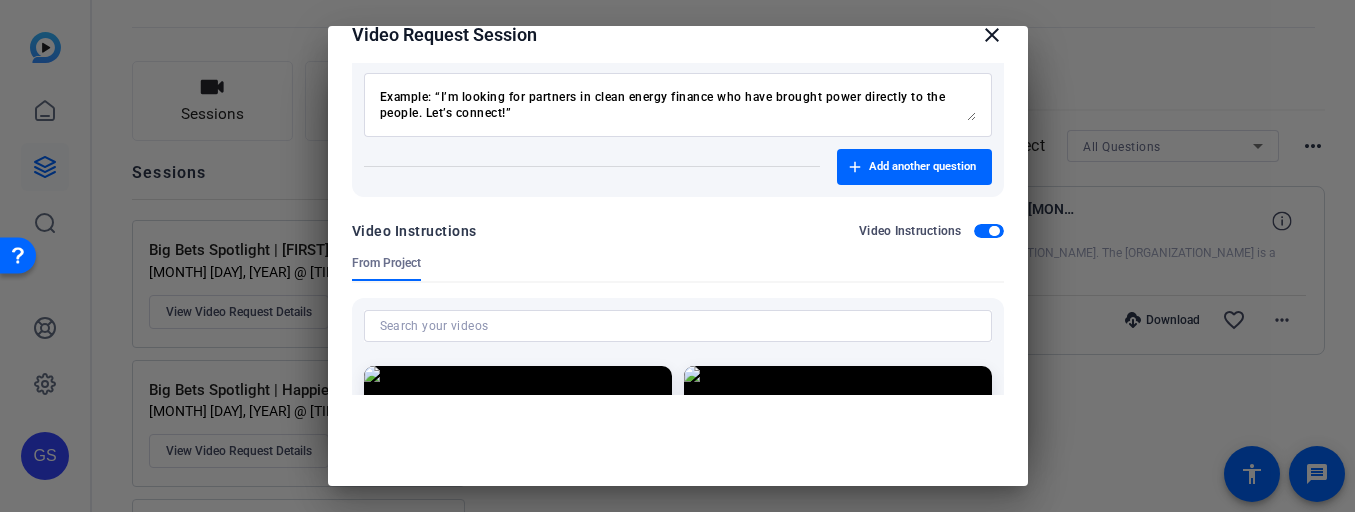 click at bounding box center [989, 231] 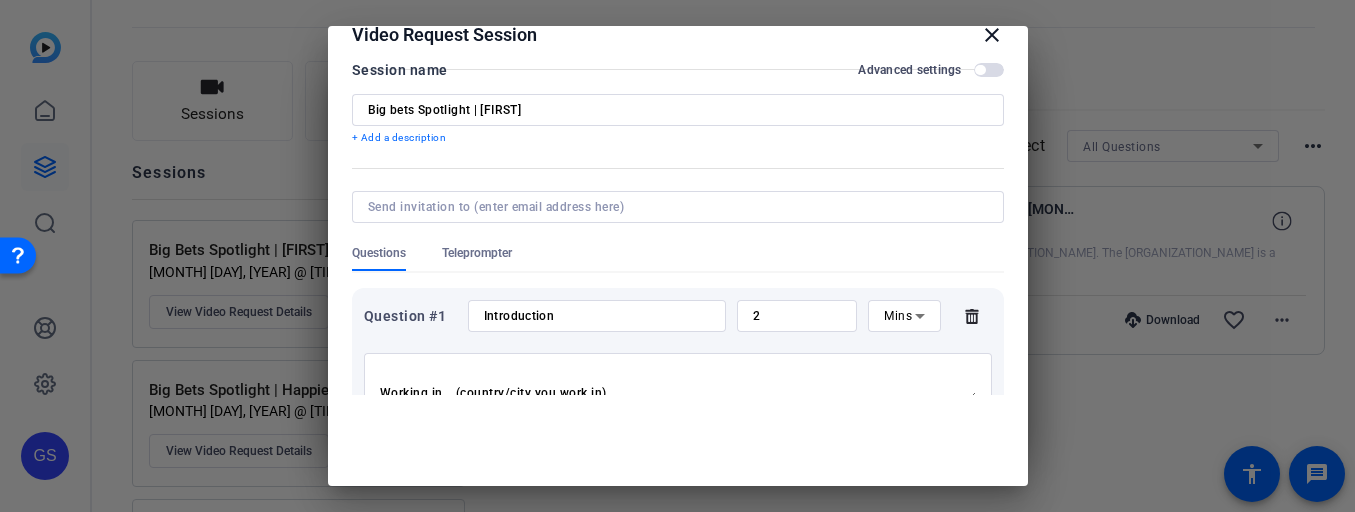 scroll, scrollTop: 0, scrollLeft: 0, axis: both 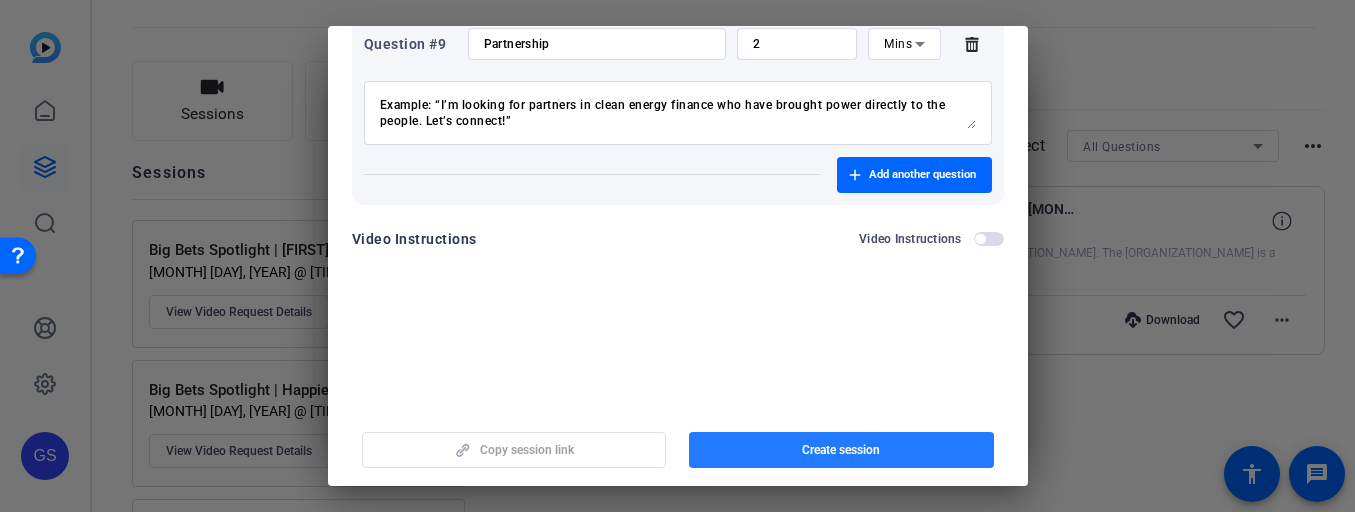 click on "Create session" at bounding box center [841, 450] 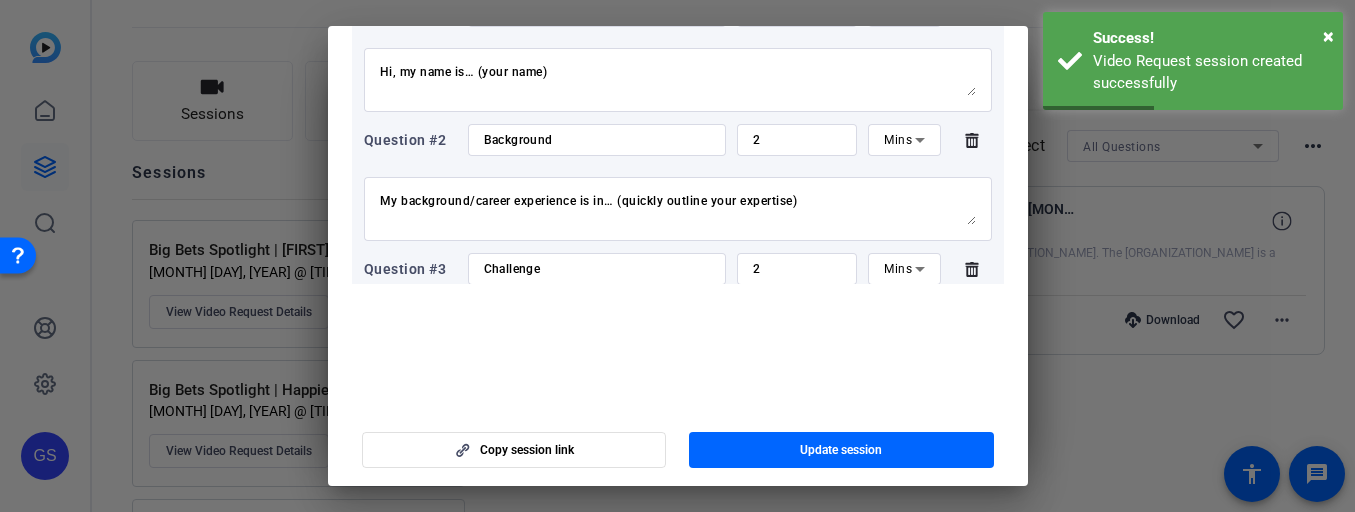 scroll, scrollTop: 0, scrollLeft: 0, axis: both 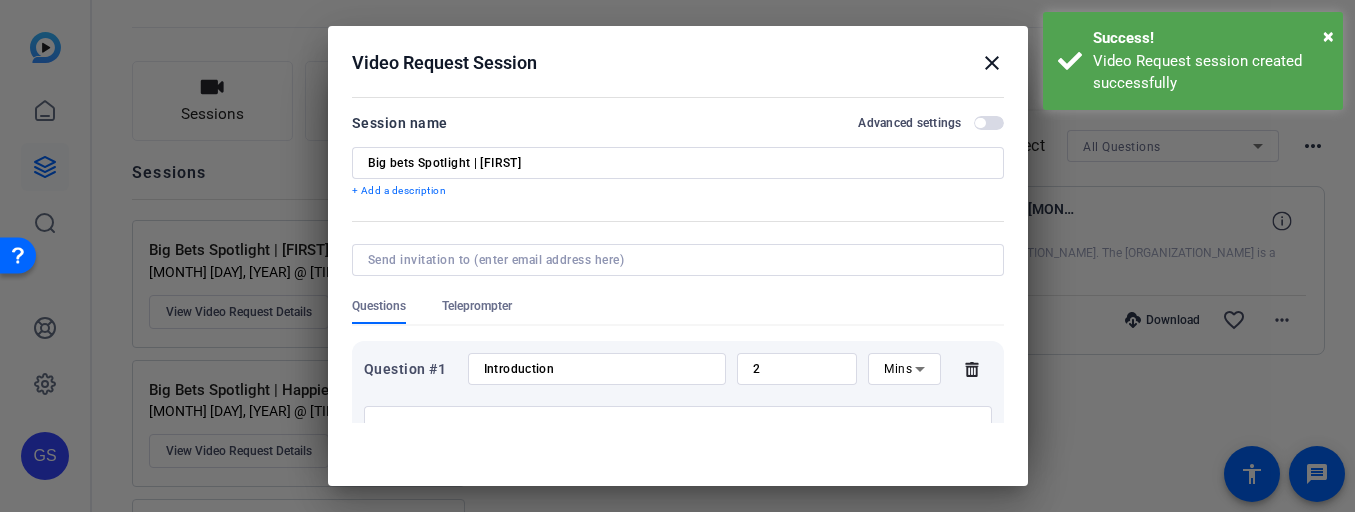 click on "close" at bounding box center (992, 63) 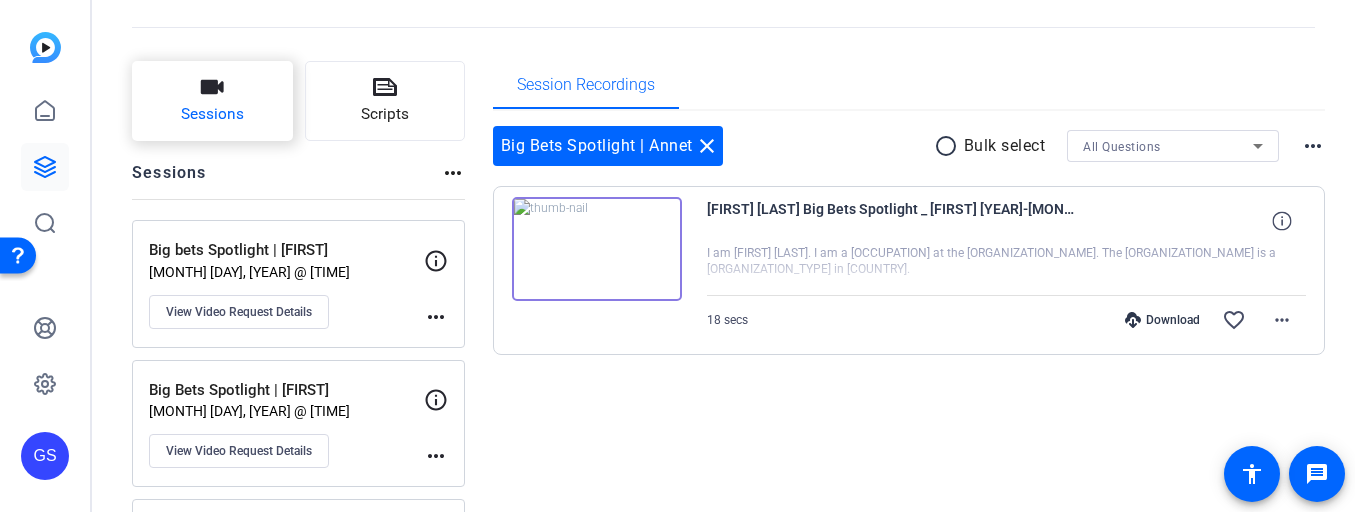 click on "Sessions" 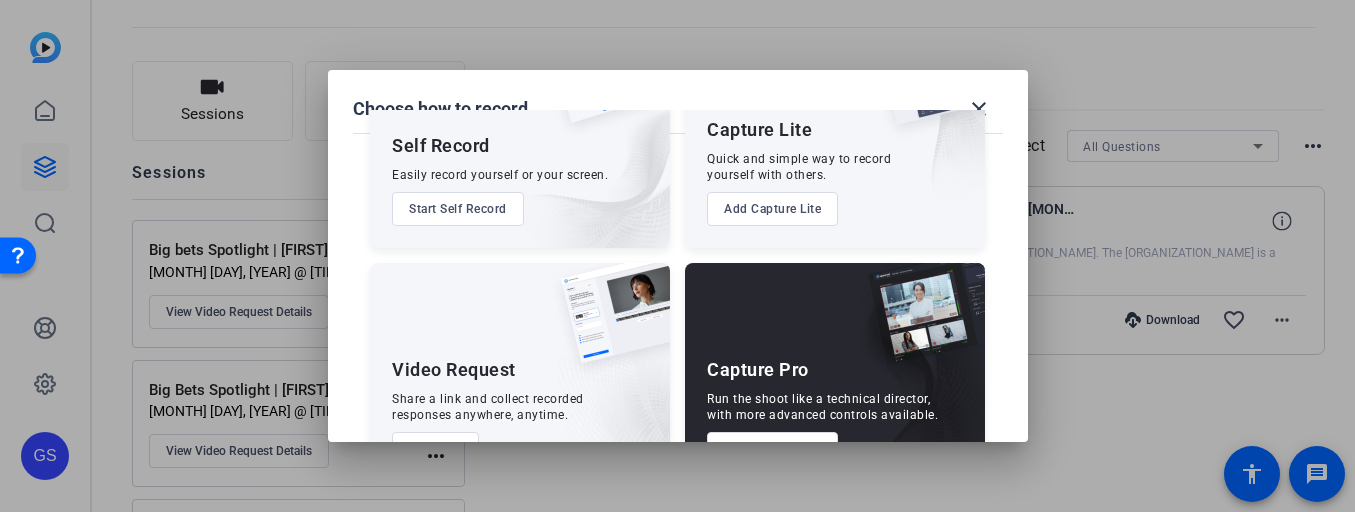 scroll, scrollTop: 153, scrollLeft: 0, axis: vertical 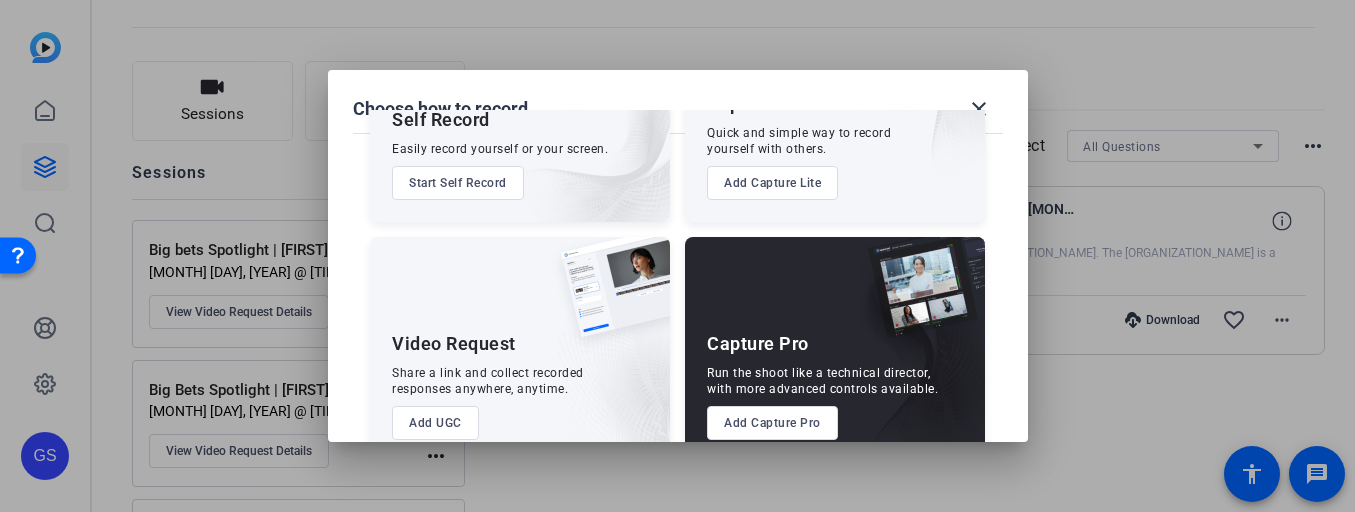 click on "Add UGC" at bounding box center (435, 423) 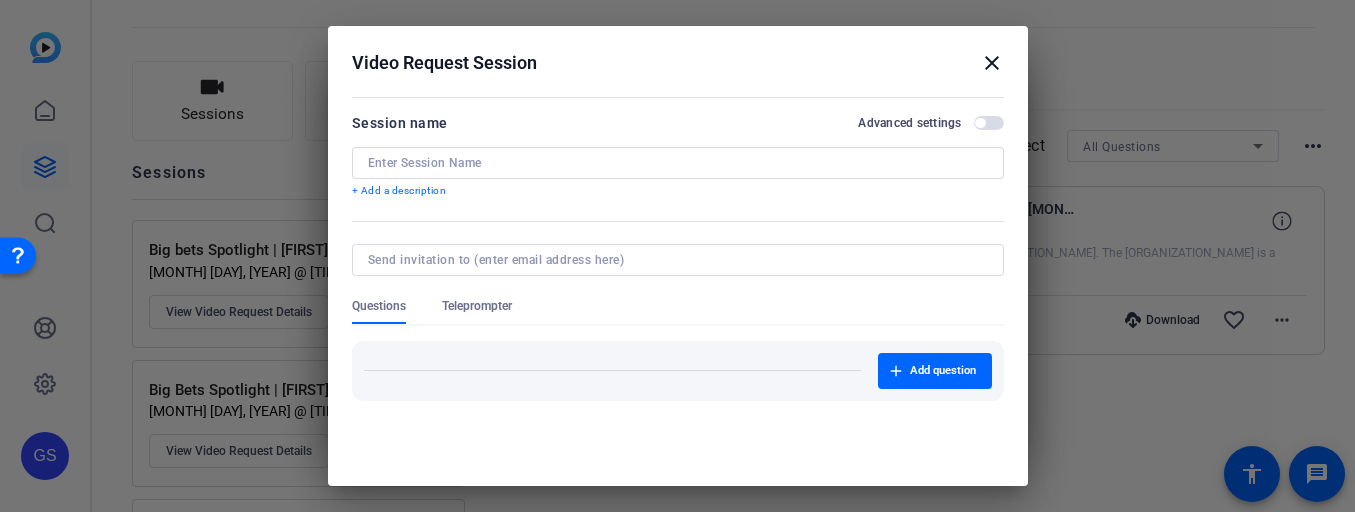 click at bounding box center (678, 163) 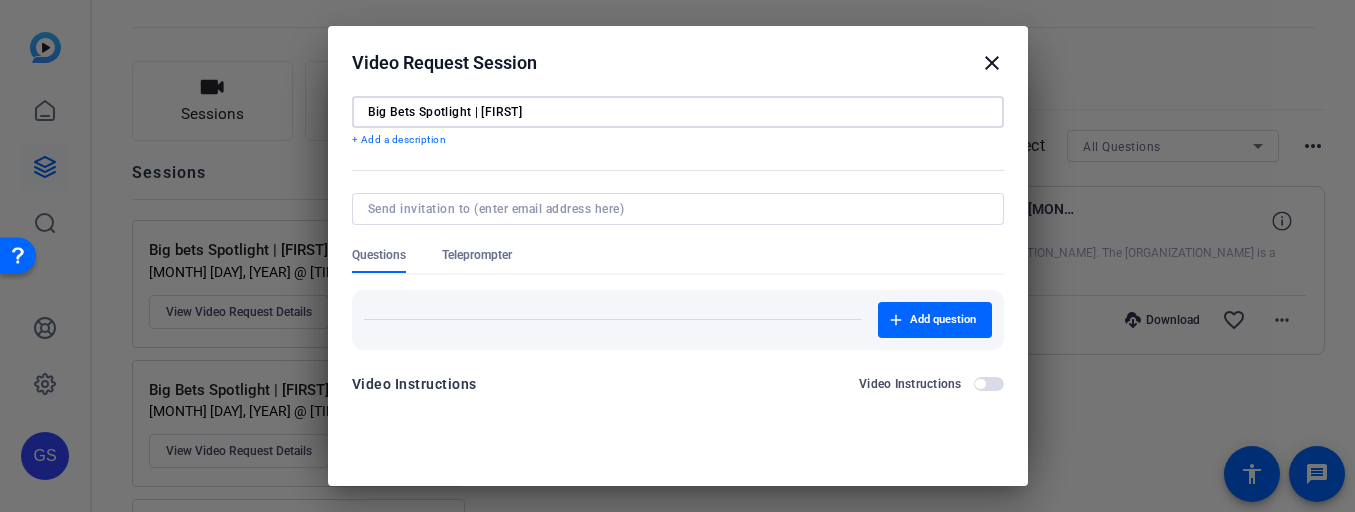 scroll, scrollTop: 57, scrollLeft: 0, axis: vertical 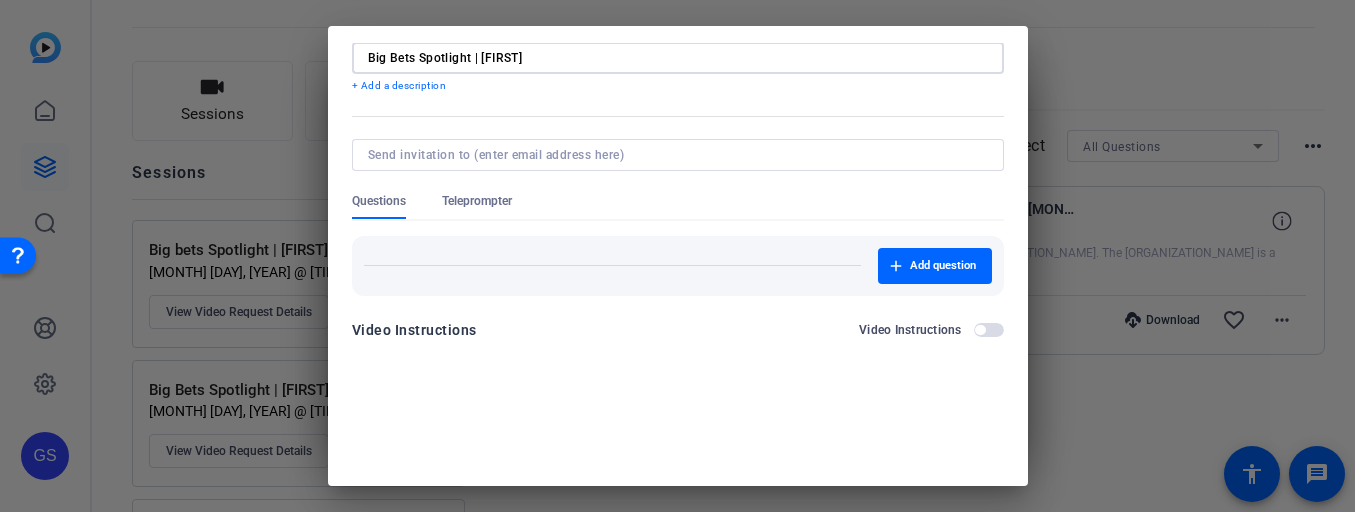 type on "Big Bets Spotlight | [FIRST]" 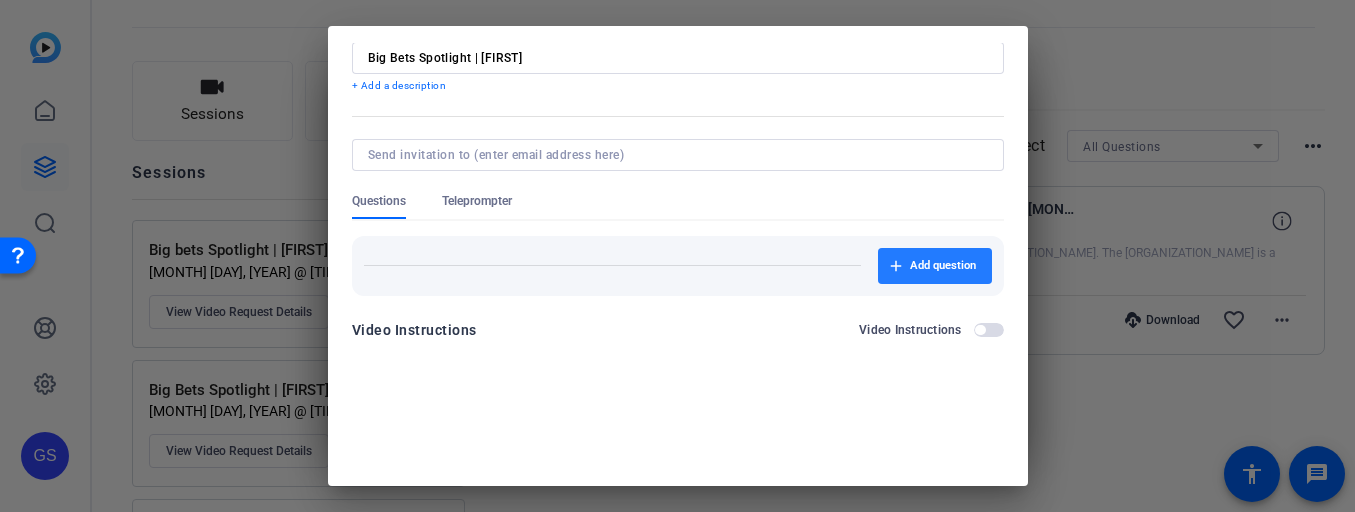 click 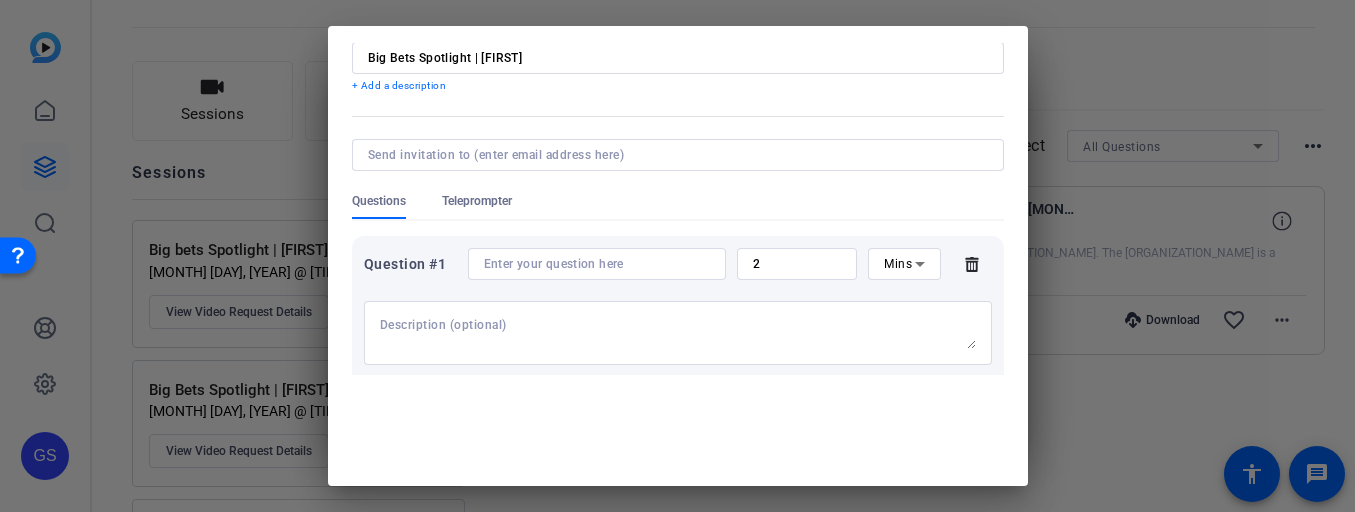 click at bounding box center (678, 333) 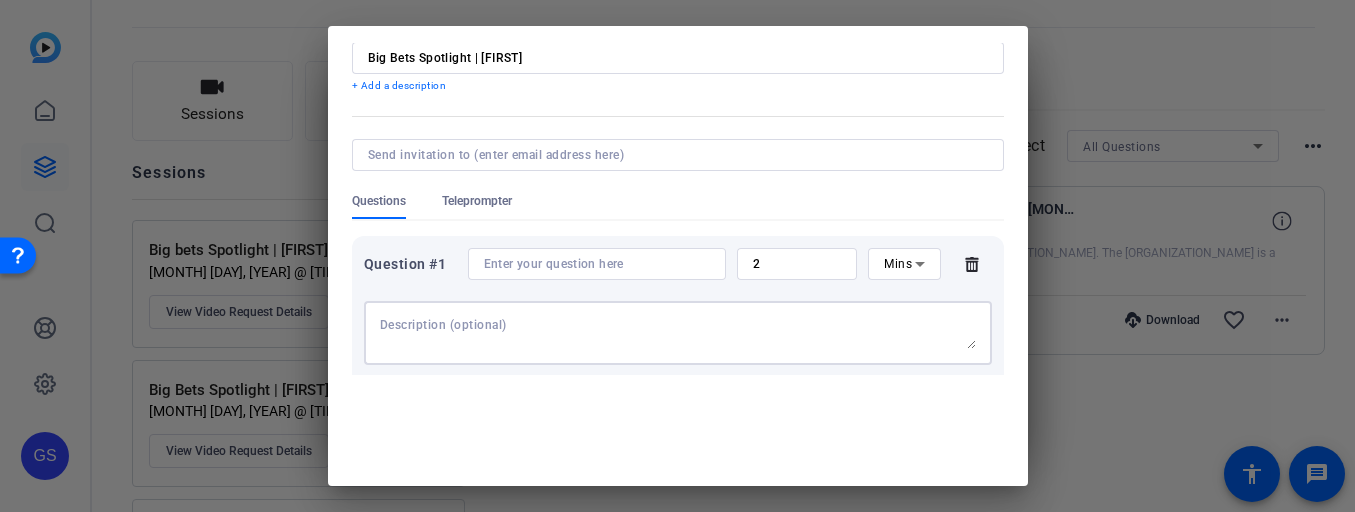 paste on "Hi, my name is… (your name)
I’m a… (occupation — eg. Regenerative Farmer)
Working in… (country/city you work in)" 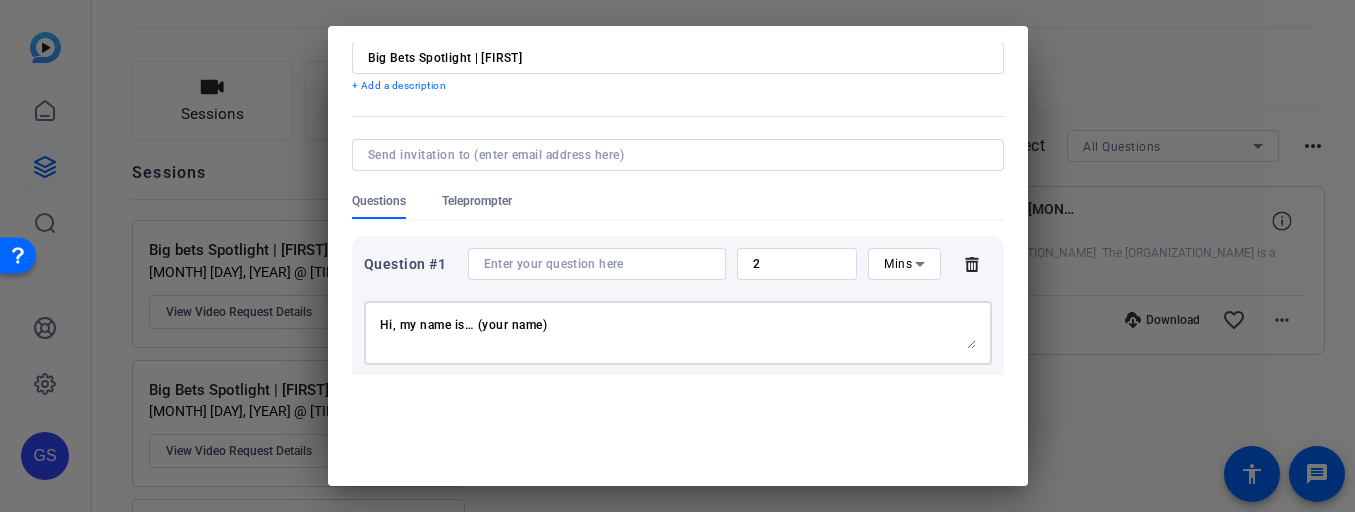 scroll, scrollTop: 63, scrollLeft: 0, axis: vertical 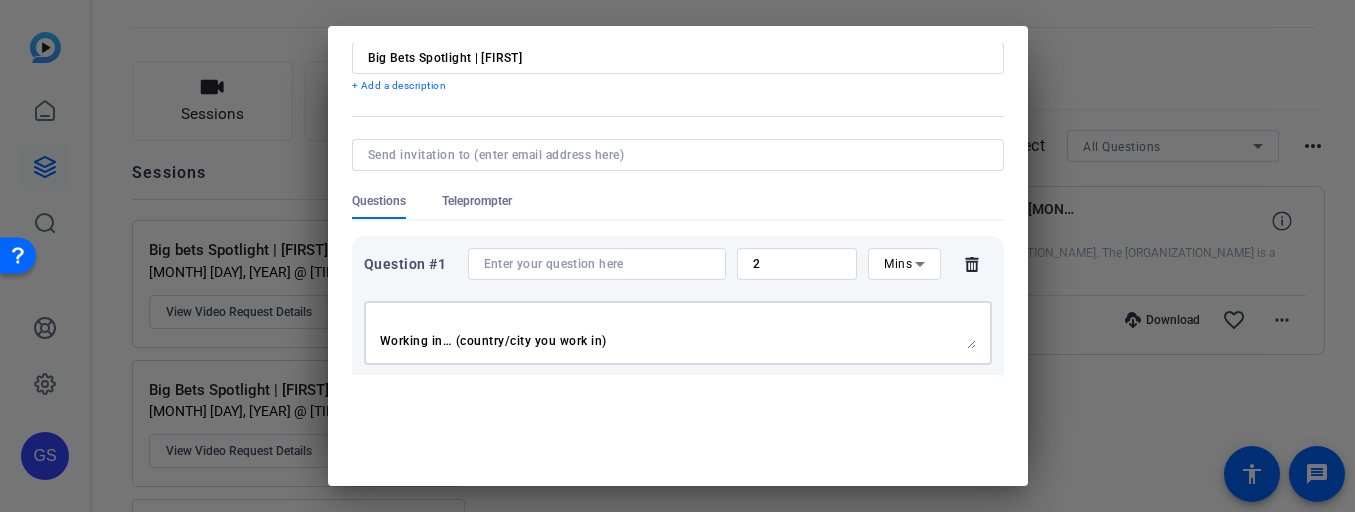 type on "Hi, my name is… (your name)
I’m a… (occupation — eg. Regenerative Farmer)
Working in… (country/city you work in)" 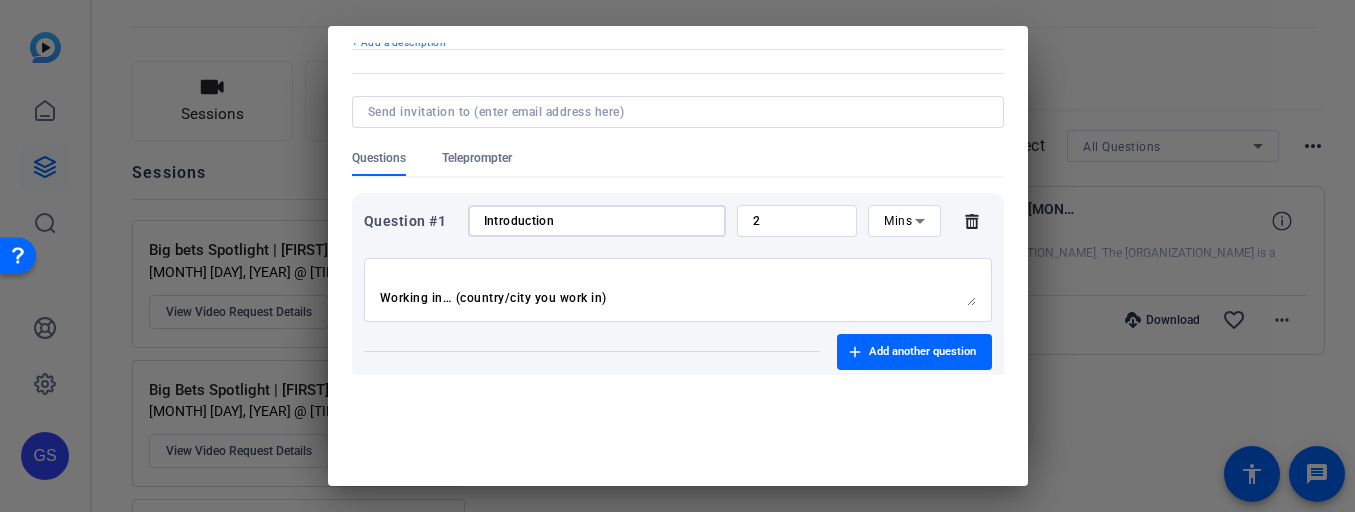 scroll, scrollTop: 186, scrollLeft: 0, axis: vertical 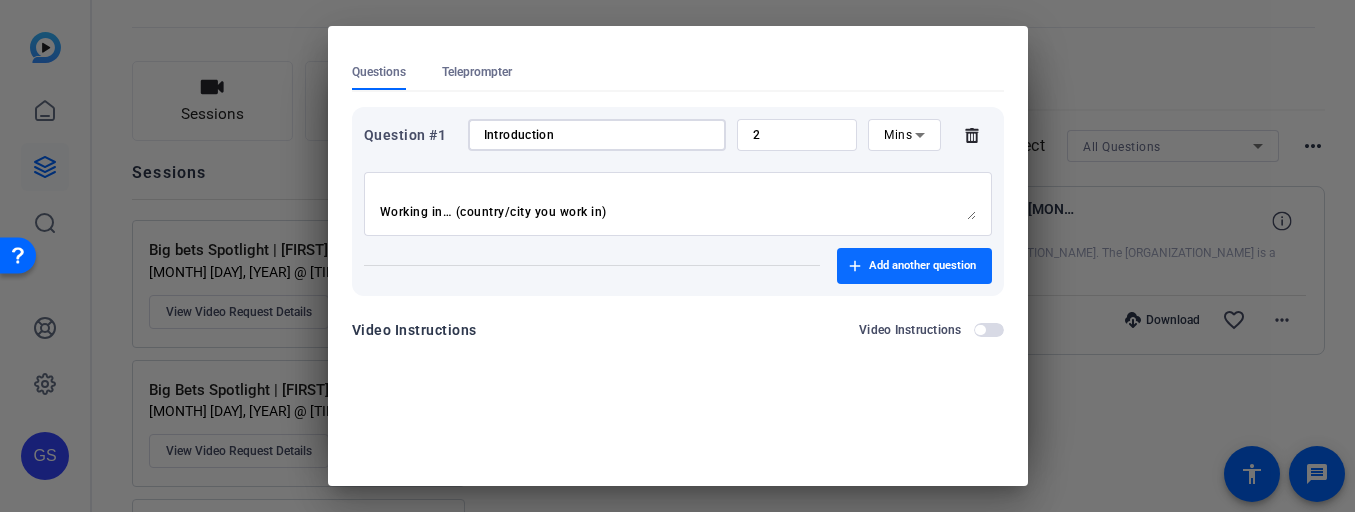 type on "Introduction" 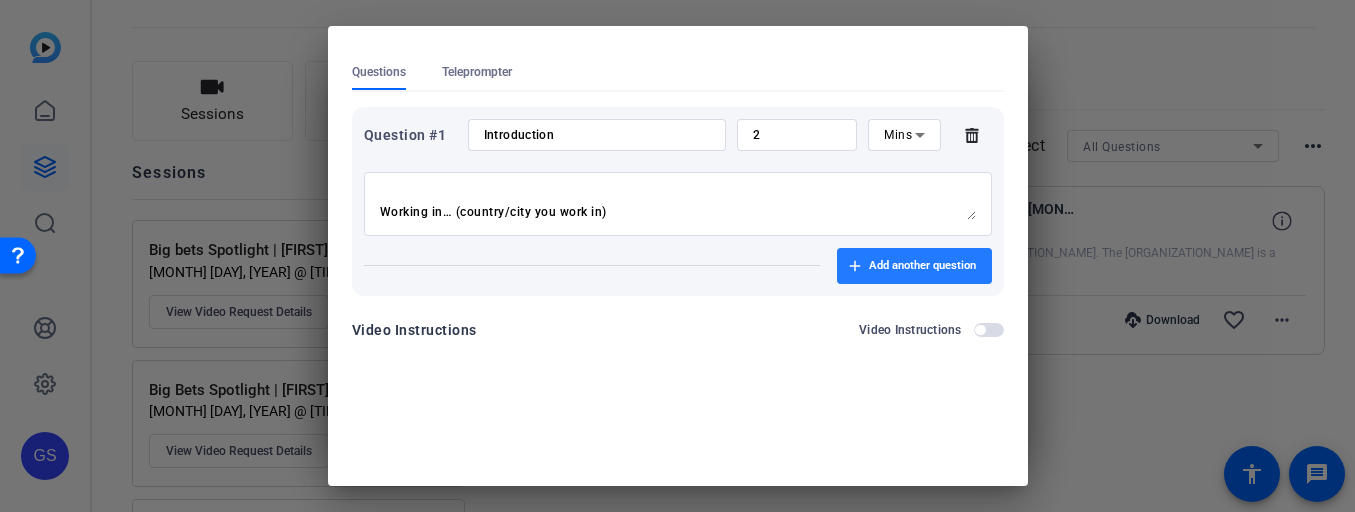 click at bounding box center (914, 266) 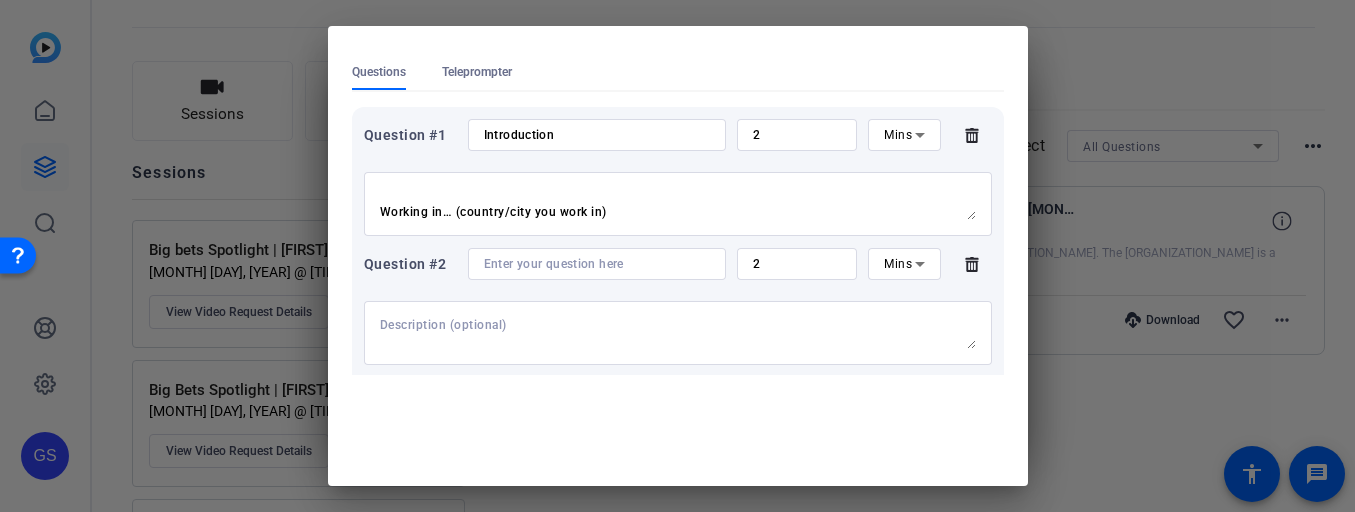 click at bounding box center [678, 333] 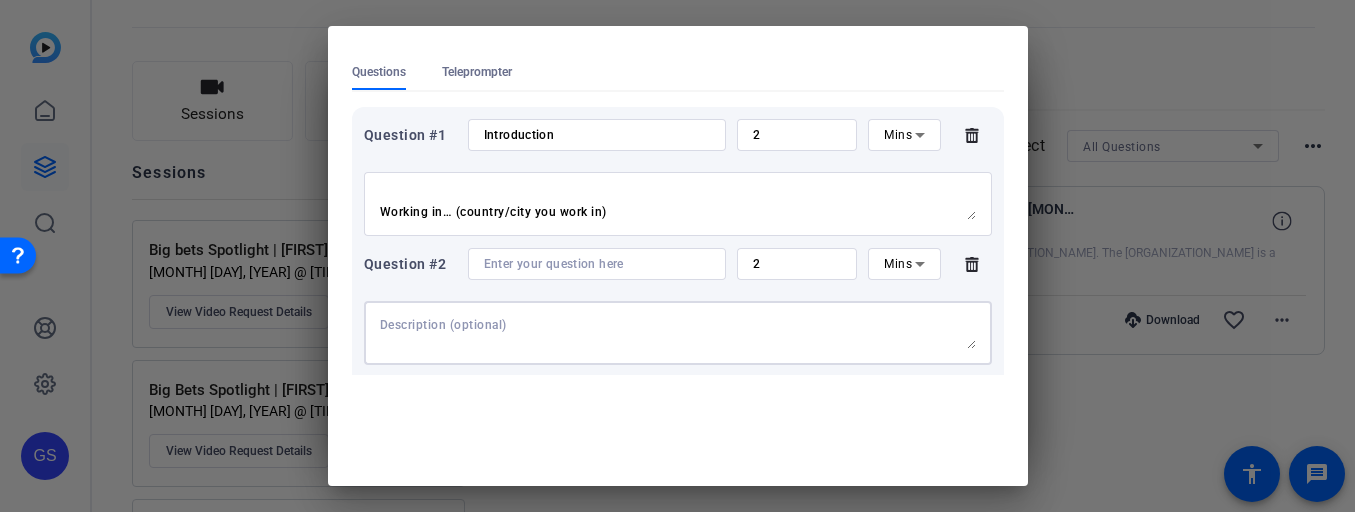 paste on "My background/career experience is in… (quickly outline your expertise)
Example: “My background is in farming. I grew up on a farm that my dad and I have transitioned to a regenerative farm over the last decade.”" 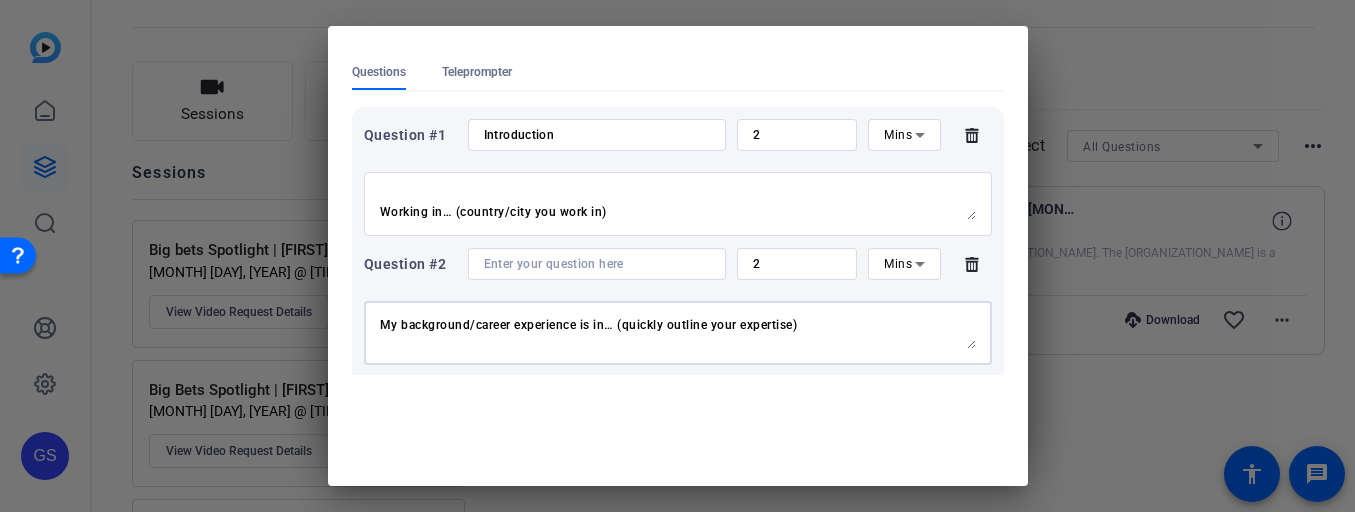 scroll, scrollTop: 47, scrollLeft: 0, axis: vertical 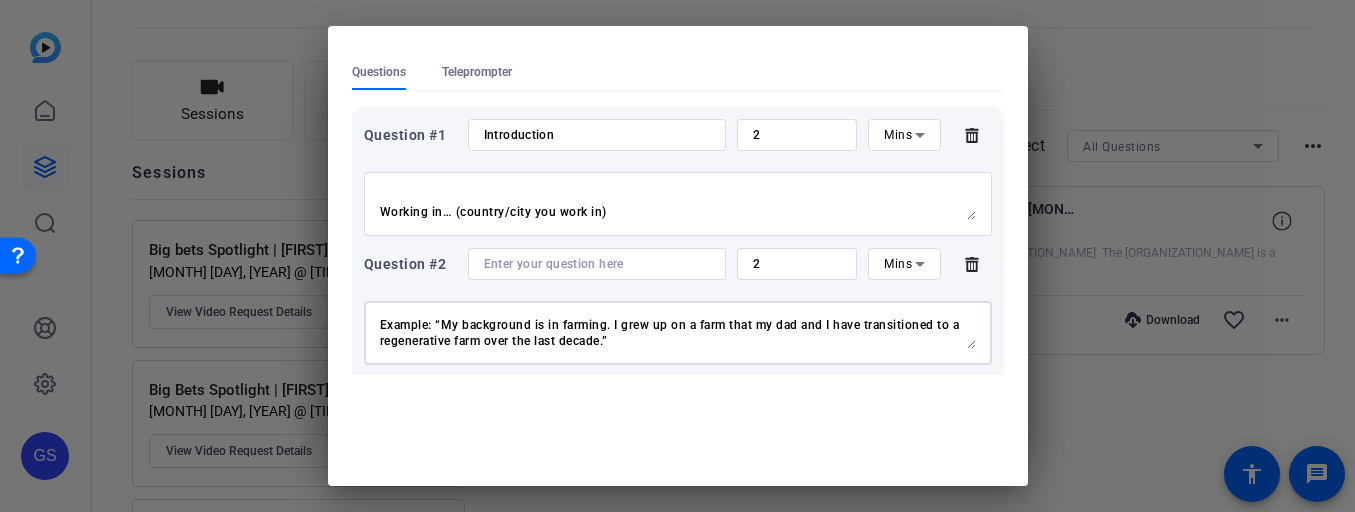 type on "My background/career experience is in… (quickly outline your expertise)
Example: “My background is in farming. I grew up on a farm that my dad and I have transitioned to a regenerative farm over the last decade.”" 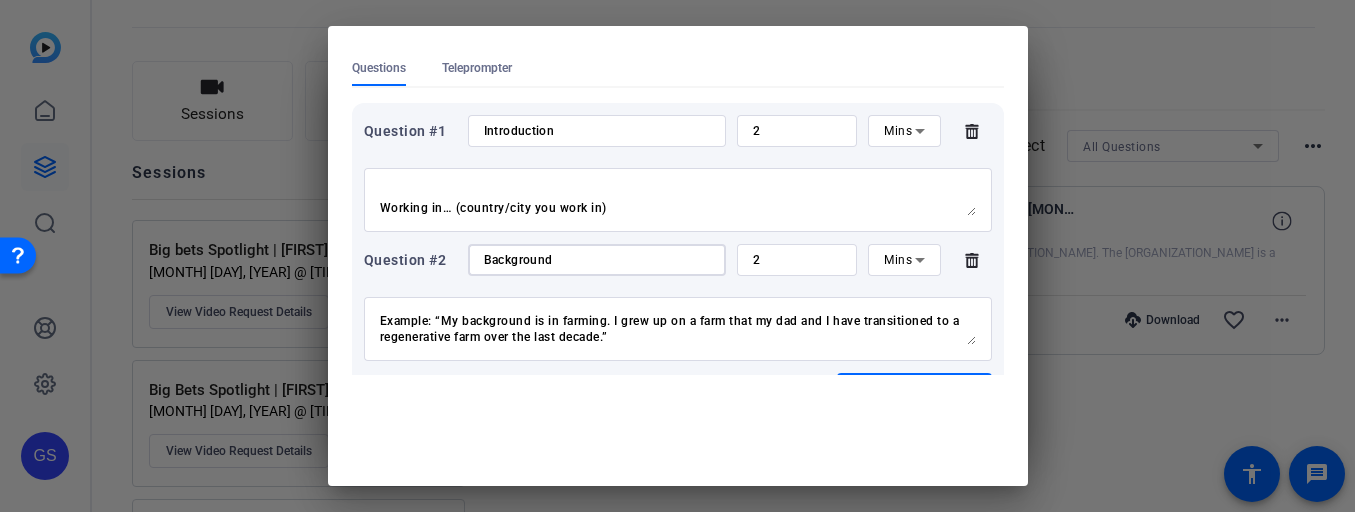 scroll, scrollTop: 202, scrollLeft: 0, axis: vertical 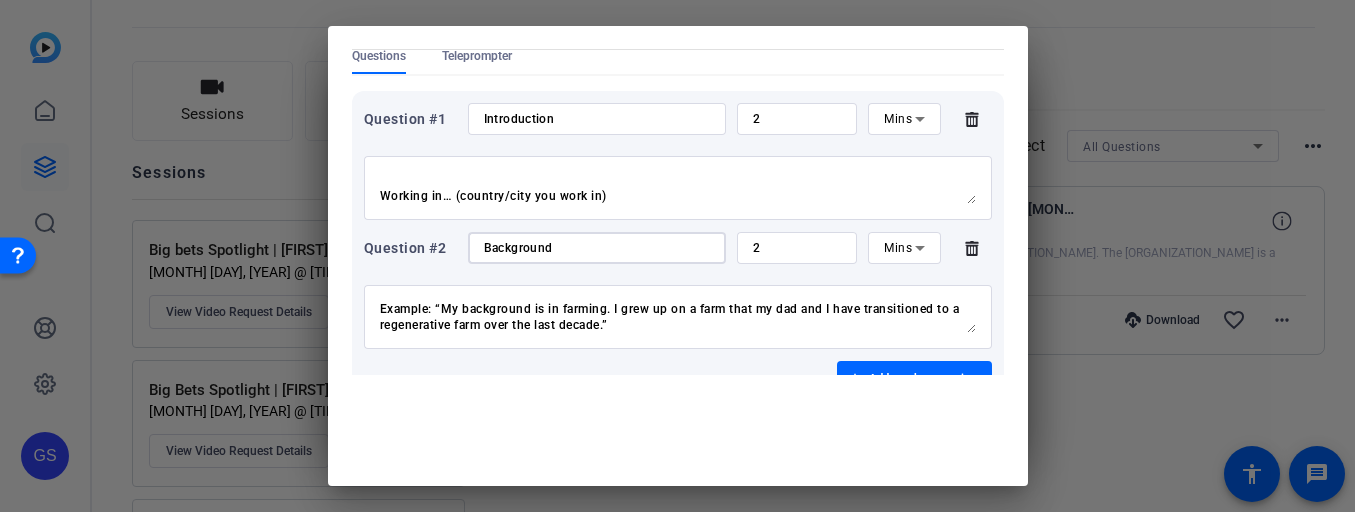 type on "Background" 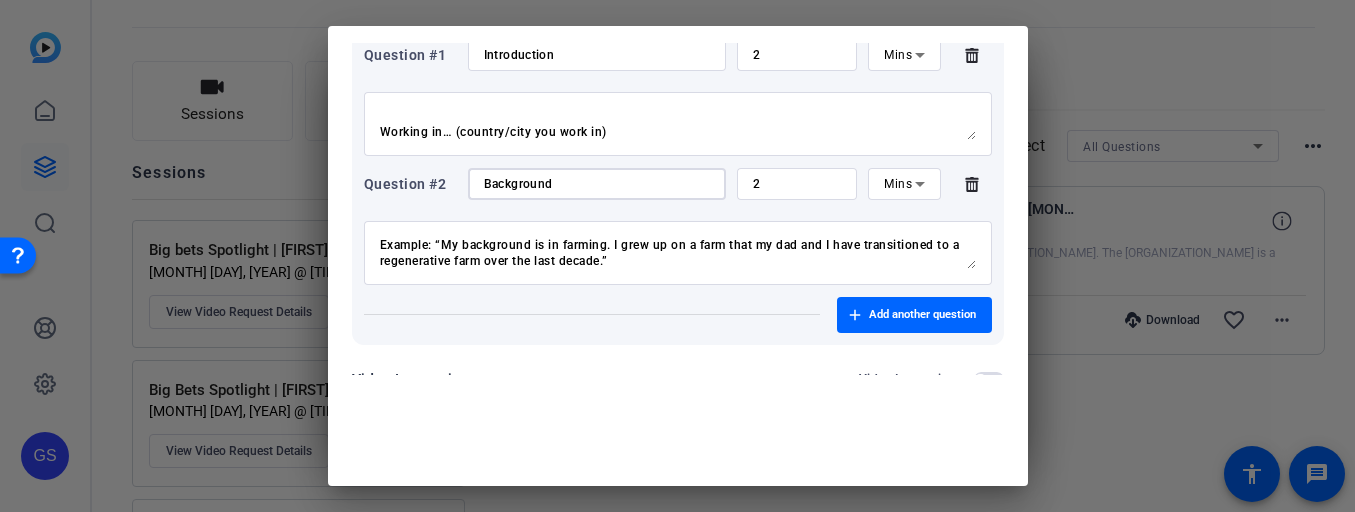 scroll, scrollTop: 315, scrollLeft: 0, axis: vertical 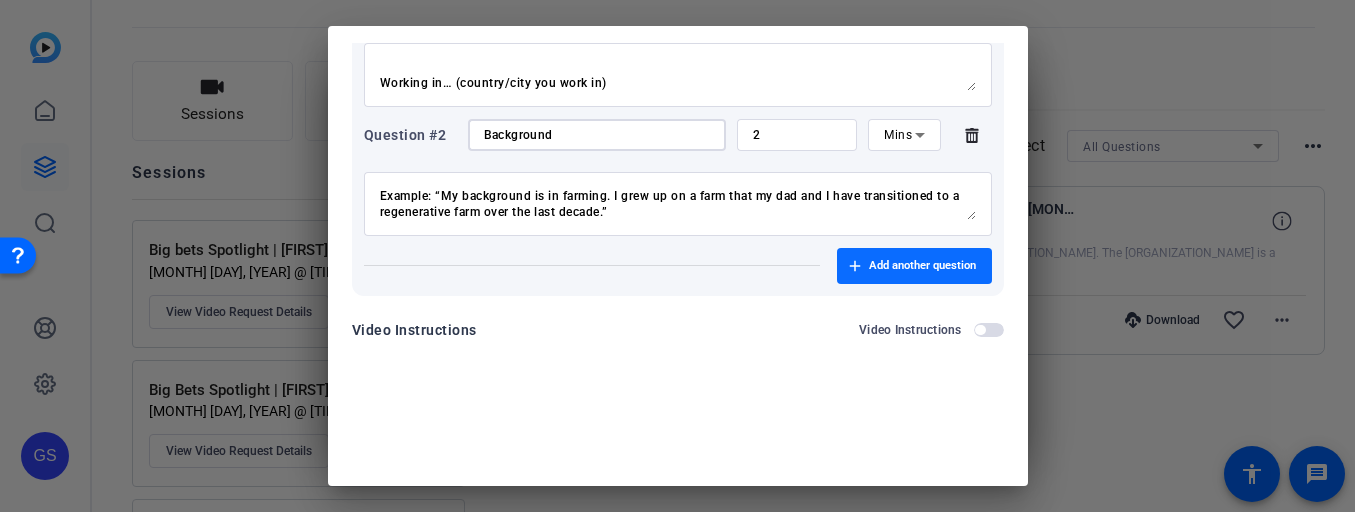 click on "Add another question" at bounding box center [922, 266] 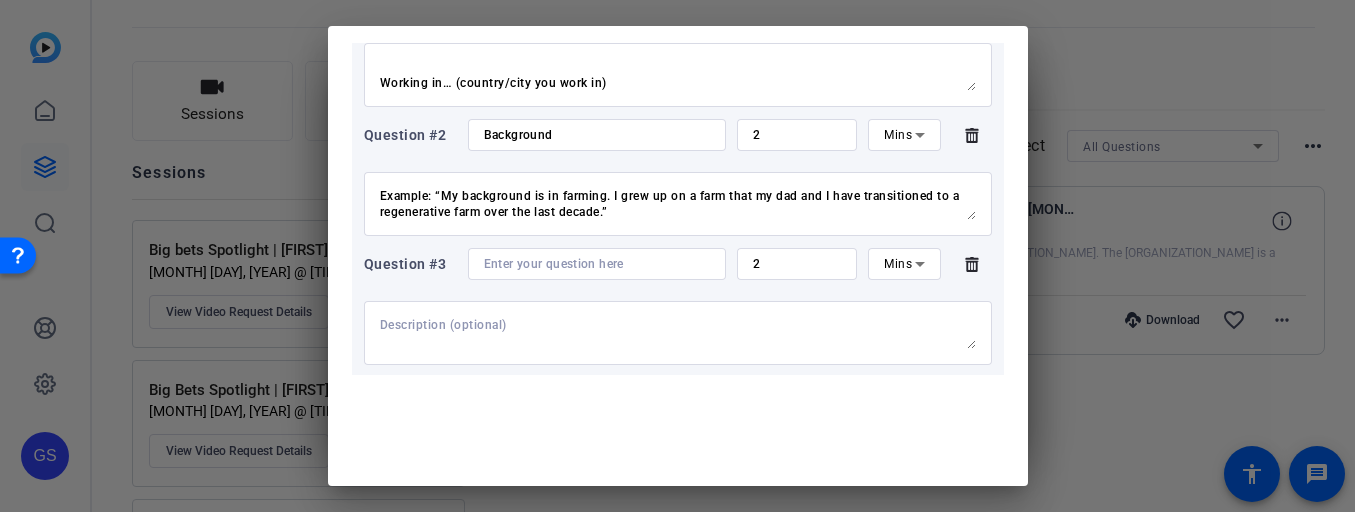 click at bounding box center (678, 333) 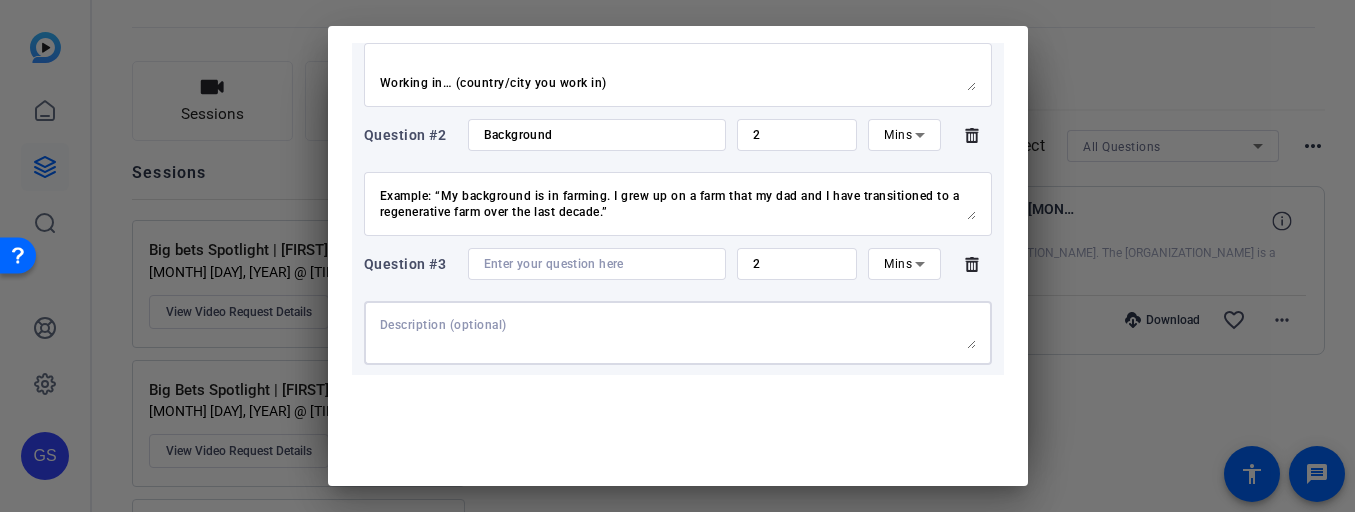 paste on "The problem we’re facing is…
(Clearly define the challenge you want to tackle.)
This problem needs urgent attention because…
(Clearly define the solution you’re working on)
Example: “Right now, over 600 million people in Africa lack access to electricity, limiting economic opportunity and quality of life.”" 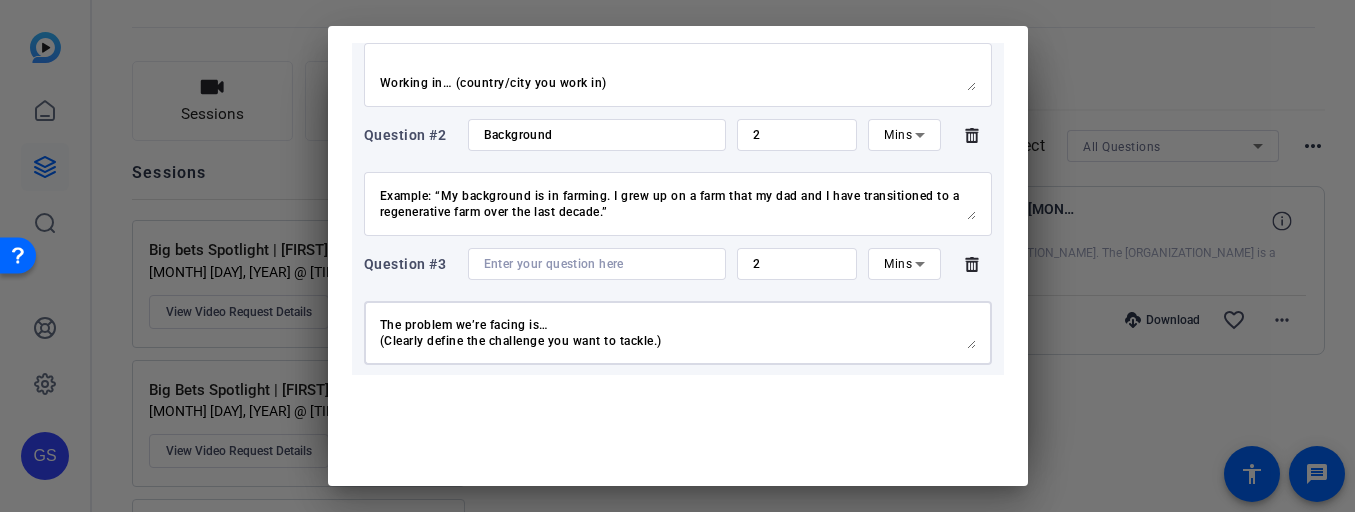 scroll, scrollTop: 95, scrollLeft: 0, axis: vertical 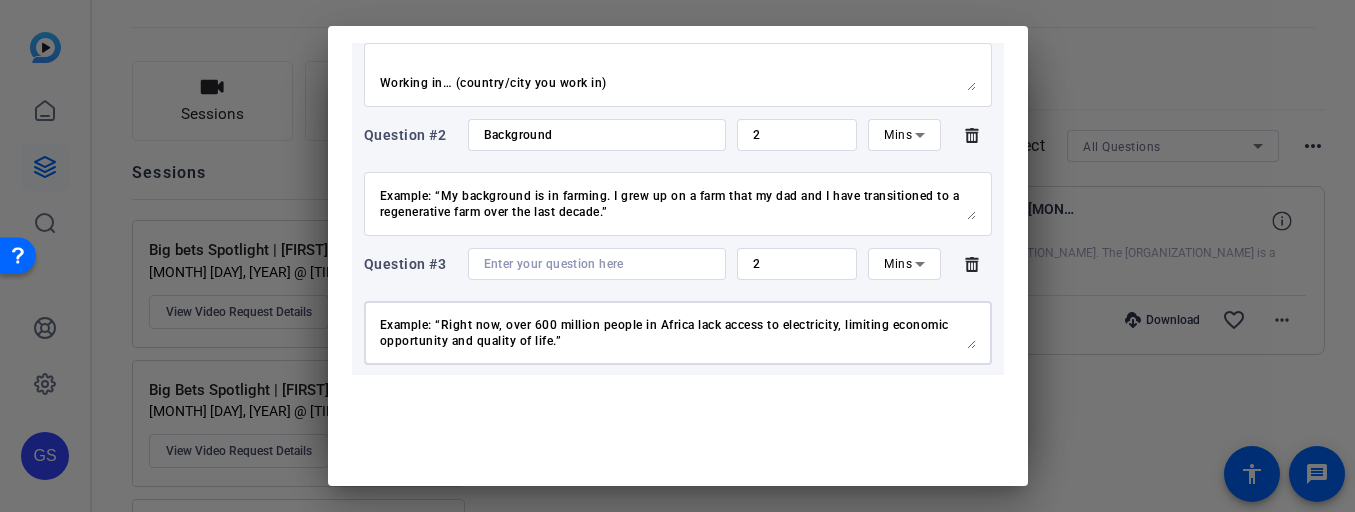 type on "The problem we’re facing is…
(Clearly define the challenge you want to tackle.)
This problem needs urgent attention because…
(Clearly define the solution you’re working on)
Example: “Right now, over 600 million people in Africa lack access to electricity, limiting economic opportunity and quality of life.”" 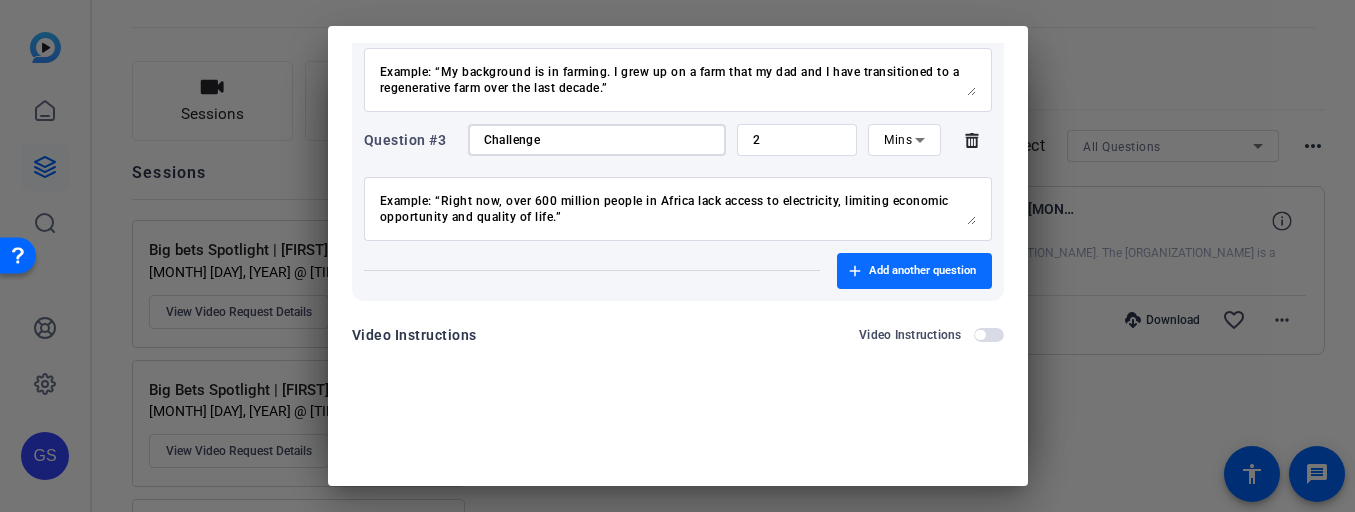 scroll, scrollTop: 444, scrollLeft: 0, axis: vertical 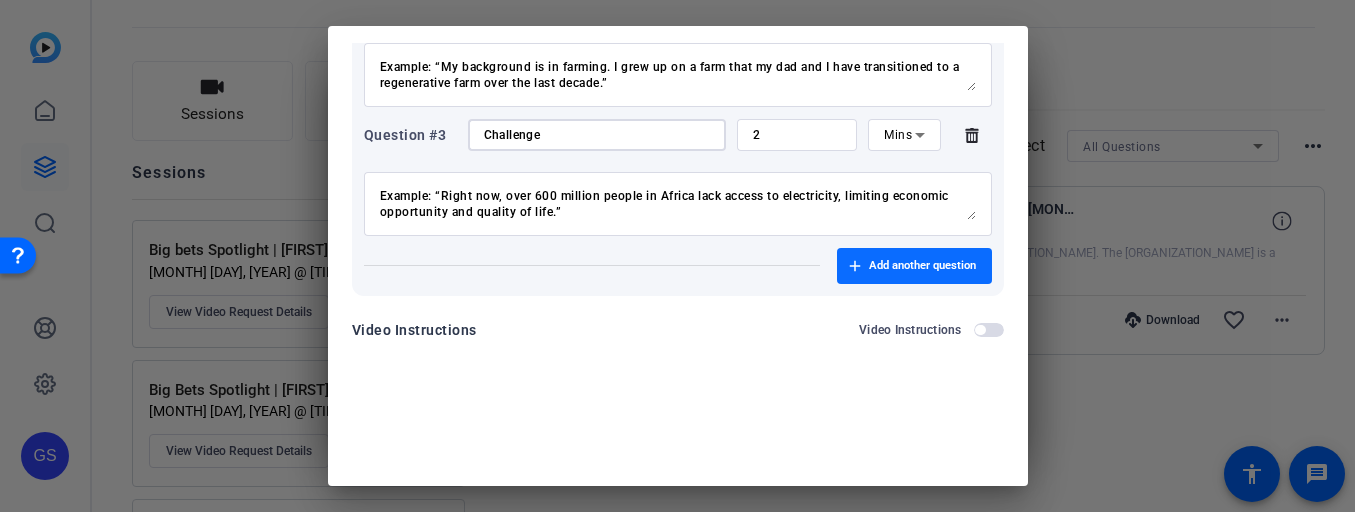 type on "Challenge" 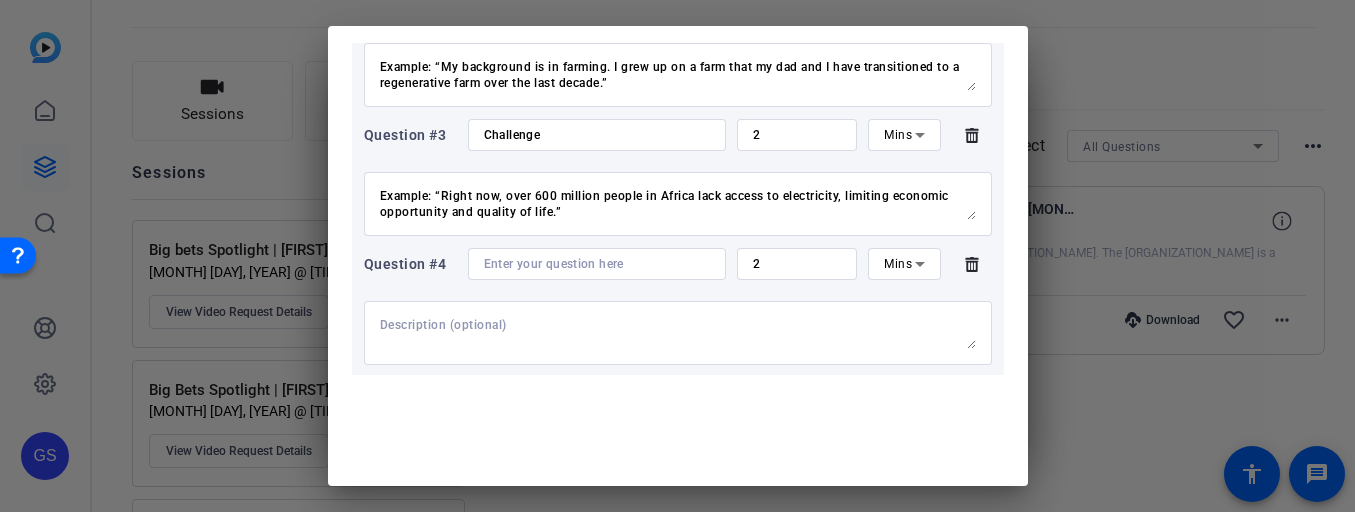 click at bounding box center (678, 333) 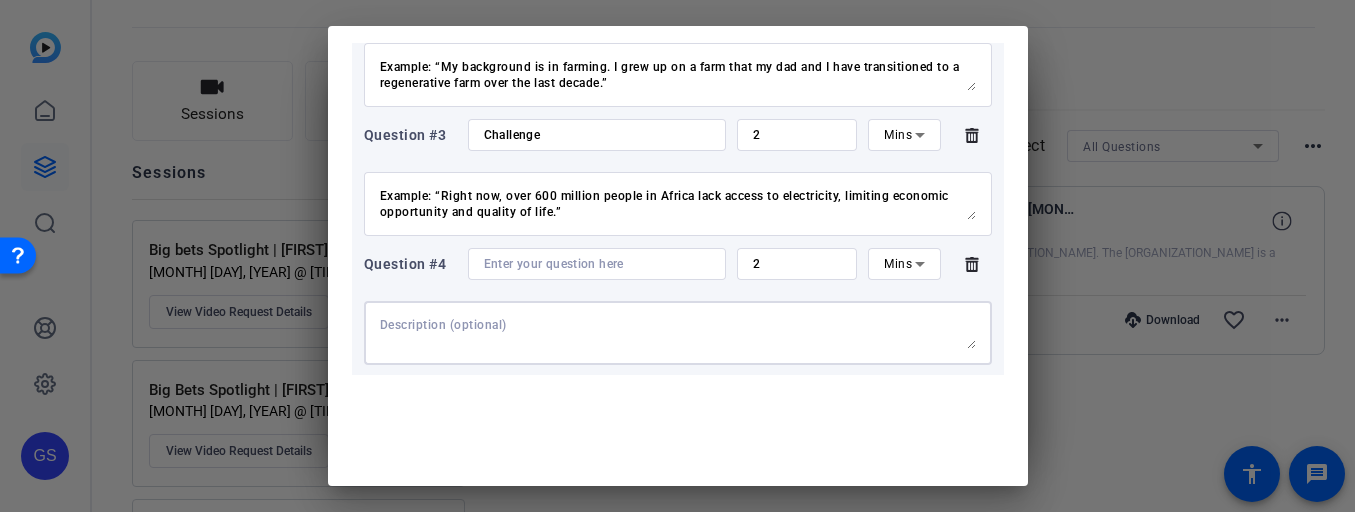 paste on "The opportunity I see is…
(what’s your big vision, the thing you want to have happen when you’ve done it.)
Example: “The opportunity I see is a future where every rural community in Southeast Asia is their own electric powerstation”" 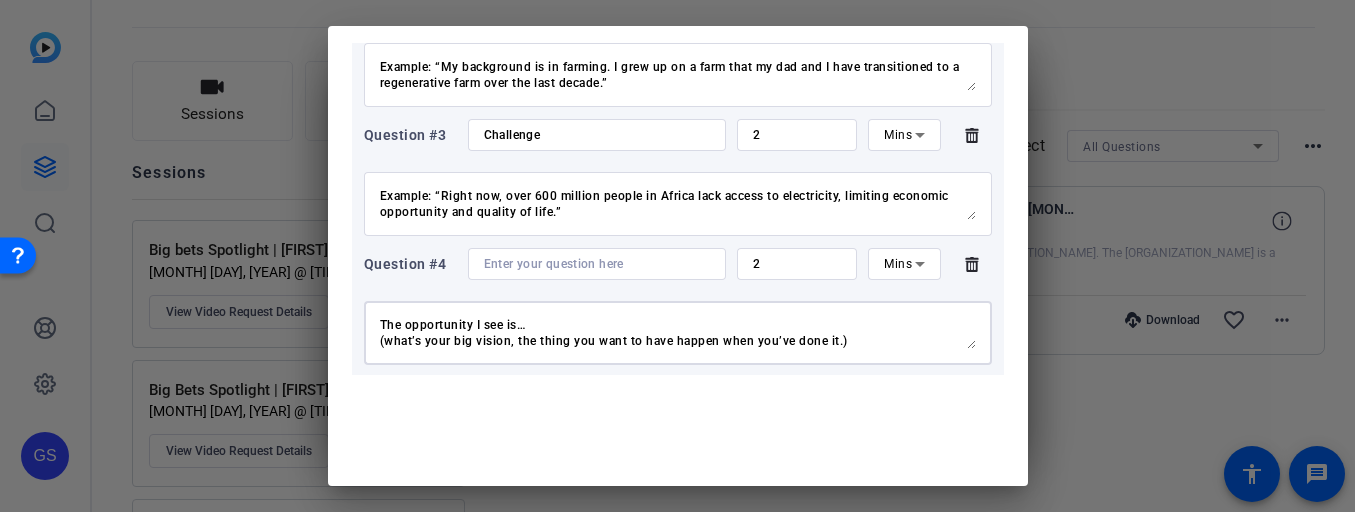 scroll, scrollTop: 47, scrollLeft: 0, axis: vertical 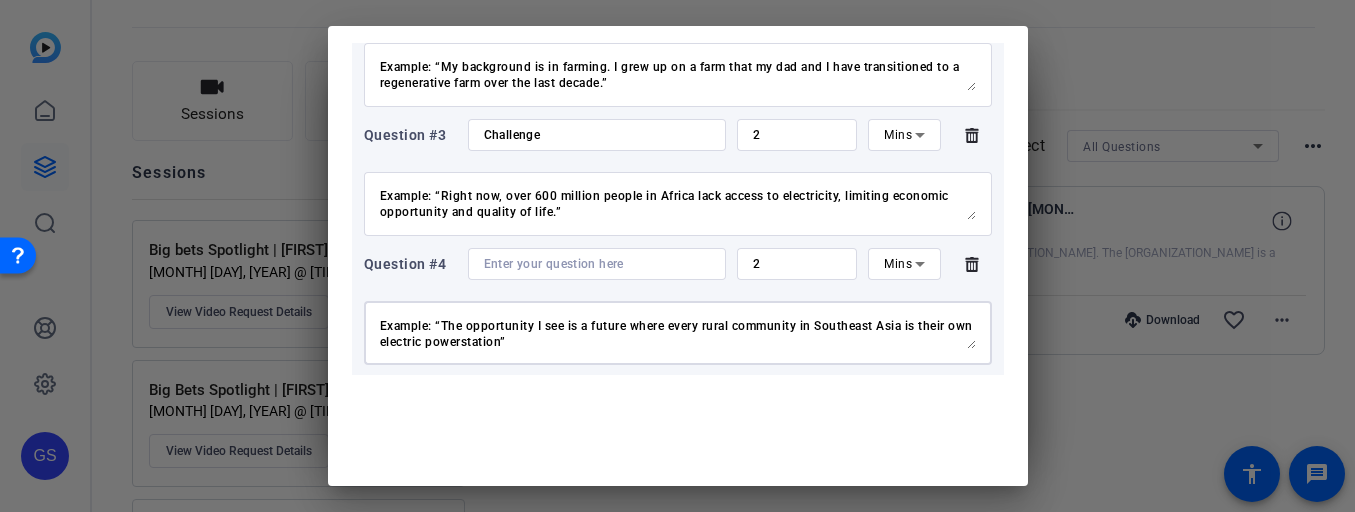 type on "The opportunity I see is…
(what’s your big vision, the thing you want to have happen when you’ve done it.)
Example: “The opportunity I see is a future where every rural community in Southeast Asia is their own electric powerstation”" 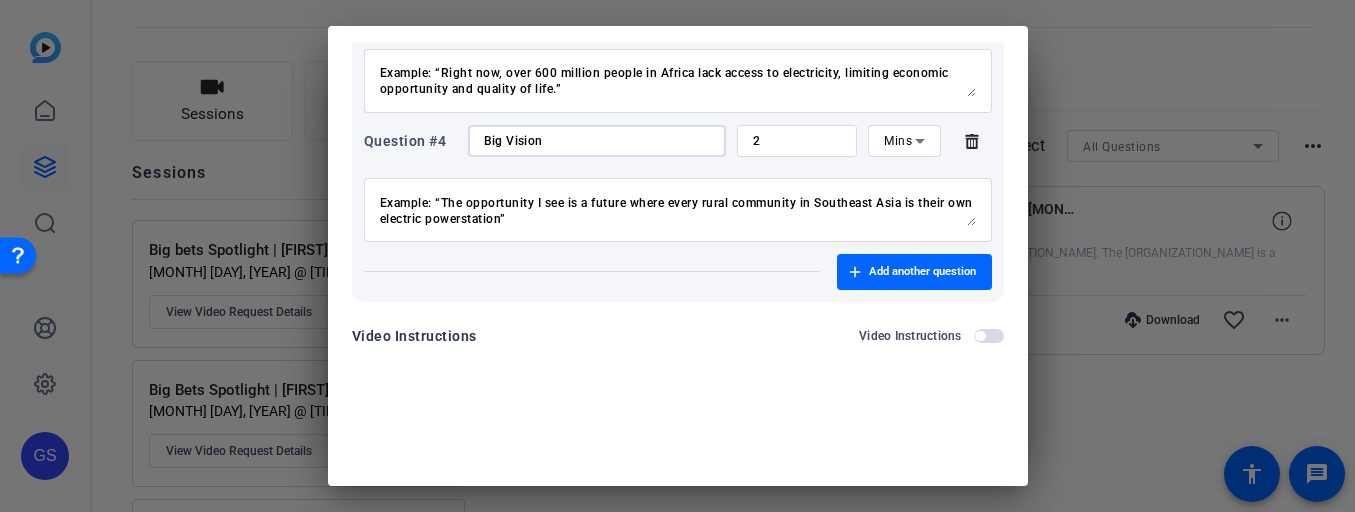 scroll, scrollTop: 573, scrollLeft: 0, axis: vertical 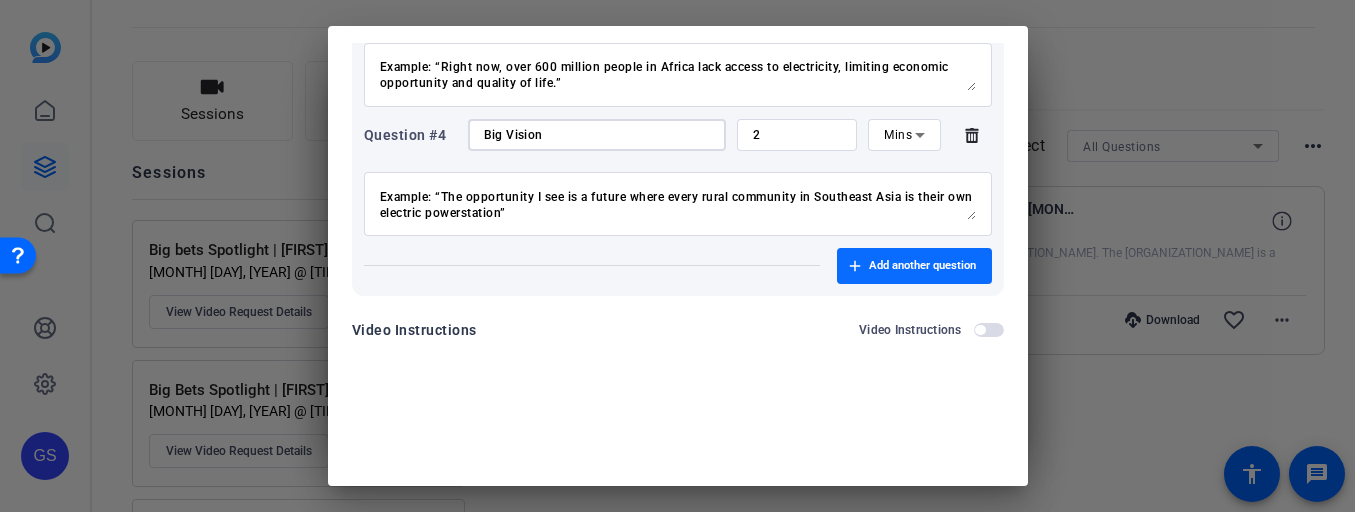 type on "Big Vision" 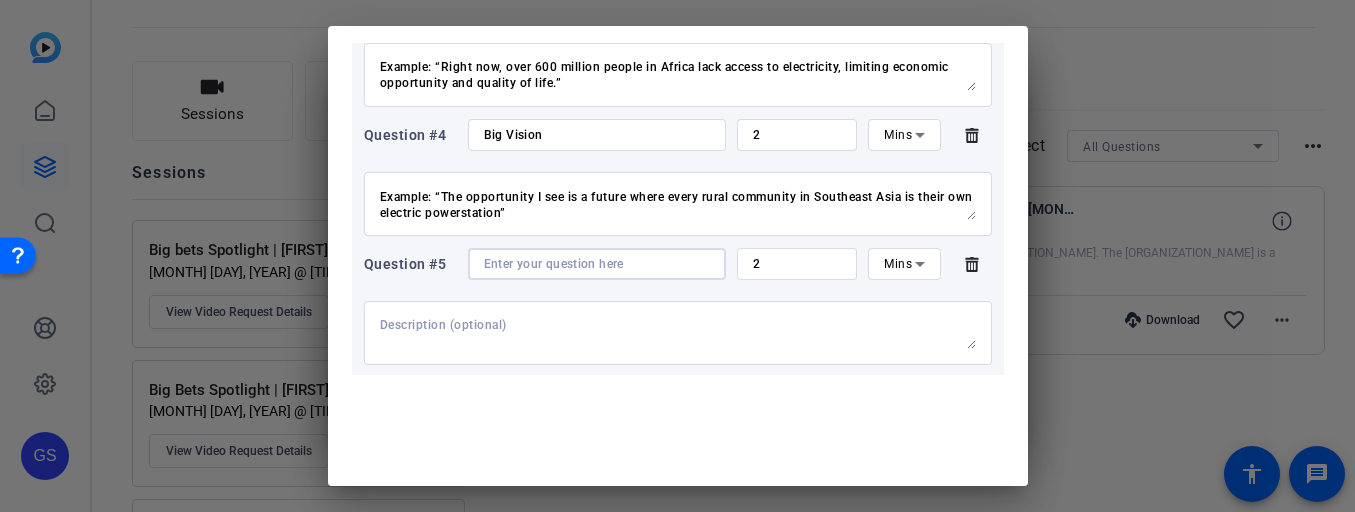 click at bounding box center [597, 264] 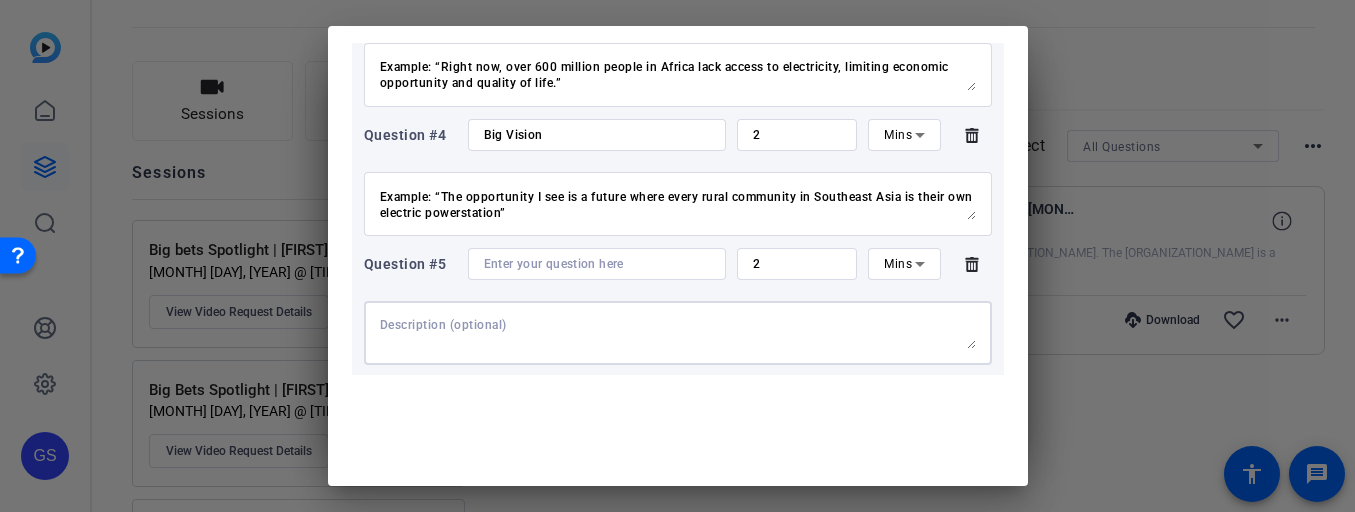 click at bounding box center (678, 333) 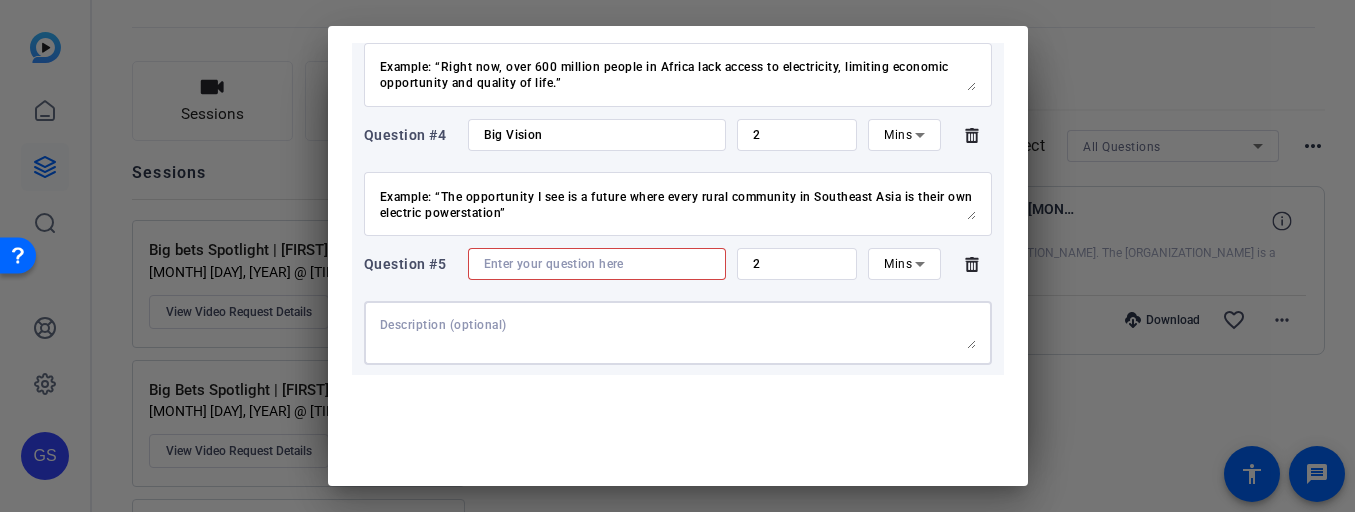 paste on "The Big Bet I’m making is…
(What’s the game-changing idea, approach, or initiative you’re pursuing?)
Example: “The big bet I’m making is that every rural community in Southeast Asia will become their own electric powerstation”
“My Big Bet is to scale solar-powered microgrids in underserved regions, giving communities control over their own energy future.”" 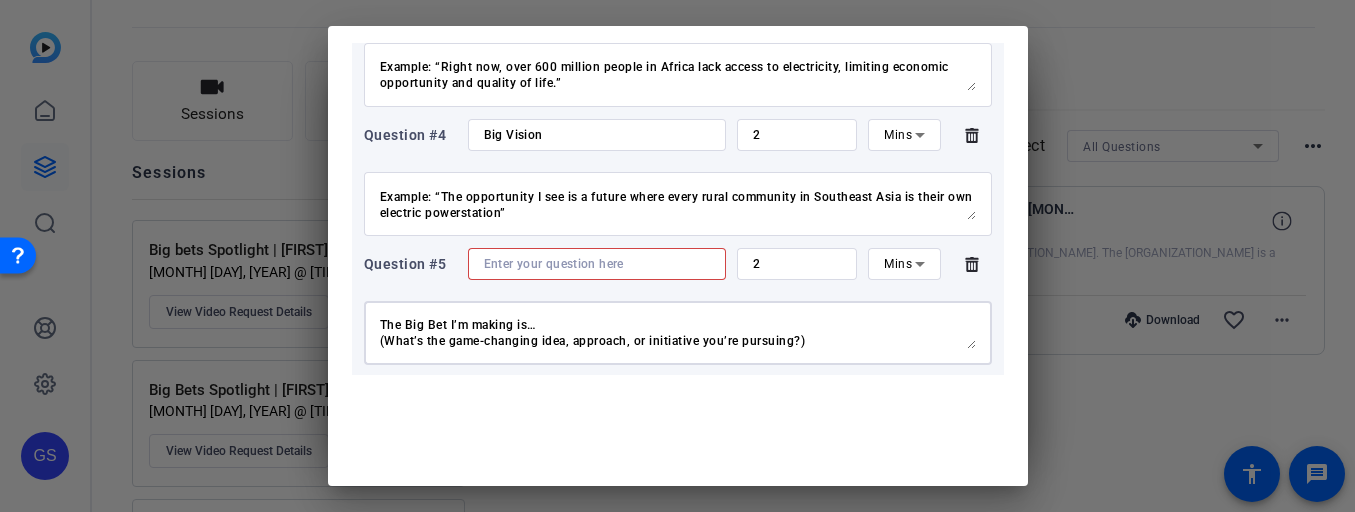 scroll, scrollTop: 95, scrollLeft: 0, axis: vertical 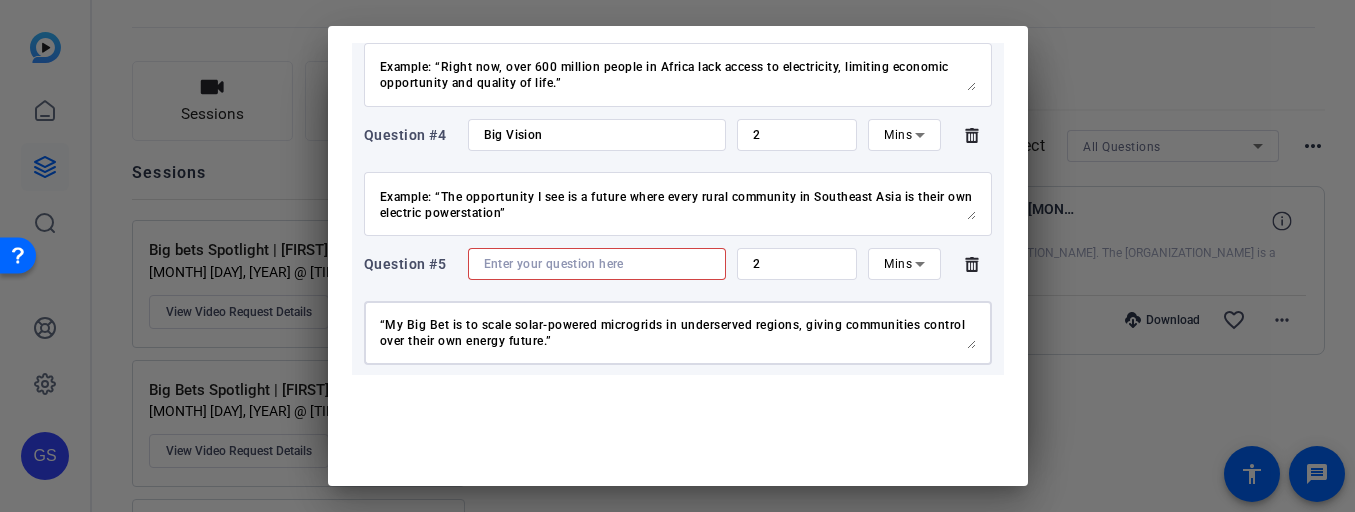 type on "The Big Bet I’m making is…
(What’s the game-changing idea, approach, or initiative you’re pursuing?)
Example: “The big bet I’m making is that every rural community in Southeast Asia will become their own electric powerstation”
“My Big Bet is to scale solar-powered microgrids in underserved regions, giving communities control over their own energy future.”" 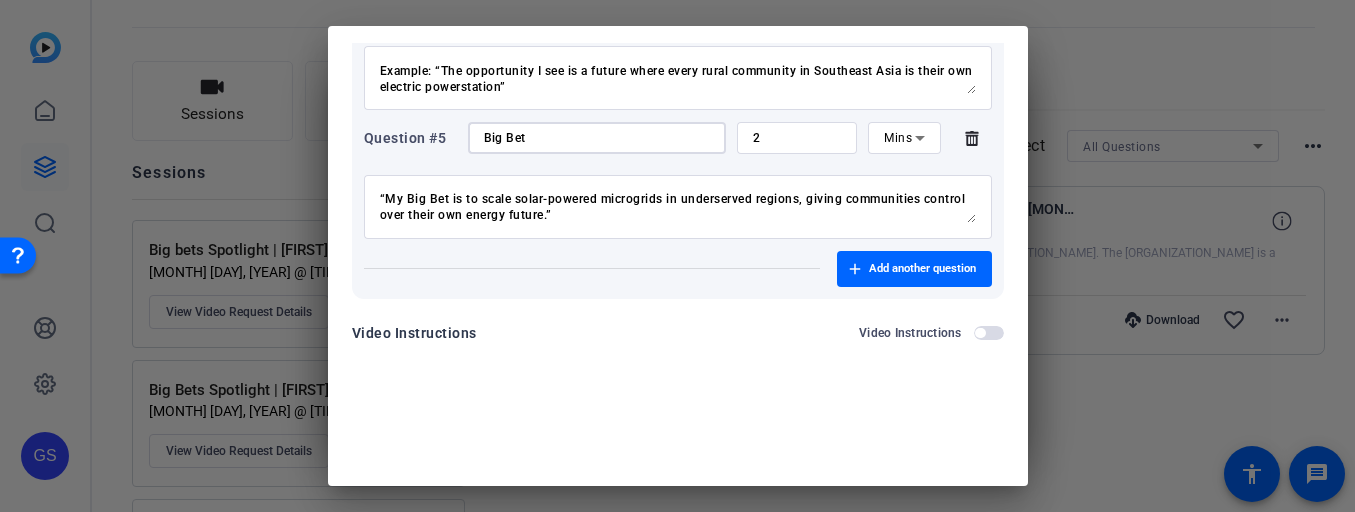 scroll, scrollTop: 702, scrollLeft: 0, axis: vertical 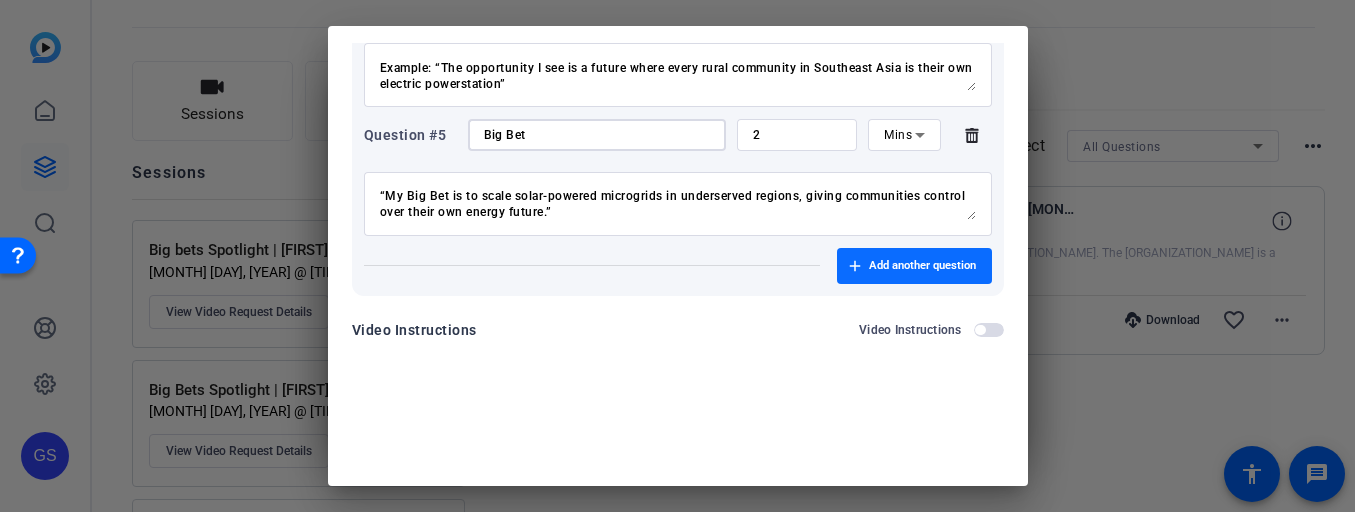 type on "Big Bet" 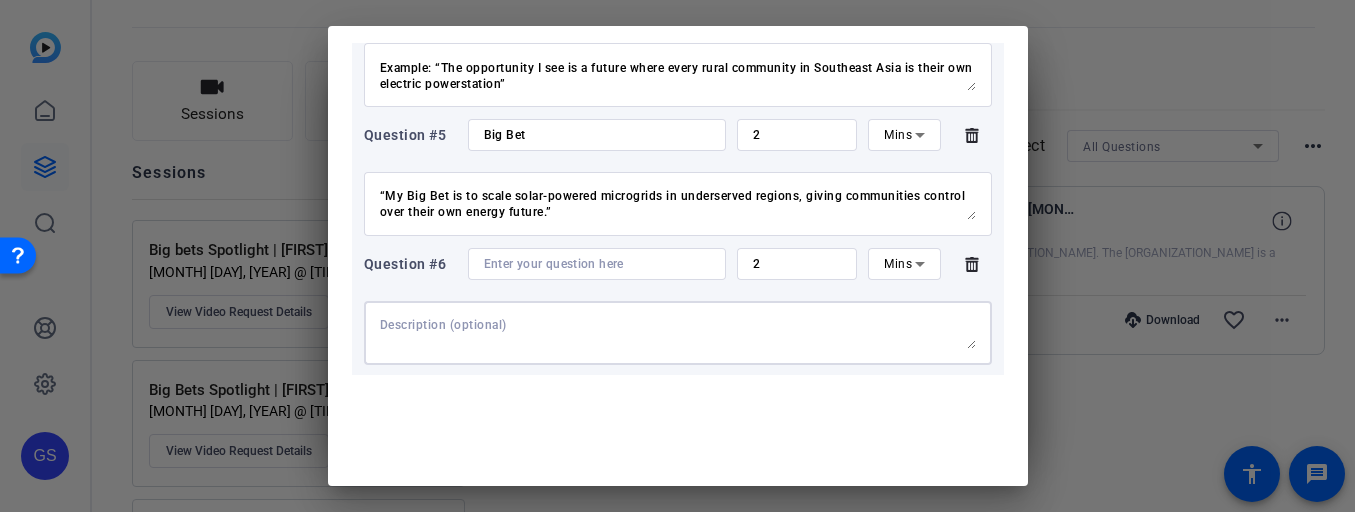 click at bounding box center [678, 333] 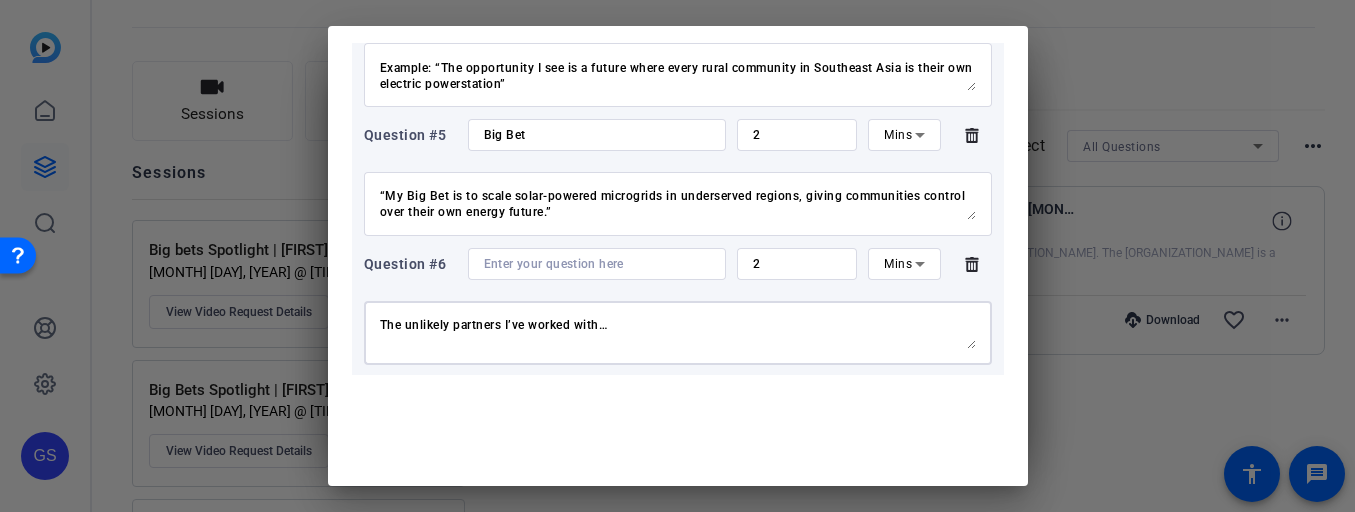 scroll, scrollTop: 31, scrollLeft: 0, axis: vertical 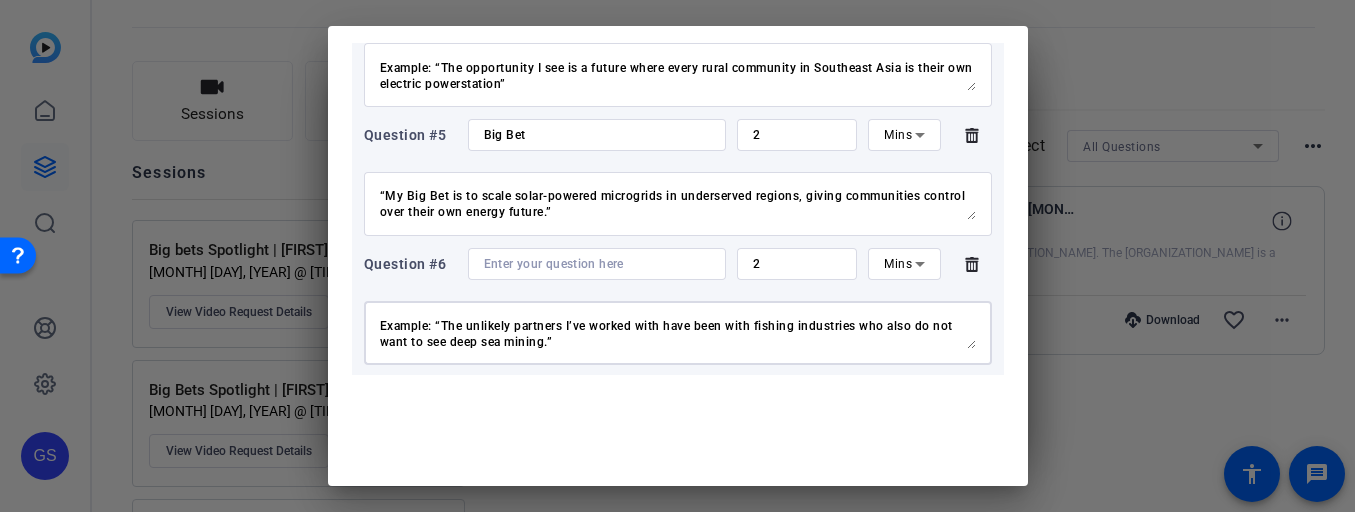 type on "The unlikely partners I’ve worked with…
Example: “The unlikely partners I’ve worked with have been with fishing industries who also do not want to see deep sea mining.”" 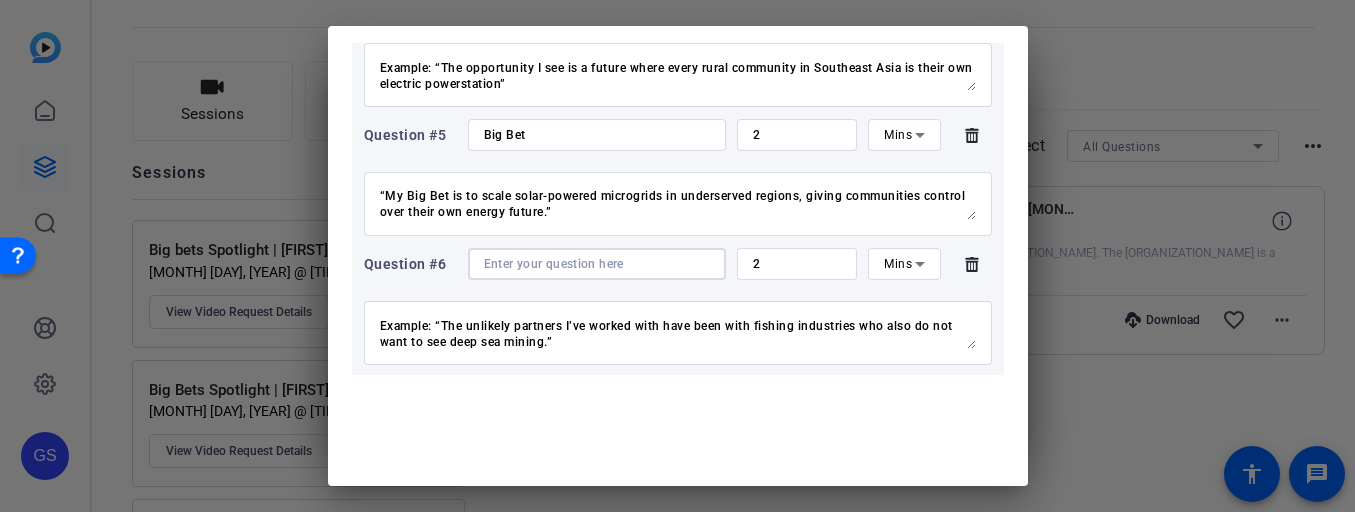 type on "u" 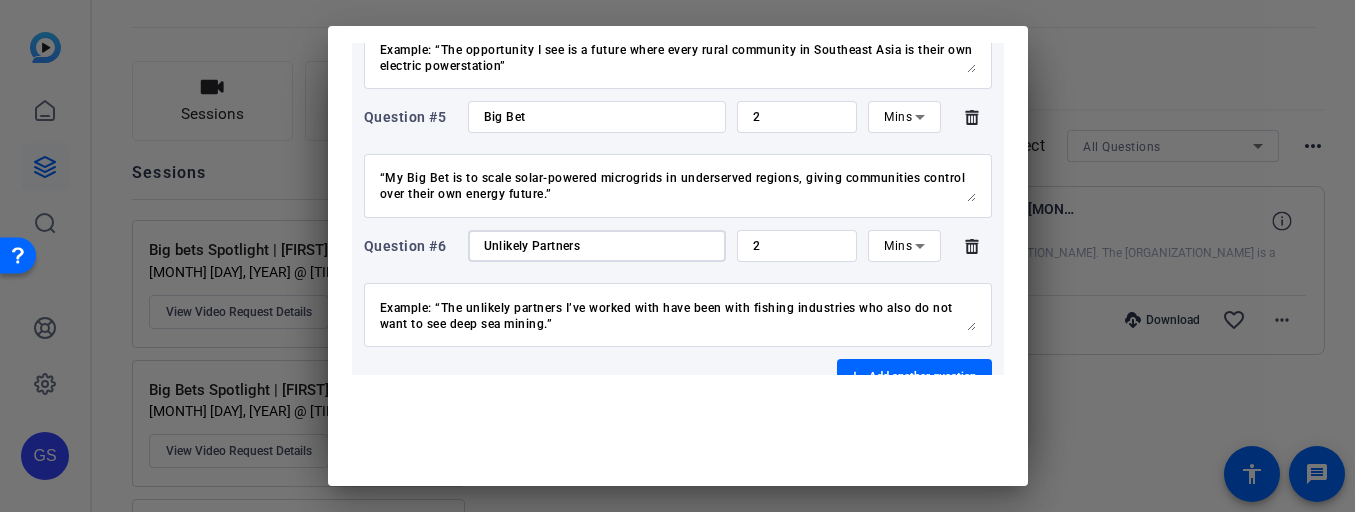 scroll, scrollTop: 821, scrollLeft: 0, axis: vertical 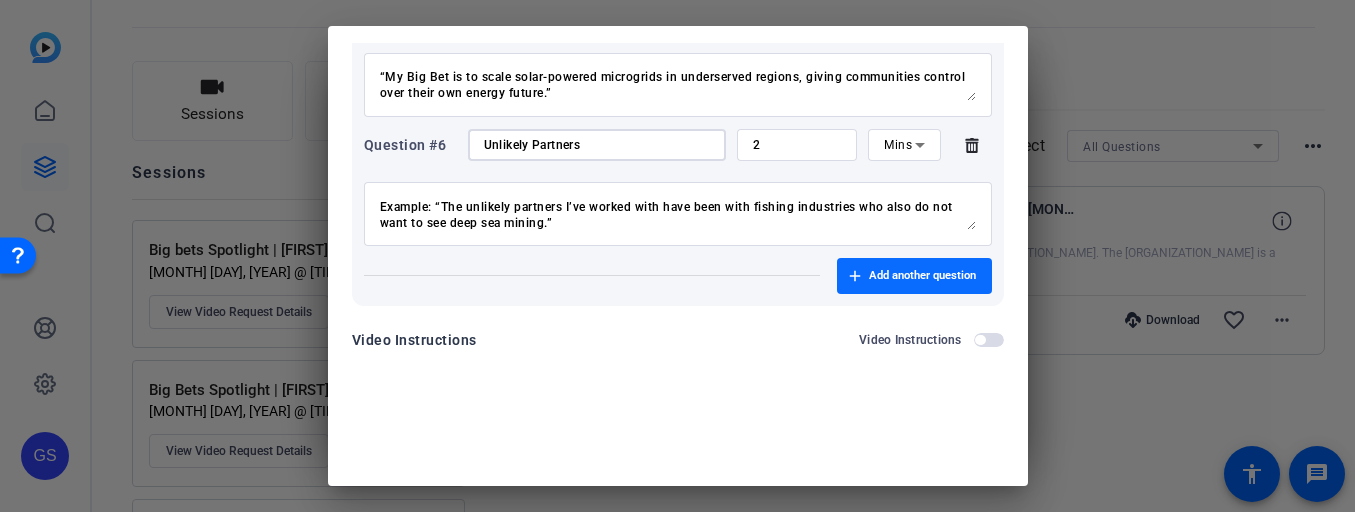 type on "Unlikely Partners" 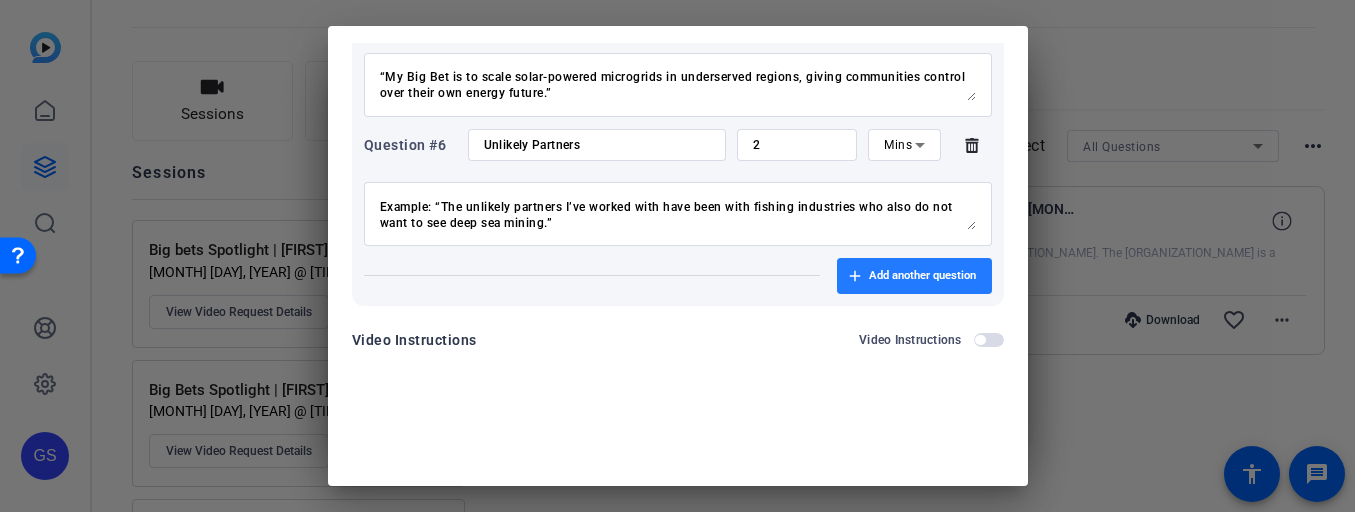 click on "Add another question" at bounding box center (922, 276) 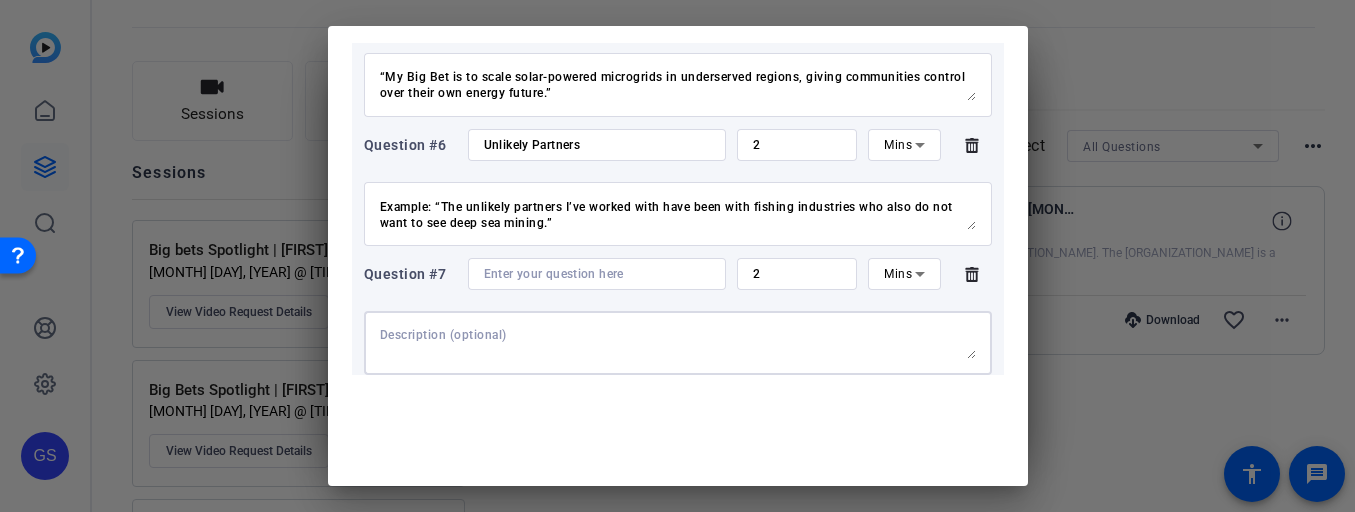 click at bounding box center [678, 343] 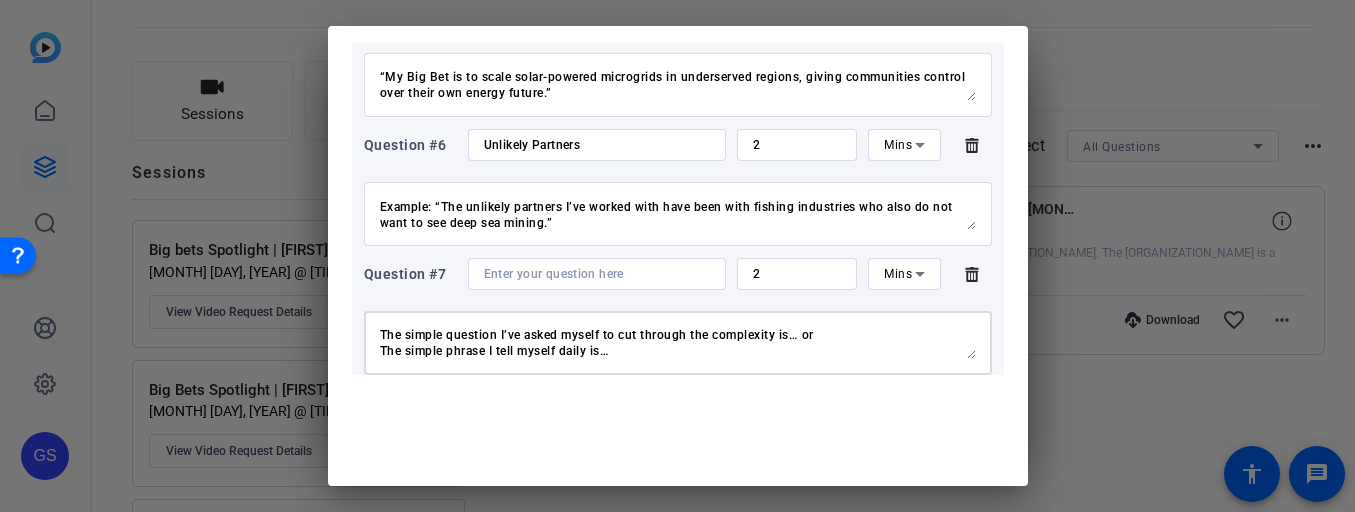 scroll, scrollTop: 47, scrollLeft: 0, axis: vertical 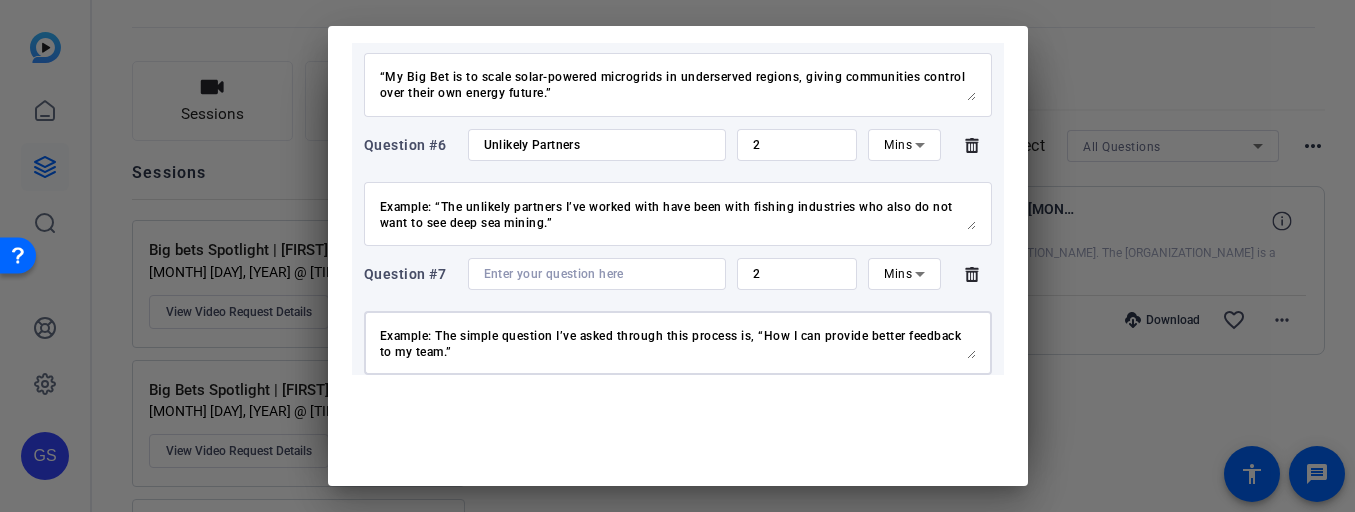 type on "The simple question I’ve asked myself to cut through the complexity is… or
The simple phrase I tell myself daily is…
Example: The simple question I’ve asked through this process is, “How I can provide better feedback to my team.”" 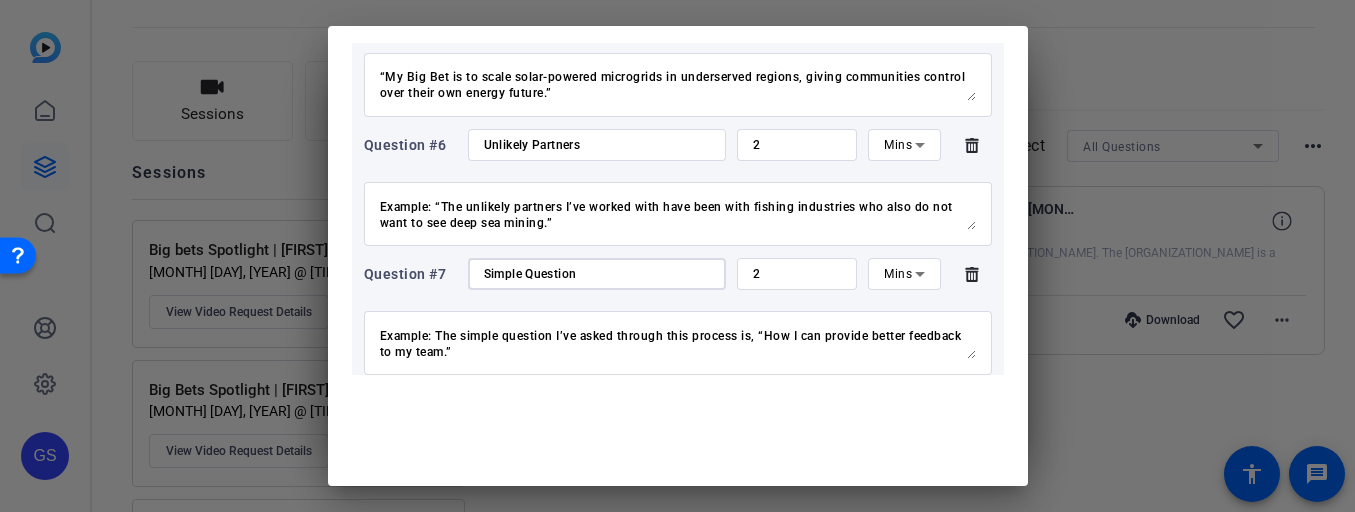 type on "Simple Question" 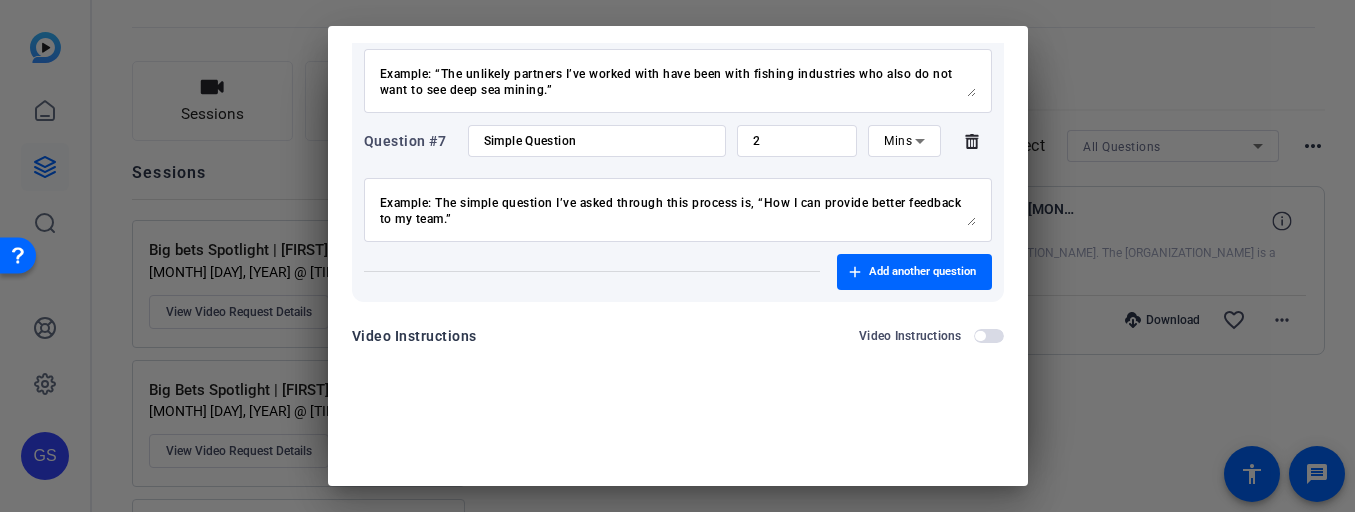 scroll, scrollTop: 960, scrollLeft: 0, axis: vertical 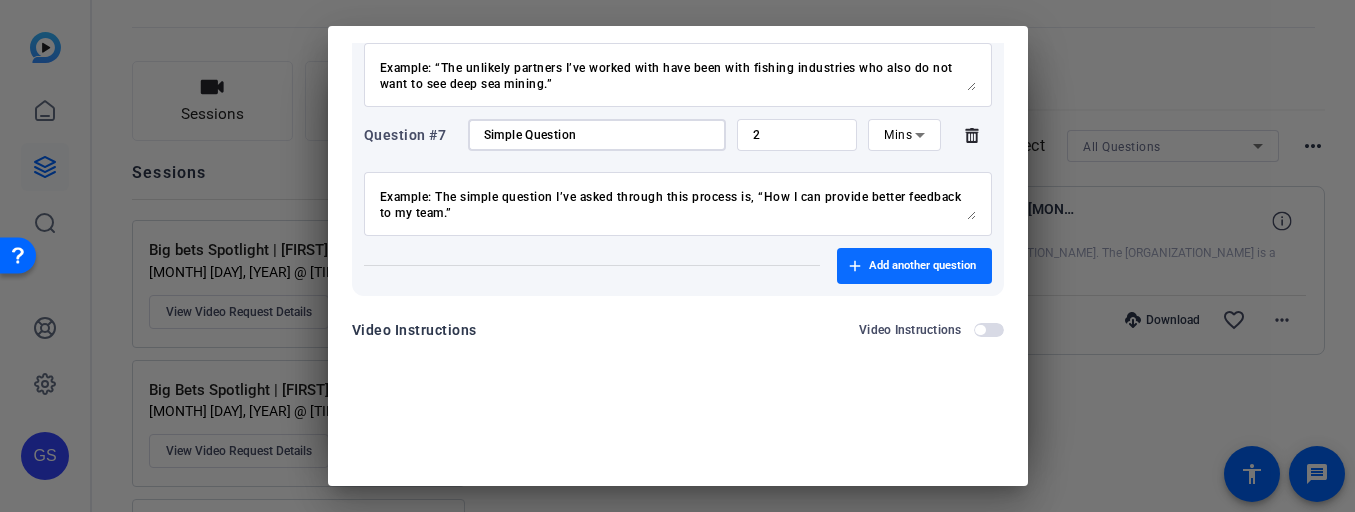 click at bounding box center [914, 266] 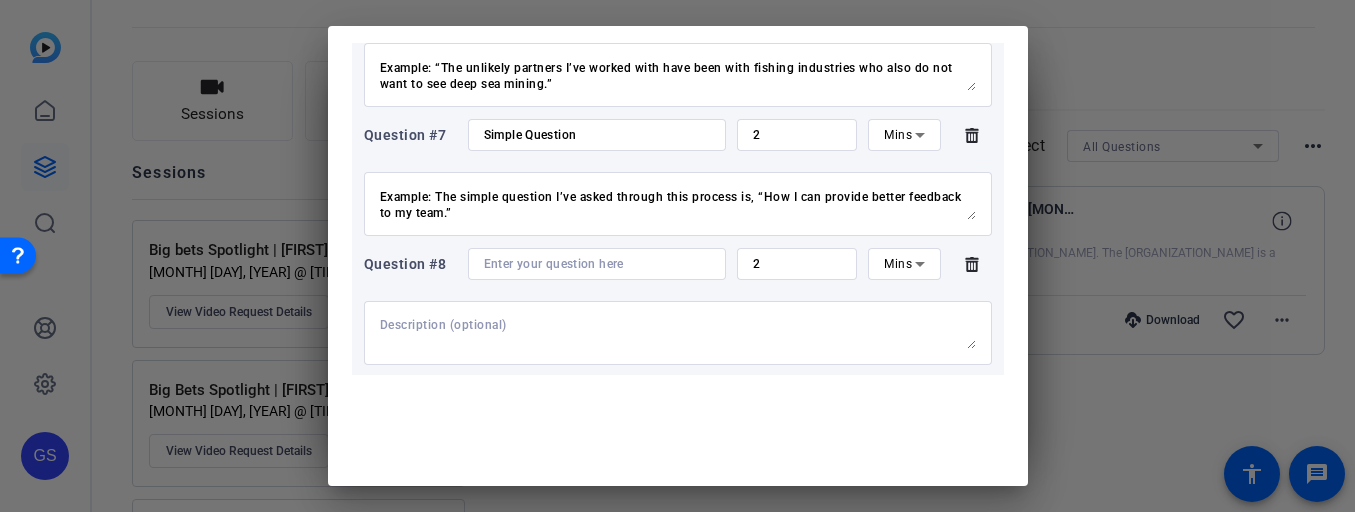 click at bounding box center (597, 264) 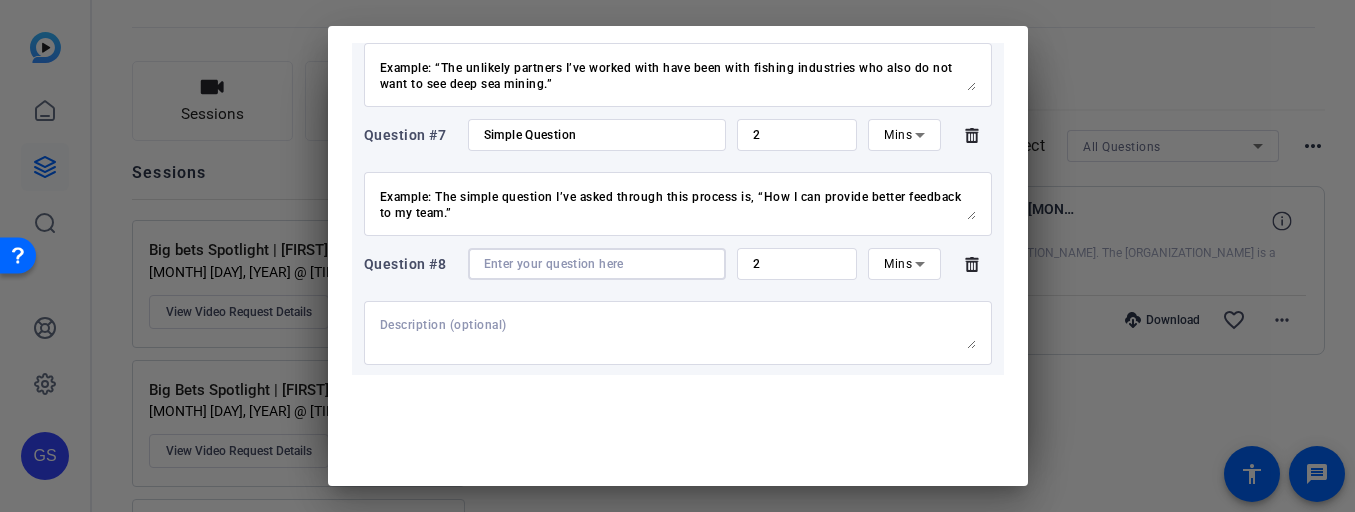 paste on "Tracking Research" 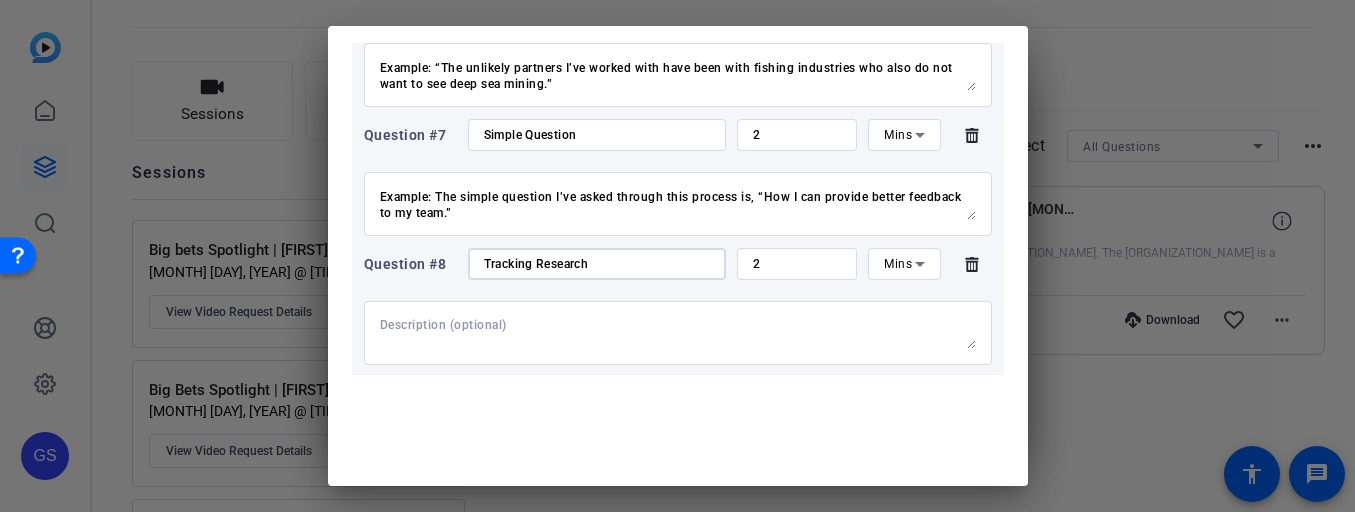 type on "Tracking Research" 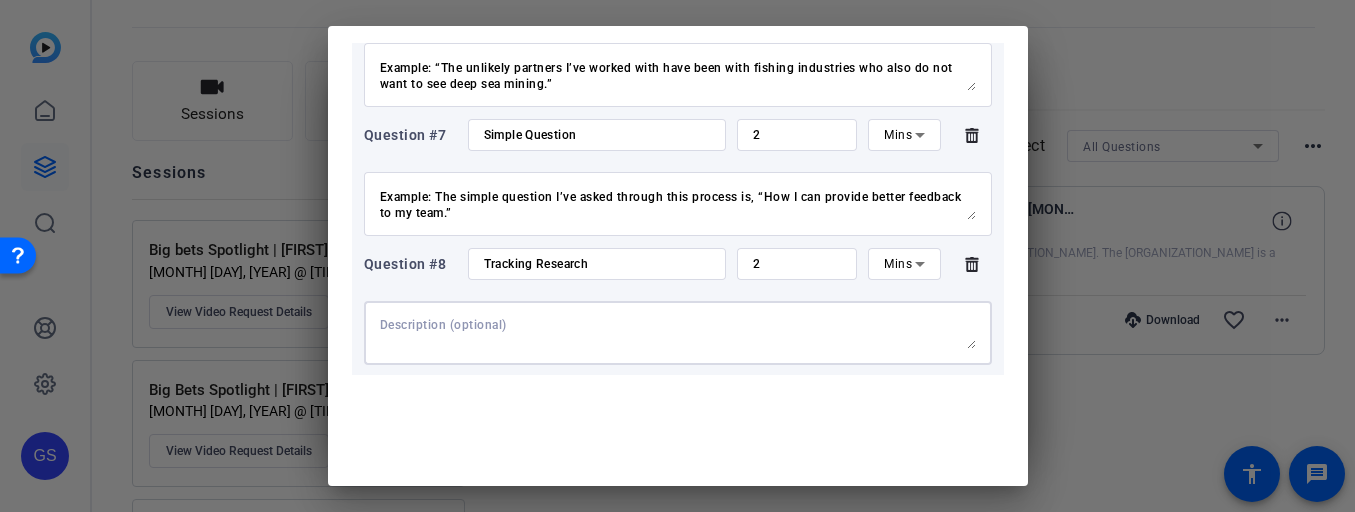 click at bounding box center [678, 333] 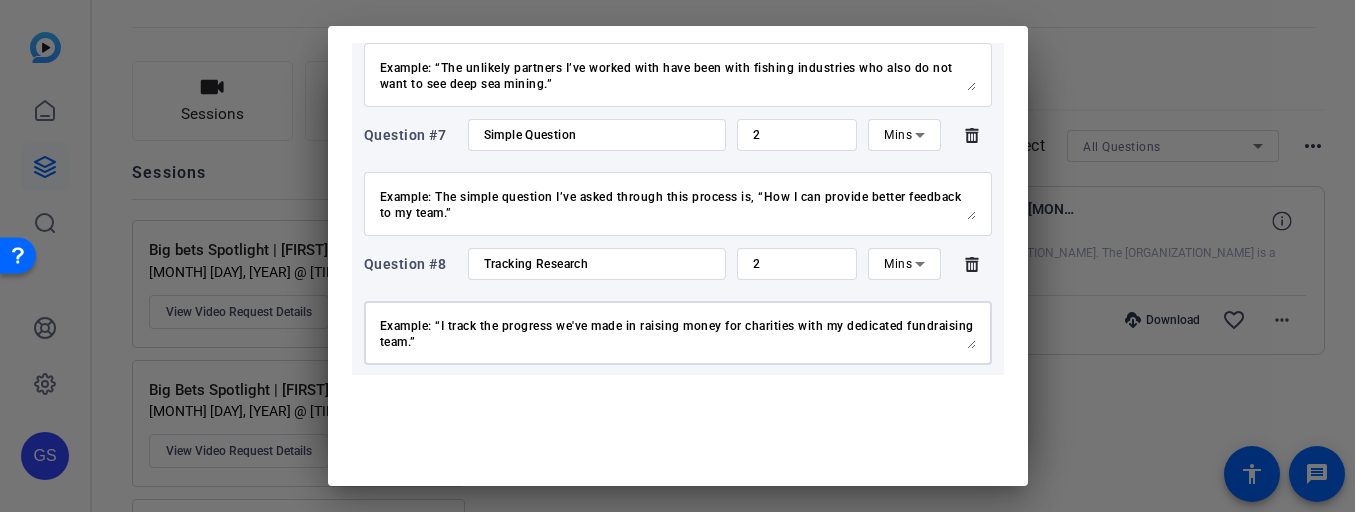 scroll, scrollTop: 48, scrollLeft: 0, axis: vertical 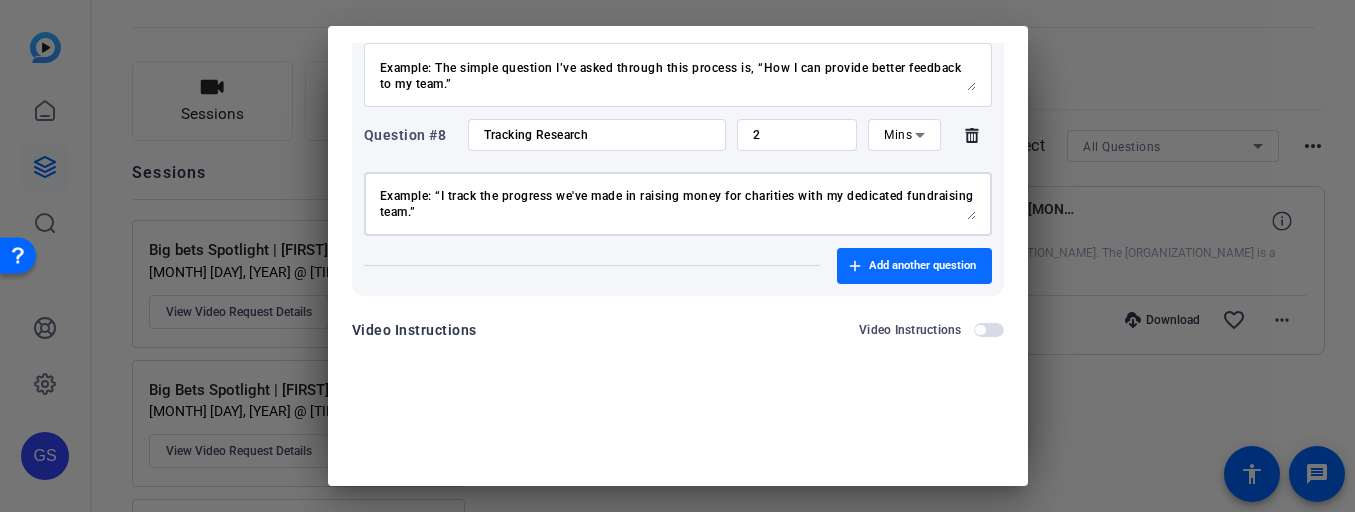 type on "I track my research and data by…
(How do you track your research/data and use it to inform future actions?)
Example: “I track the progress we've made in raising money for charities with my dedicated fundraising team.”" 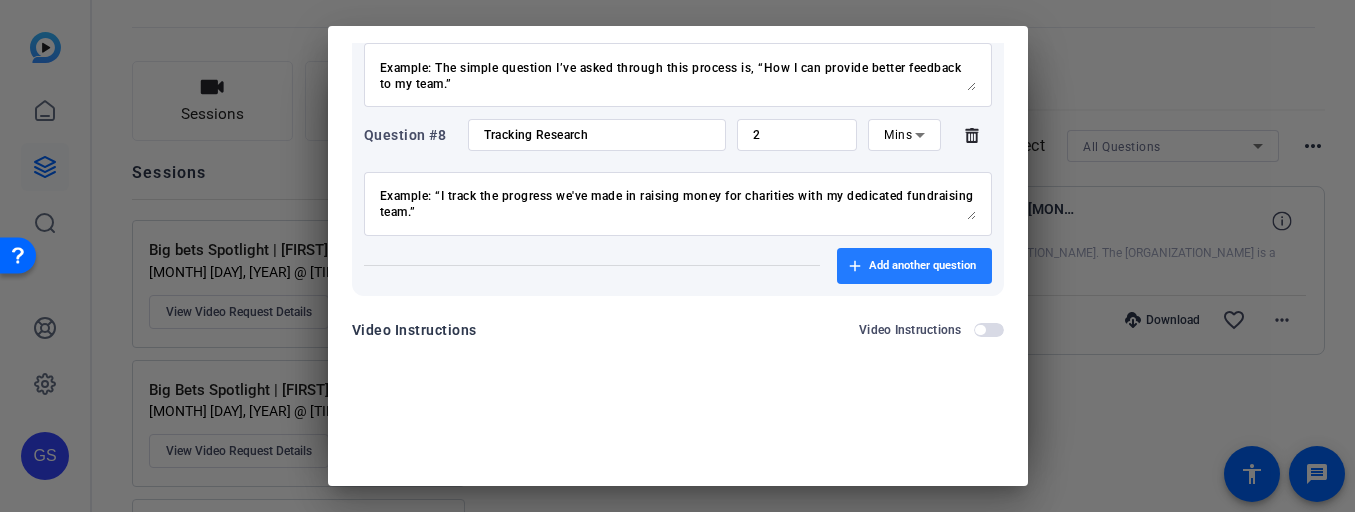 click on "Add another question" at bounding box center [922, 266] 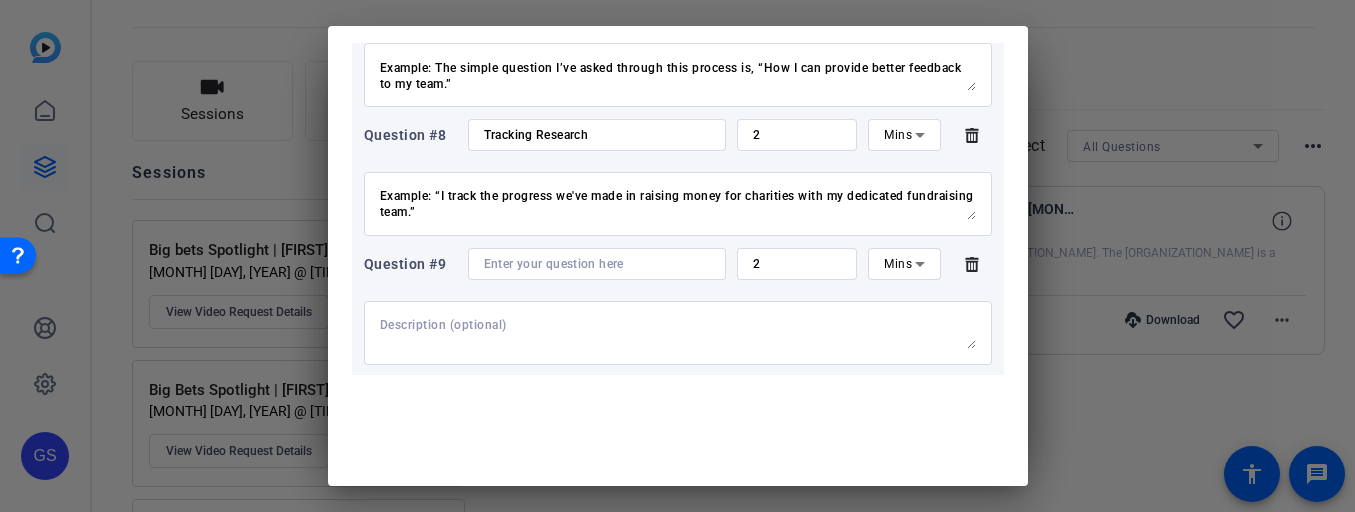 click at bounding box center [597, 264] 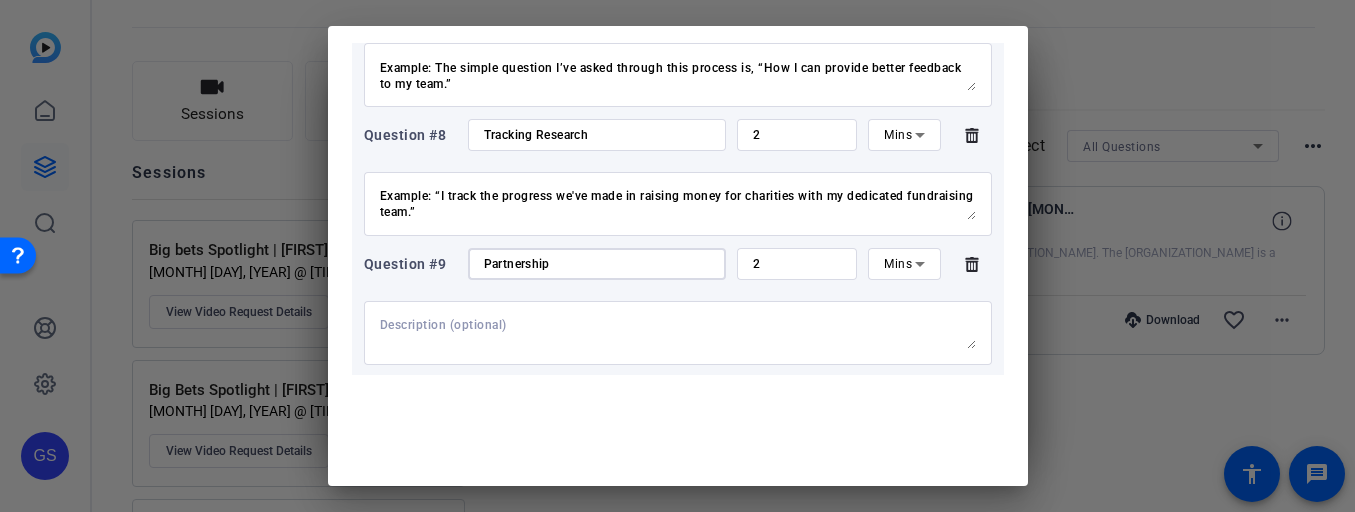 type on "Partnership" 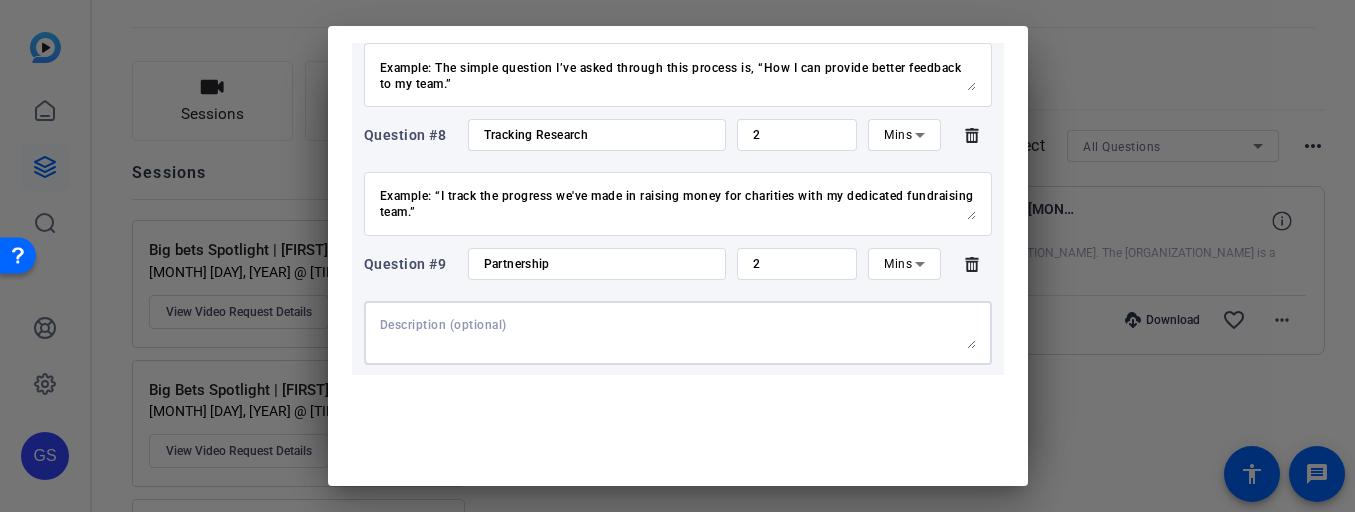 click at bounding box center (678, 333) 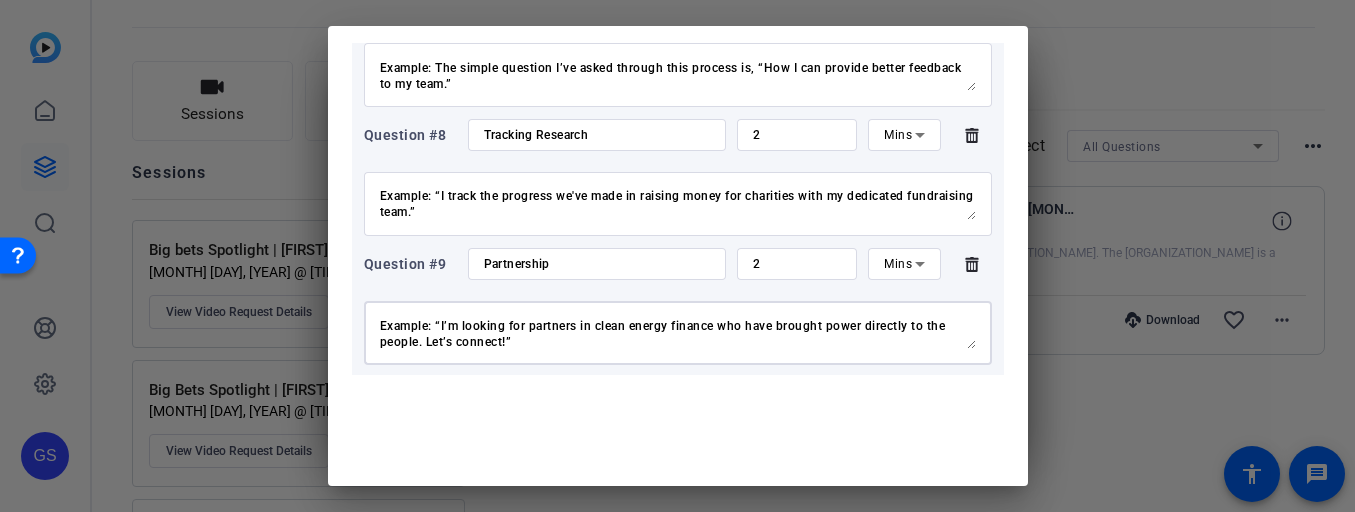 scroll, scrollTop: 32, scrollLeft: 0, axis: vertical 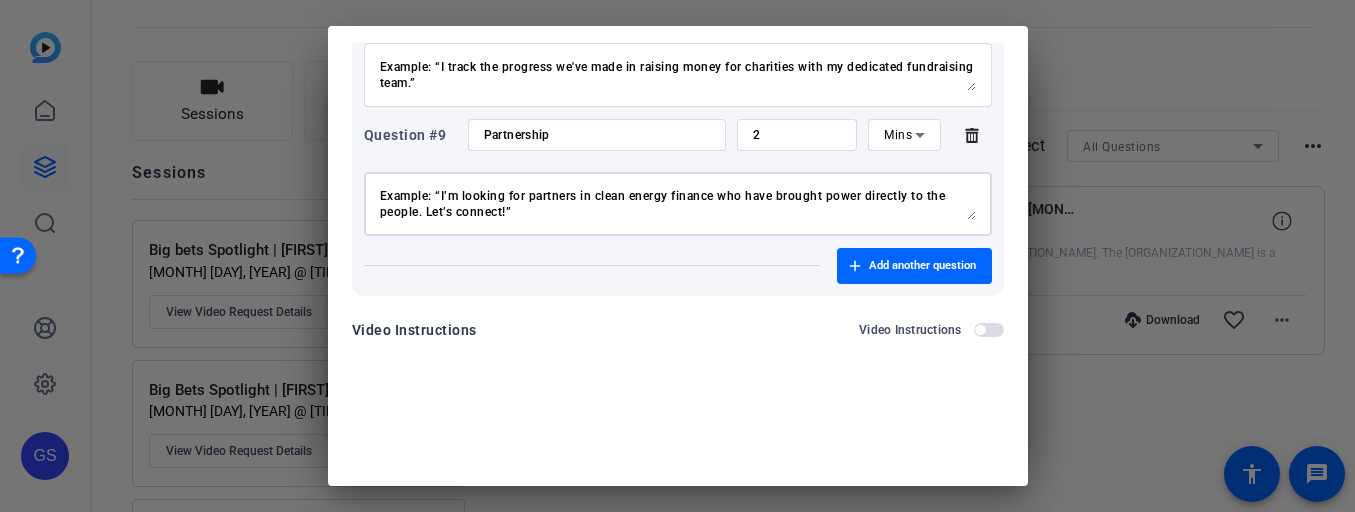 type on "I am looking for partners in… (Invite collaboration and support.)
Example: “I’m looking for partners in clean energy finance who have brought power directly to the people. Let’s connect!”" 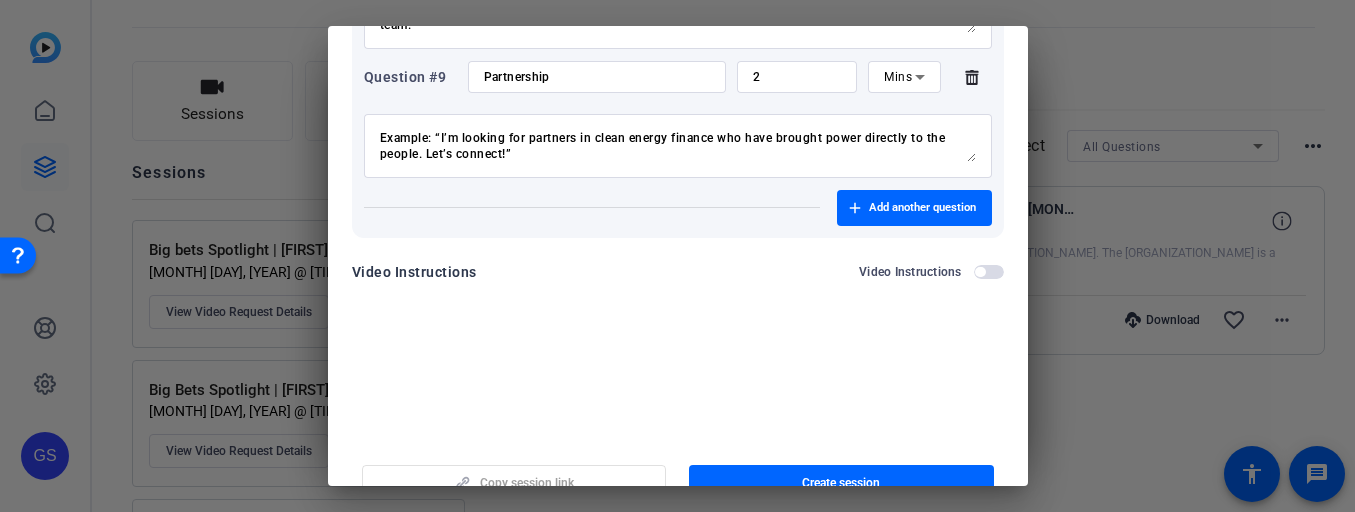 scroll, scrollTop: 139, scrollLeft: 0, axis: vertical 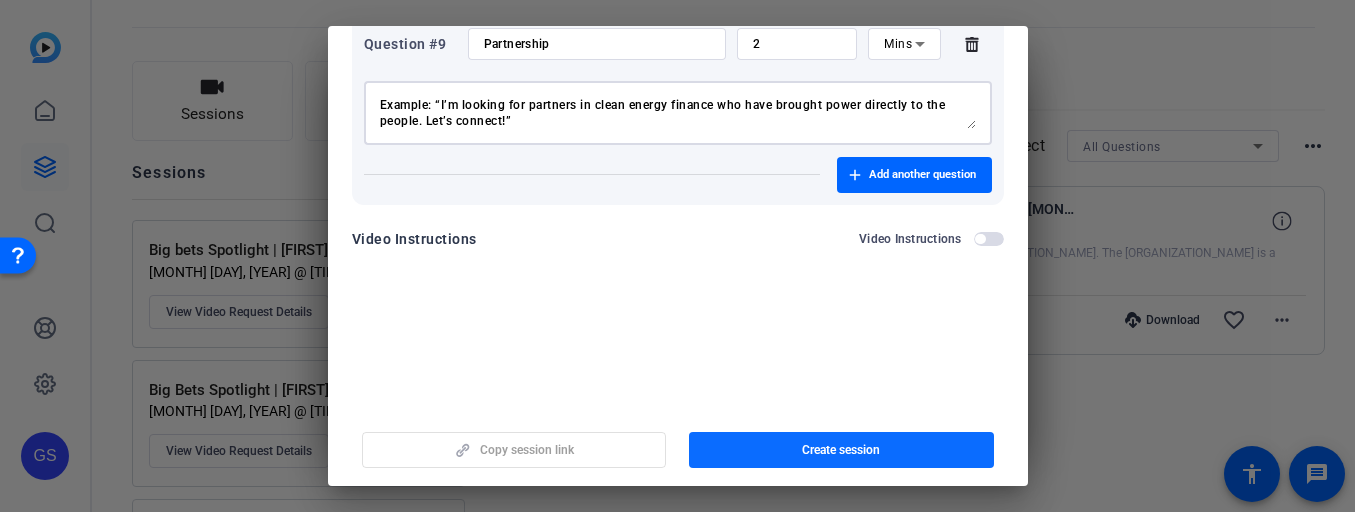 click at bounding box center [841, 450] 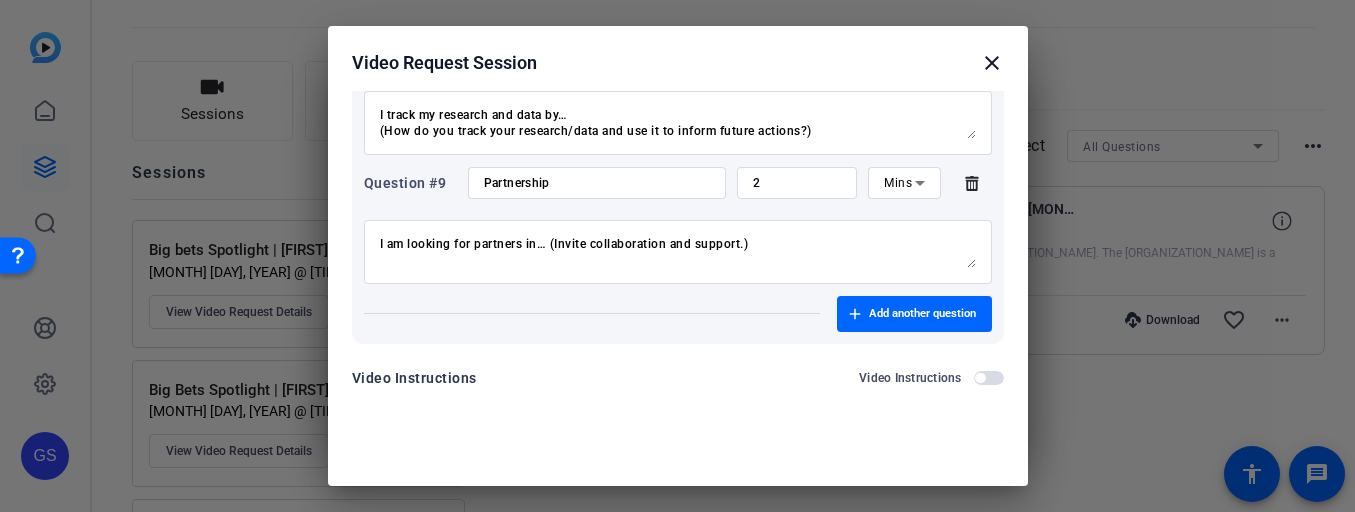 scroll, scrollTop: 0, scrollLeft: 0, axis: both 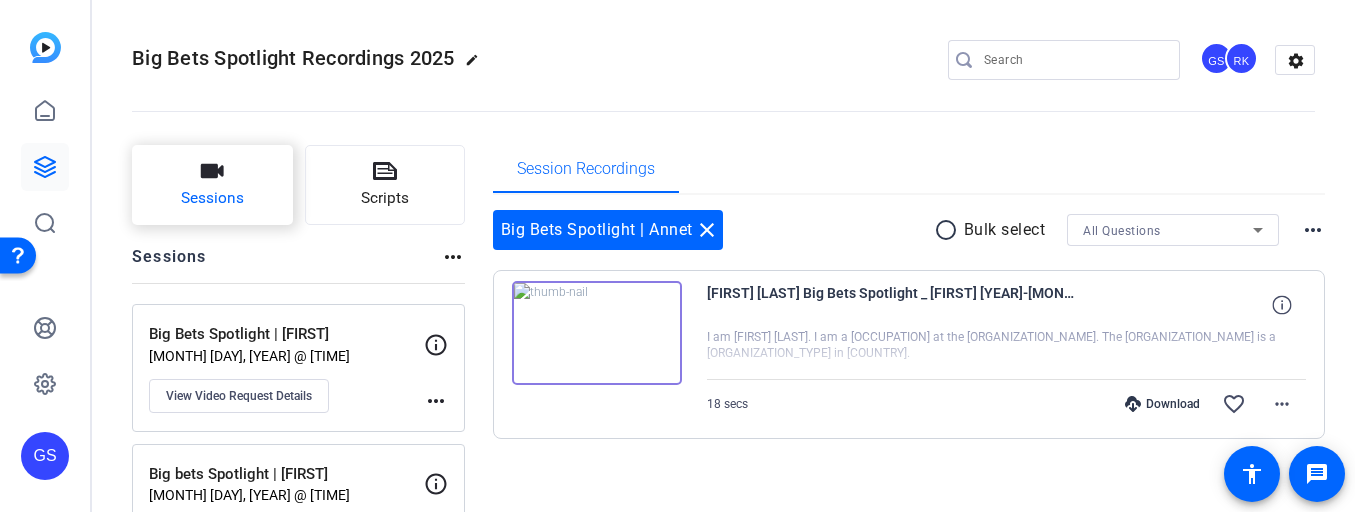 click on "Sessions" 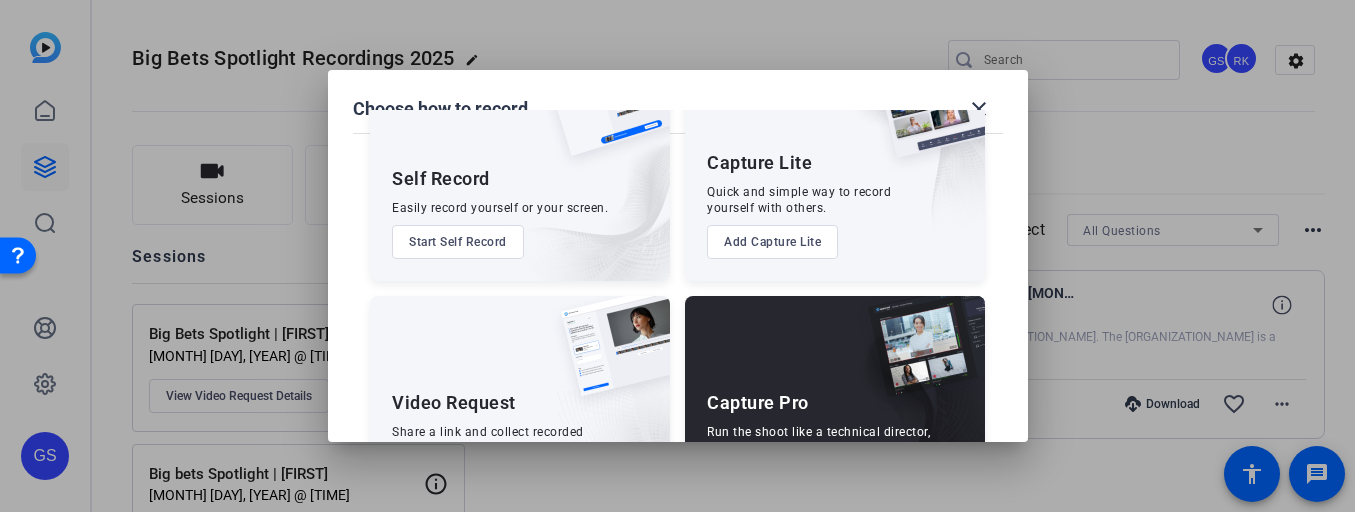 scroll, scrollTop: 192, scrollLeft: 0, axis: vertical 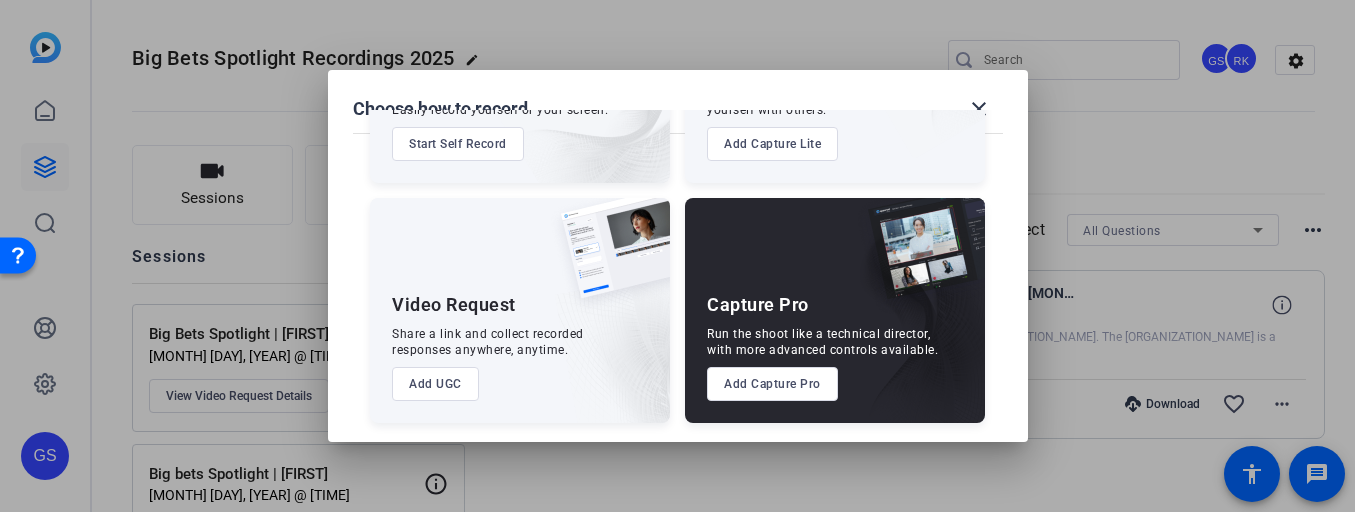 click on "Add UGC" at bounding box center [435, 384] 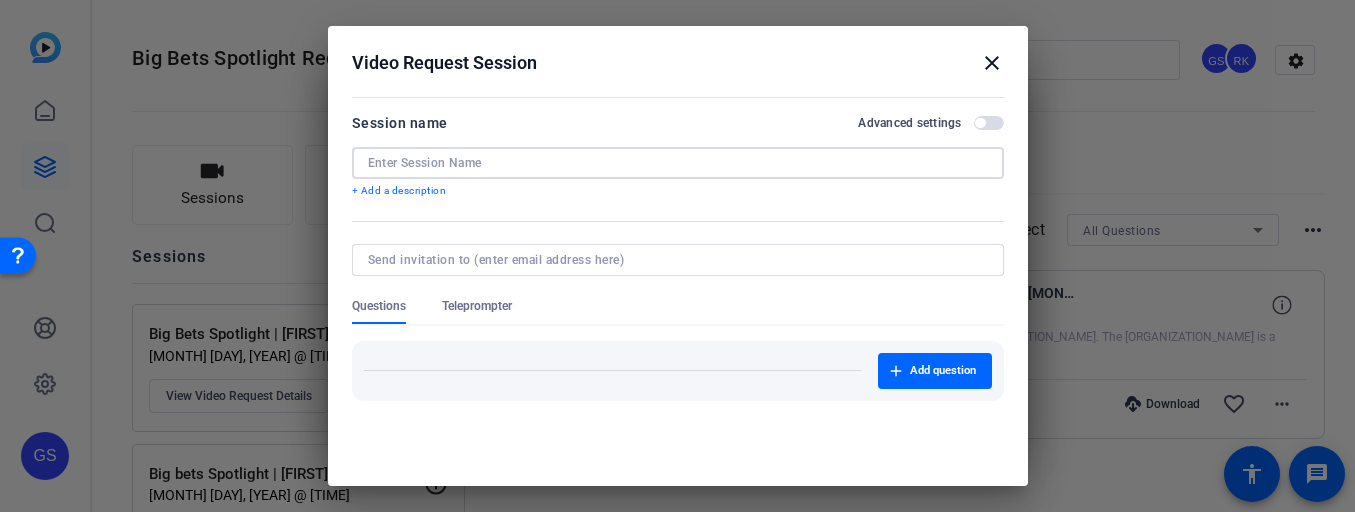click at bounding box center (678, 163) 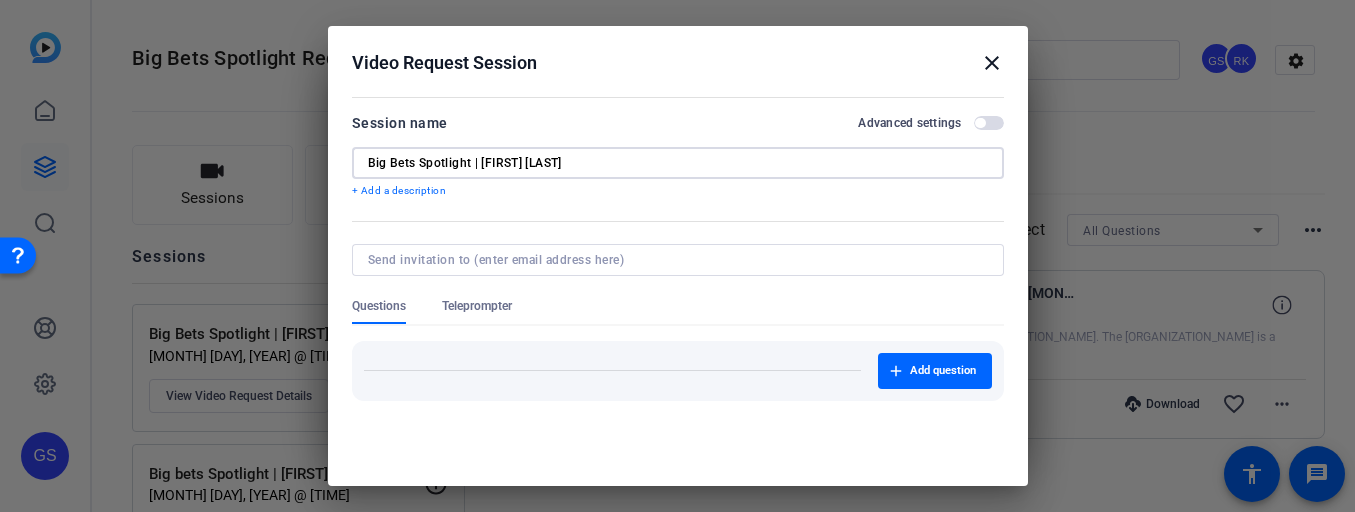 type on "Big Bets Spotlight | [FIRST] [LAST]" 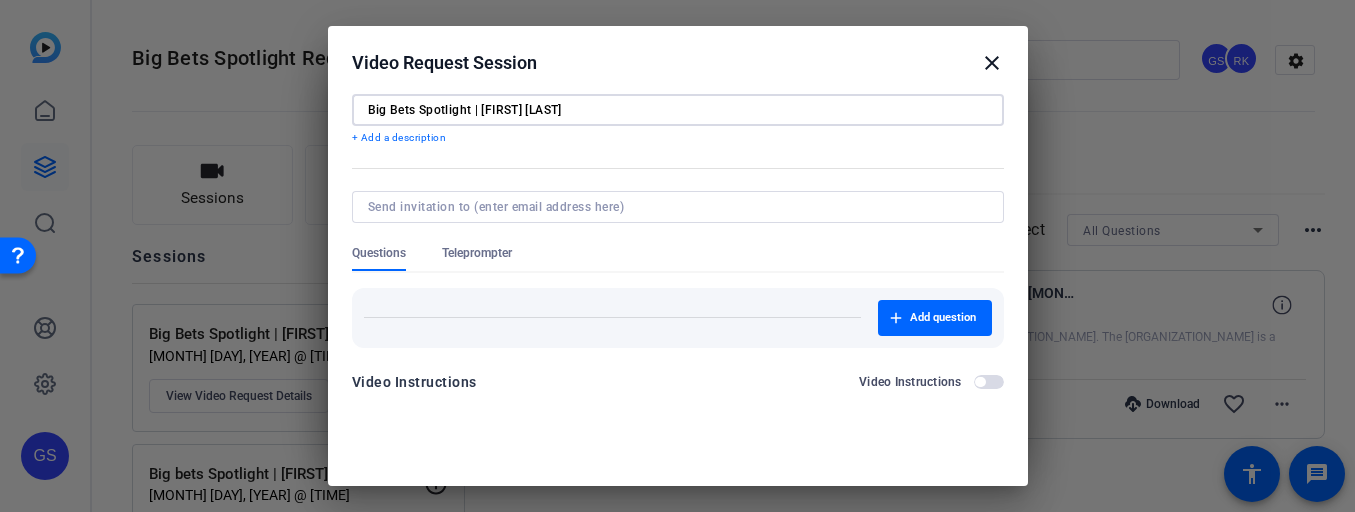 scroll, scrollTop: 57, scrollLeft: 0, axis: vertical 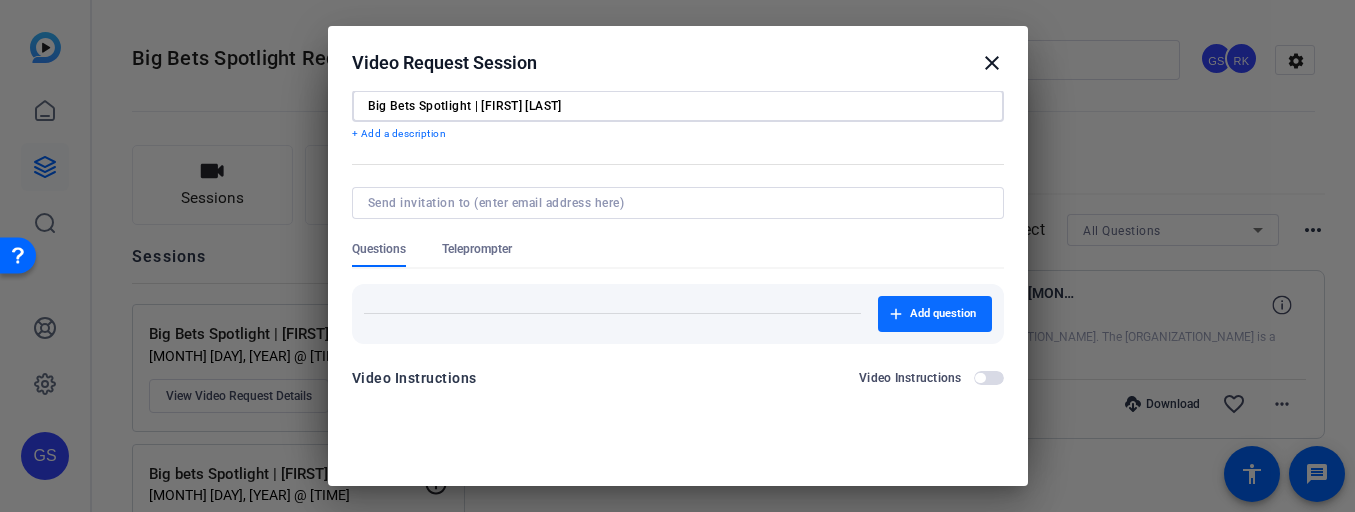 click on "Add question" at bounding box center (943, 314) 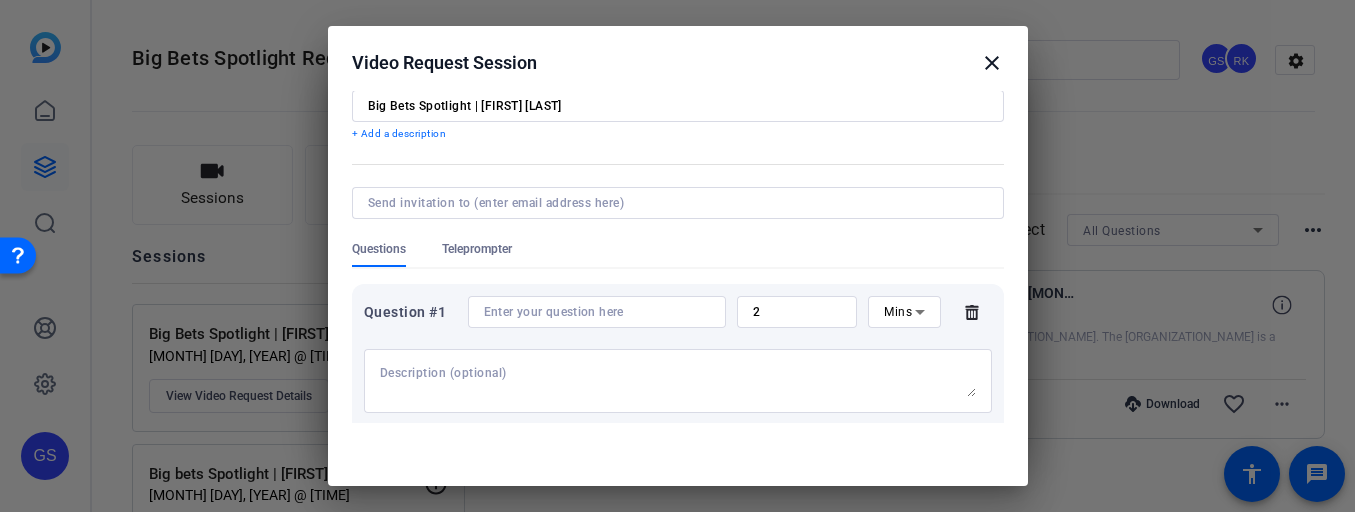click at bounding box center [678, 381] 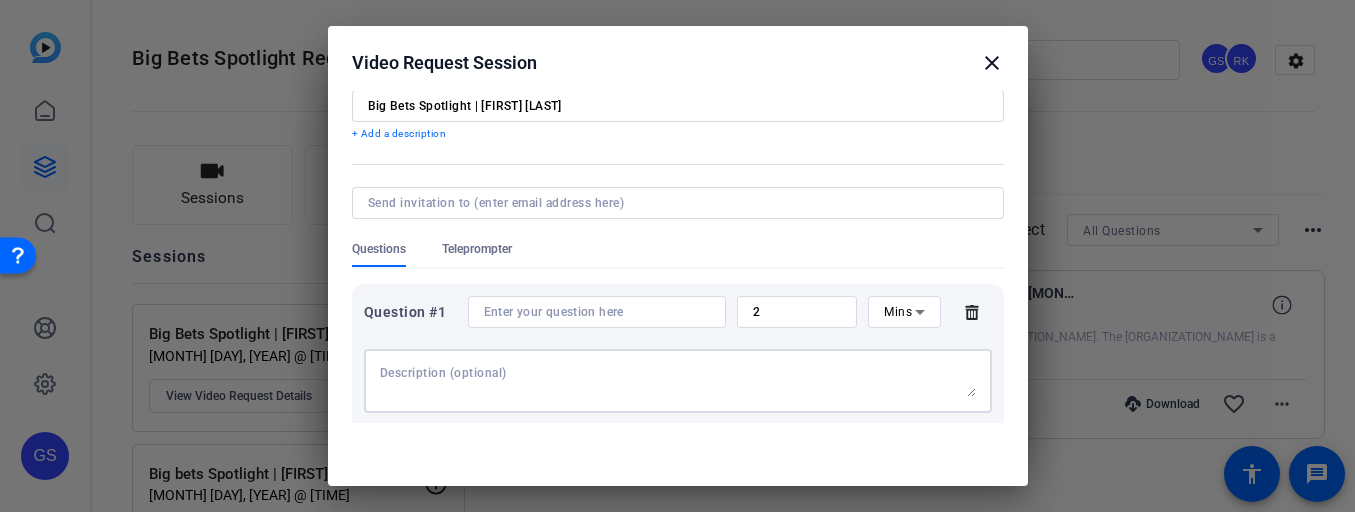 paste on "Hi, my name is… (your name)
I’m a… (occupation — eg. Regenerative Farmer)
Working in… (country/city you work in)" 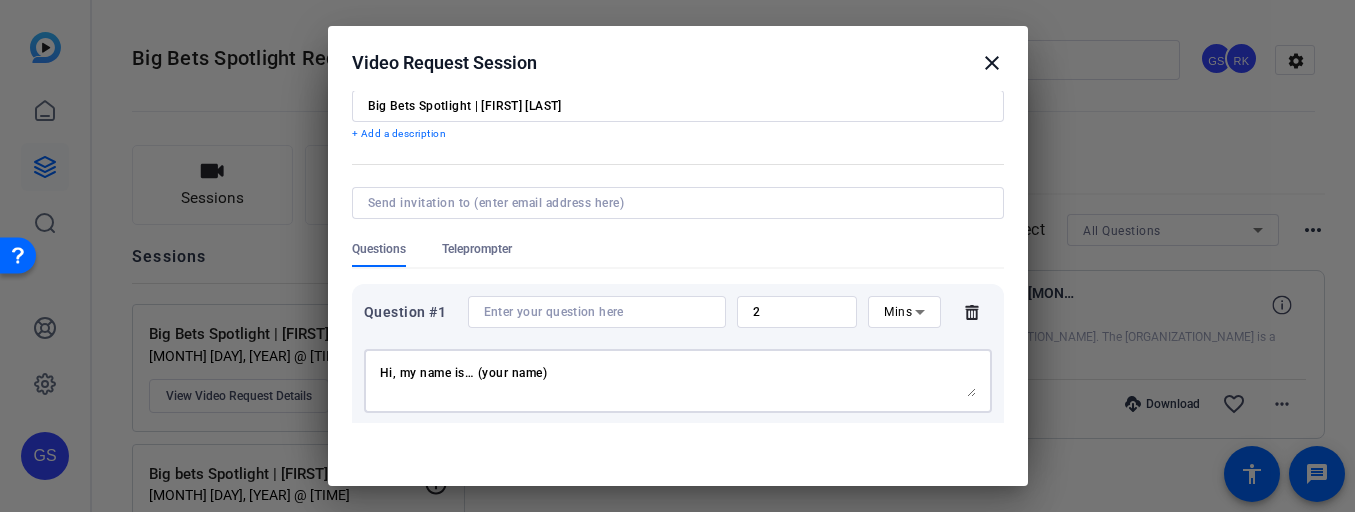 scroll, scrollTop: 63, scrollLeft: 0, axis: vertical 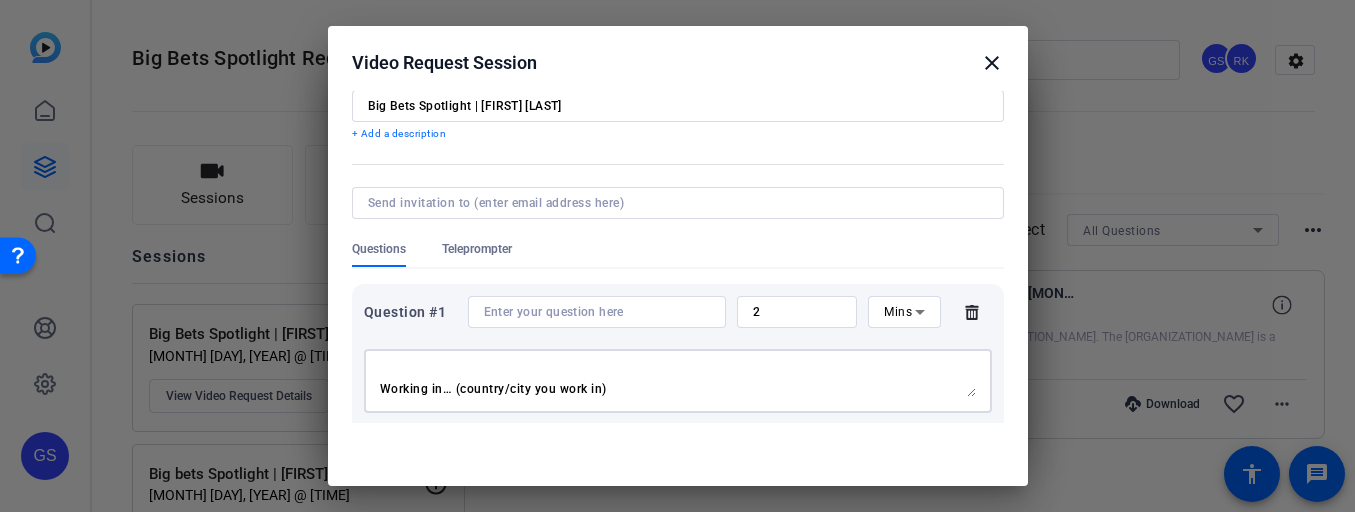 type on "Hi, my name is… (your name)
I’m a… (occupation — eg. Regenerative Farmer)
Working in… (country/city you work in)" 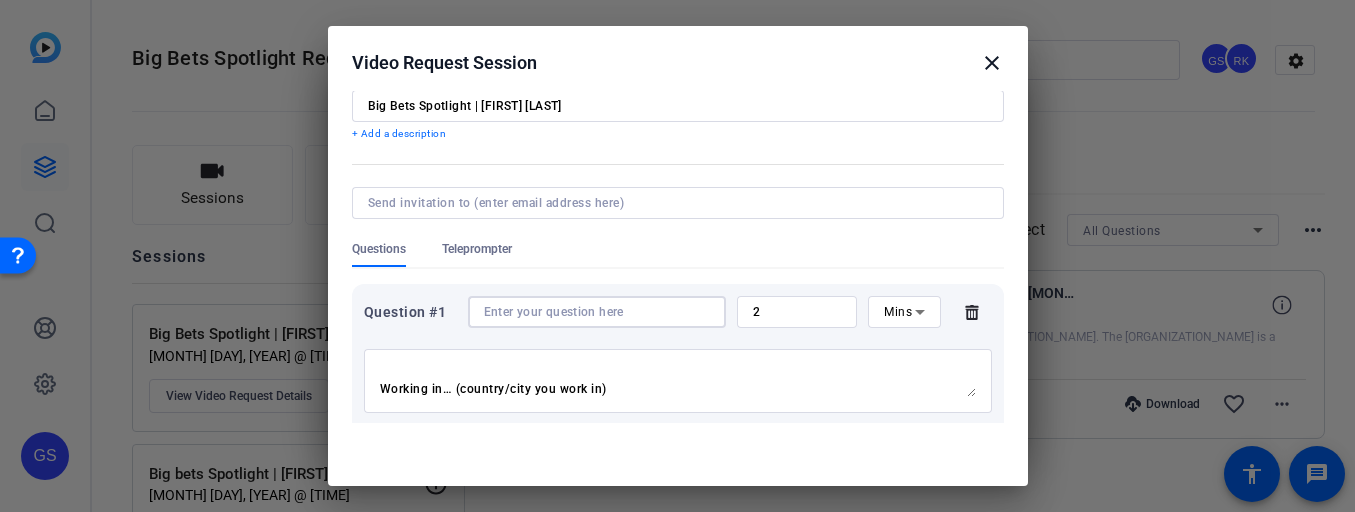 click at bounding box center (597, 312) 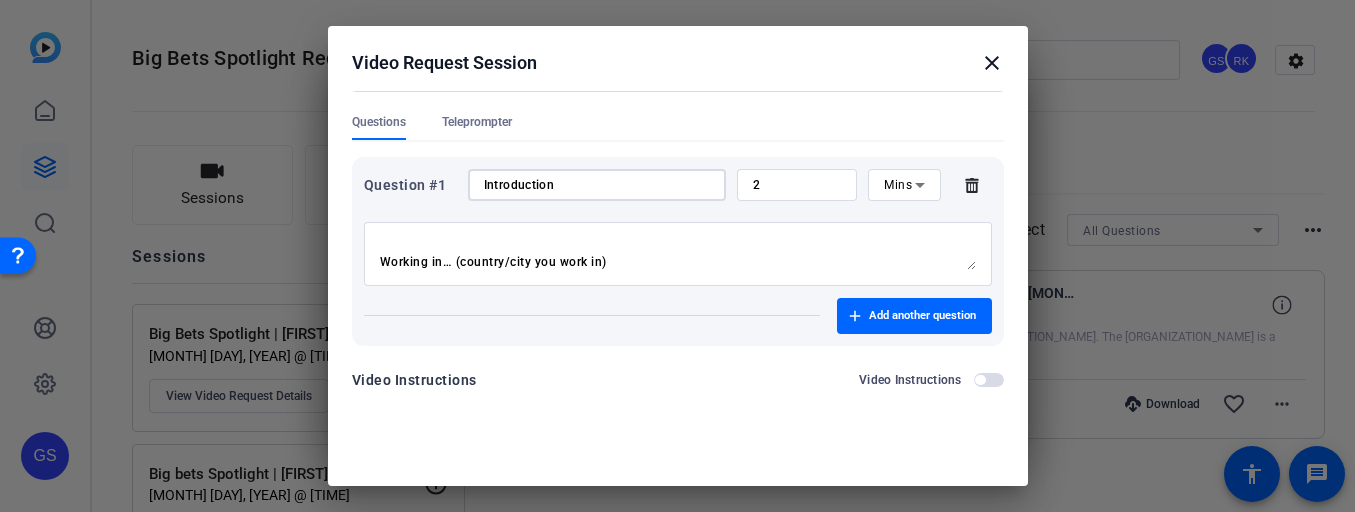 scroll, scrollTop: 186, scrollLeft: 0, axis: vertical 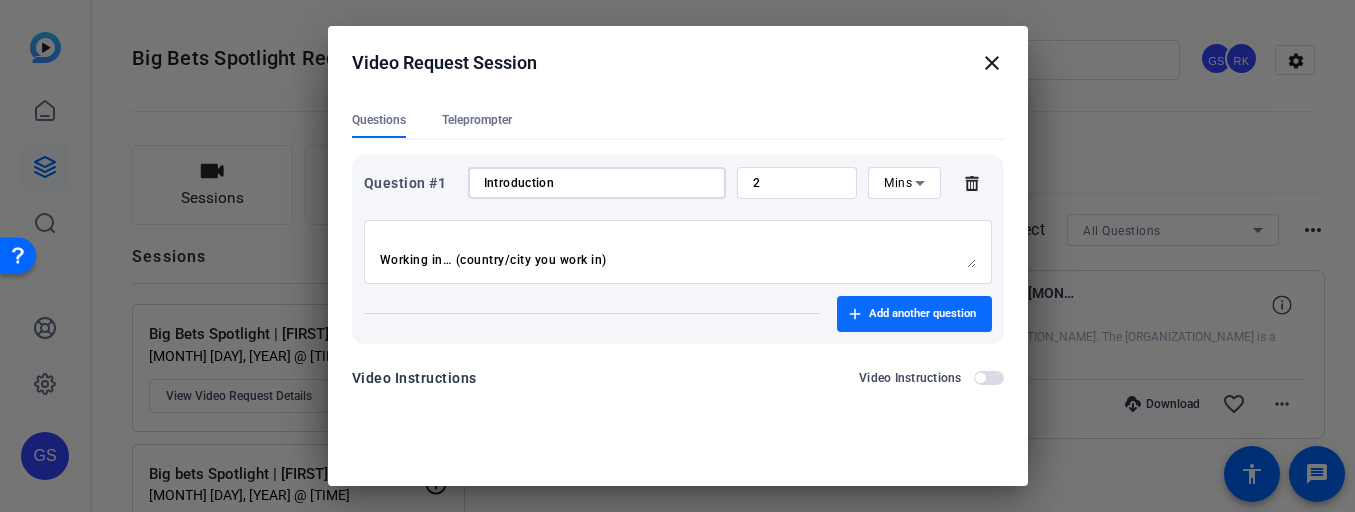 type on "Introduction" 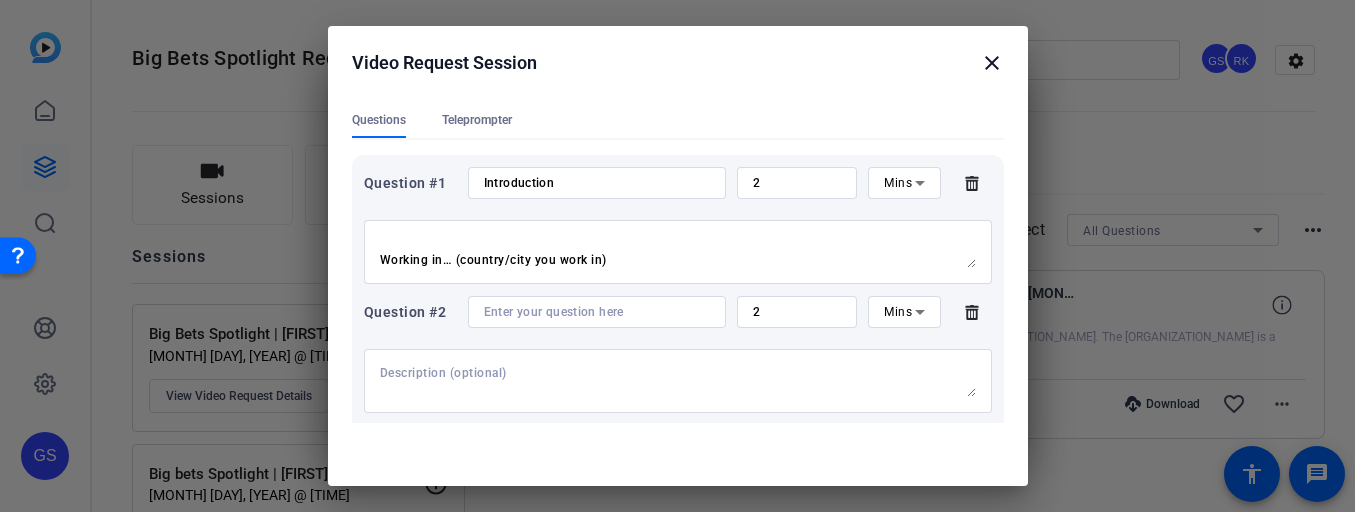 click at bounding box center [678, 381] 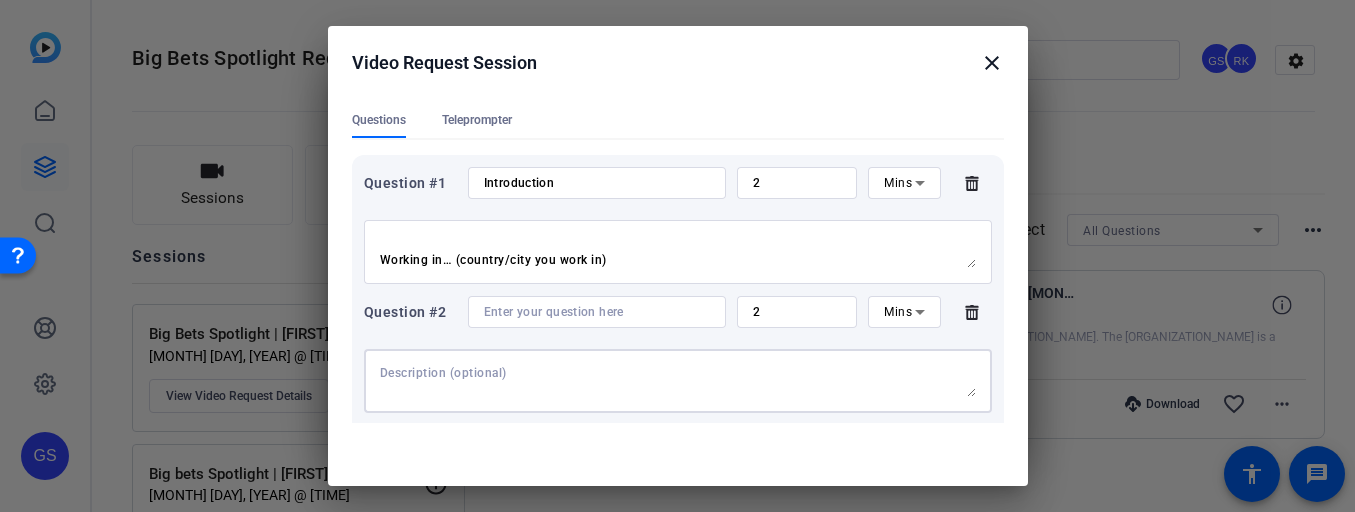 paste on "My background/career experience is in… (quickly outline your expertise)
Example: “My background is in farming. I grew up on a farm that my dad and I have transitioned to a regenerative farm over the last decade.”" 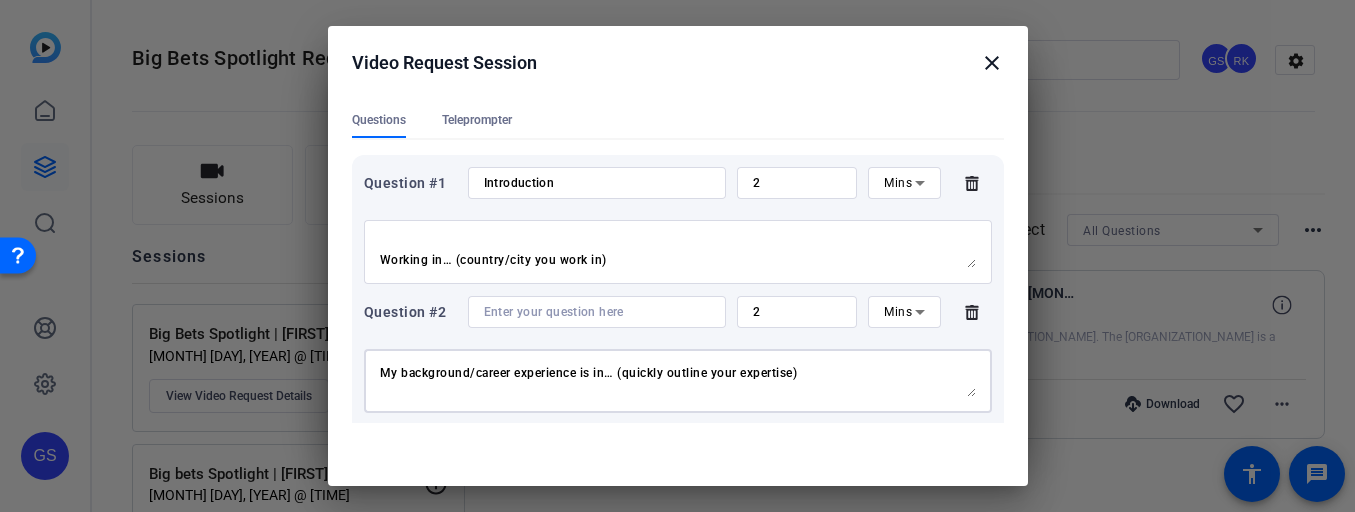 scroll, scrollTop: 47, scrollLeft: 0, axis: vertical 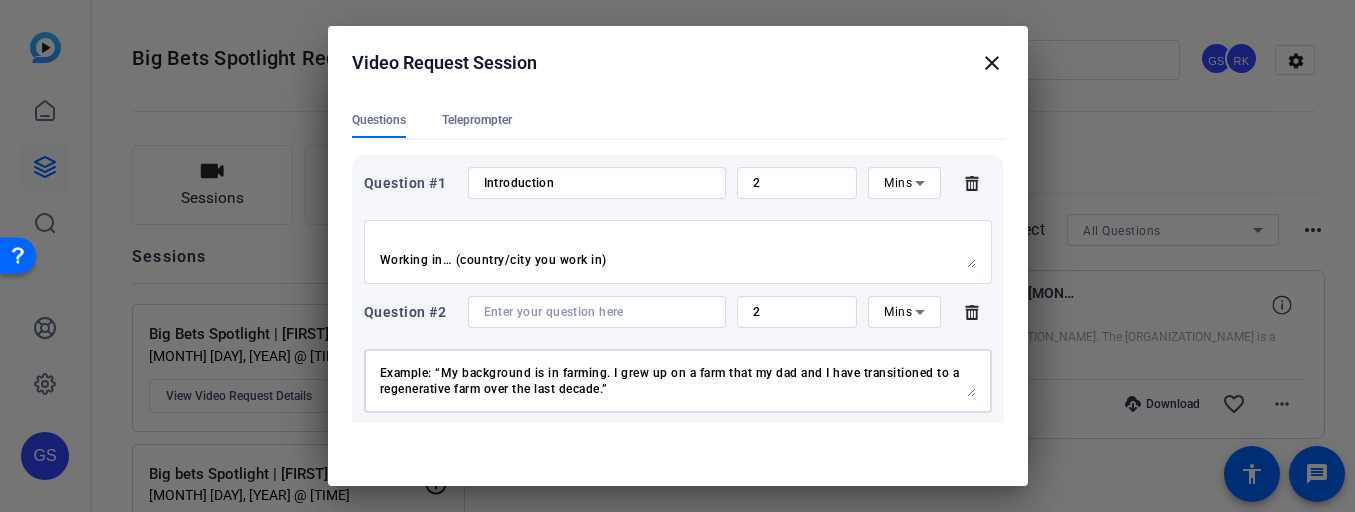 type on "My background/career experience is in… (quickly outline your expertise)
Example: “My background is in farming. I grew up on a farm that my dad and I have transitioned to a regenerative farm over the last decade.”" 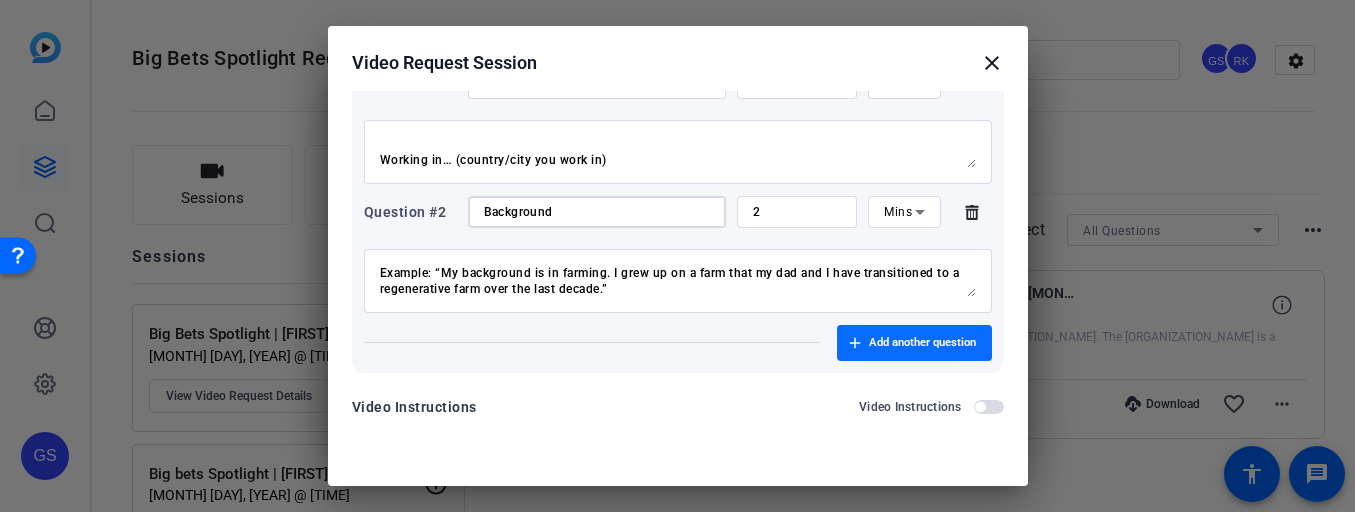 scroll, scrollTop: 297, scrollLeft: 0, axis: vertical 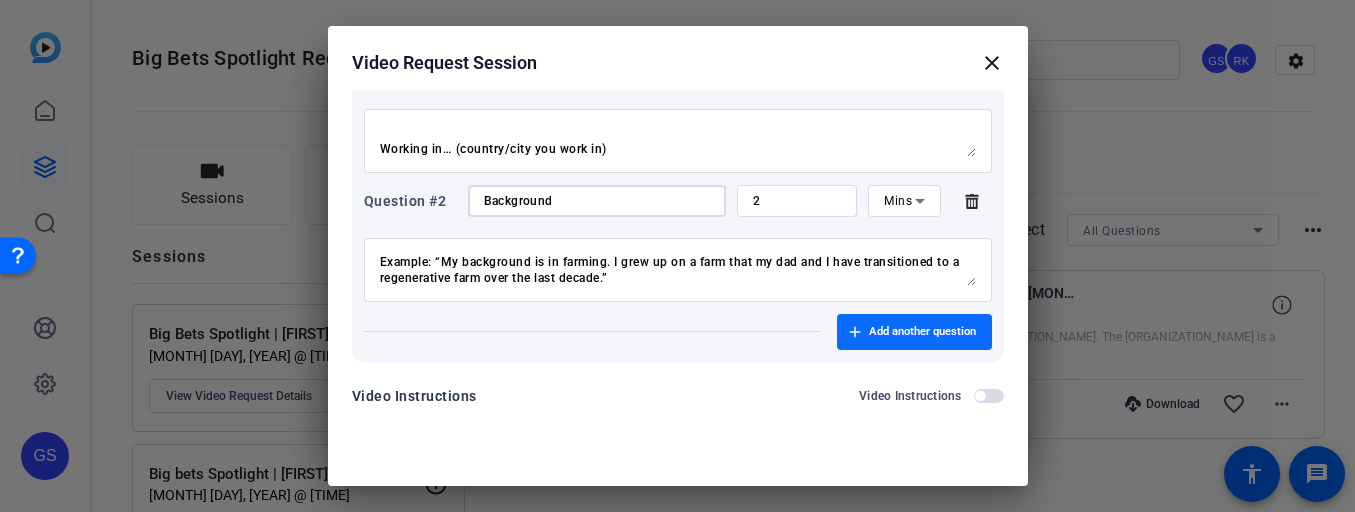 type on "Background" 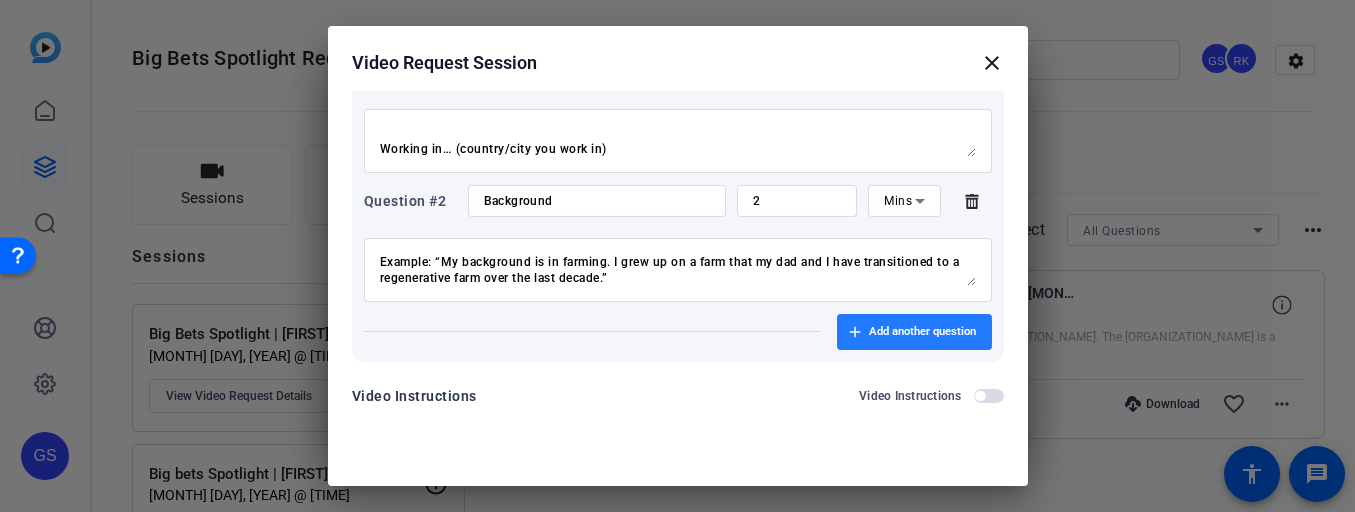 click on "Add another question" at bounding box center (922, 332) 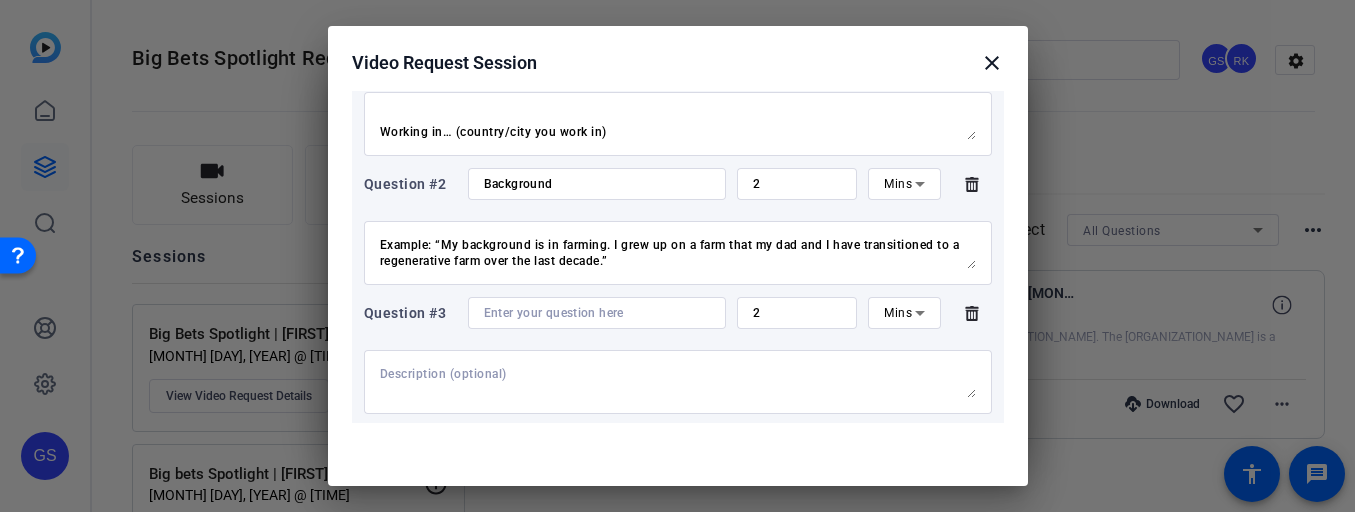 scroll, scrollTop: 319, scrollLeft: 0, axis: vertical 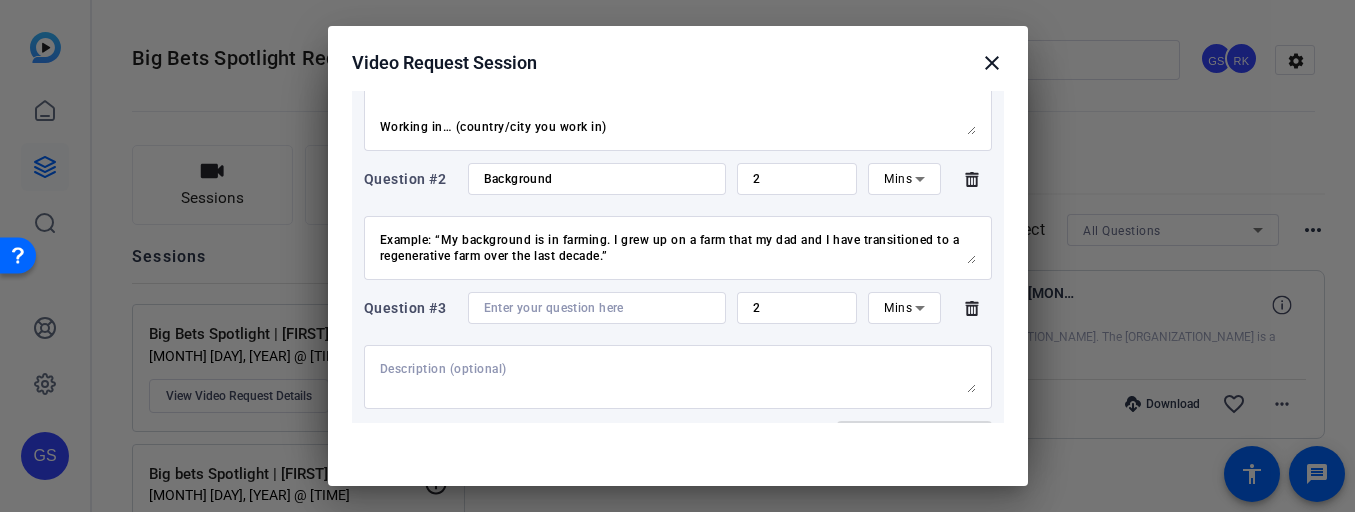 click at bounding box center [678, 377] 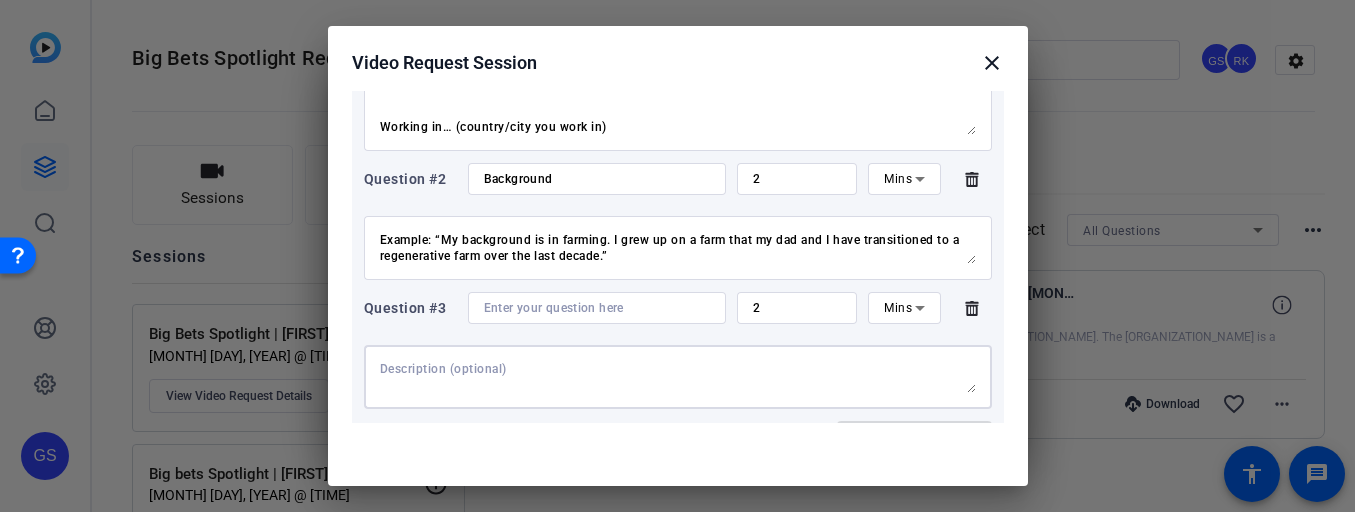 paste on "The problem we’re facing is…
(Clearly define the challenge you want to tackle.)
This problem needs urgent attention because…
(Clearly define the solution you’re working on)
Example: “Right now, over 600 million people in Africa lack access to electricity, limiting economic opportunity and quality of life.”" 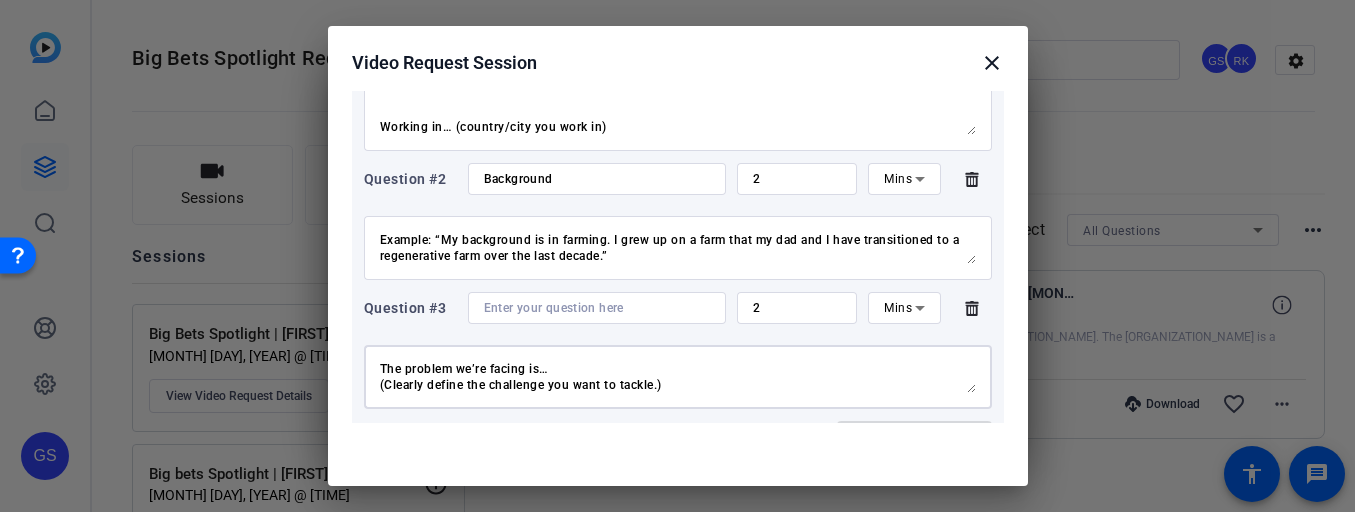 scroll, scrollTop: 95, scrollLeft: 0, axis: vertical 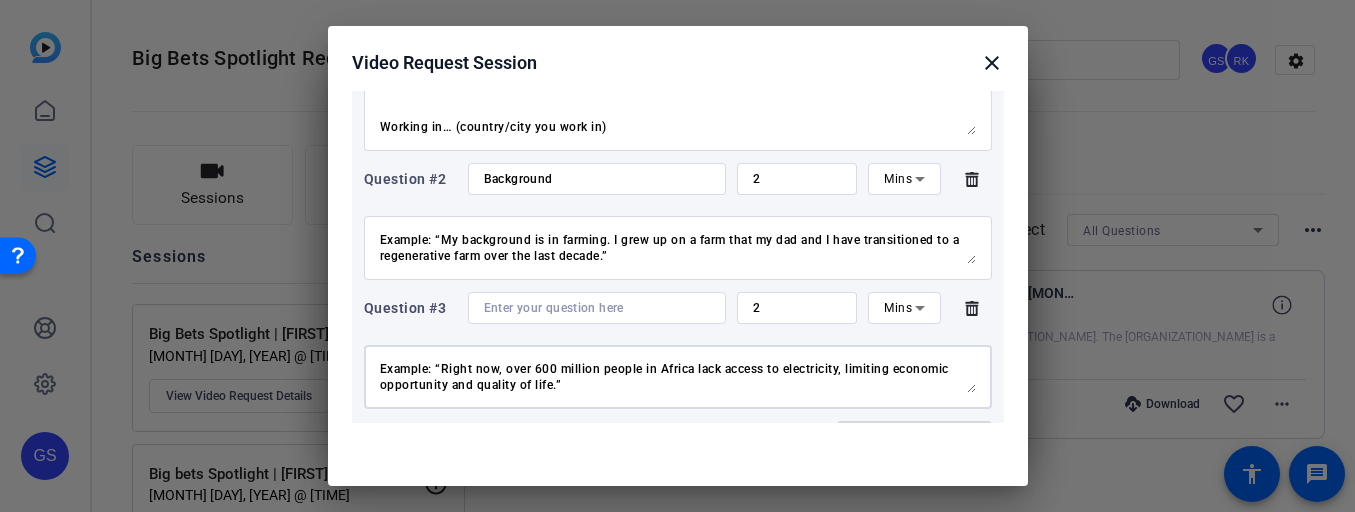 type on "The problem we’re facing is…
(Clearly define the challenge you want to tackle.)
This problem needs urgent attention because…
(Clearly define the solution you’re working on)
Example: “Right now, over 600 million people in Africa lack access to electricity, limiting economic opportunity and quality of life.”" 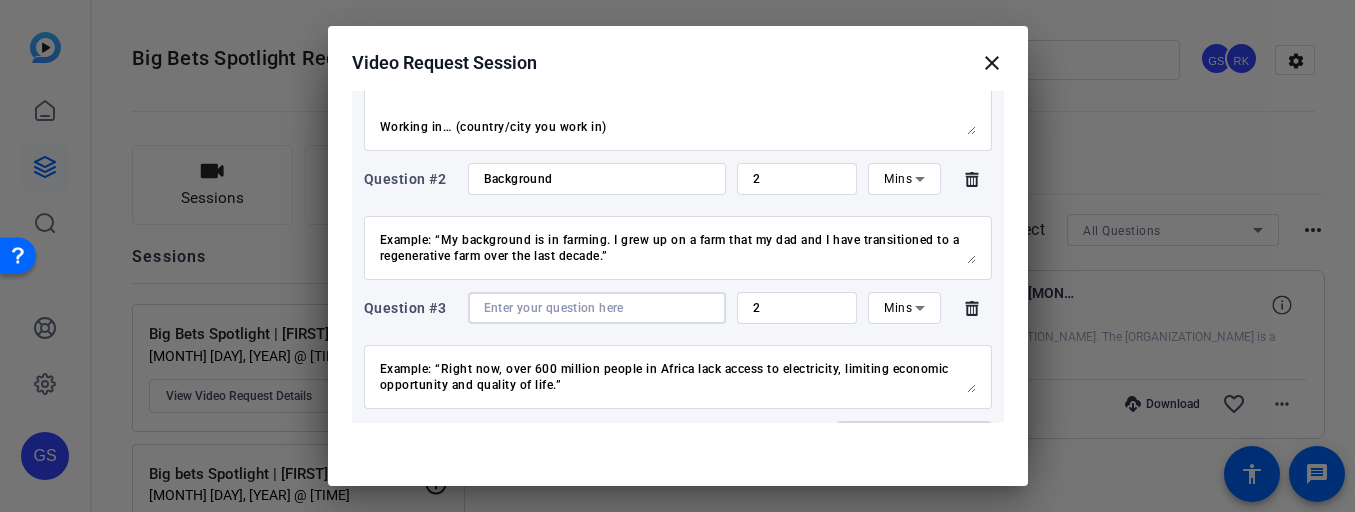 click at bounding box center [597, 308] 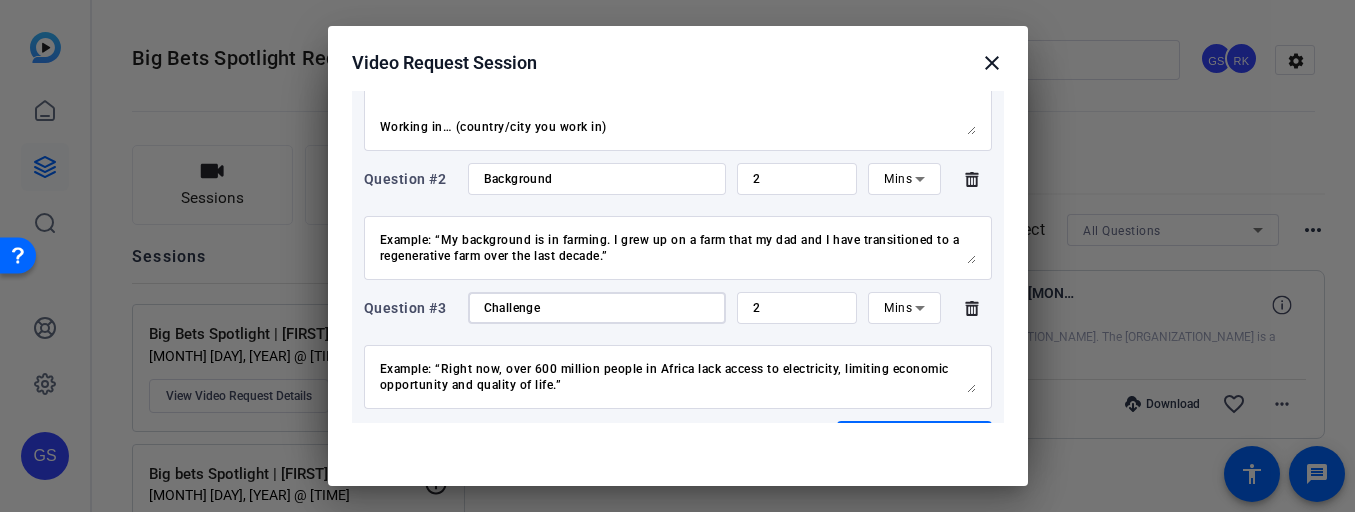 type on "Challenge" 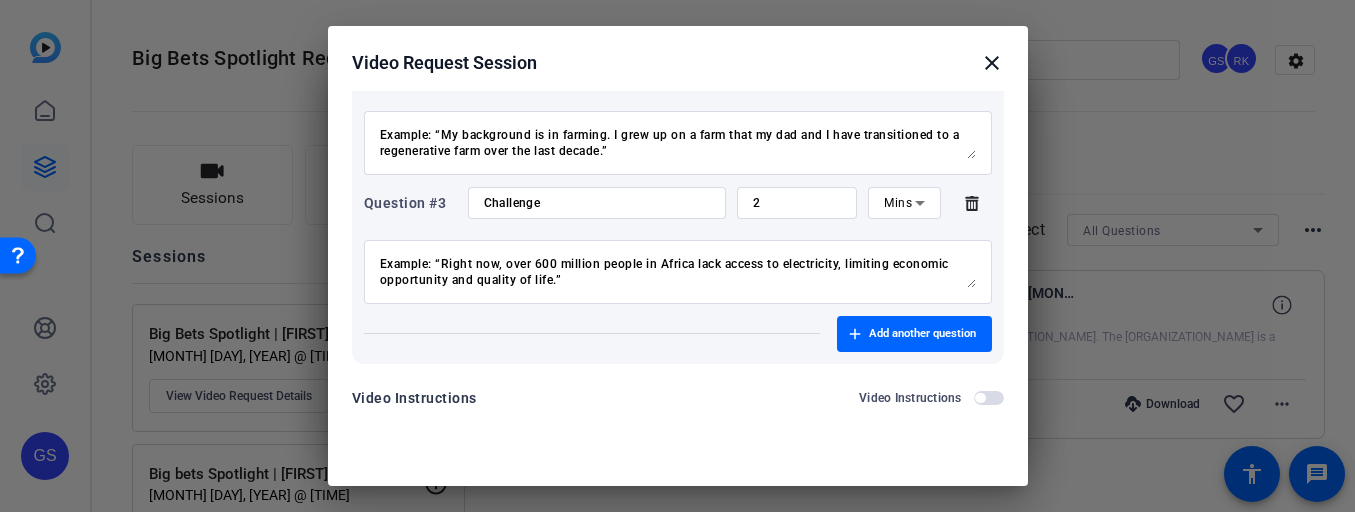 scroll, scrollTop: 444, scrollLeft: 0, axis: vertical 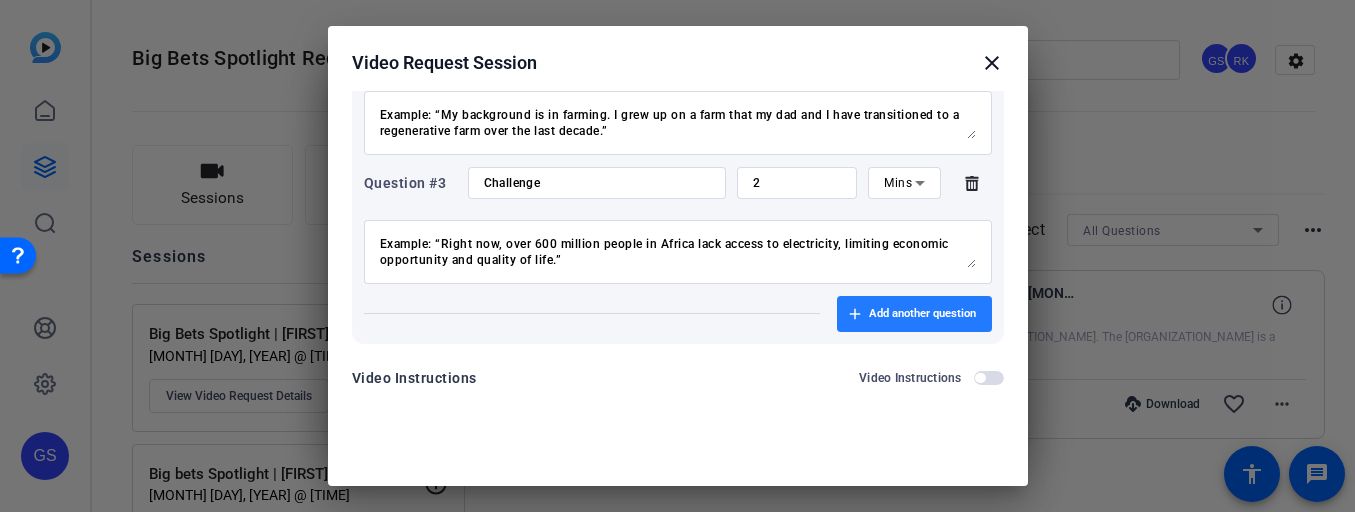 click on "Add another question" at bounding box center (922, 314) 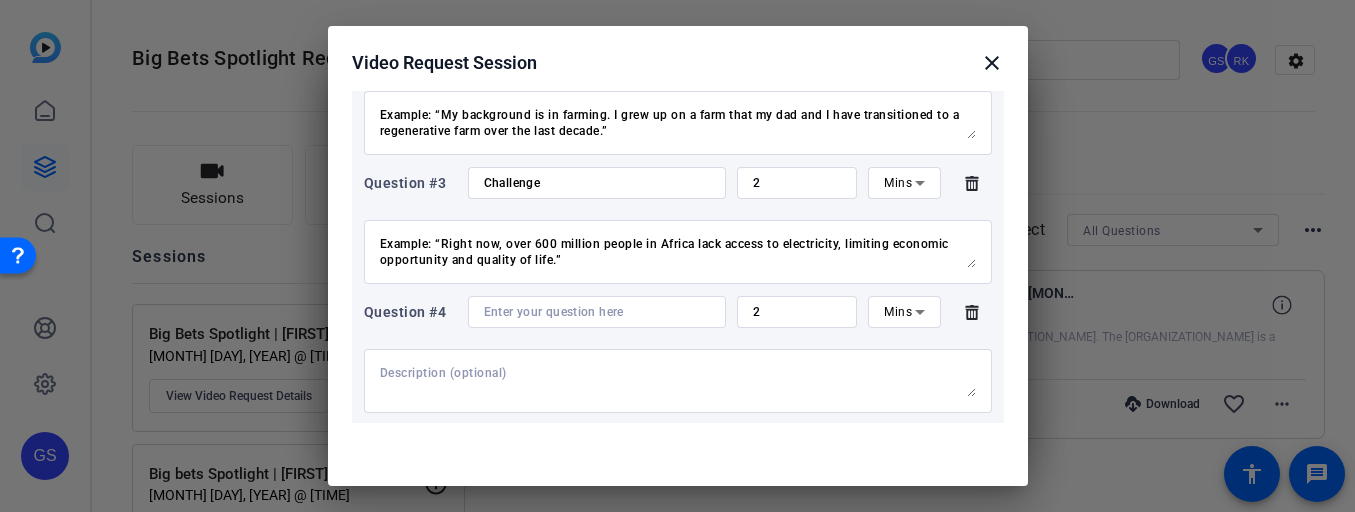 scroll, scrollTop: 448, scrollLeft: 0, axis: vertical 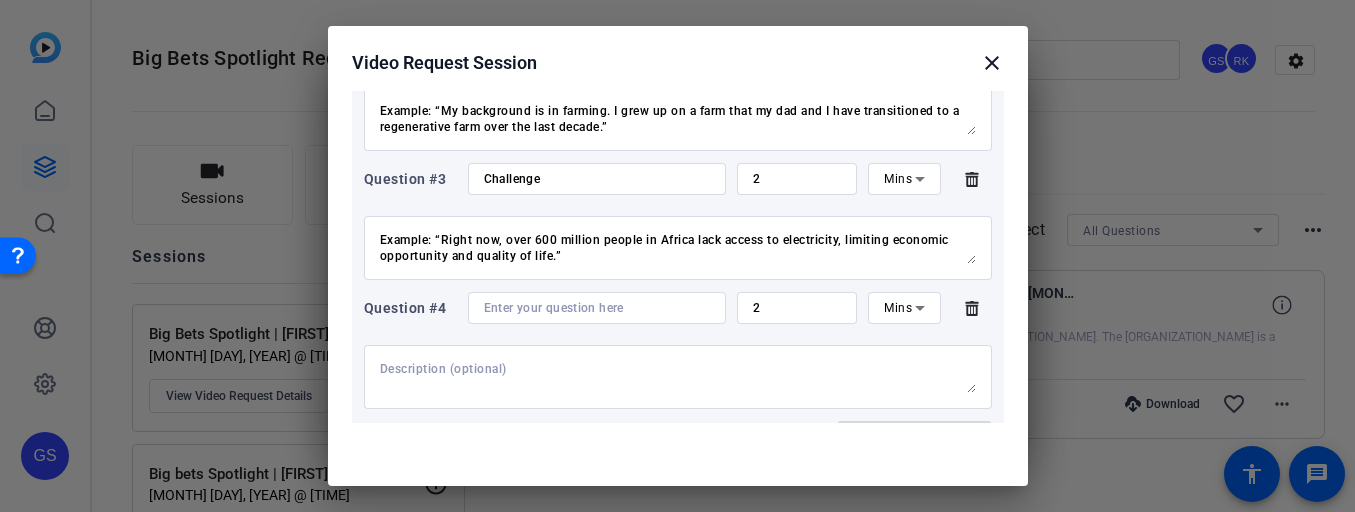 click at bounding box center [678, 377] 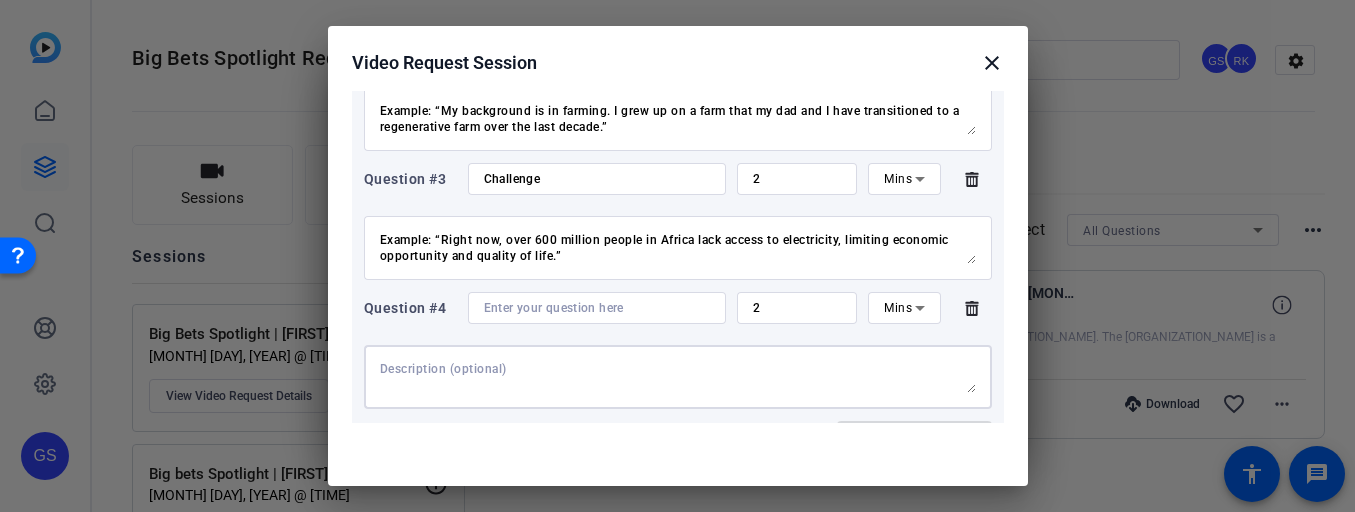 paste on "The opportunity I see is…
(what’s your big vision, the thing you want to have happen when you’ve done it.)
Example: “The opportunity I see is a future where every rural community in Southeast Asia is their own electric powerstation”" 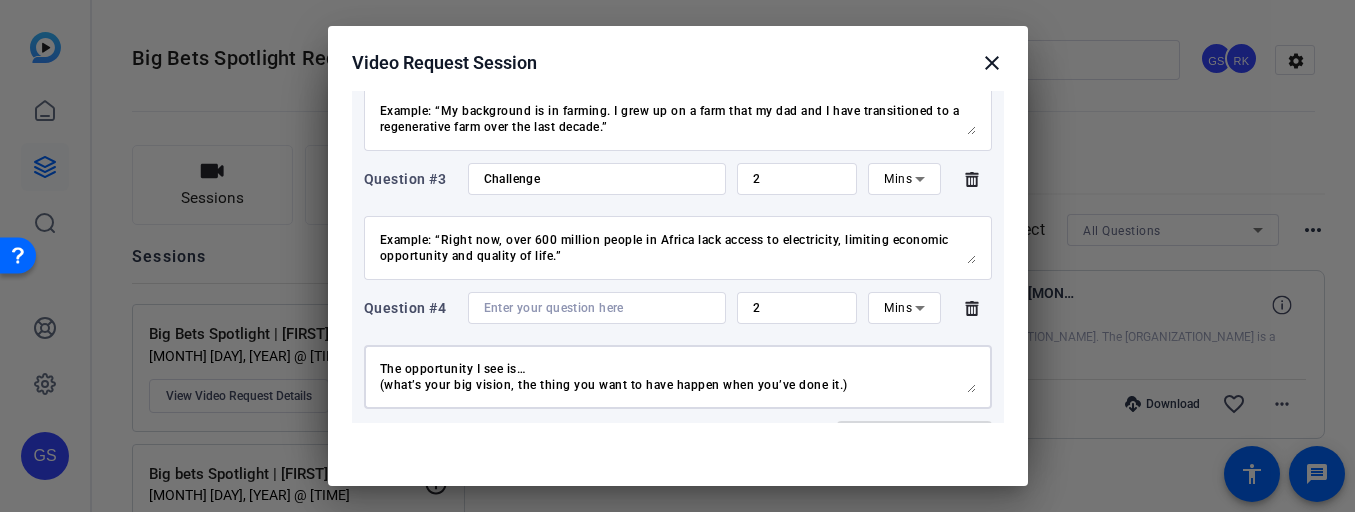 scroll, scrollTop: 47, scrollLeft: 0, axis: vertical 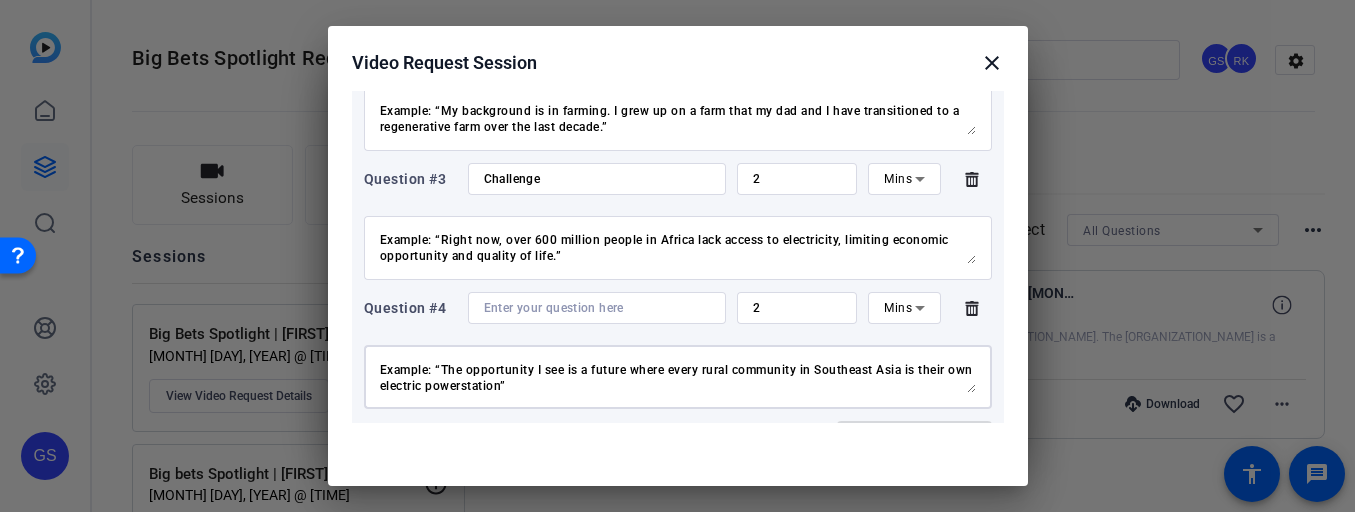 type on "The opportunity I see is…
(what’s your big vision, the thing you want to have happen when you’ve done it.)
Example: “The opportunity I see is a future where every rural community in Southeast Asia is their own electric powerstation”" 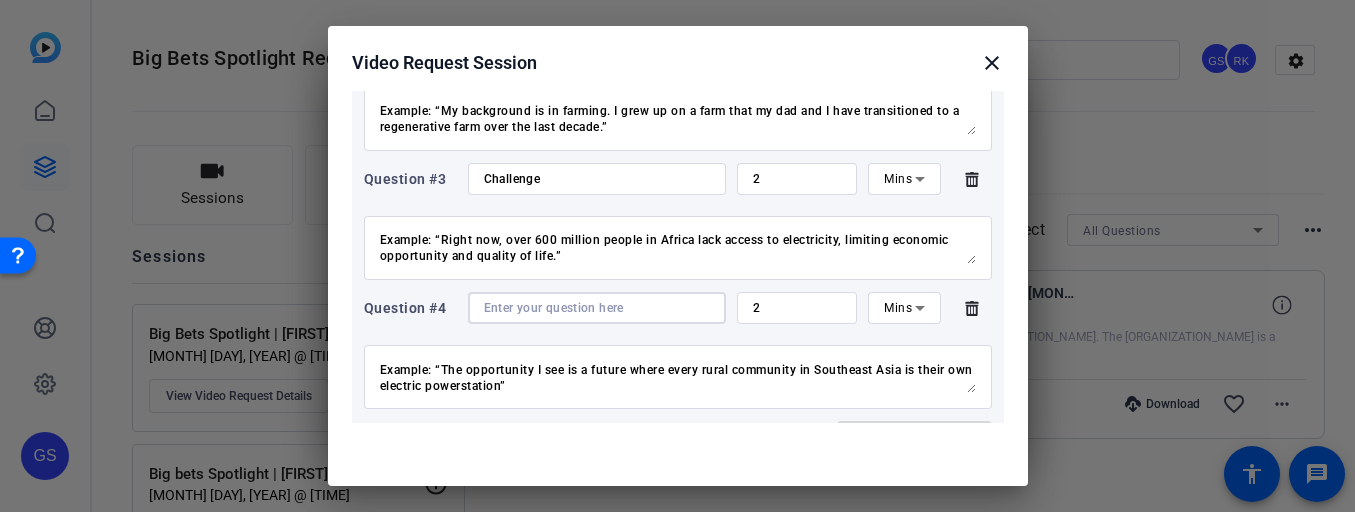 click at bounding box center (597, 308) 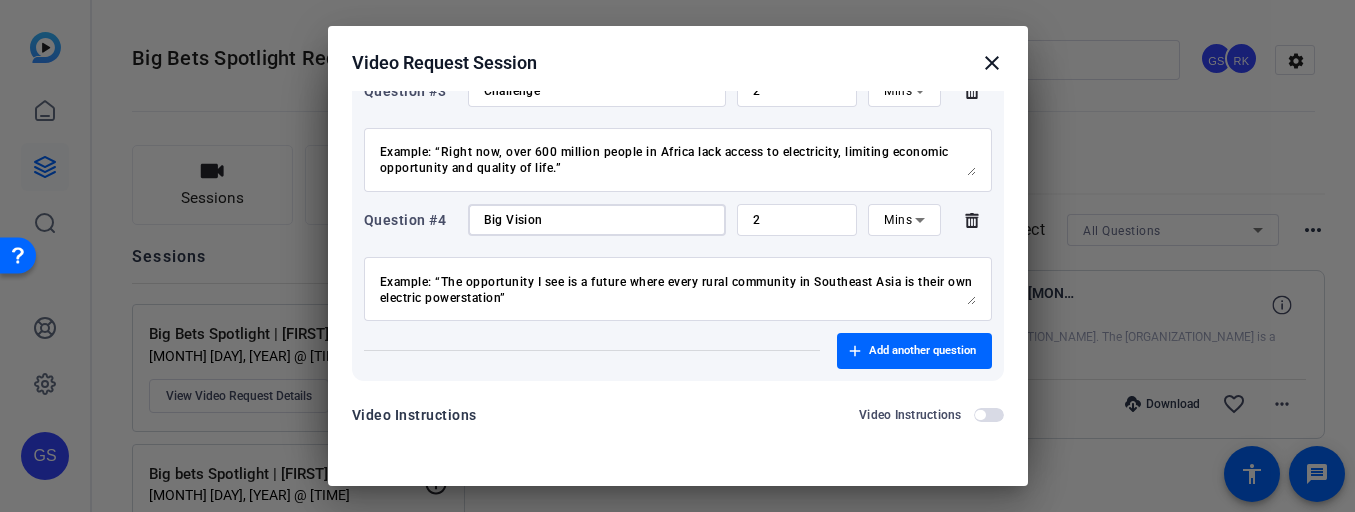 scroll, scrollTop: 573, scrollLeft: 0, axis: vertical 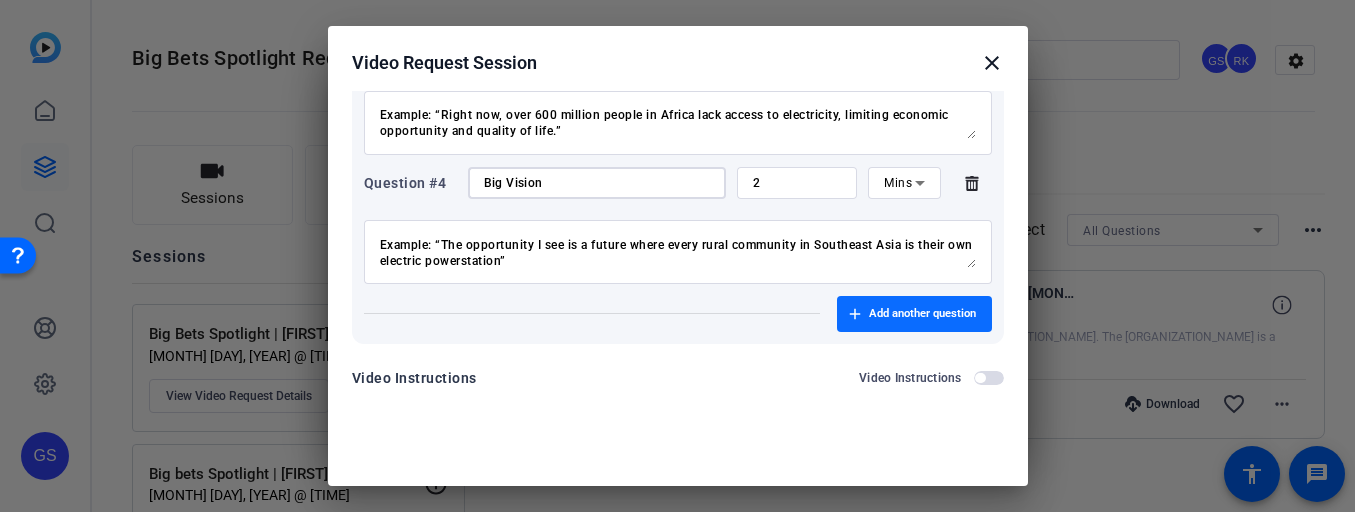 type on "Big Vision" 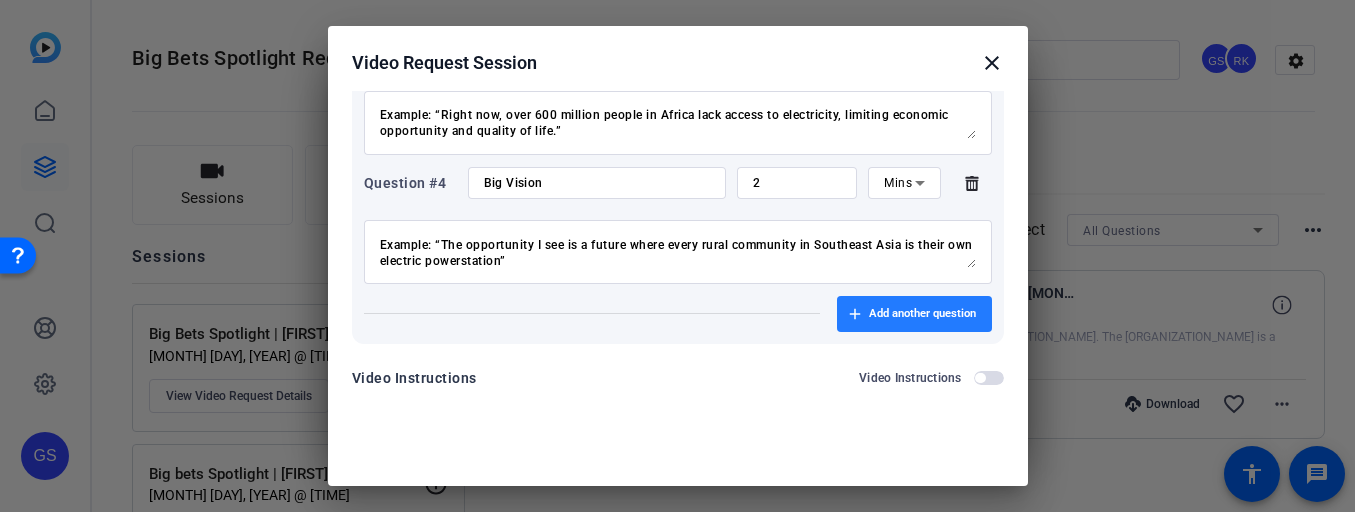 click on "Add another question" at bounding box center (922, 314) 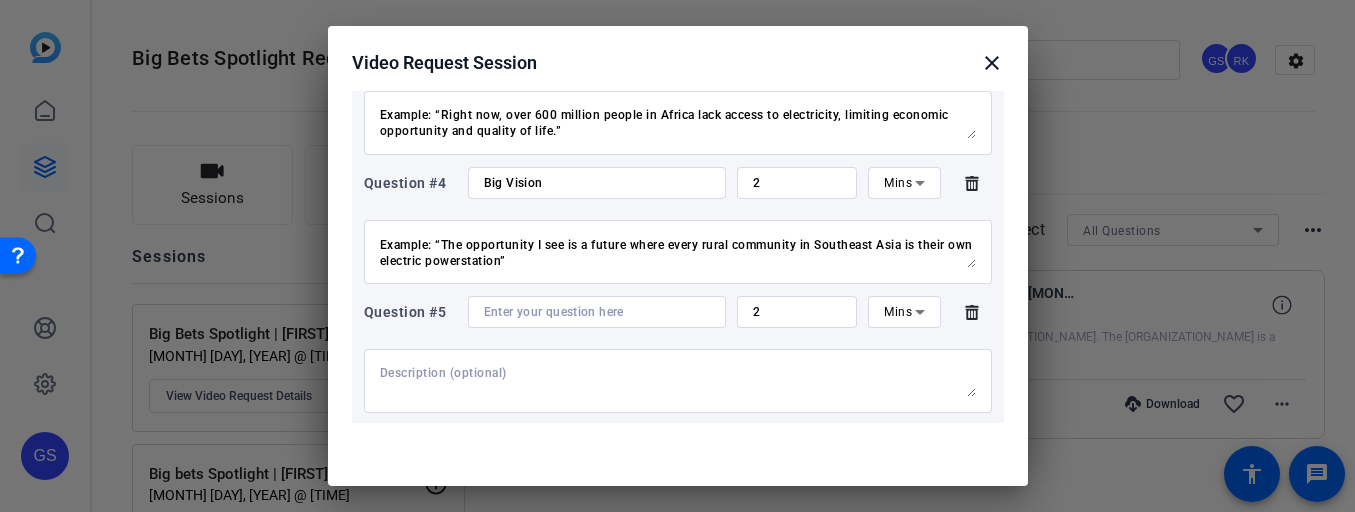 click at bounding box center (678, 381) 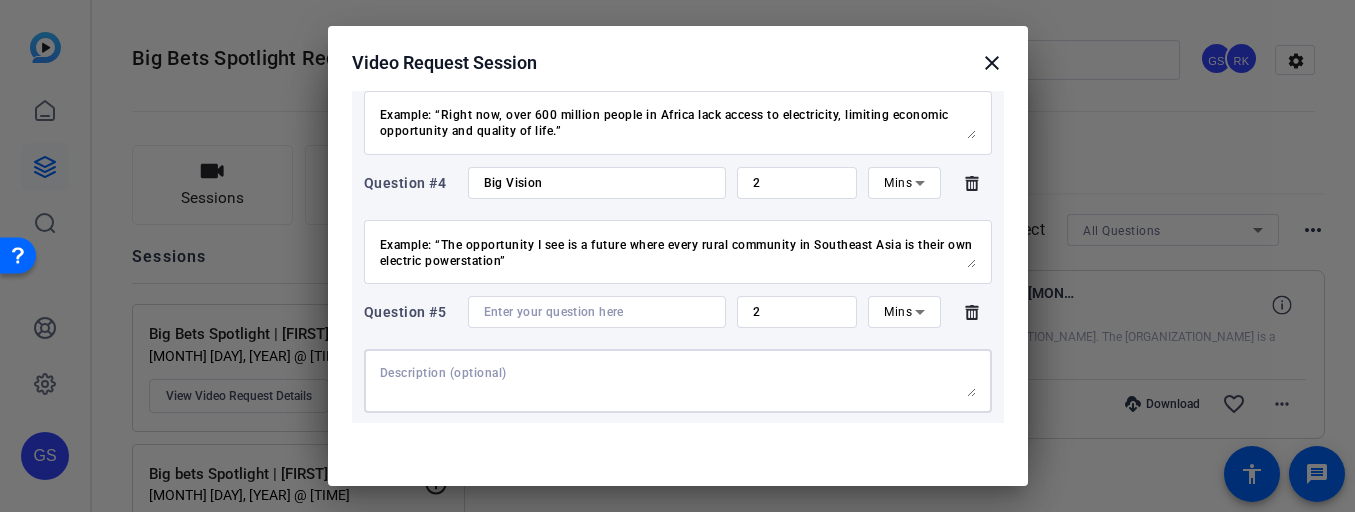 paste on "The Big Bet I’m making is…
(What’s the game-changing idea, approach, or initiative you’re pursuing?)
Example: “The big bet I’m making is that every rural community in Southeast Asia will become their own electric powerstation”
“My Big Bet is to scale solar-powered microgrids in underserved regions, giving communities control over their own energy future.”" 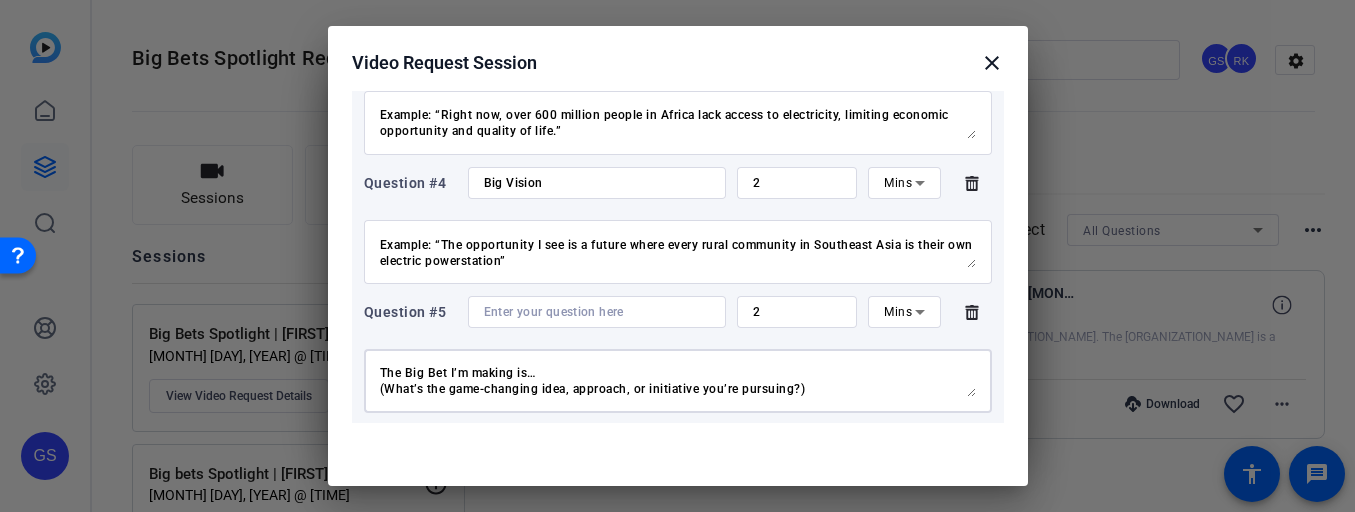 scroll, scrollTop: 95, scrollLeft: 0, axis: vertical 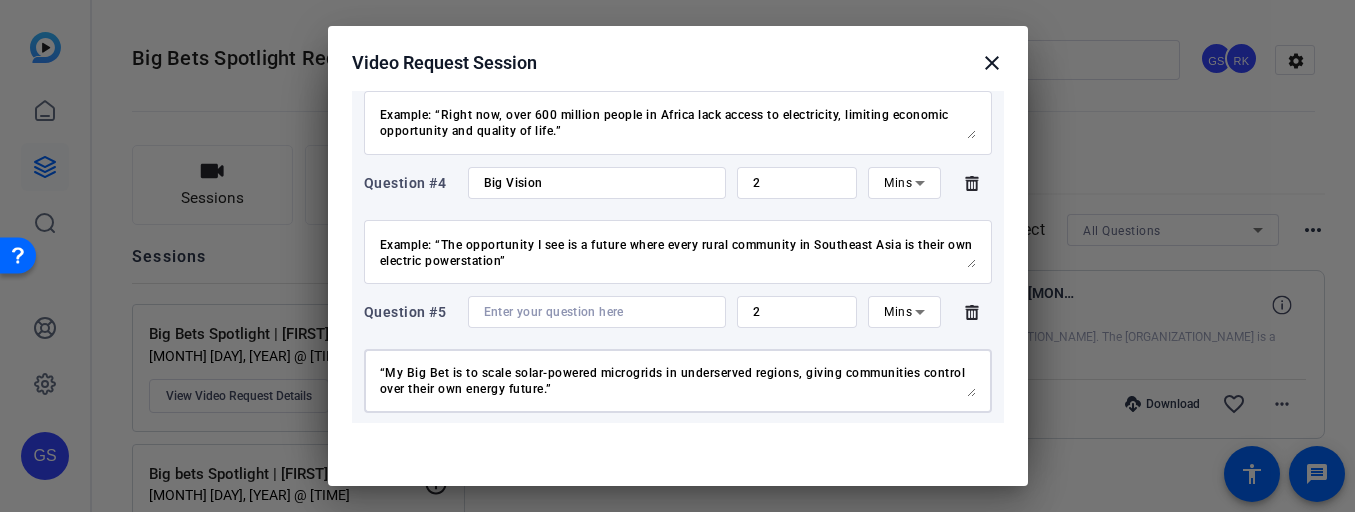 type on "The Big Bet I’m making is…
(What’s the game-changing idea, approach, or initiative you’re pursuing?)
Example: “The big bet I’m making is that every rural community in Southeast Asia will become their own electric powerstation”
“My Big Bet is to scale solar-powered microgrids in underserved regions, giving communities control over their own energy future.”" 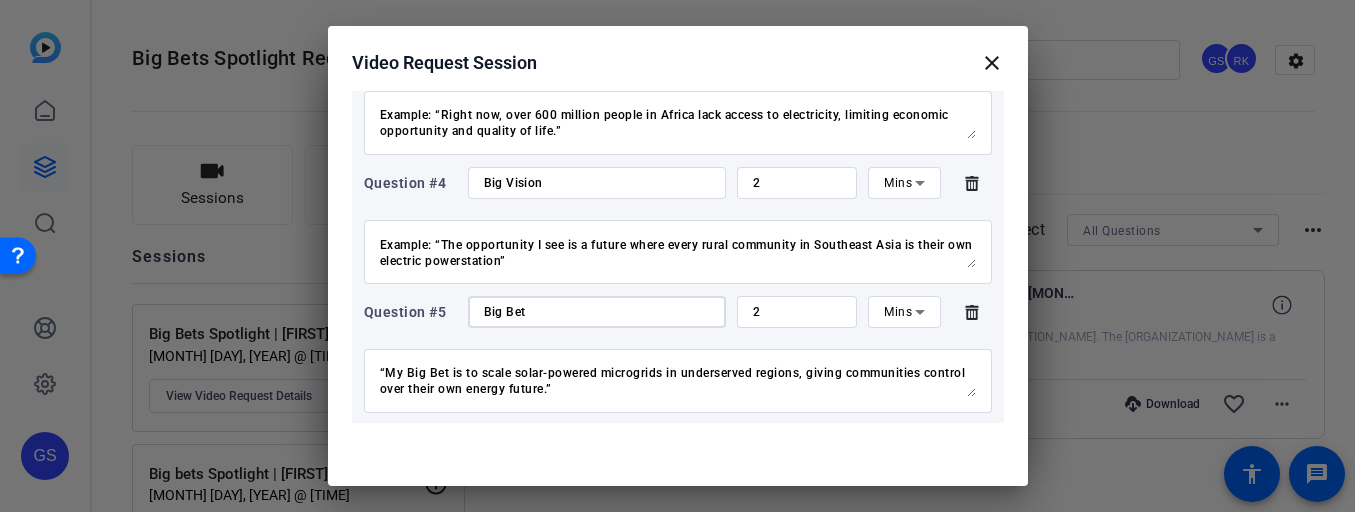 scroll, scrollTop: 48, scrollLeft: 0, axis: vertical 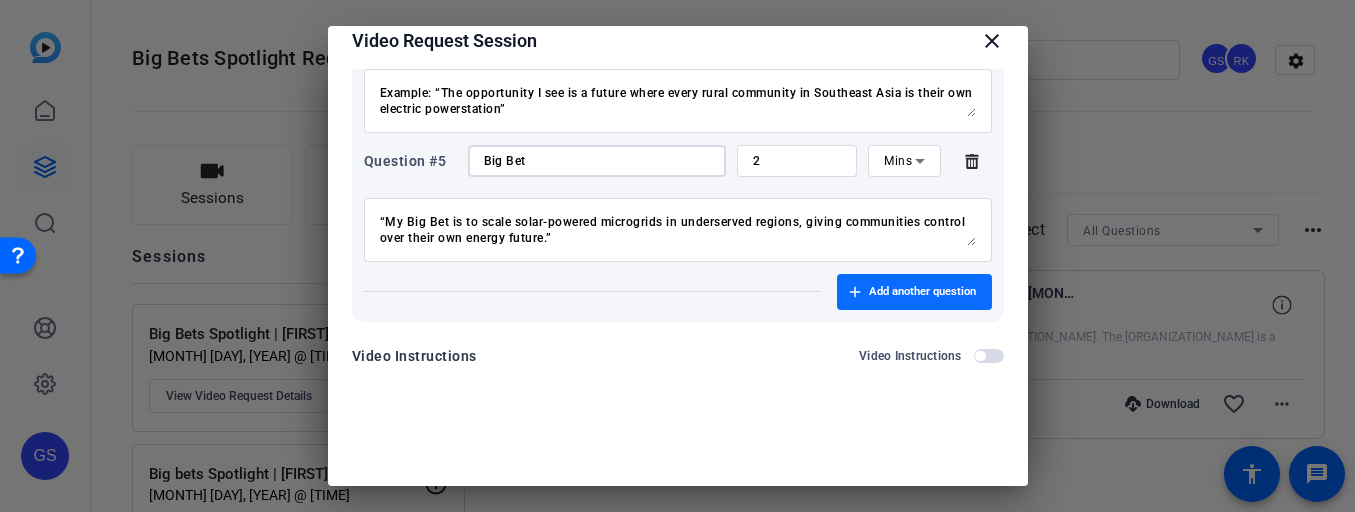 type on "Big Bet" 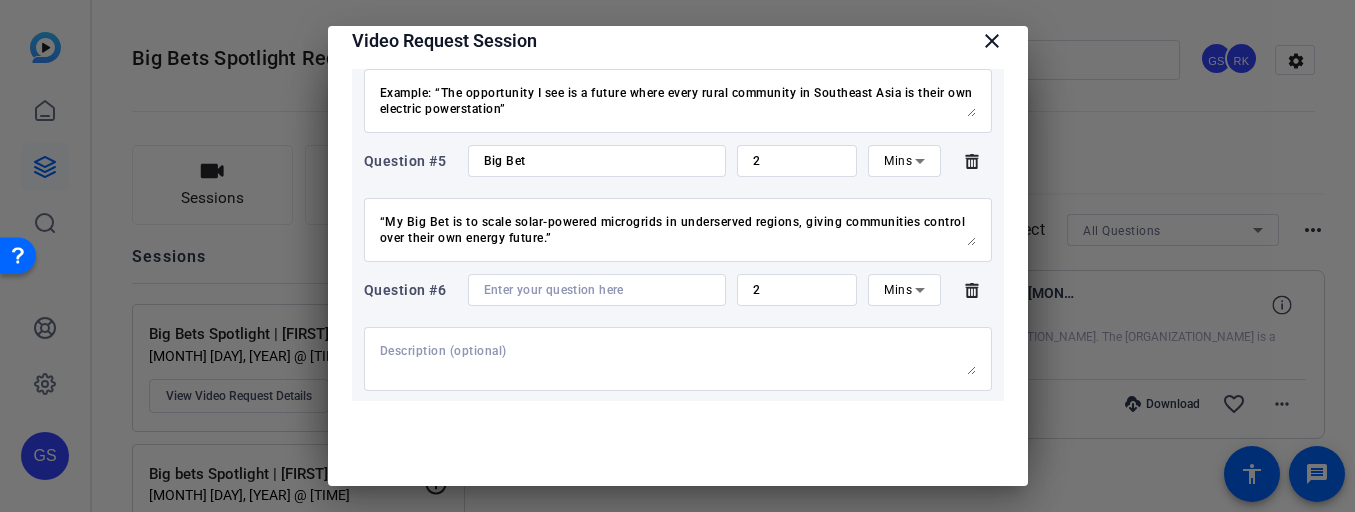 click at bounding box center (678, 359) 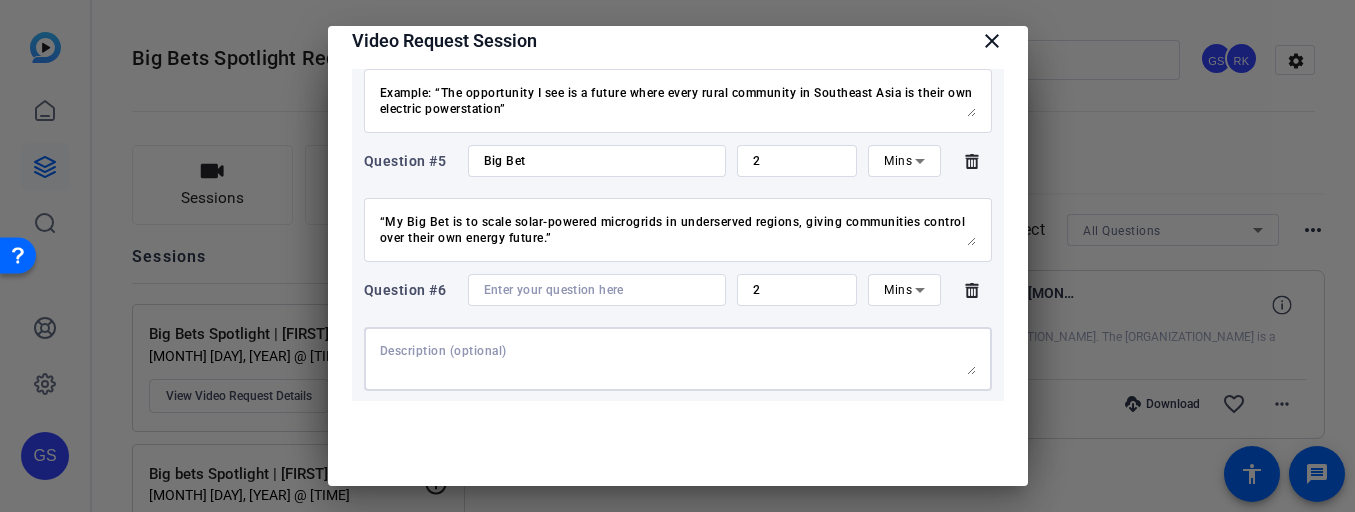 paste on "The unlikely partners I’ve worked with…
Example: “The unlikely partners I’ve worked with have been with fishing industries who also do not want to see deep sea mining.”" 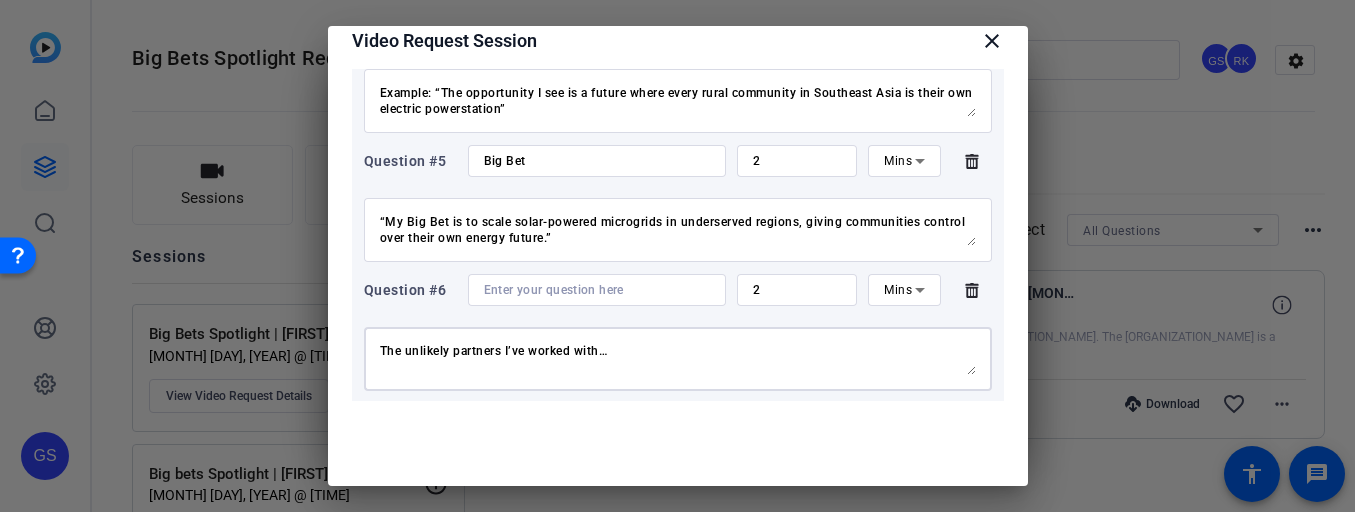 scroll, scrollTop: 31, scrollLeft: 0, axis: vertical 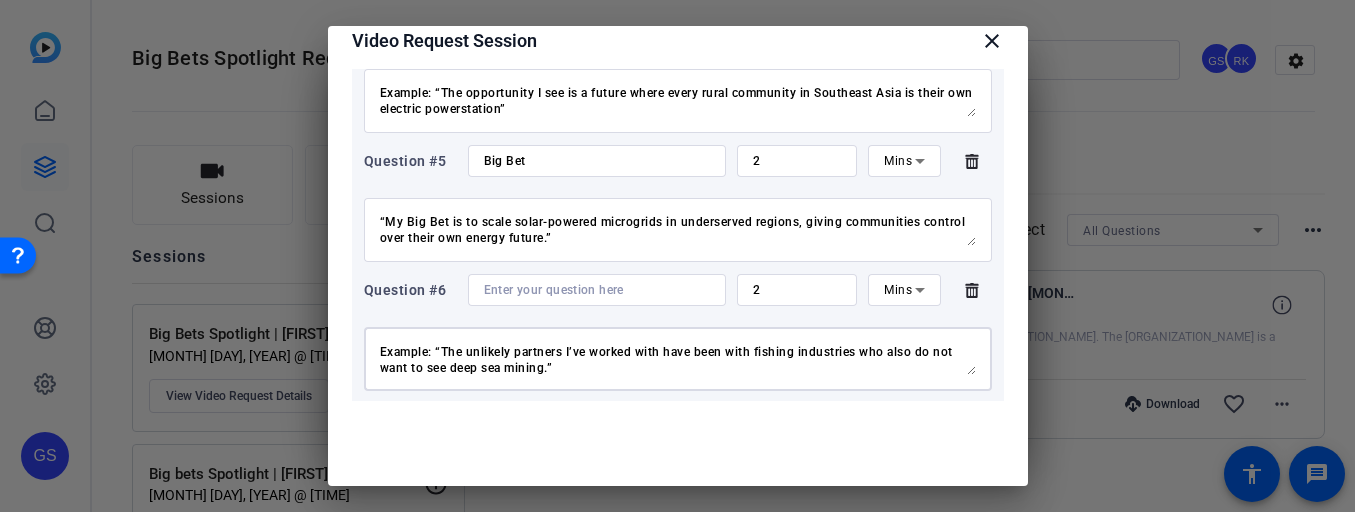 type on "The unlikely partners I’ve worked with…
Example: “The unlikely partners I’ve worked with have been with fishing industries who also do not want to see deep sea mining.”" 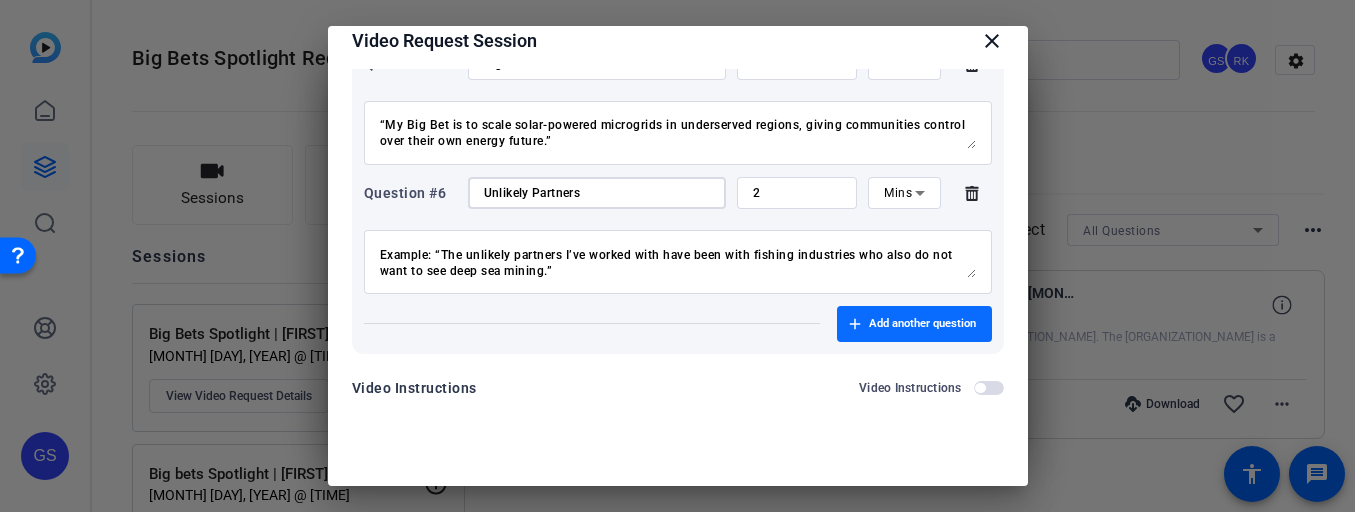 scroll, scrollTop: 831, scrollLeft: 0, axis: vertical 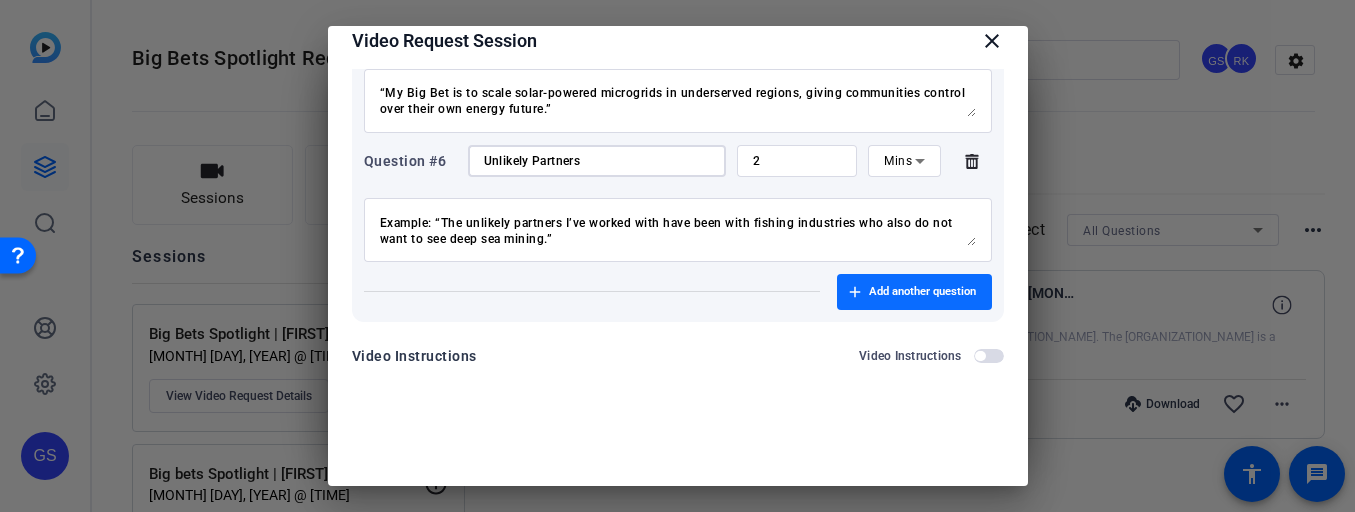 type on "Unlikely Partners" 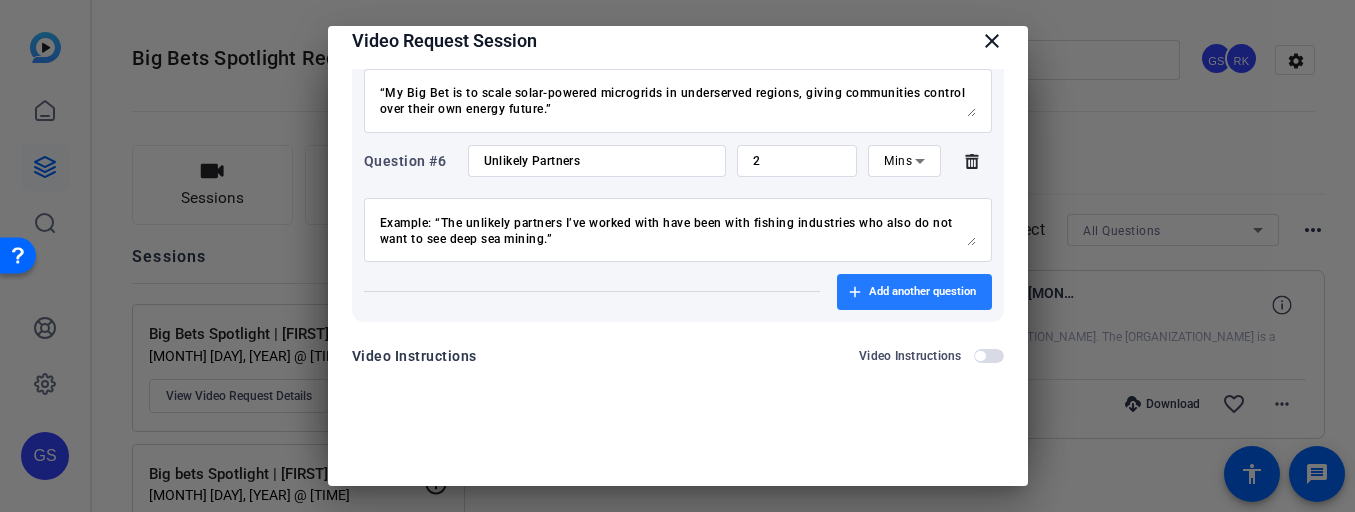 click on "Add another question" at bounding box center [922, 292] 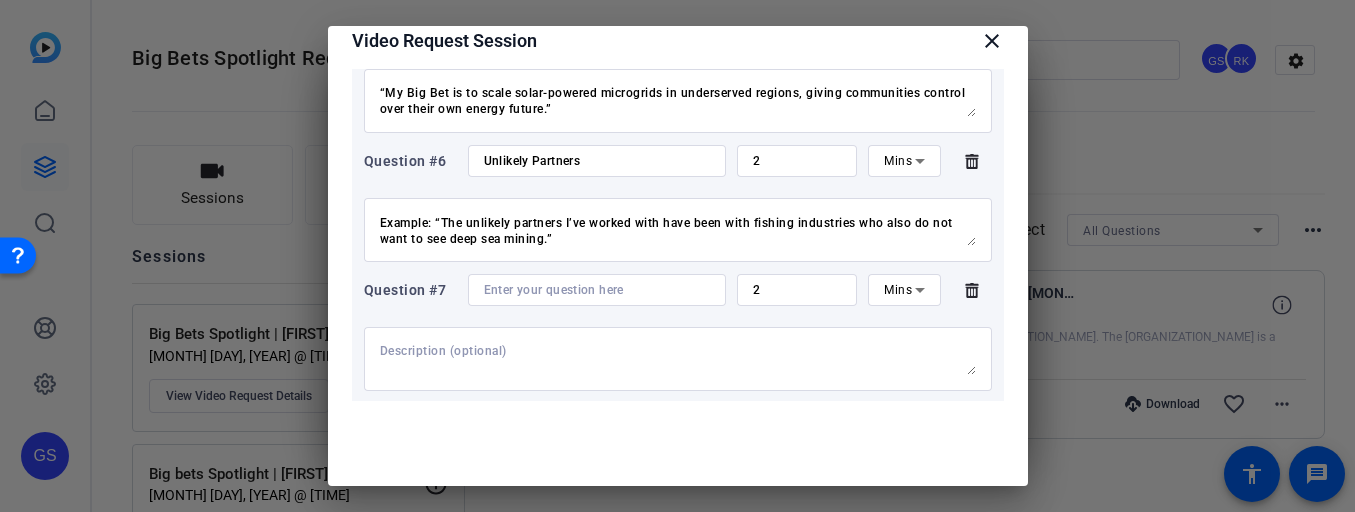 click at bounding box center [678, 359] 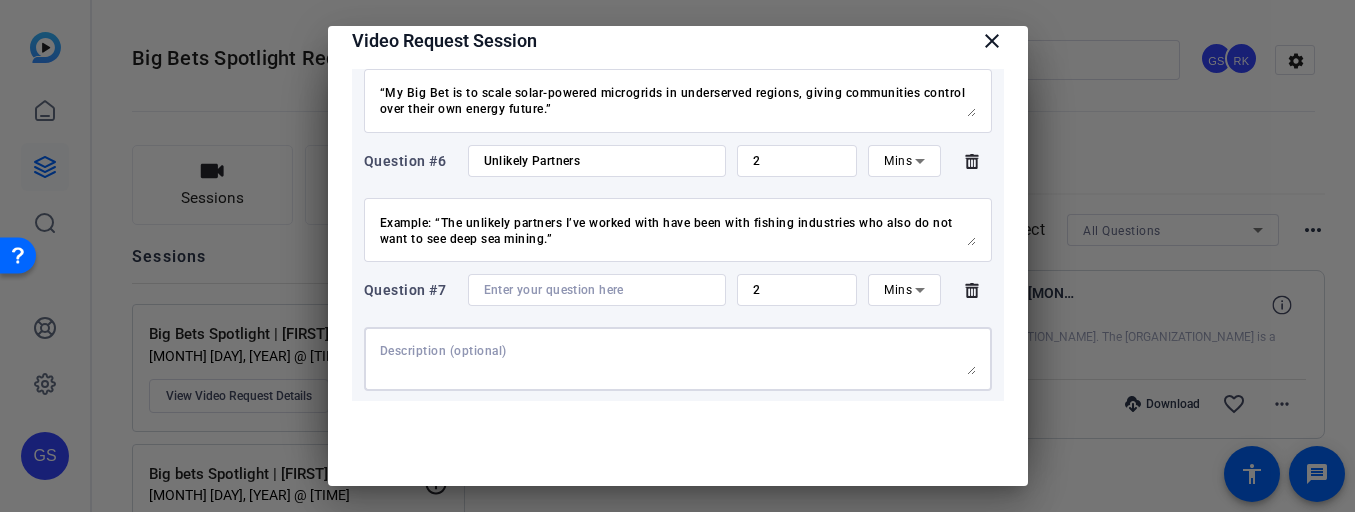 paste on "The simple question I’ve asked myself to cut through the complexity is… or
The simple phrase I tell myself daily is…
Example: The simple question I’ve asked through this process is, “How I can provide better feedback to my team.”" 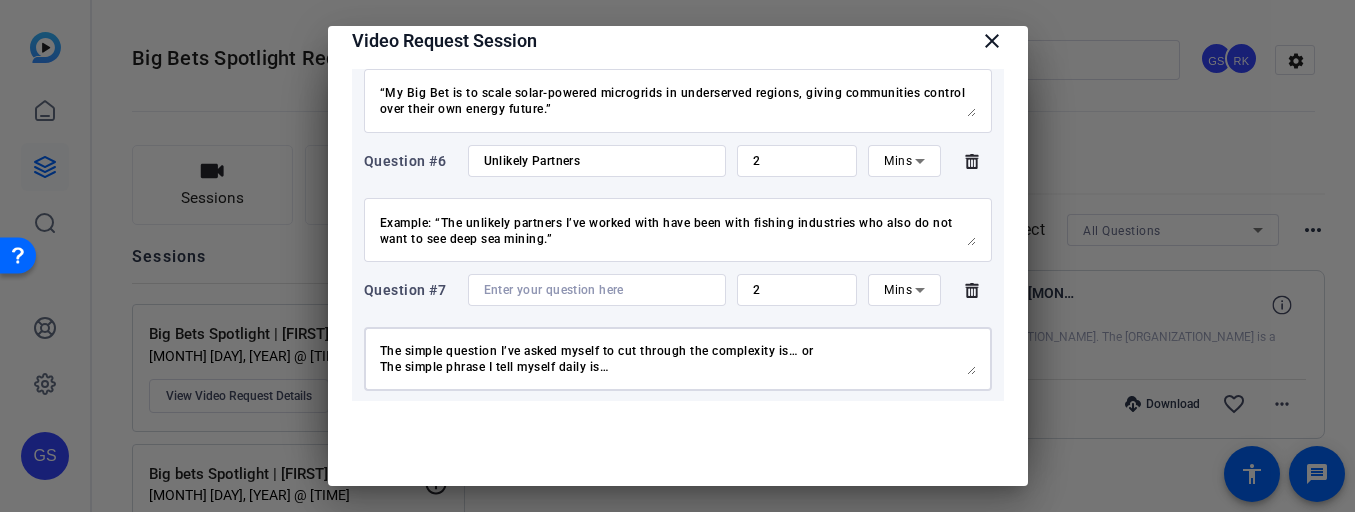 scroll, scrollTop: 47, scrollLeft: 0, axis: vertical 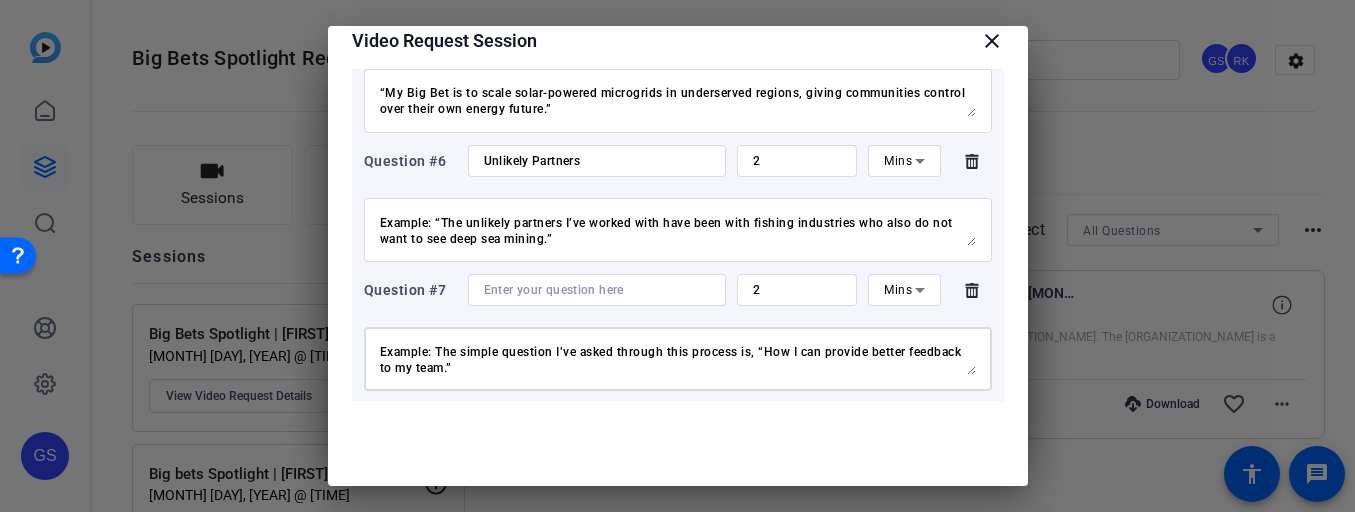 type on "The simple question I’ve asked myself to cut through the complexity is… or
The simple phrase I tell myself daily is…
Example: The simple question I’ve asked through this process is, “How I can provide better feedback to my team.”" 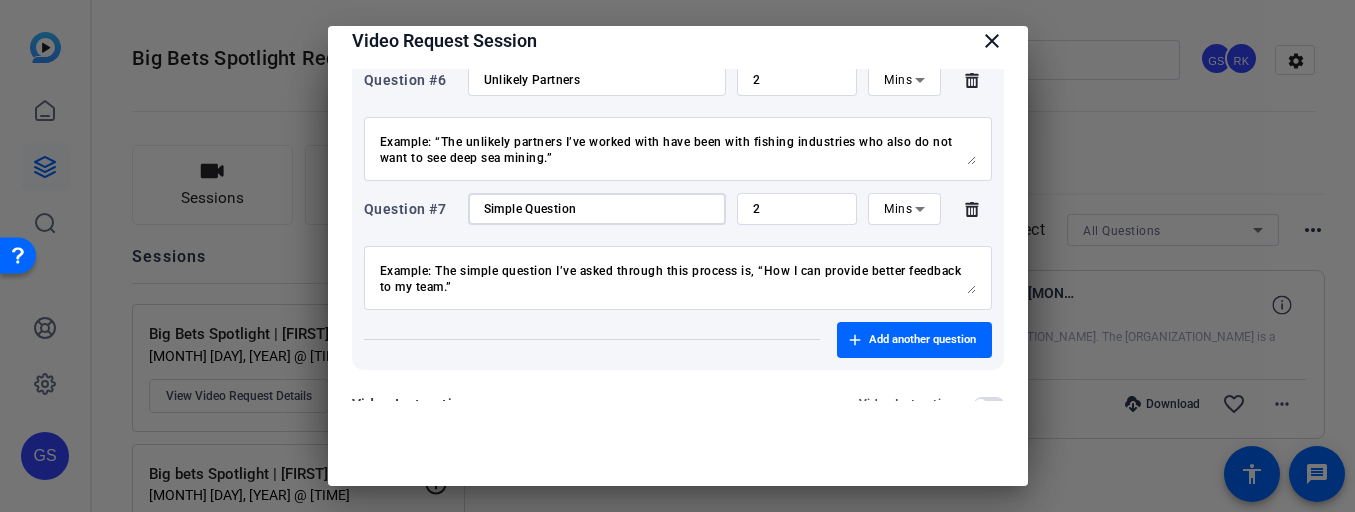 scroll, scrollTop: 960, scrollLeft: 0, axis: vertical 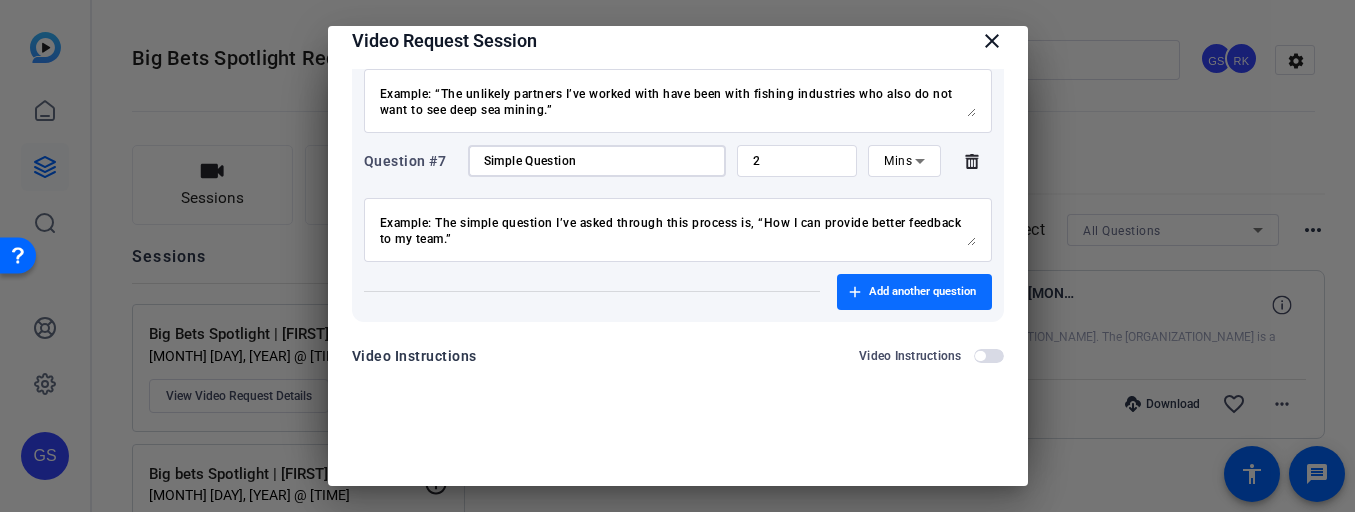type on "Simple Question" 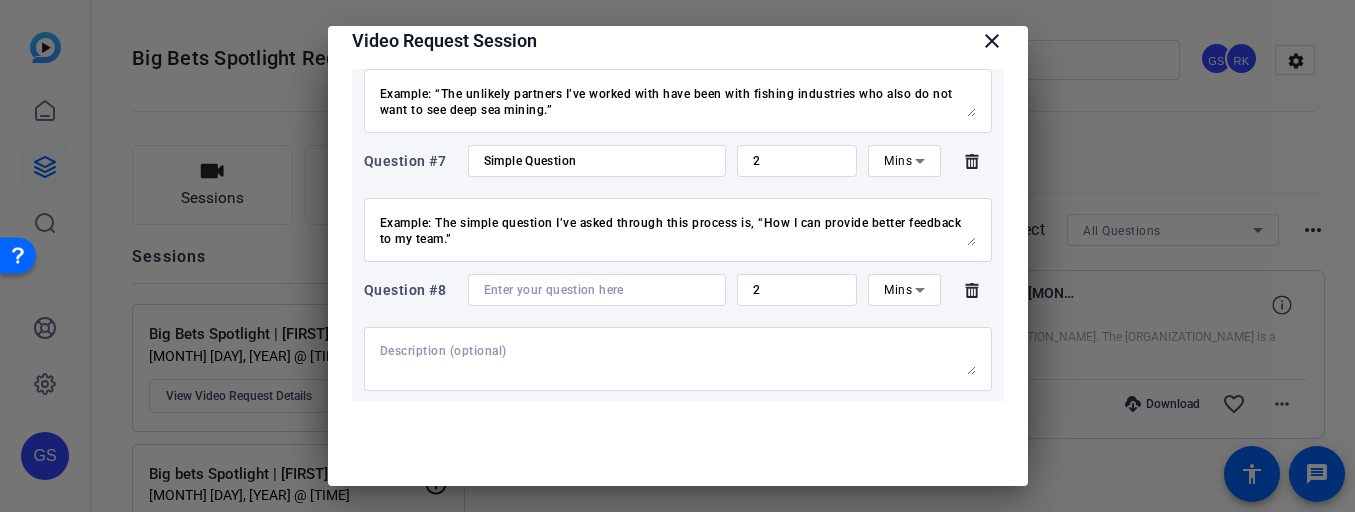 click at bounding box center [678, 359] 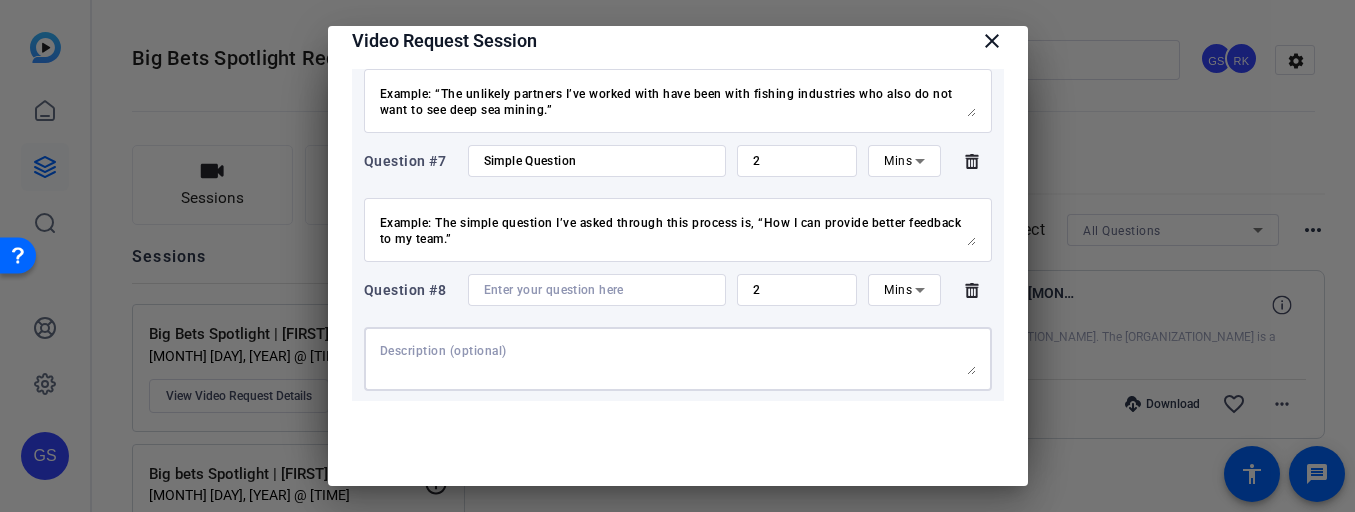 paste on "I track my research and data by…
(How do you track your research/data and use it to inform future actions?)
Example: “I track the progress we've made in raising money for charities with my dedicated fundraising team.”" 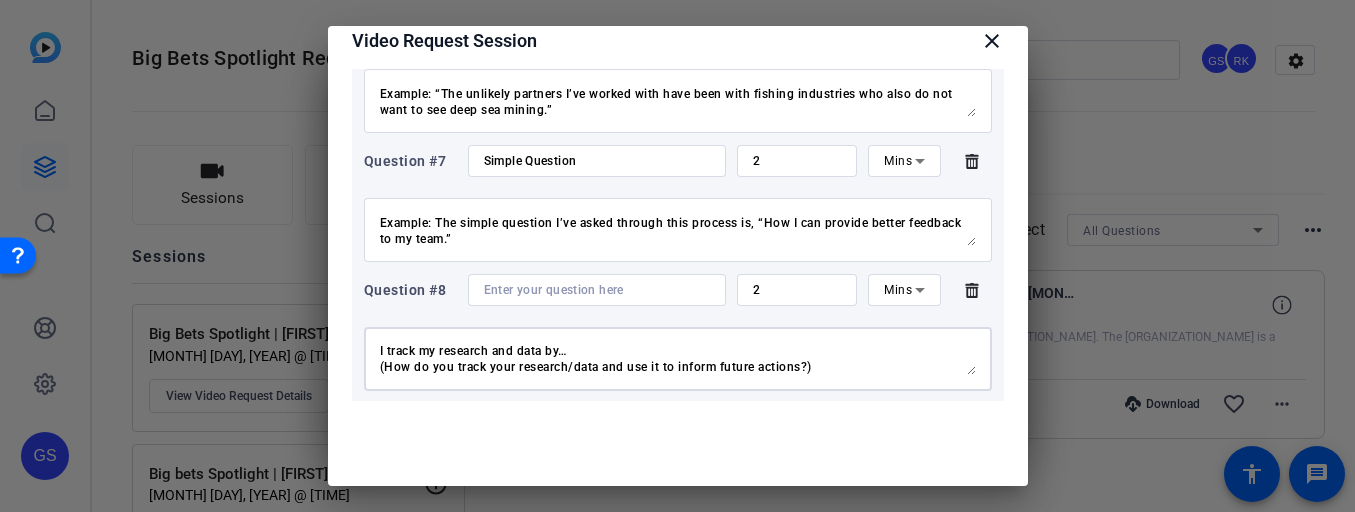 scroll, scrollTop: 47, scrollLeft: 0, axis: vertical 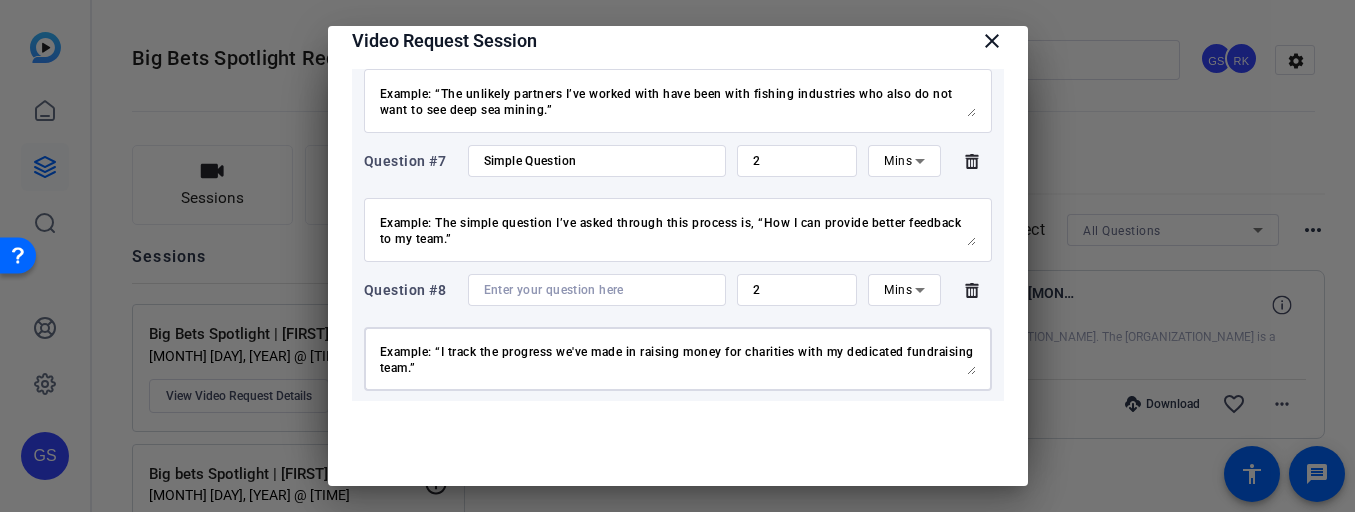 type on "I track my research and data by…
(How do you track your research/data and use it to inform future actions?)
Example: “I track the progress we've made in raising money for charities with my dedicated fundraising team.”" 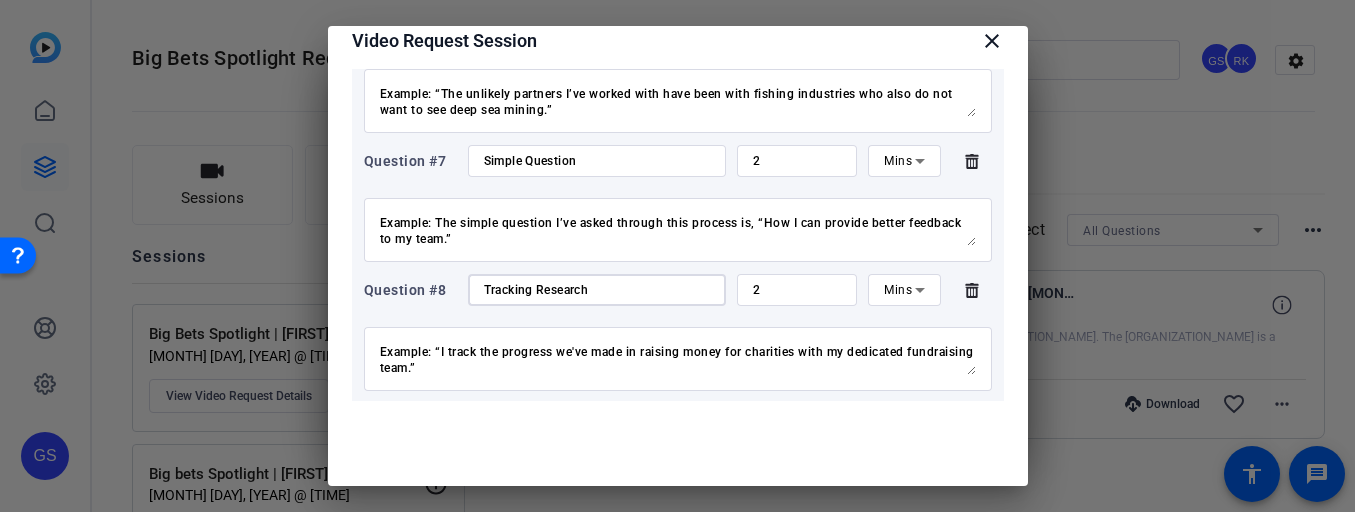 scroll, scrollTop: 48, scrollLeft: 0, axis: vertical 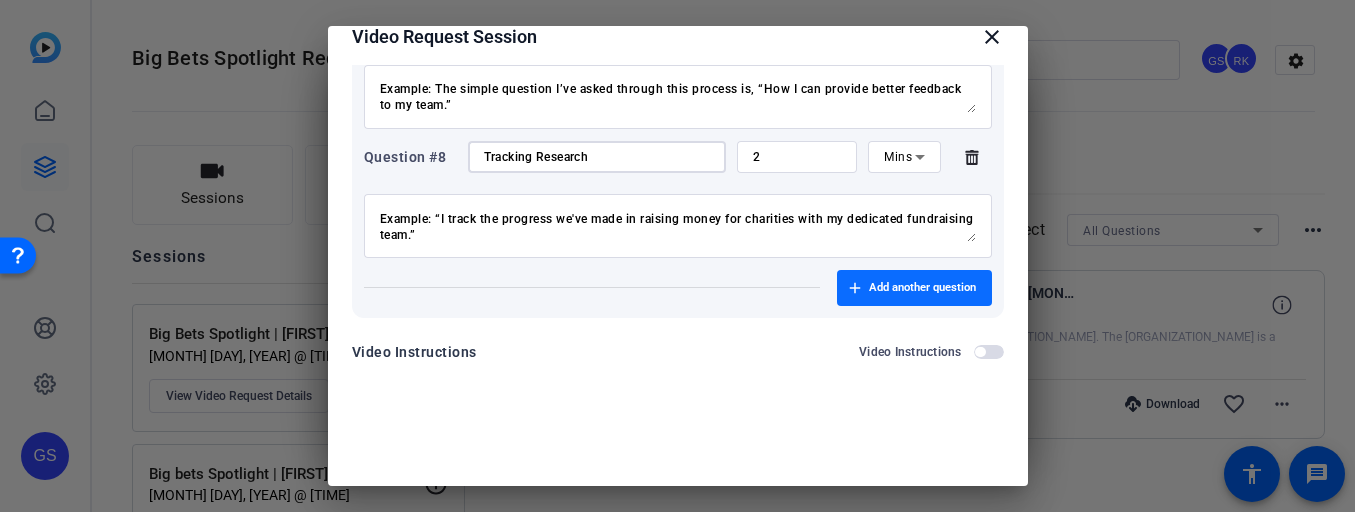 type on "Tracking Research" 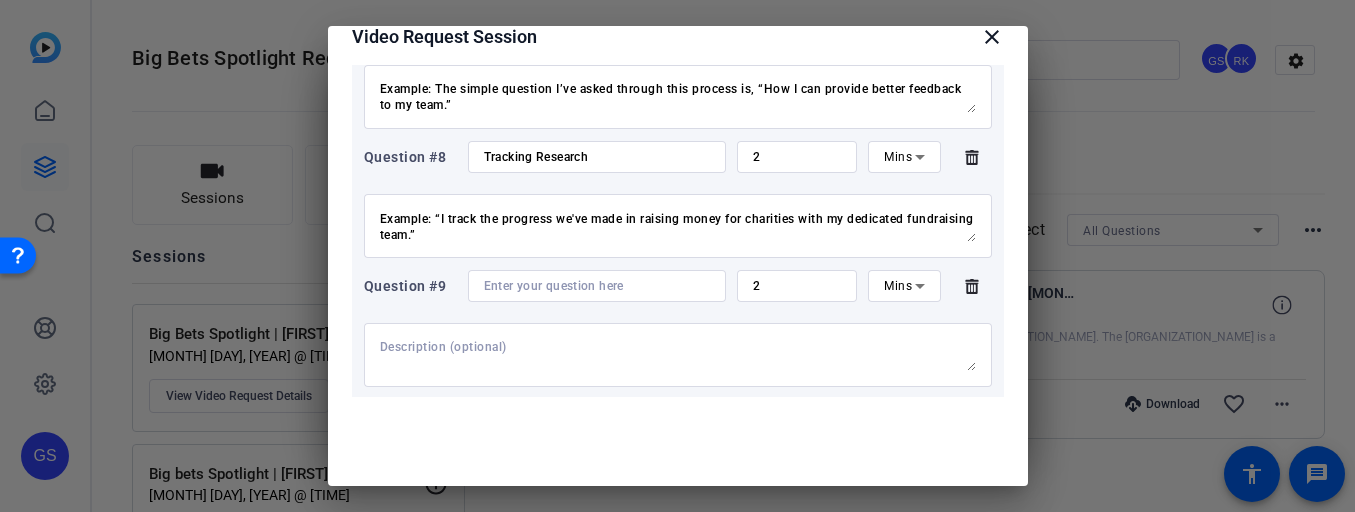 click at bounding box center (678, 355) 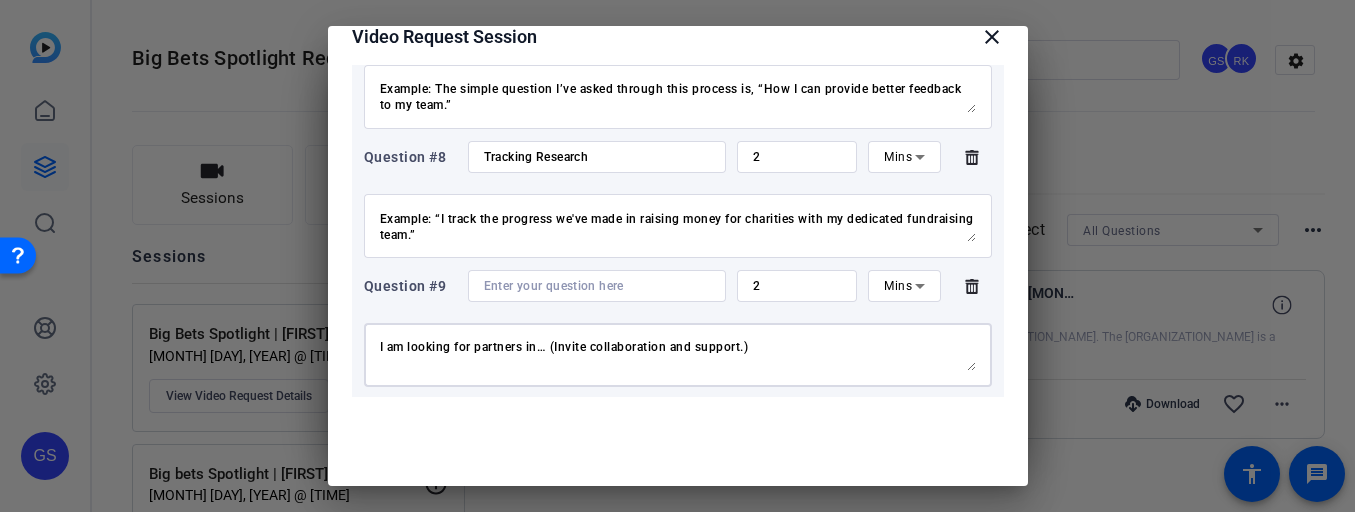 scroll, scrollTop: 31, scrollLeft: 0, axis: vertical 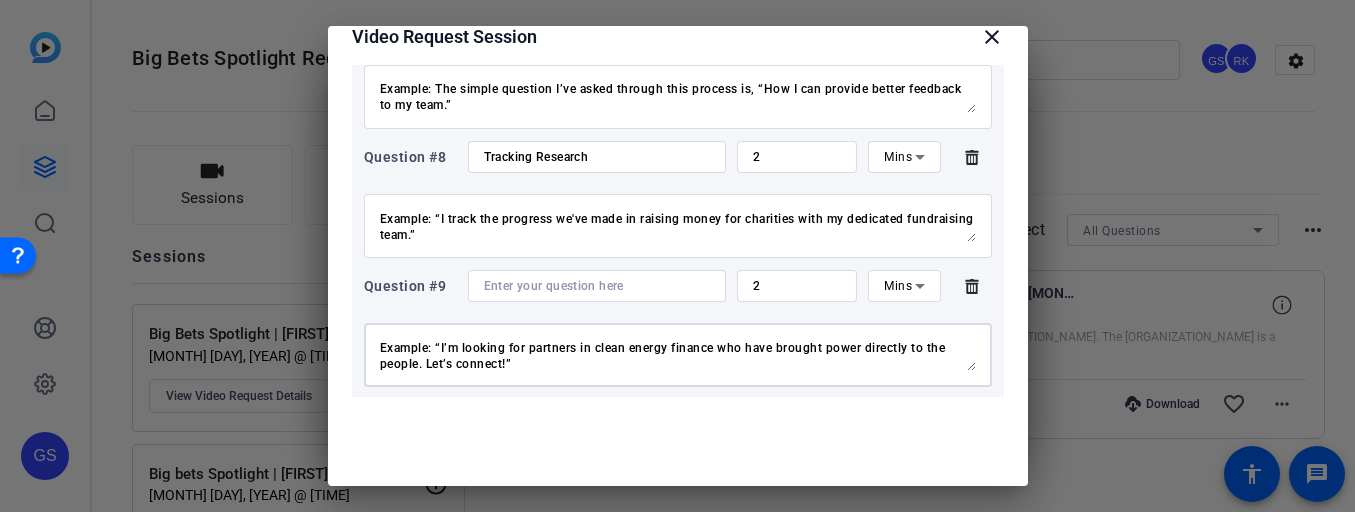 type on "I am looking for partners in… (Invite collaboration and support.)
Example: “I’m looking for partners in clean energy finance who have brought power directly to the people. Let’s connect!”" 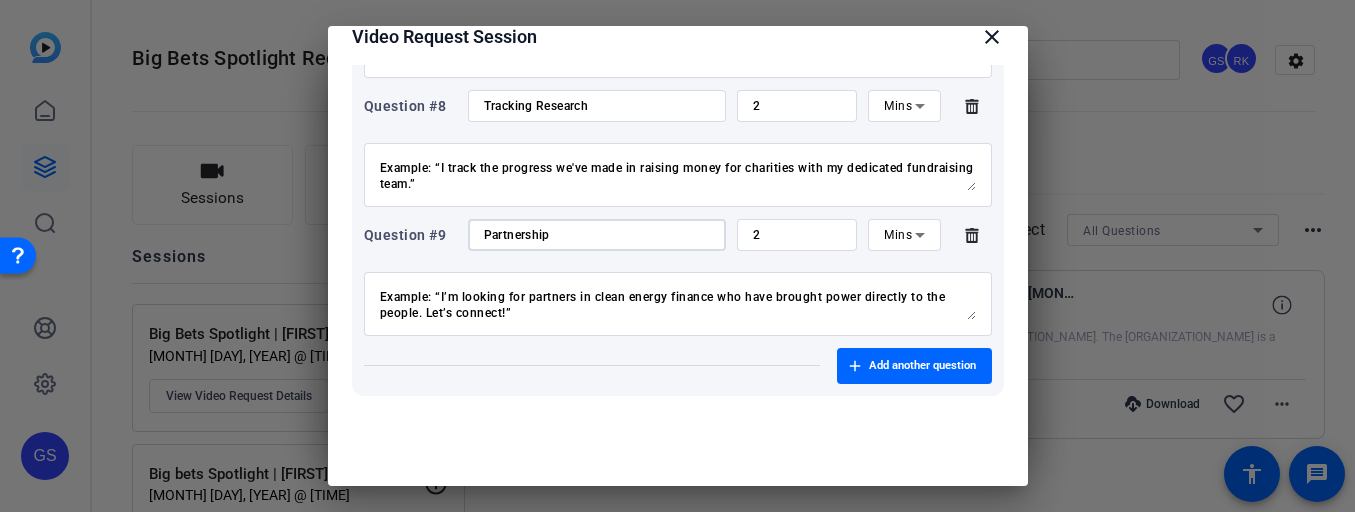 scroll, scrollTop: 1218, scrollLeft: 0, axis: vertical 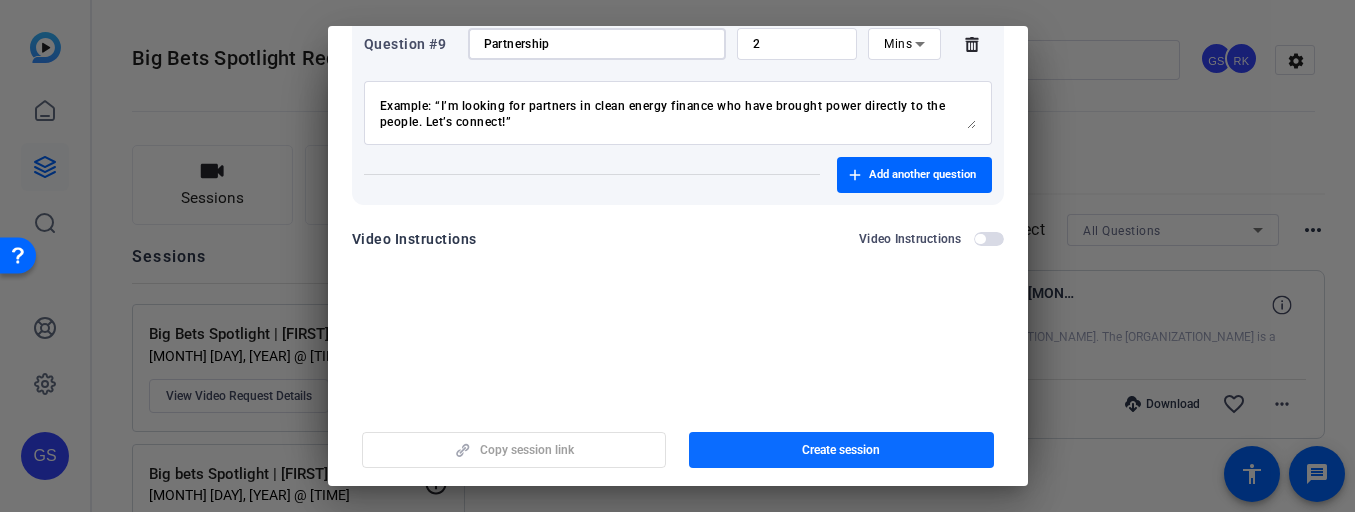 type on "Partnership" 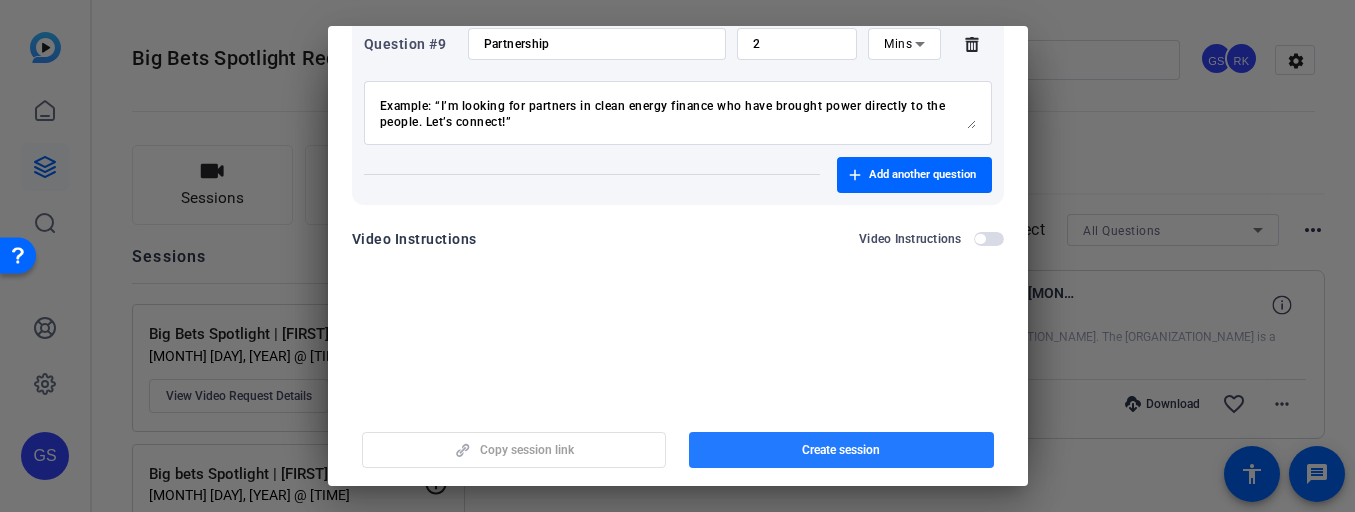 click on "Create session" at bounding box center [841, 450] 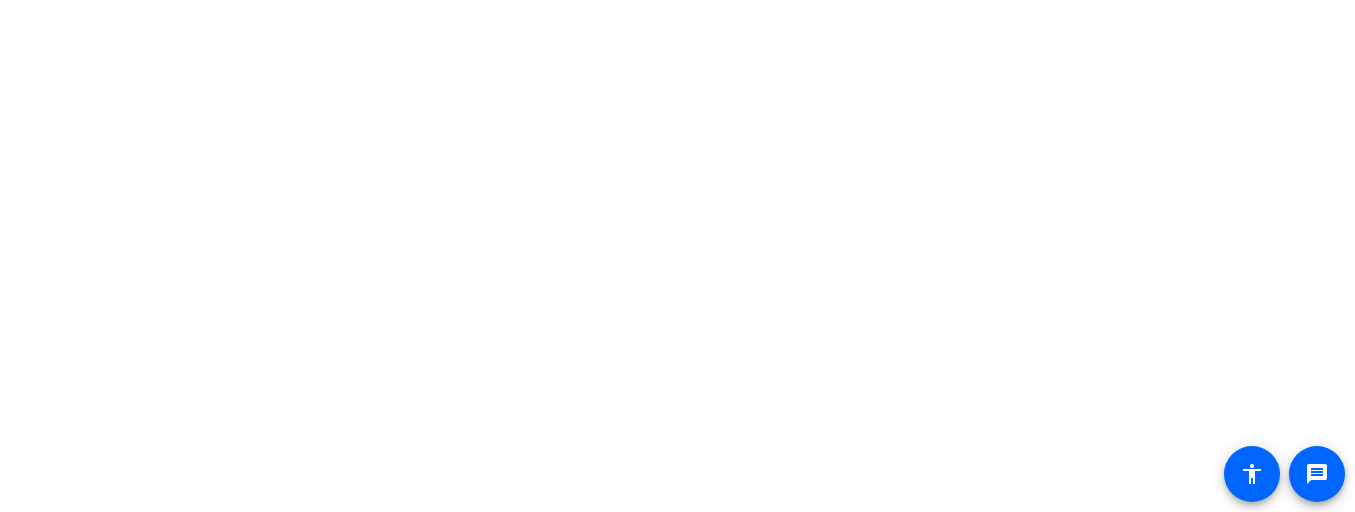 scroll, scrollTop: 0, scrollLeft: 0, axis: both 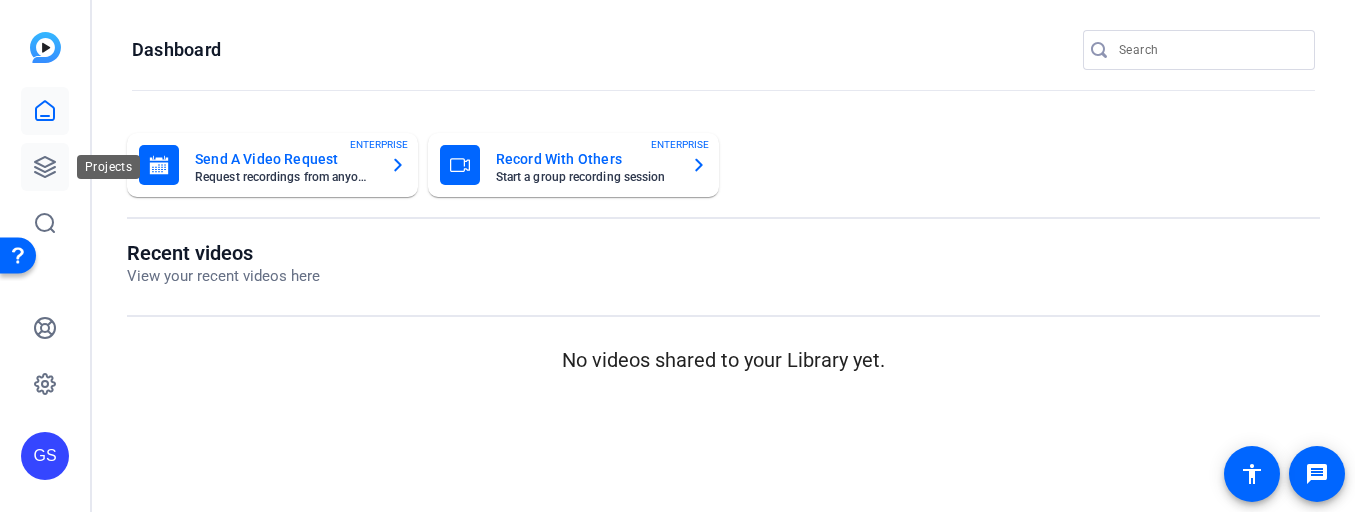 click 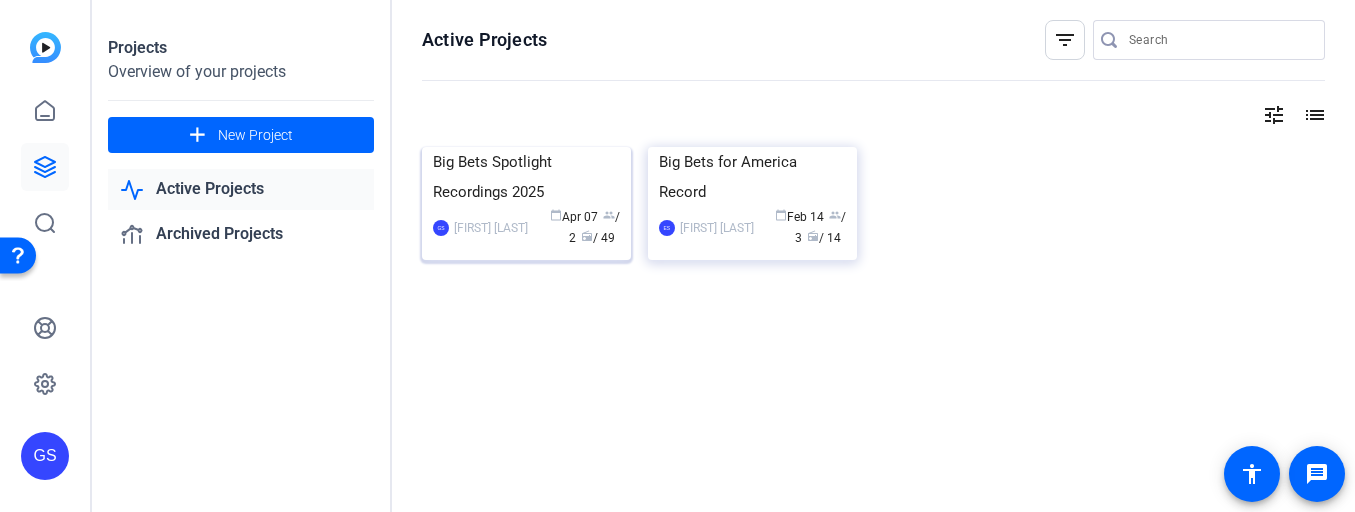 click on "Big Bets Spotlight Recordings 2025" 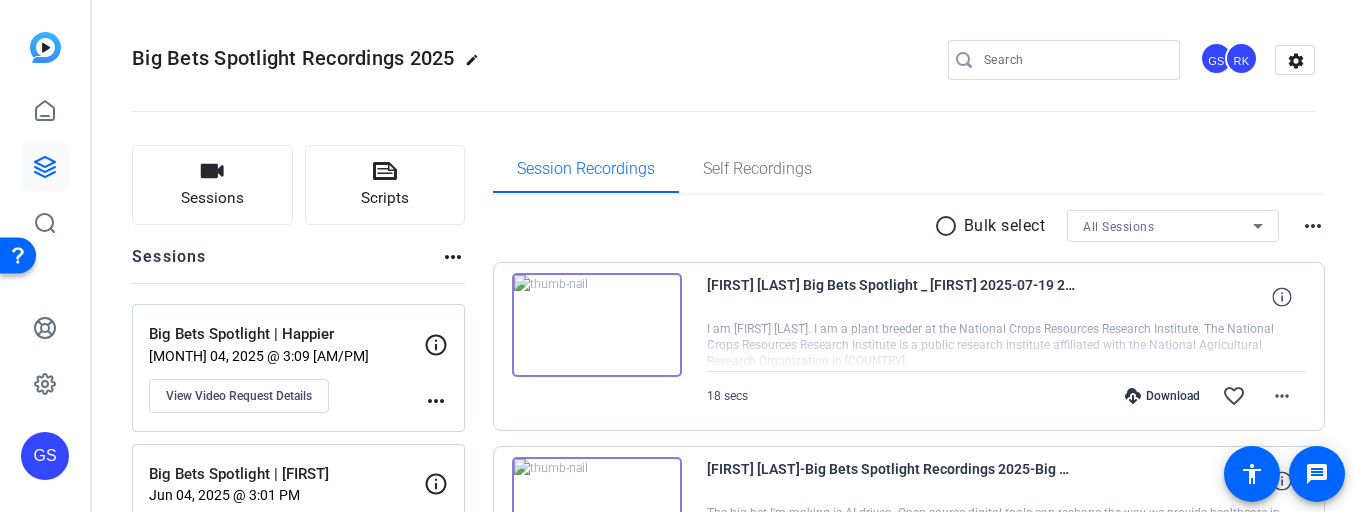 click on "Big Bets Spotlight | Happier" 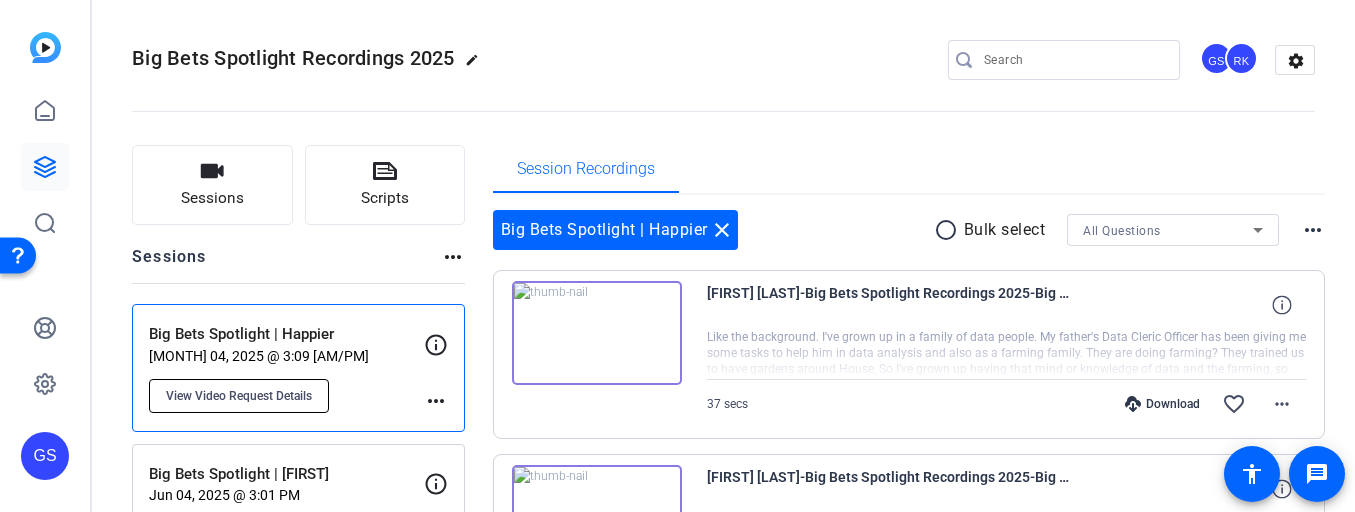 click on "View Video Request Details" 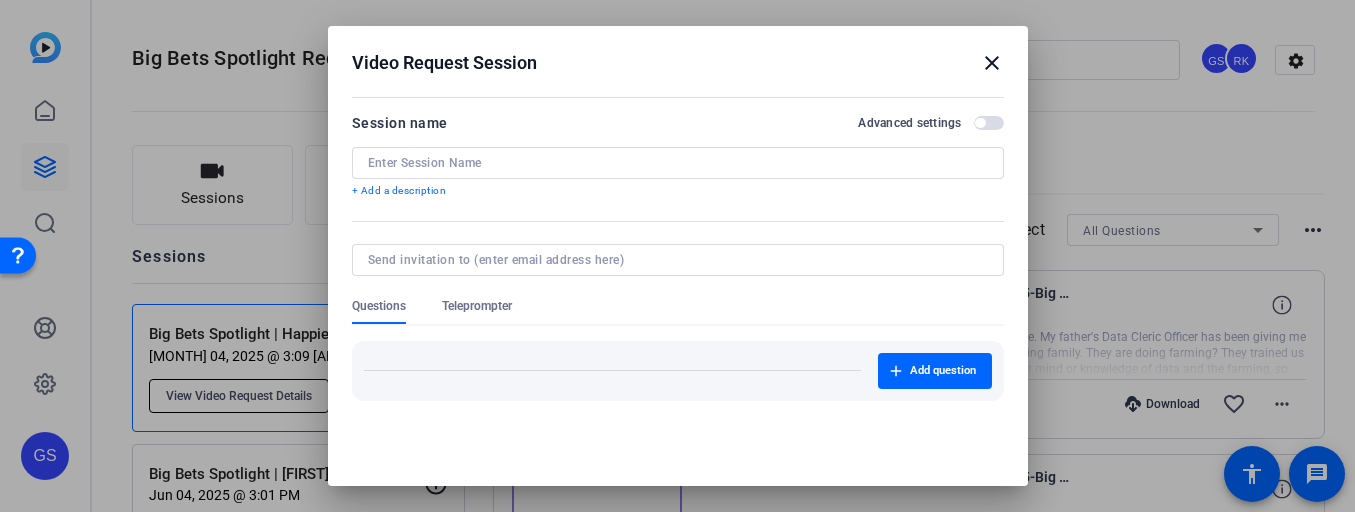 type on "Big Bets Spotlight | Happier" 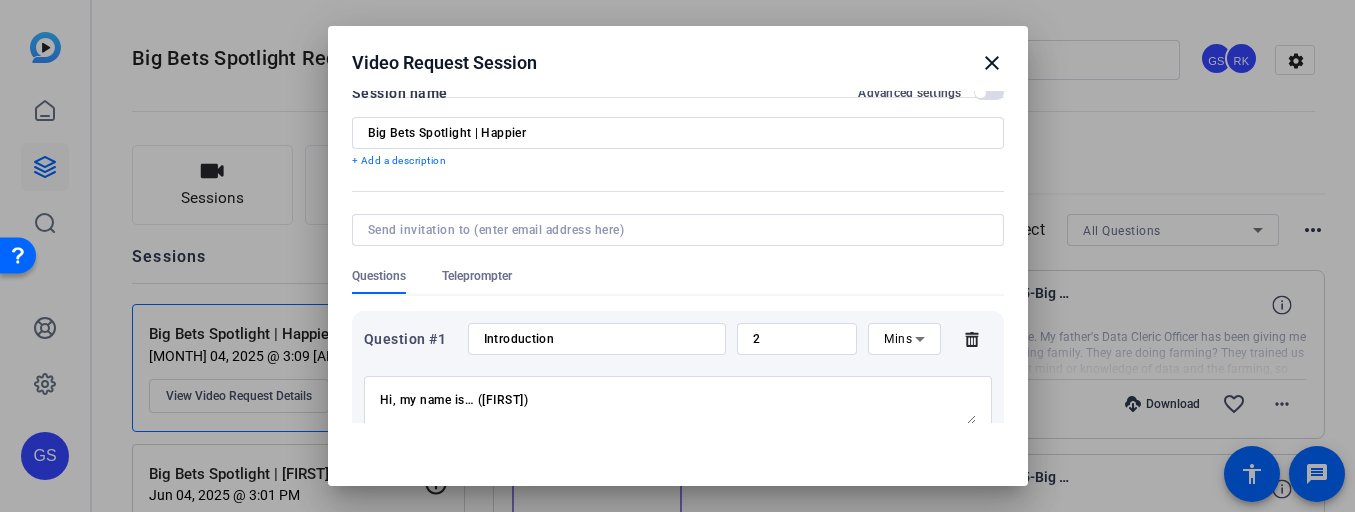 scroll, scrollTop: 0, scrollLeft: 0, axis: both 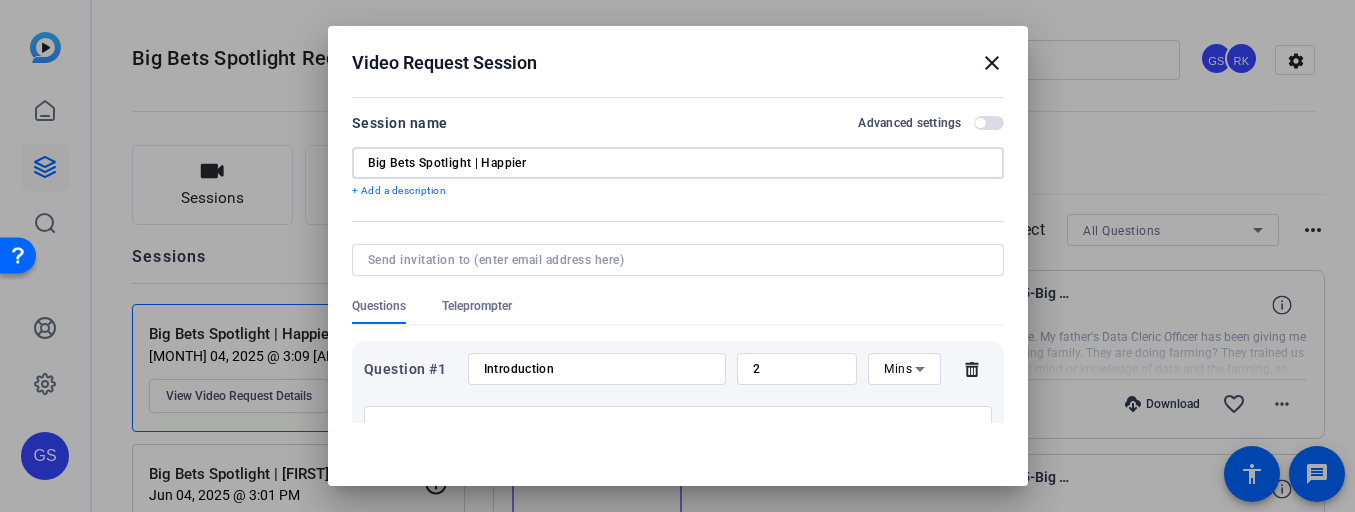 drag, startPoint x: 527, startPoint y: 163, endPoint x: 490, endPoint y: 162, distance: 37.01351 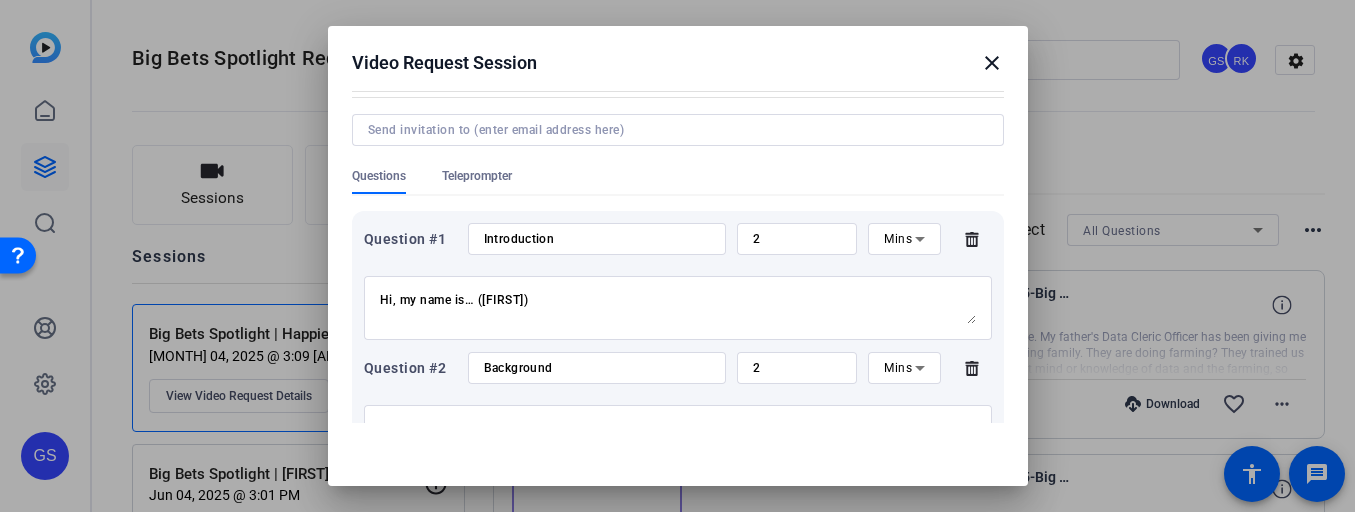 scroll, scrollTop: 135, scrollLeft: 0, axis: vertical 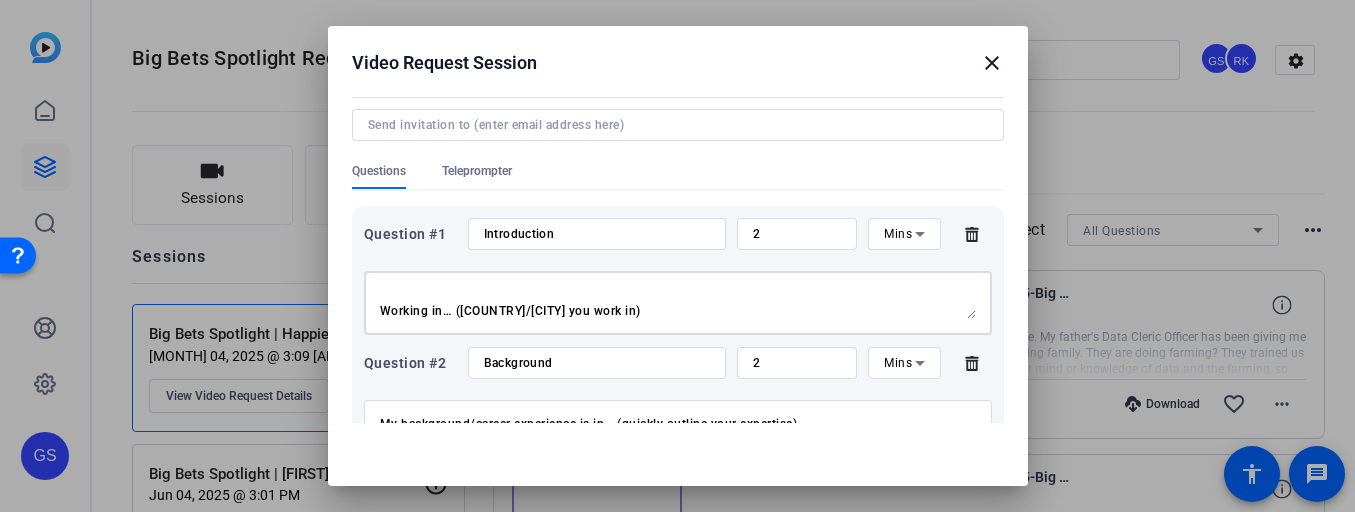 drag, startPoint x: 381, startPoint y: 293, endPoint x: 658, endPoint y: 376, distance: 289.1678 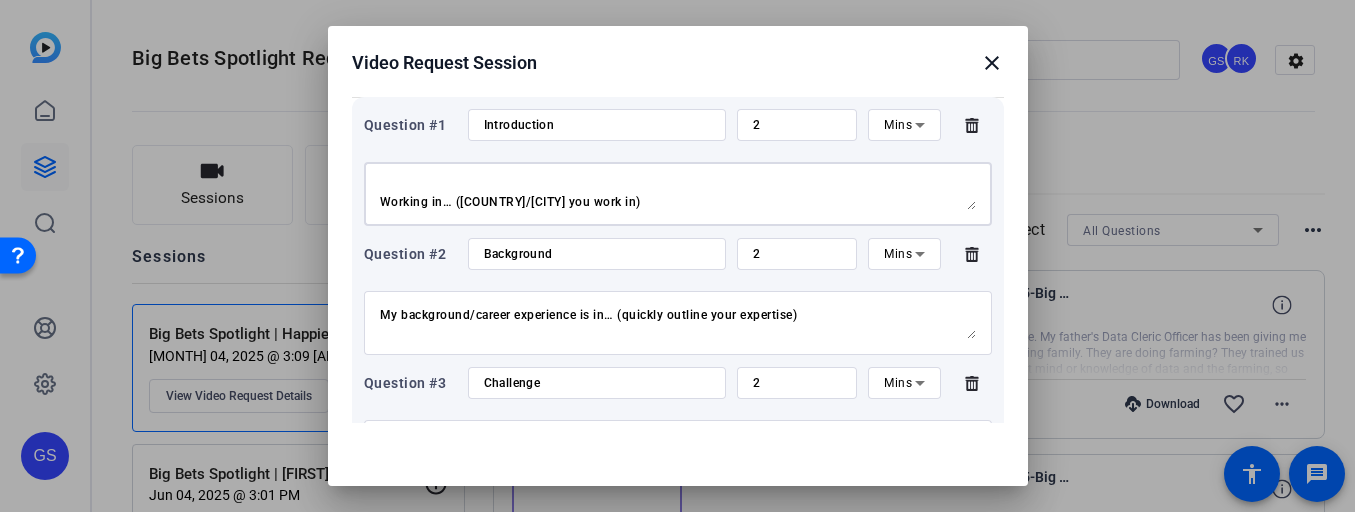 scroll, scrollTop: 368, scrollLeft: 0, axis: vertical 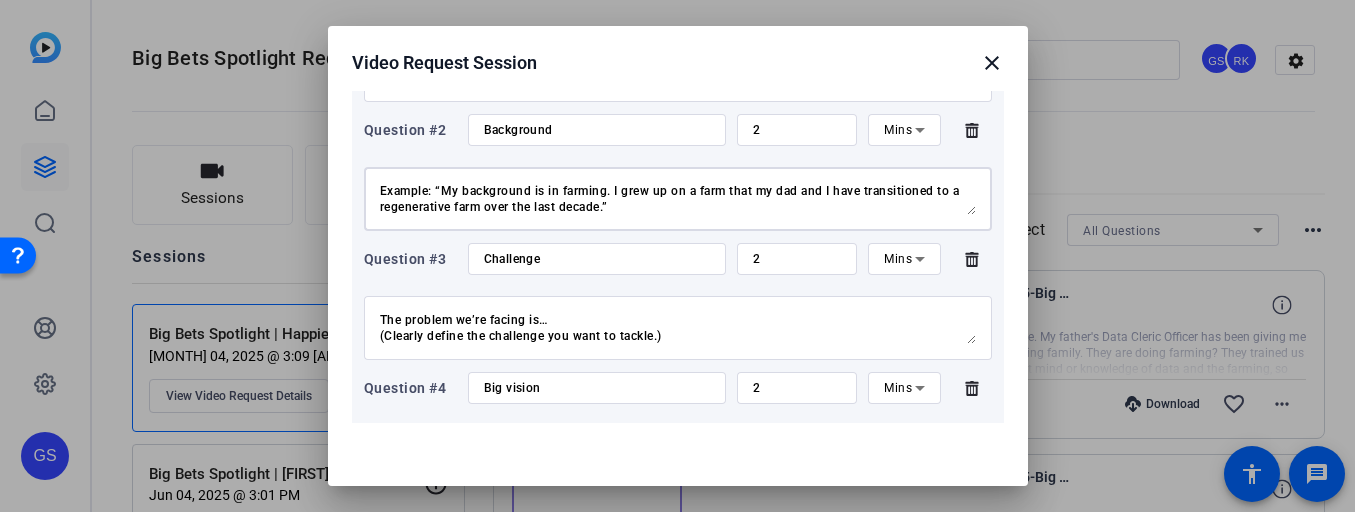 drag, startPoint x: 381, startPoint y: 185, endPoint x: 928, endPoint y: 361, distance: 574.61725 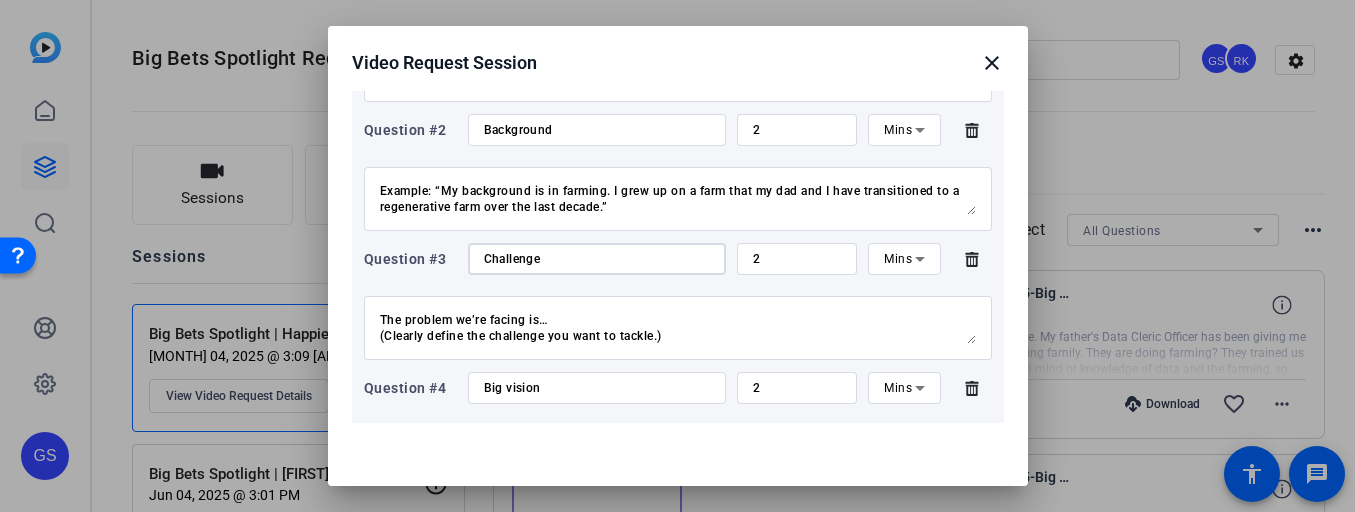 click on "Challenge" at bounding box center [597, 259] 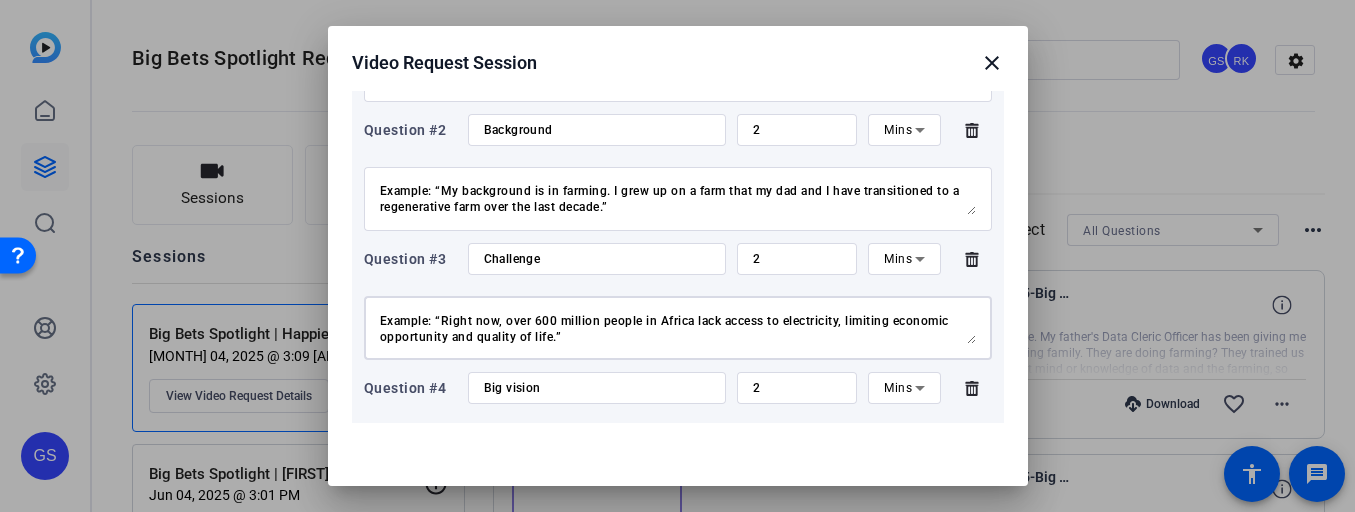 scroll, scrollTop: 96, scrollLeft: 0, axis: vertical 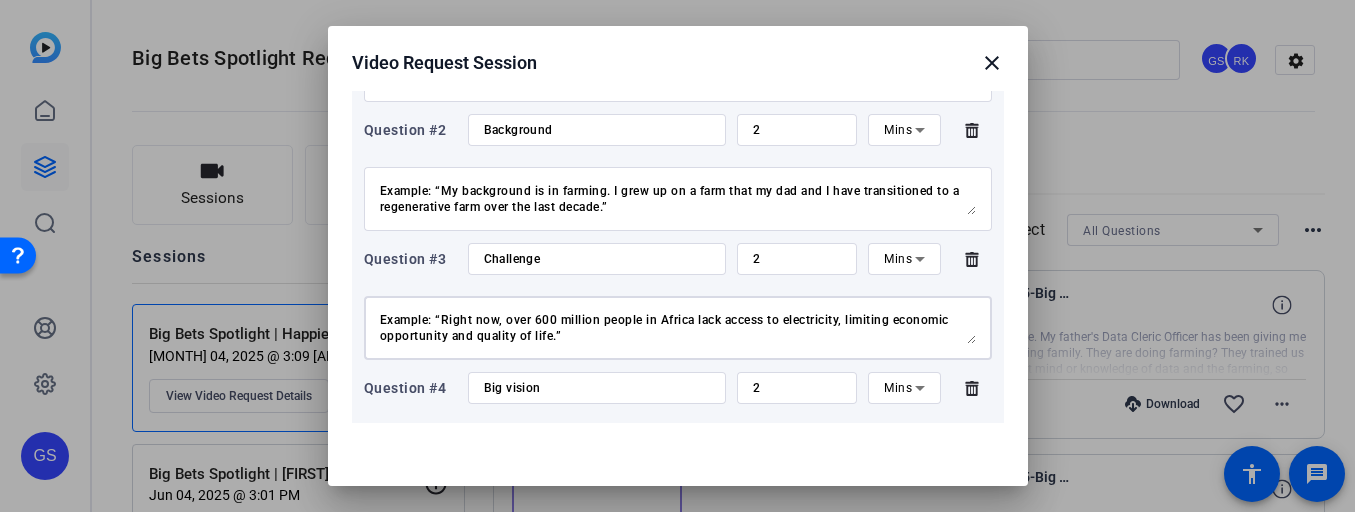 drag, startPoint x: 379, startPoint y: 317, endPoint x: 689, endPoint y: 379, distance: 316.13922 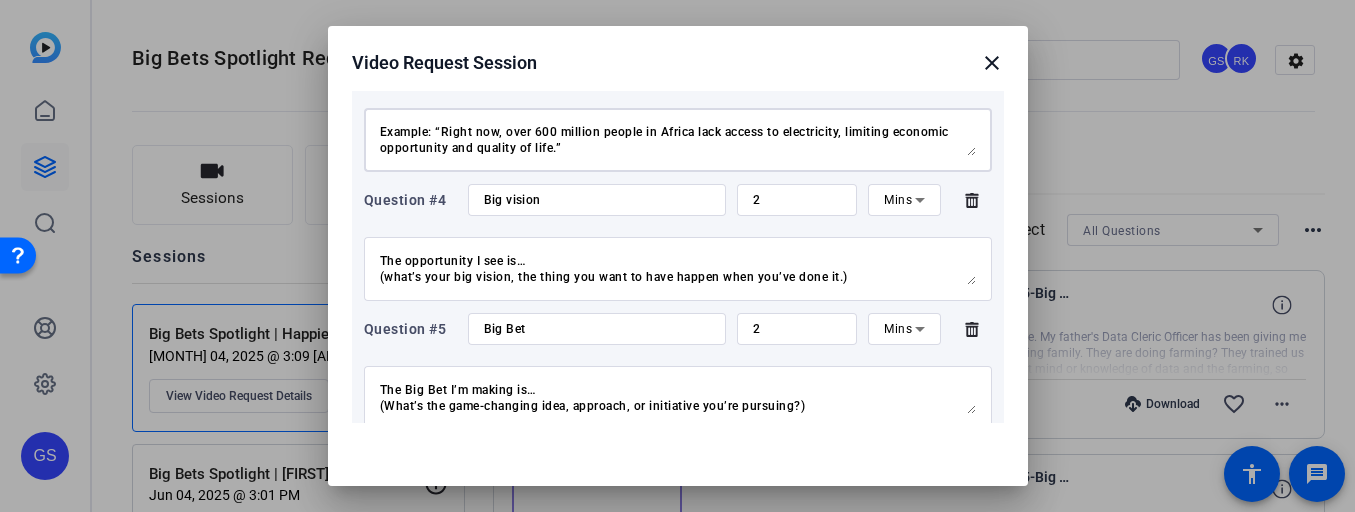 scroll, scrollTop: 587, scrollLeft: 0, axis: vertical 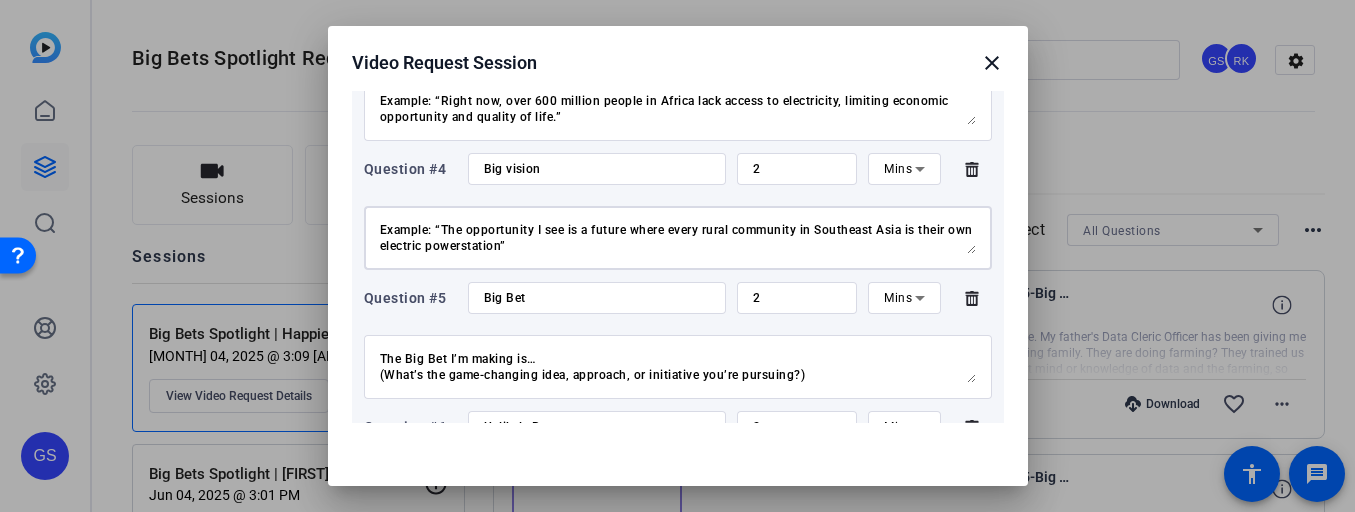 drag, startPoint x: 379, startPoint y: 227, endPoint x: 816, endPoint y: 301, distance: 443.22116 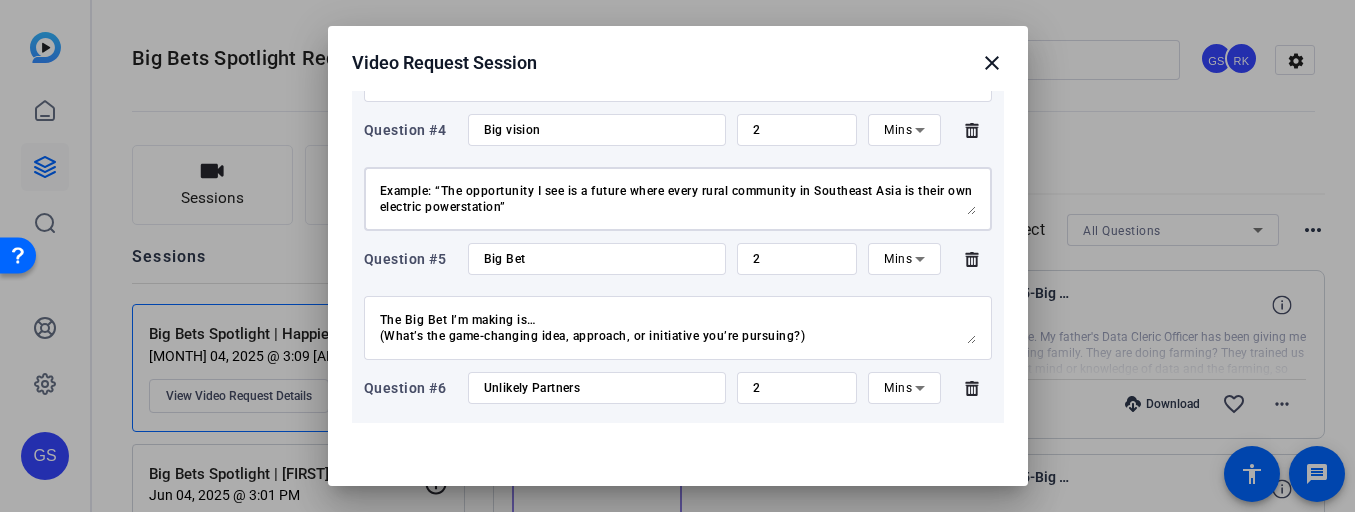 scroll, scrollTop: 634, scrollLeft: 0, axis: vertical 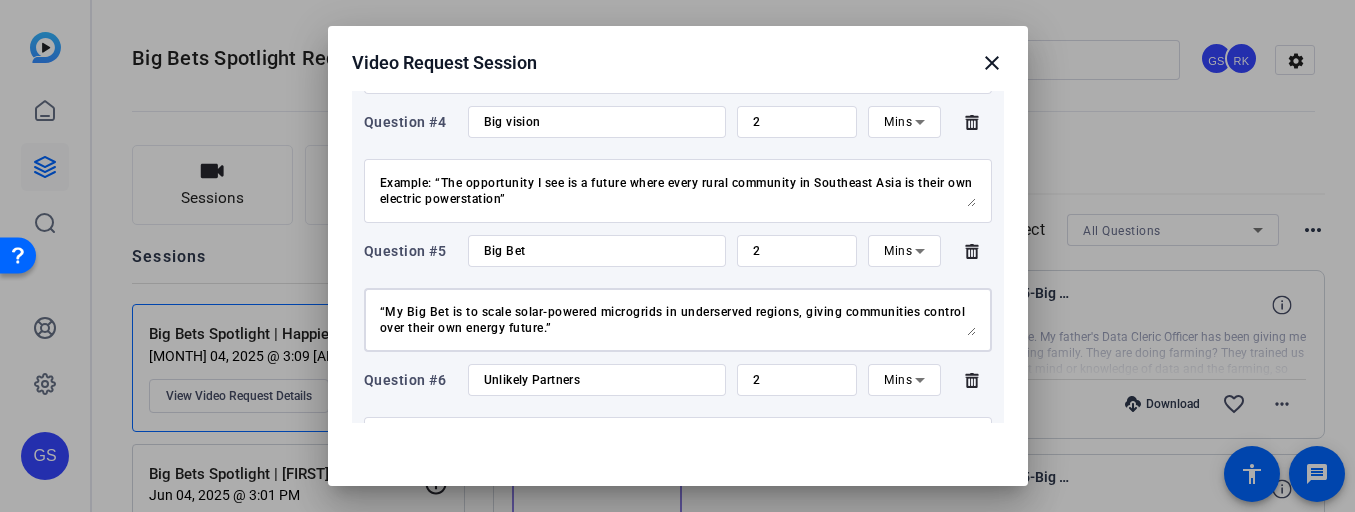 drag, startPoint x: 380, startPoint y: 303, endPoint x: 876, endPoint y: 378, distance: 501.6383 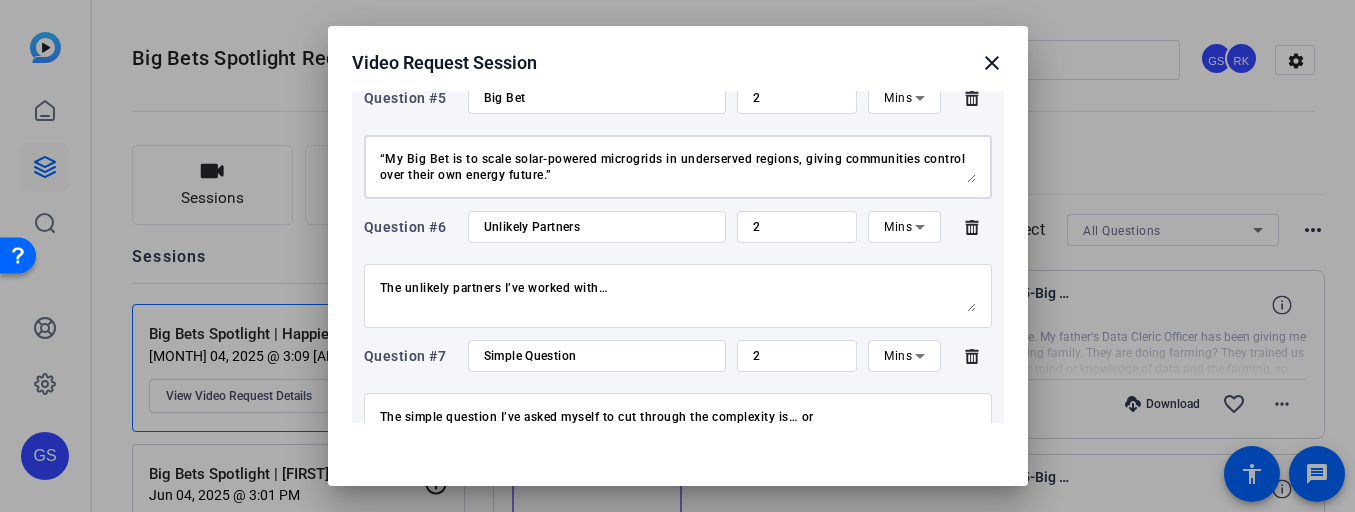 scroll, scrollTop: 809, scrollLeft: 0, axis: vertical 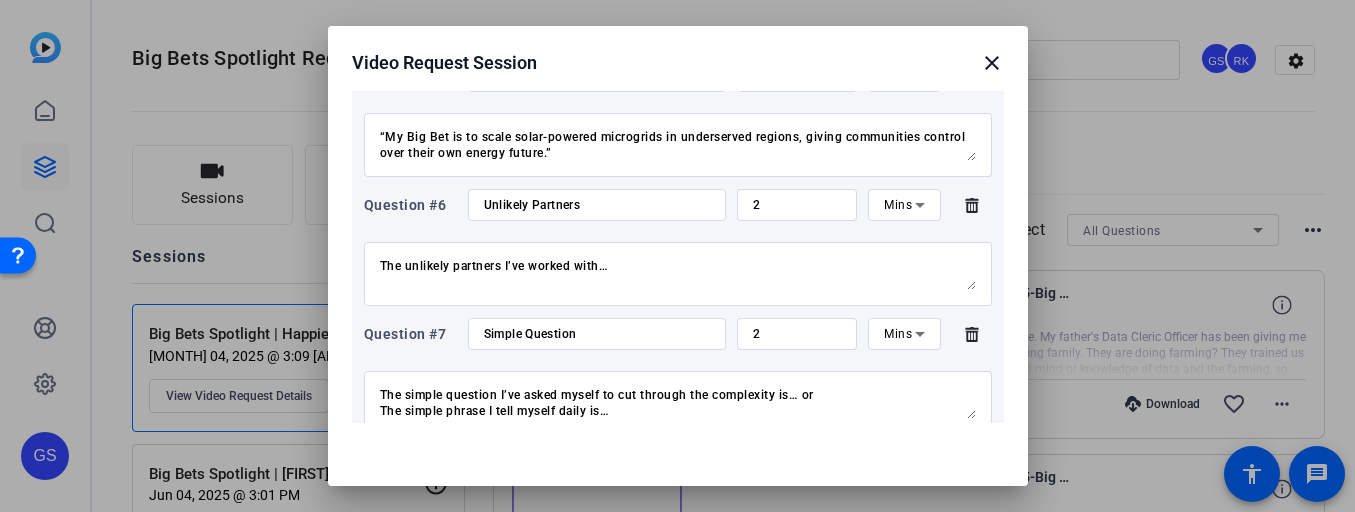 drag, startPoint x: 374, startPoint y: 258, endPoint x: 520, endPoint y: 274, distance: 146.8741 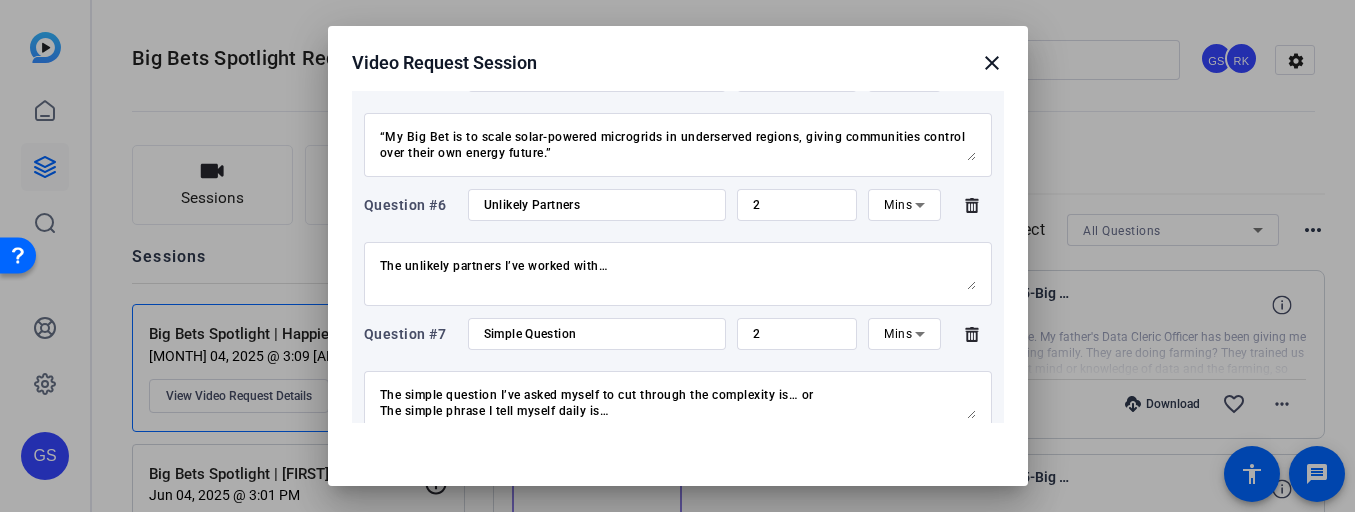 click on "The unlikely partners I’ve worked with…
Example: “The unlikely partners I’ve worked with have been with fishing industries who also do not want to see deep sea mining.”" at bounding box center [678, 274] 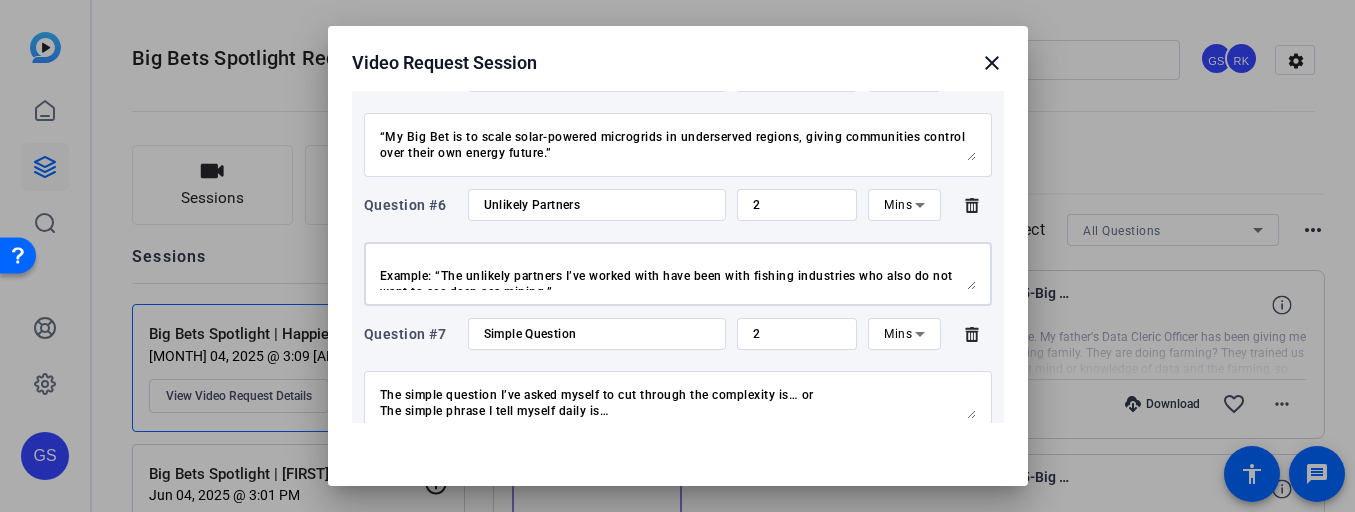 scroll, scrollTop: 0, scrollLeft: 0, axis: both 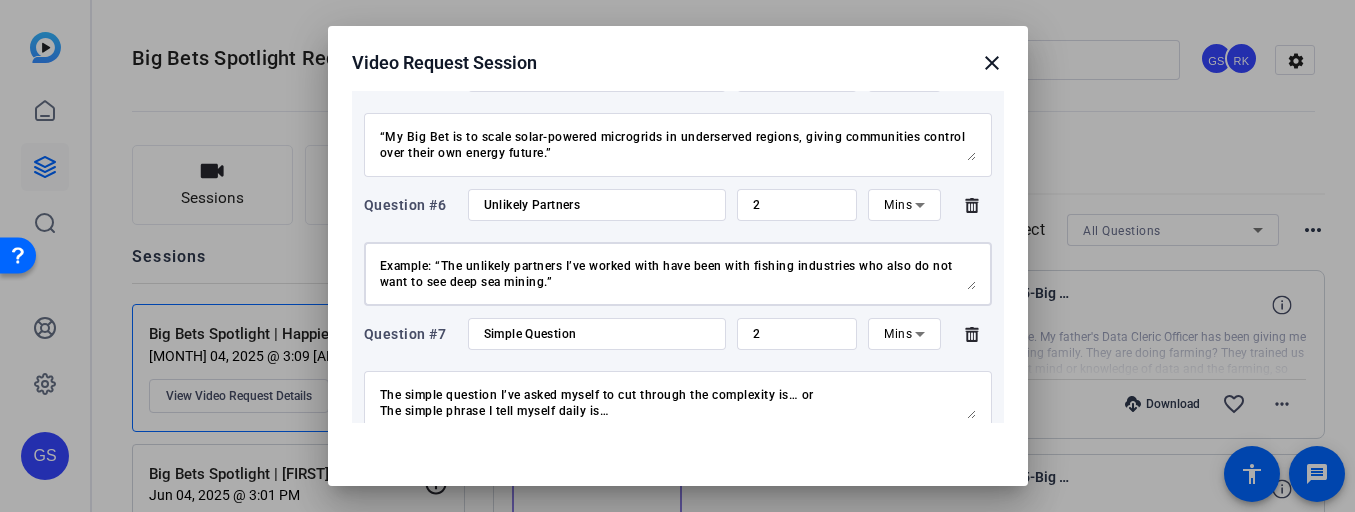 drag, startPoint x: 381, startPoint y: 264, endPoint x: 683, endPoint y: 319, distance: 306.96744 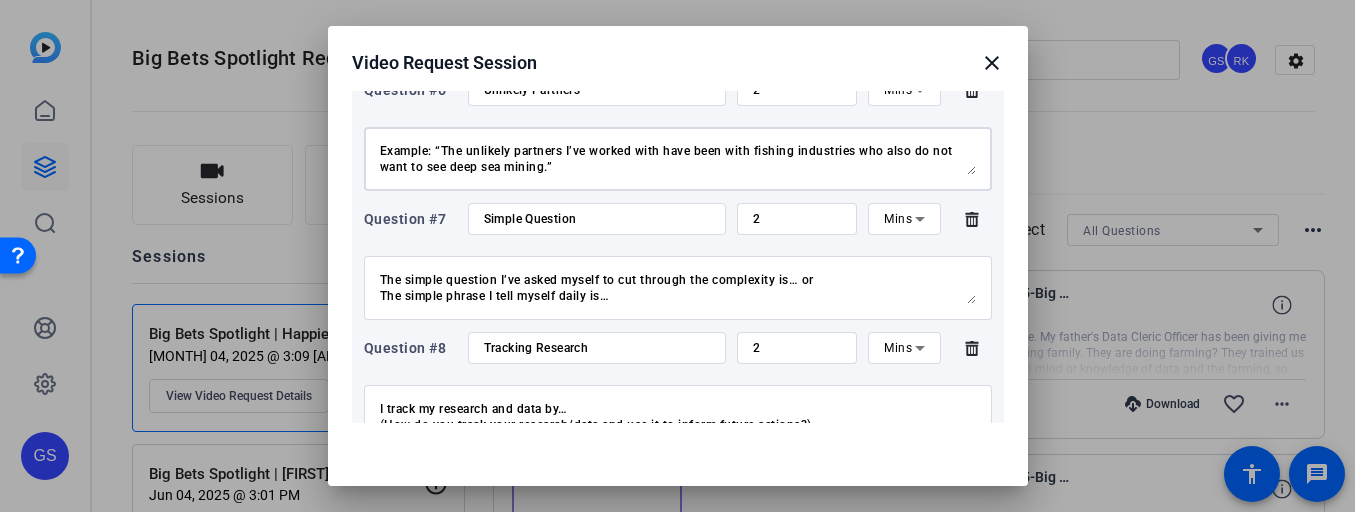 scroll, scrollTop: 925, scrollLeft: 0, axis: vertical 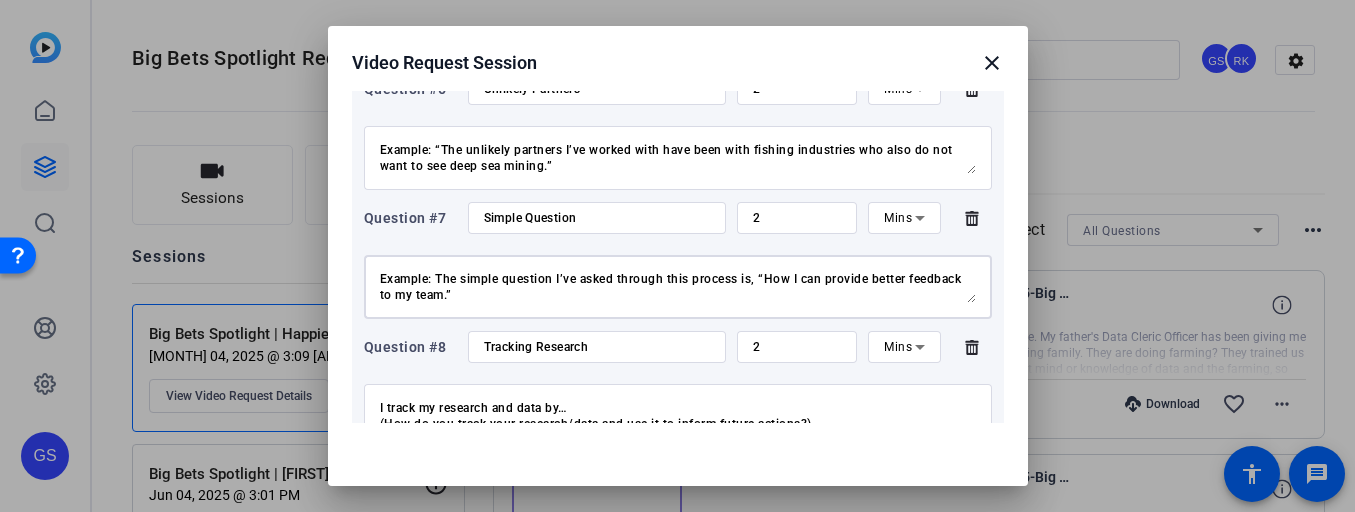 drag, startPoint x: 382, startPoint y: 276, endPoint x: 722, endPoint y: 337, distance: 345.4287 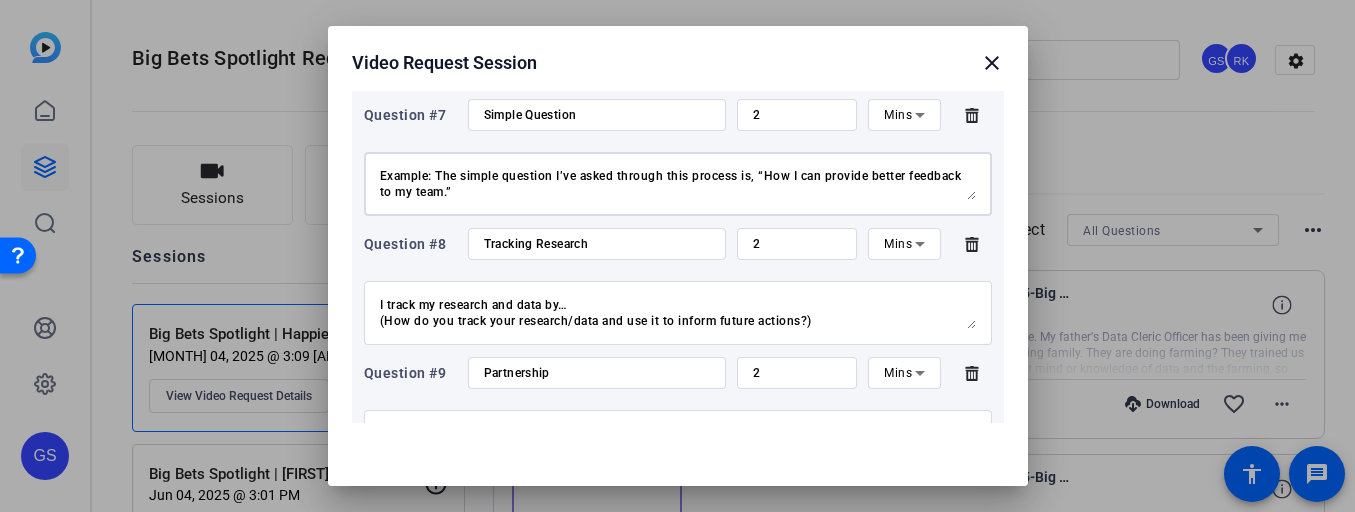 scroll, scrollTop: 1060, scrollLeft: 0, axis: vertical 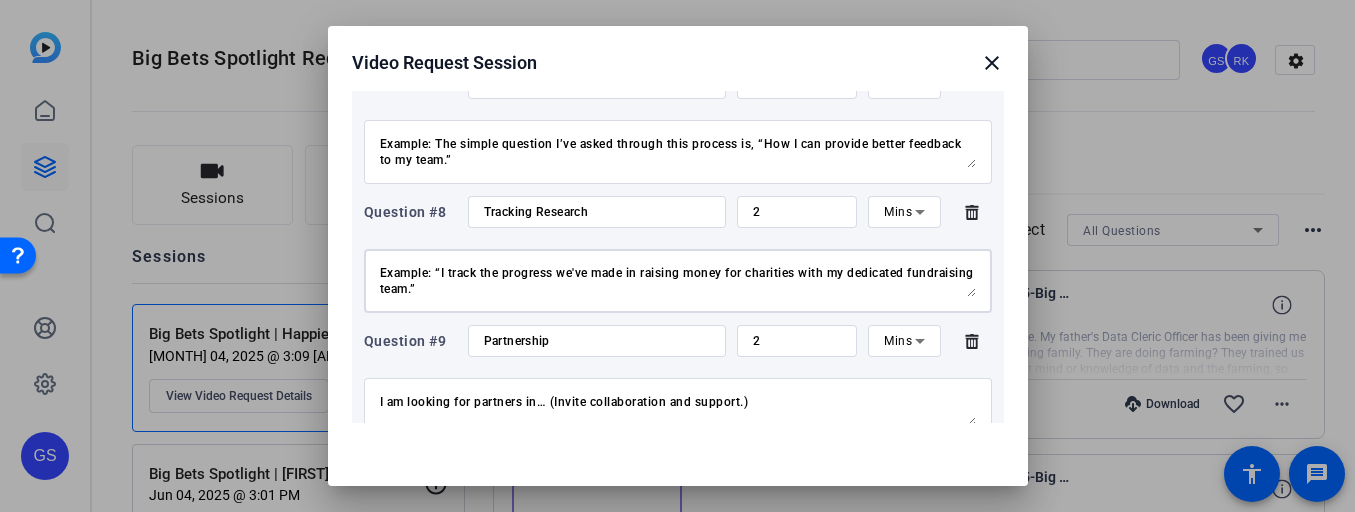 drag, startPoint x: 381, startPoint y: 271, endPoint x: 686, endPoint y: 325, distance: 309.74344 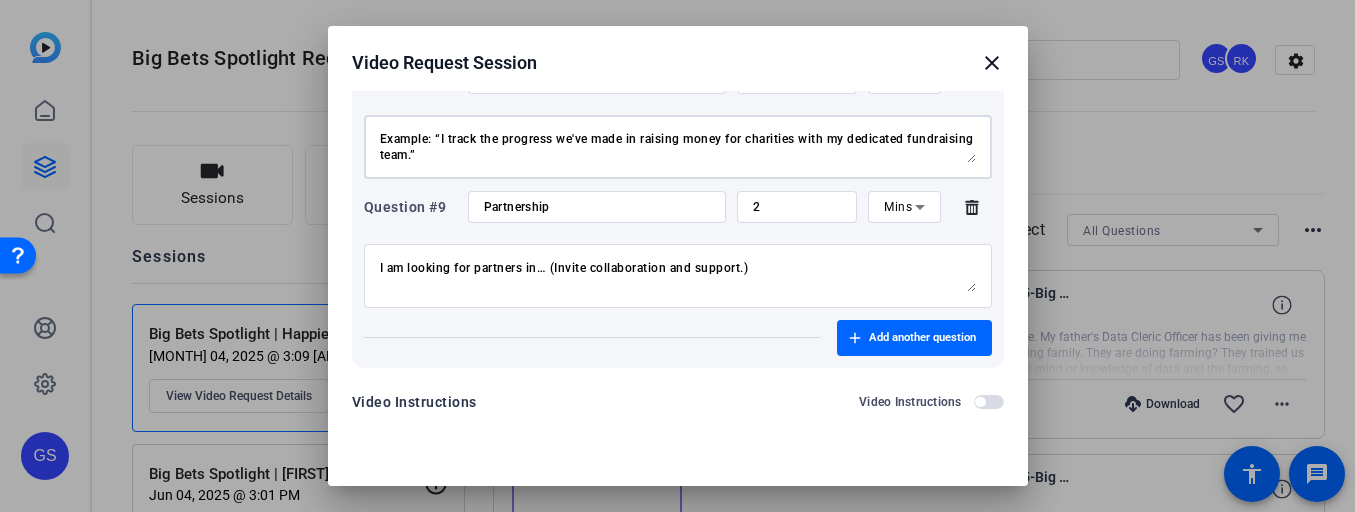 scroll, scrollTop: 1198, scrollLeft: 0, axis: vertical 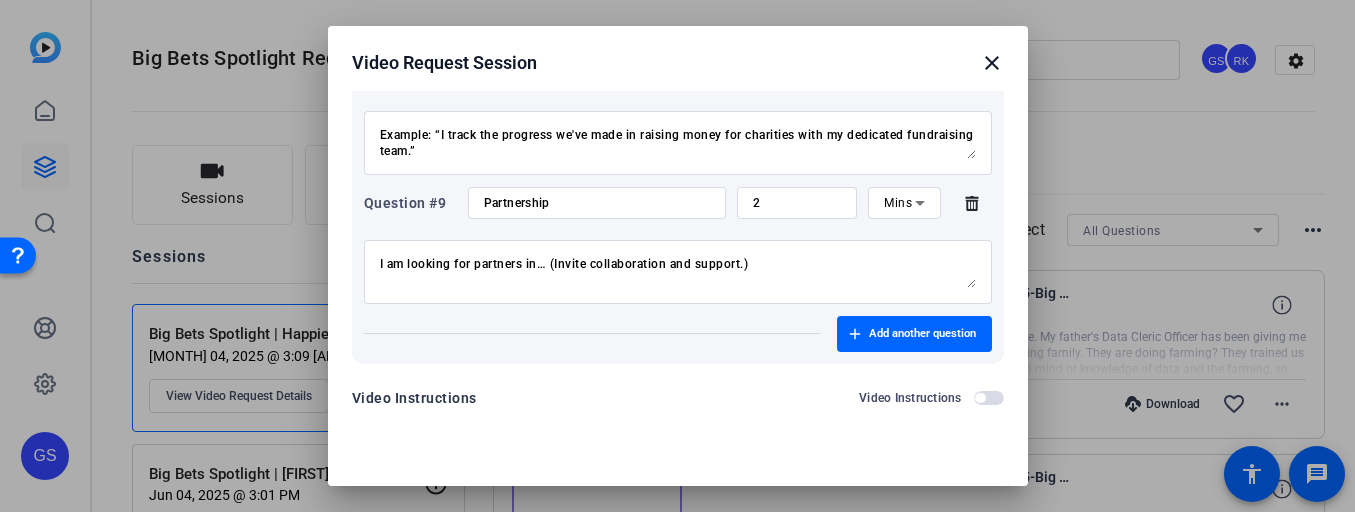 drag, startPoint x: 378, startPoint y: 259, endPoint x: 578, endPoint y: 288, distance: 202.09157 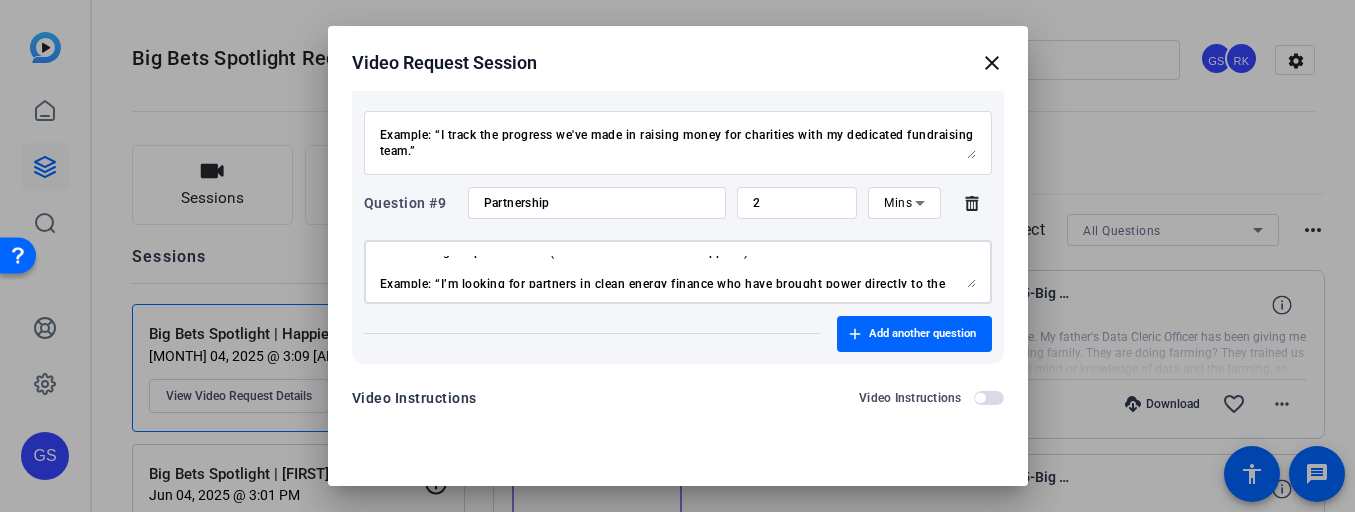 scroll, scrollTop: 0, scrollLeft: 0, axis: both 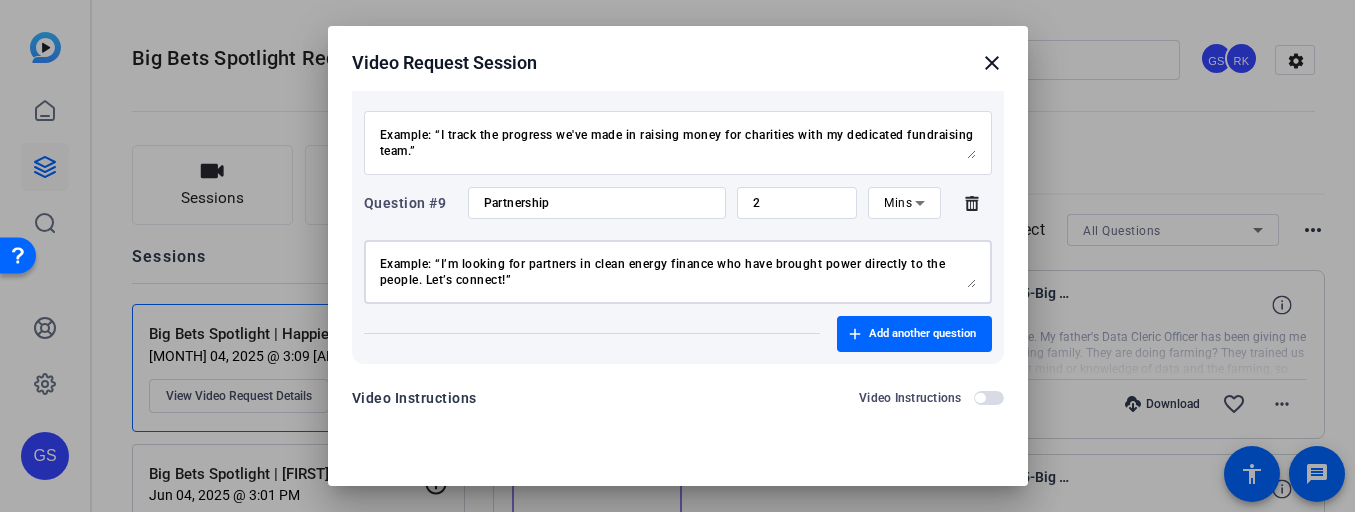 drag, startPoint x: 380, startPoint y: 265, endPoint x: 704, endPoint y: 326, distance: 329.6923 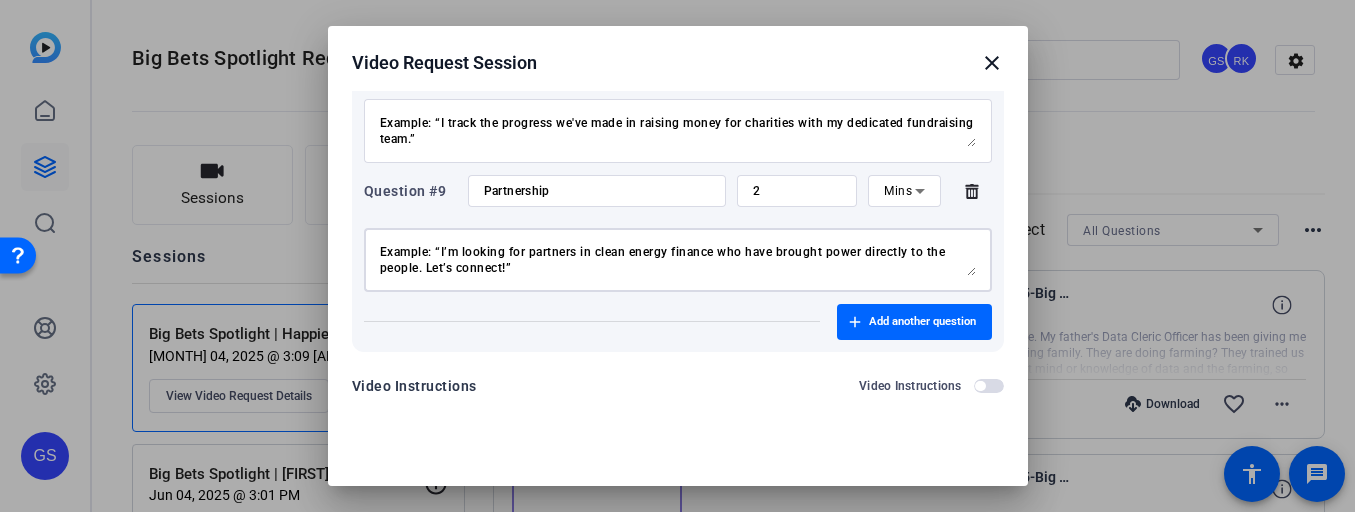 scroll, scrollTop: 1218, scrollLeft: 0, axis: vertical 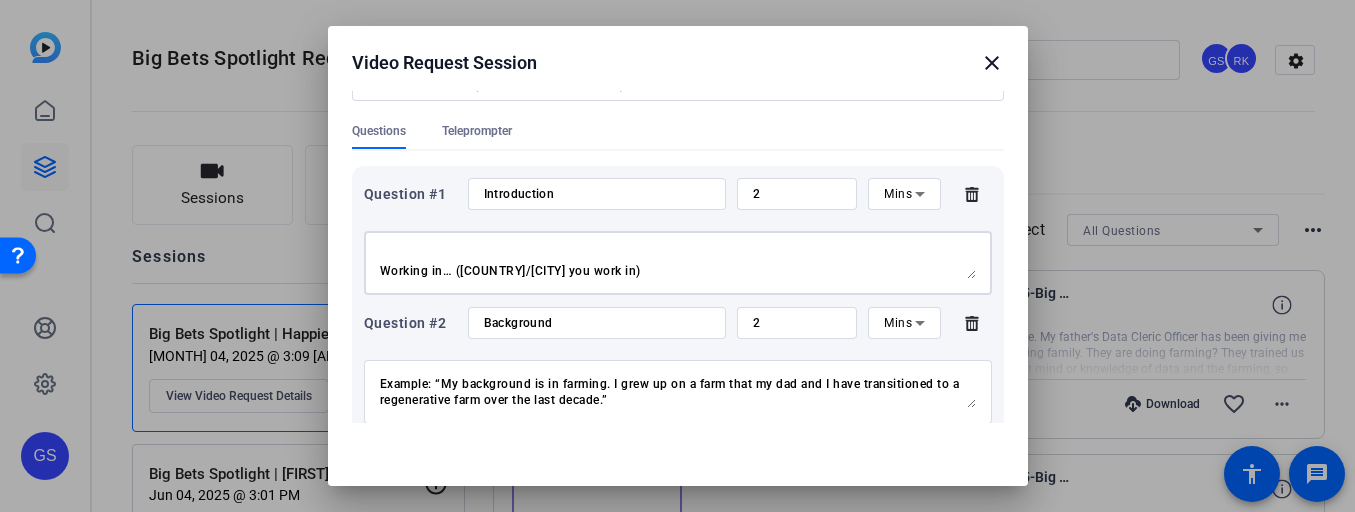 drag, startPoint x: 379, startPoint y: 255, endPoint x: 739, endPoint y: 317, distance: 365.29987 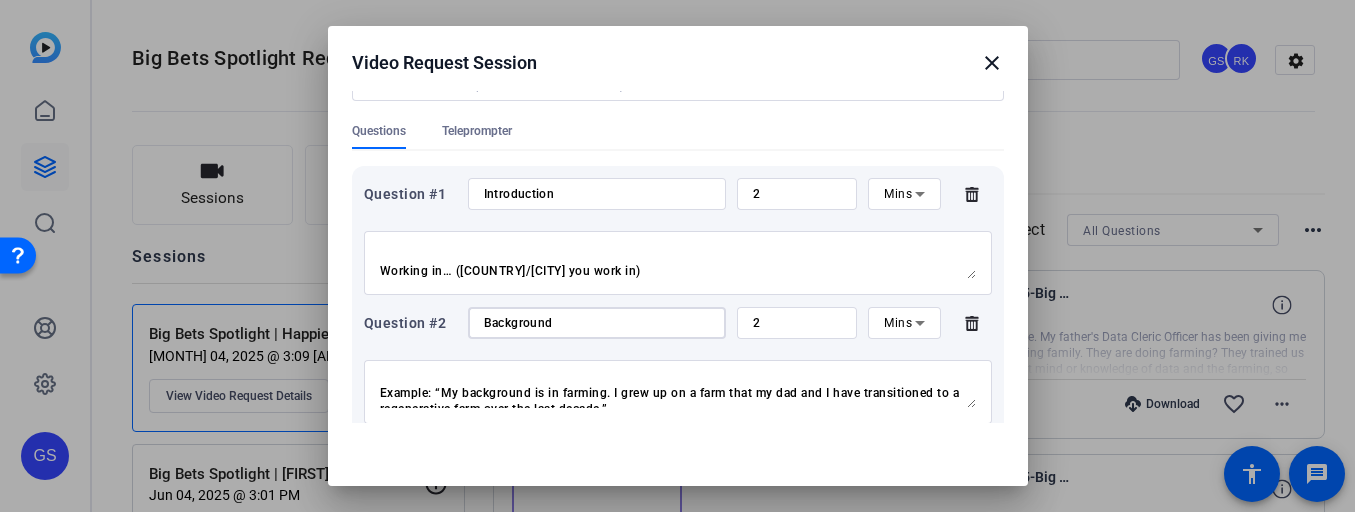 scroll, scrollTop: 0, scrollLeft: 0, axis: both 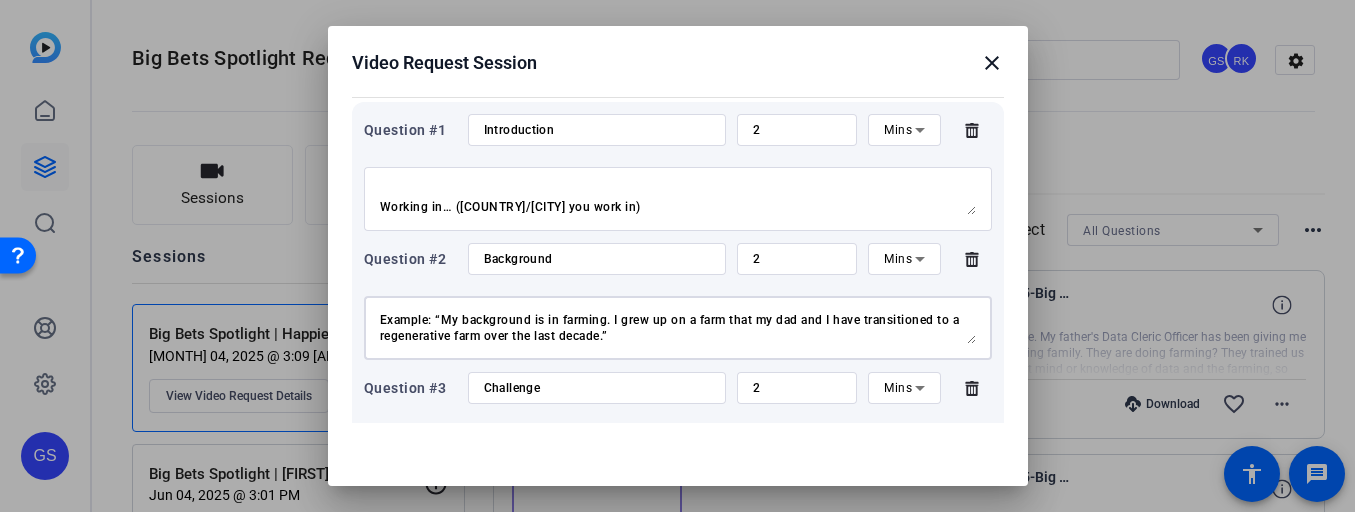 drag, startPoint x: 379, startPoint y: 315, endPoint x: 717, endPoint y: 367, distance: 341.9766 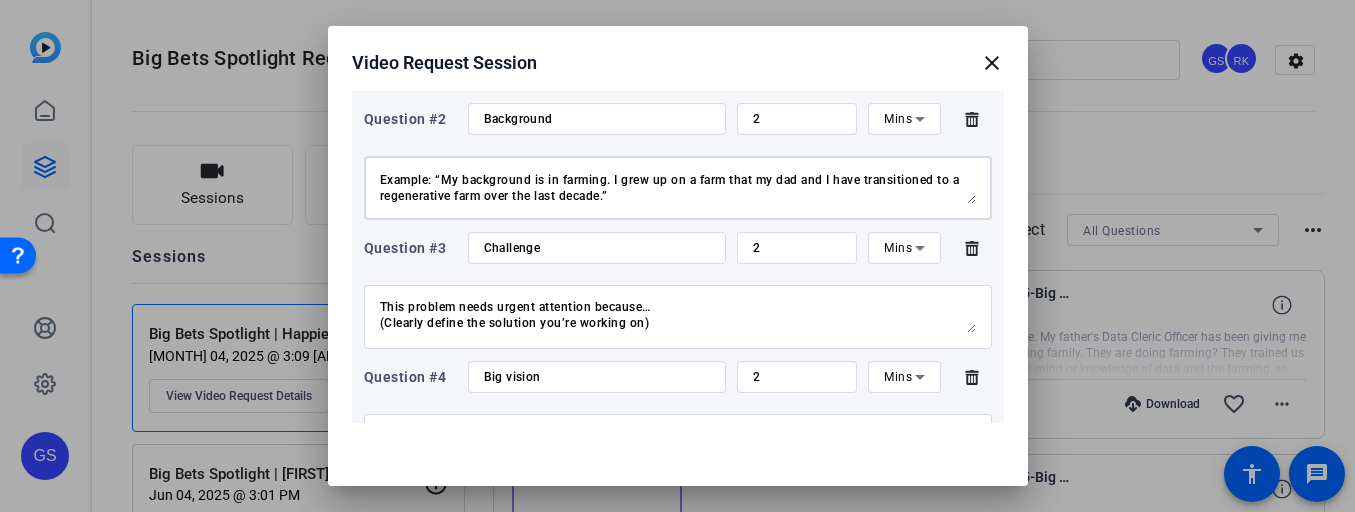 scroll, scrollTop: 402, scrollLeft: 0, axis: vertical 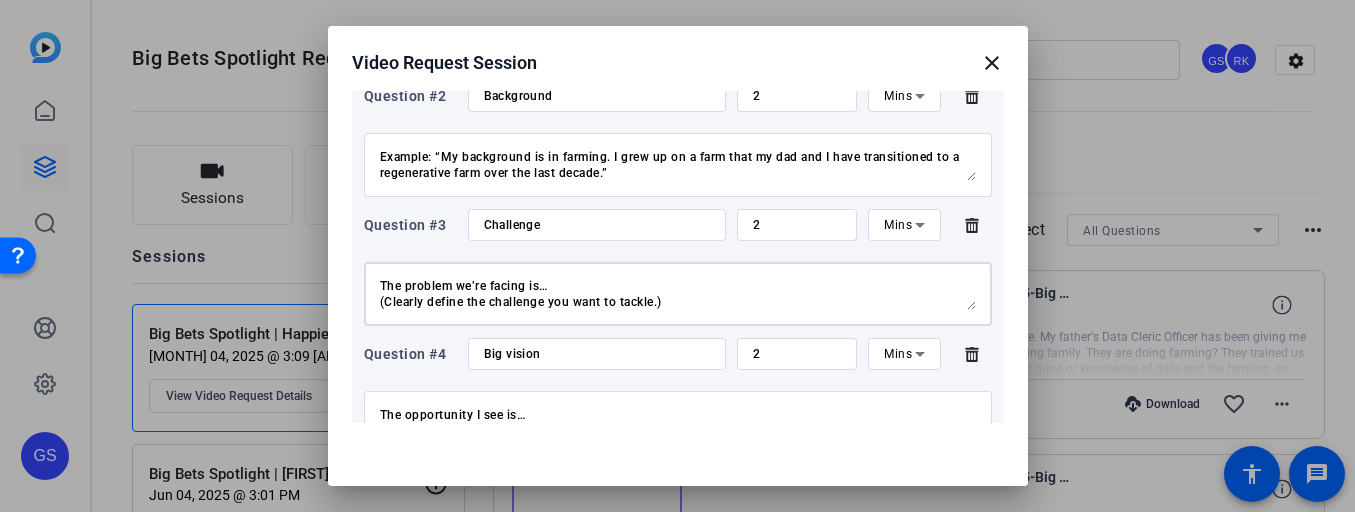 drag, startPoint x: 646, startPoint y: 306, endPoint x: 372, endPoint y: 265, distance: 277.05054 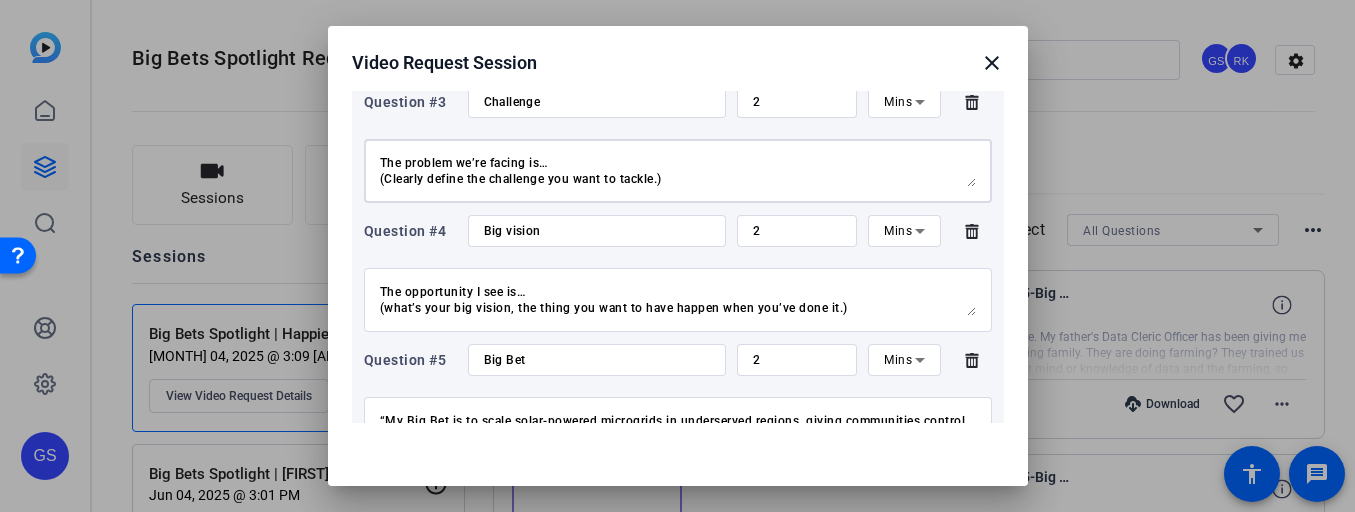 scroll, scrollTop: 543, scrollLeft: 0, axis: vertical 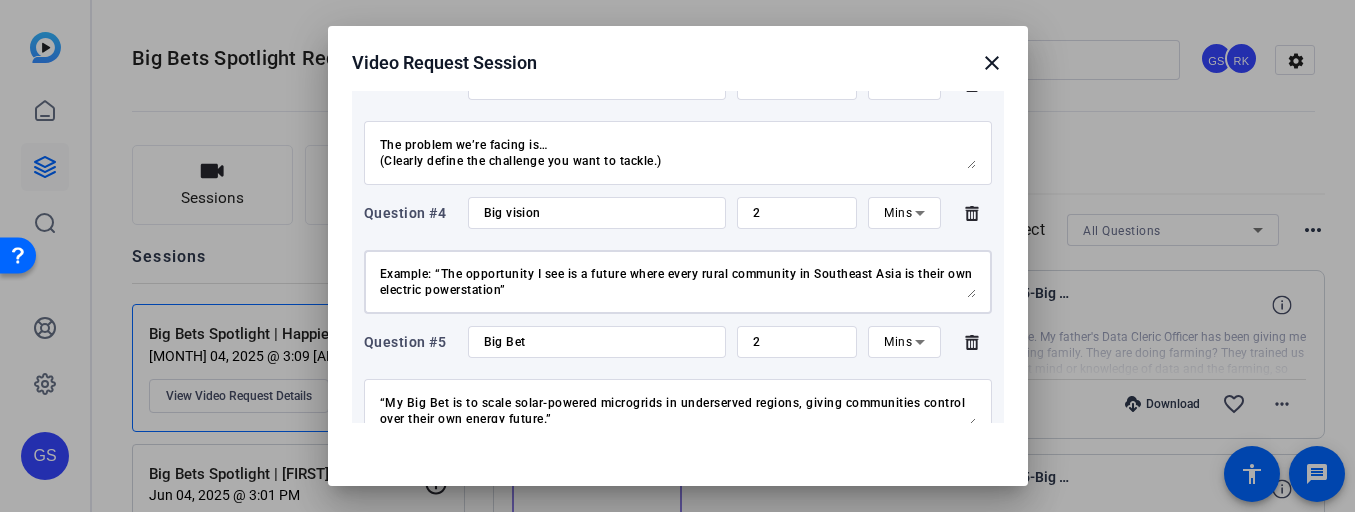 drag, startPoint x: 558, startPoint y: 267, endPoint x: 853, endPoint y: 295, distance: 296.32584 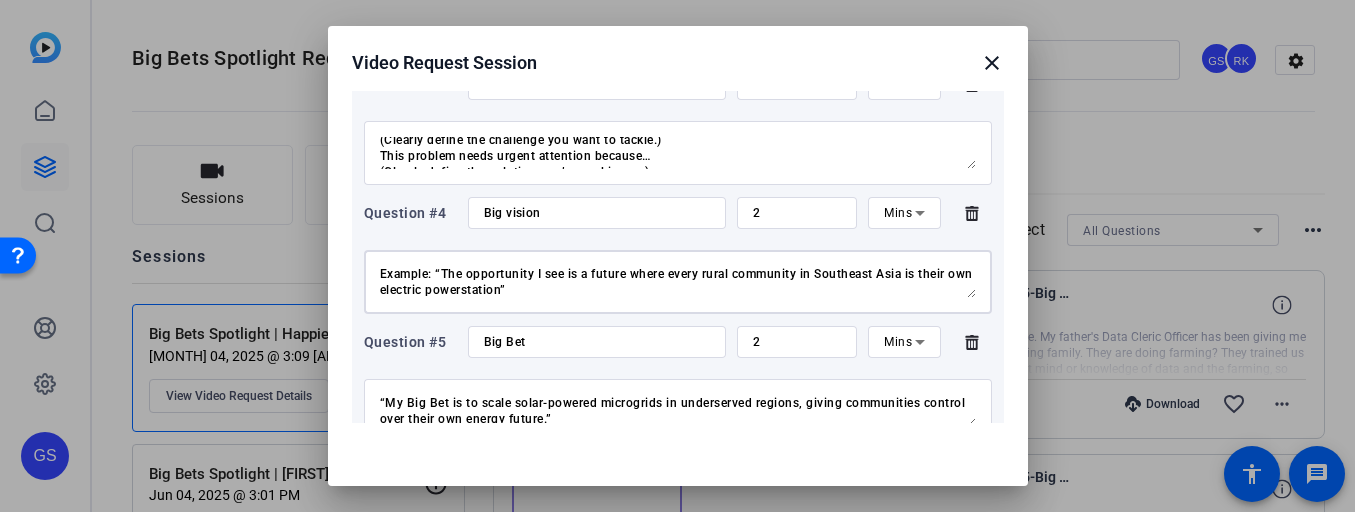 scroll, scrollTop: 34, scrollLeft: 0, axis: vertical 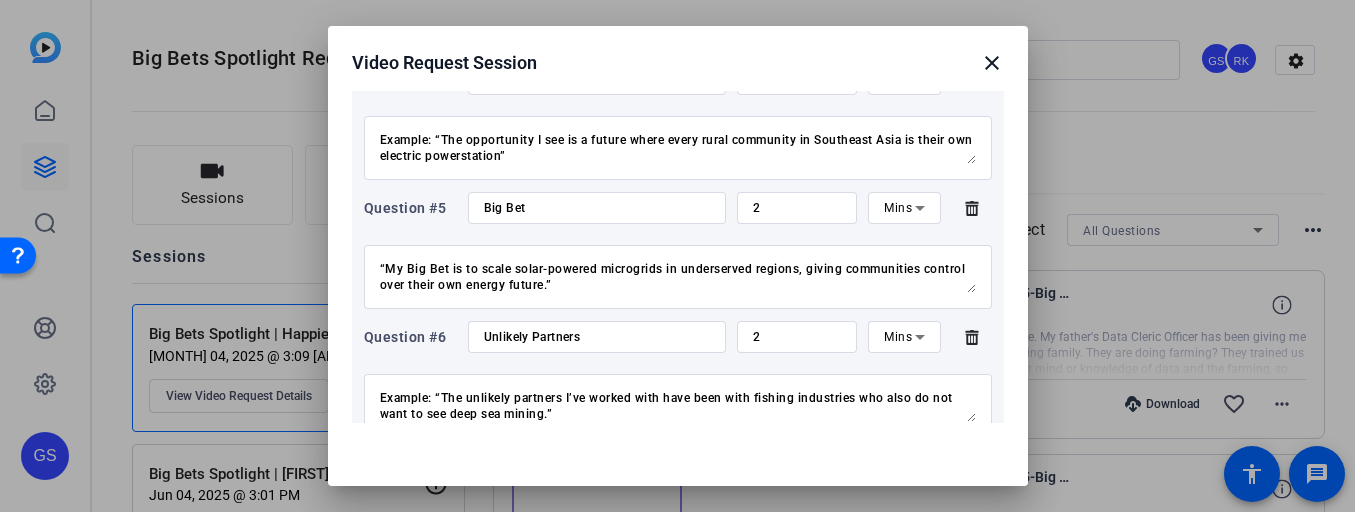 click on "The Big Bet I’m making is…
(What’s the game-changing idea, approach, or initiative you’re pursuing?)
Example: “The big bet I’m making is that every rural community in Southeast Asia will become their own electric powerstation”
“My Big Bet is to scale solar-powered microgrids in underserved regions, giving communities control over their own energy future.”" at bounding box center (678, 277) 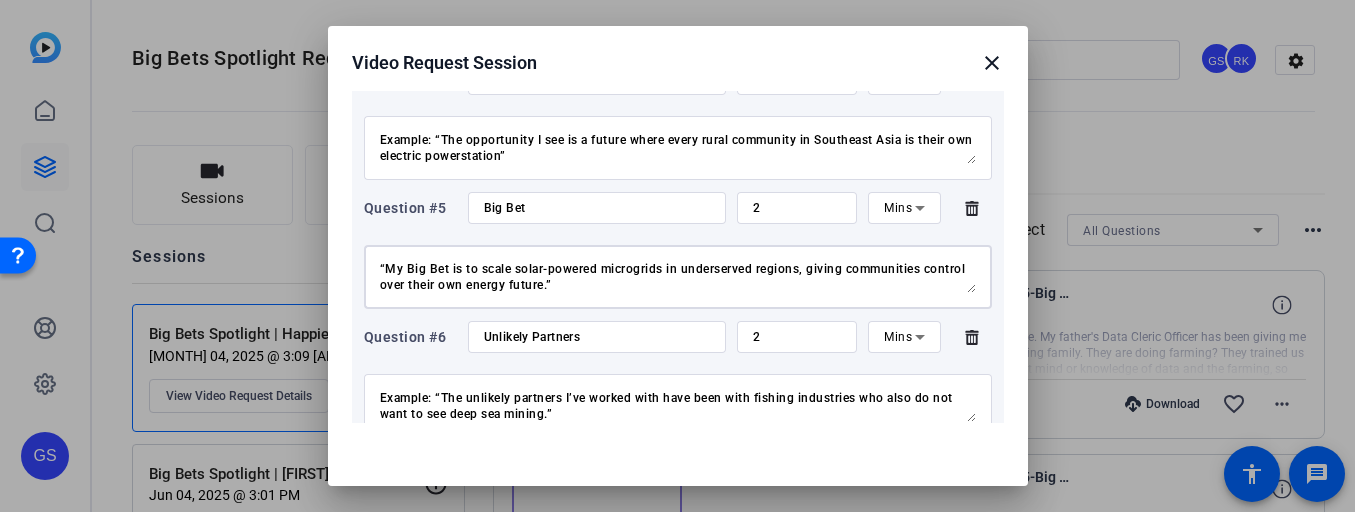 click on "The Big Bet I’m making is…
(What’s the game-changing idea, approach, or initiative you’re pursuing?)
Example: “The big bet I’m making is that every rural community in Southeast Asia will become their own electric powerstation”
“My Big Bet is to scale solar-powered microgrids in underserved regions, giving communities control over their own energy future.”" at bounding box center (678, 277) 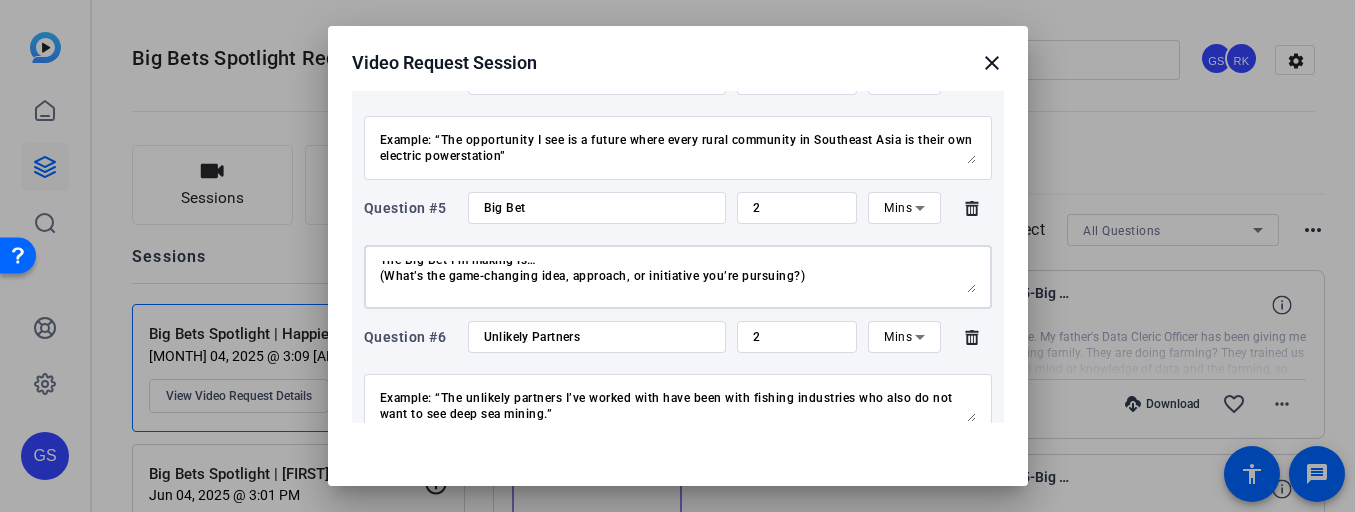 scroll, scrollTop: 0, scrollLeft: 0, axis: both 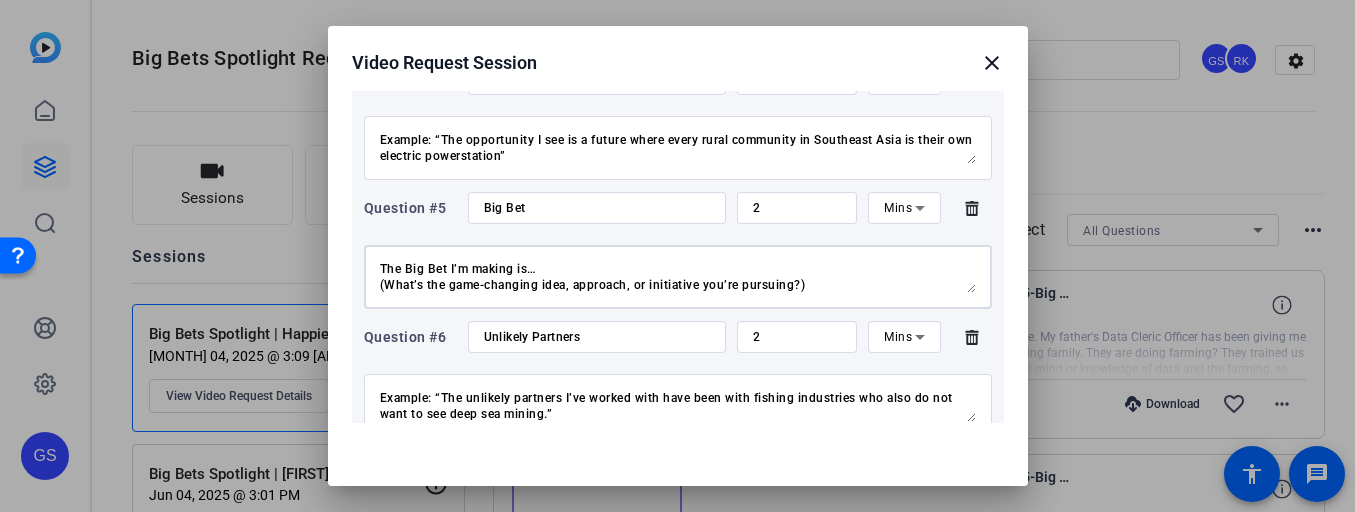 drag, startPoint x: 606, startPoint y: 275, endPoint x: 359, endPoint y: 237, distance: 249.90598 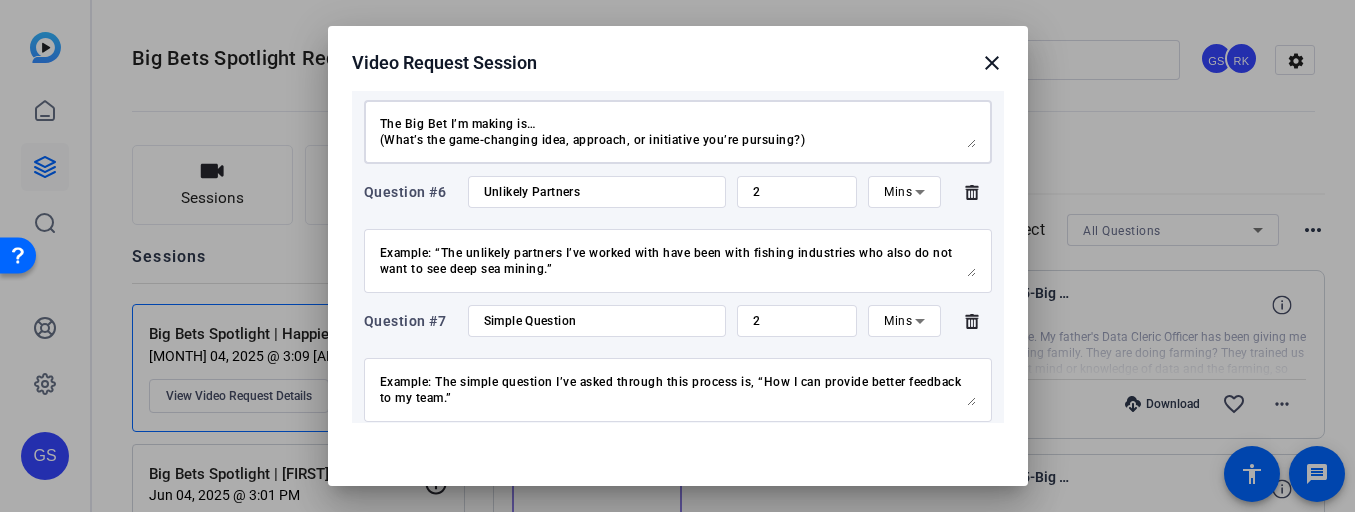 scroll, scrollTop: 827, scrollLeft: 0, axis: vertical 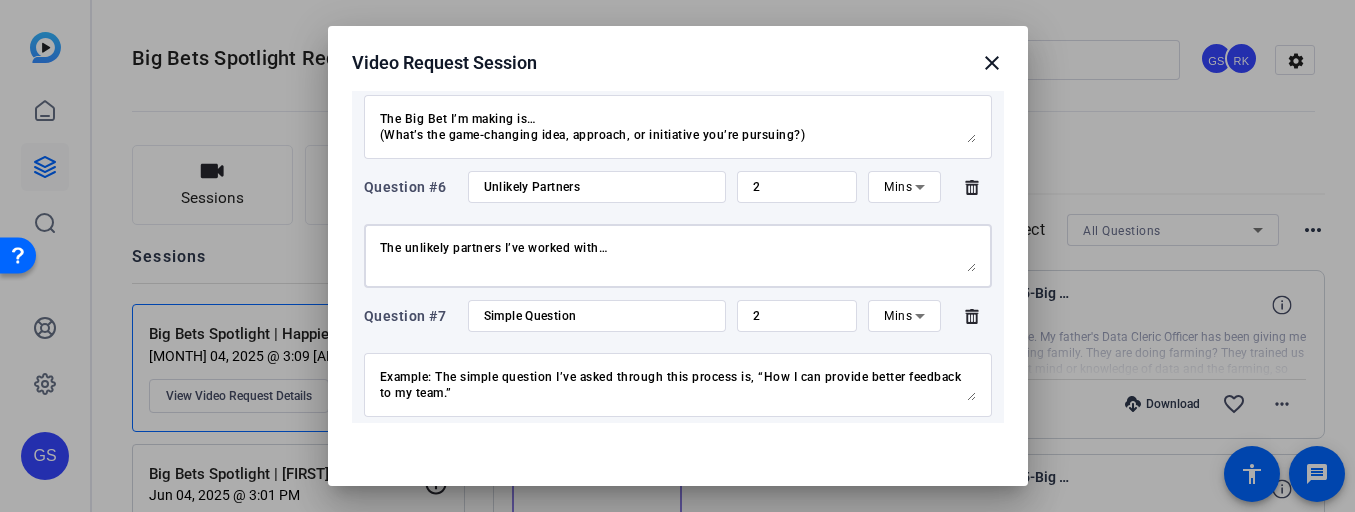 drag, startPoint x: 579, startPoint y: 264, endPoint x: 313, endPoint y: 224, distance: 268.9907 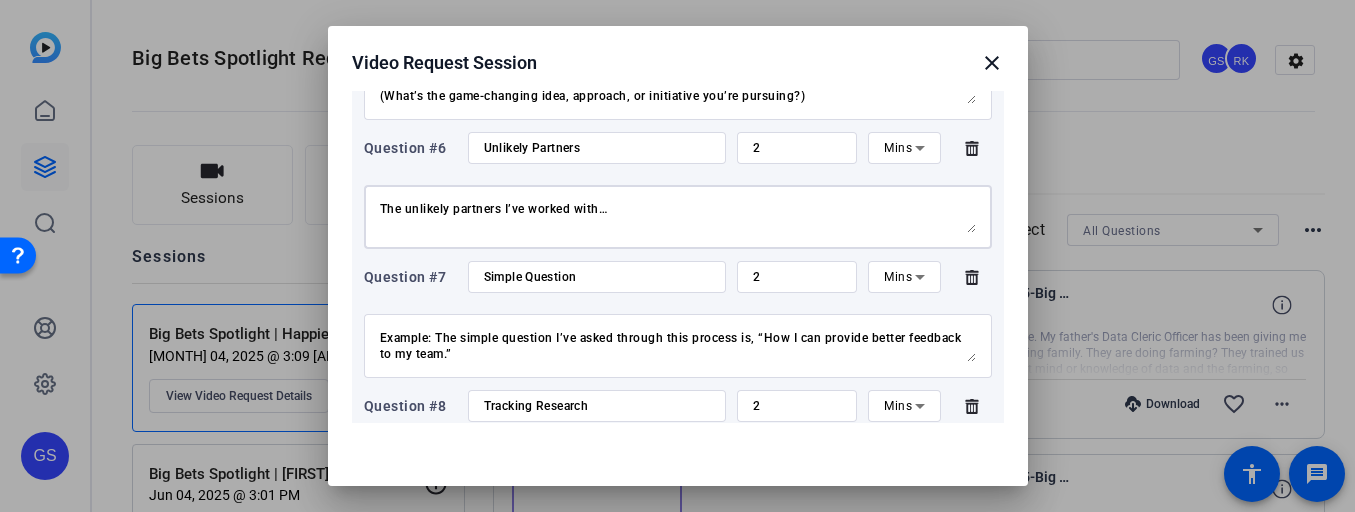 scroll, scrollTop: 887, scrollLeft: 0, axis: vertical 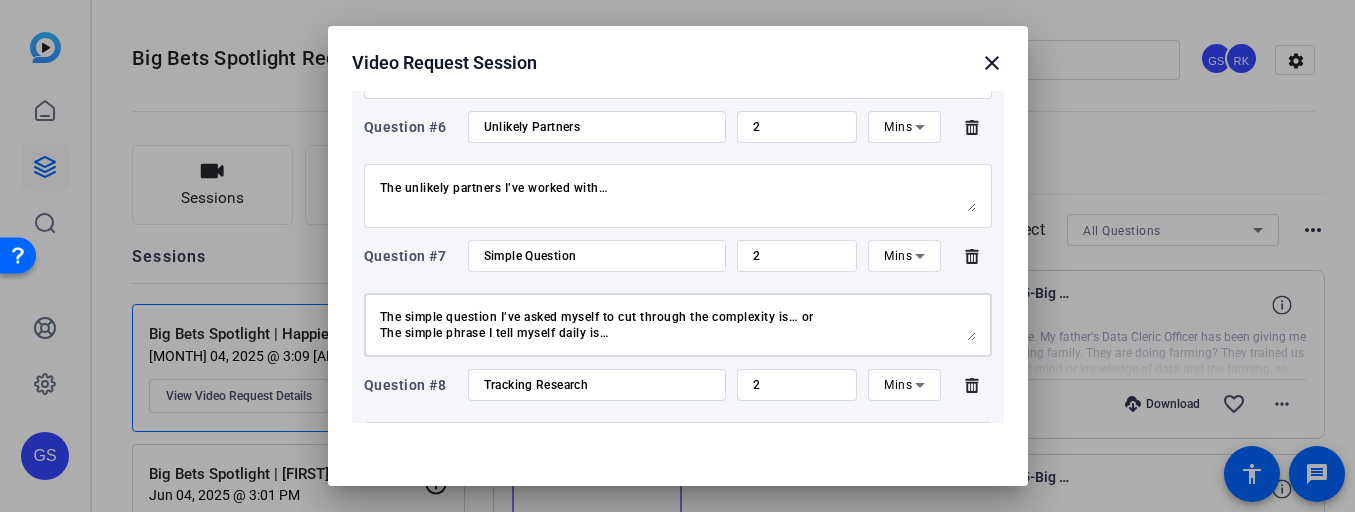 drag, startPoint x: 520, startPoint y: 334, endPoint x: 331, endPoint y: 294, distance: 193.18643 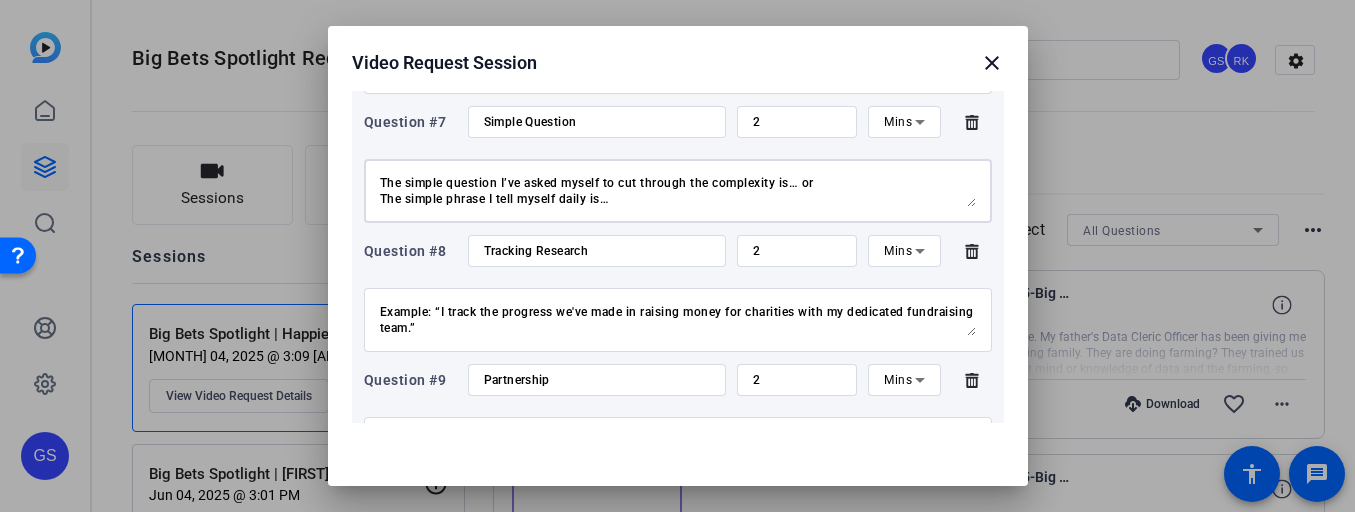 scroll, scrollTop: 1025, scrollLeft: 0, axis: vertical 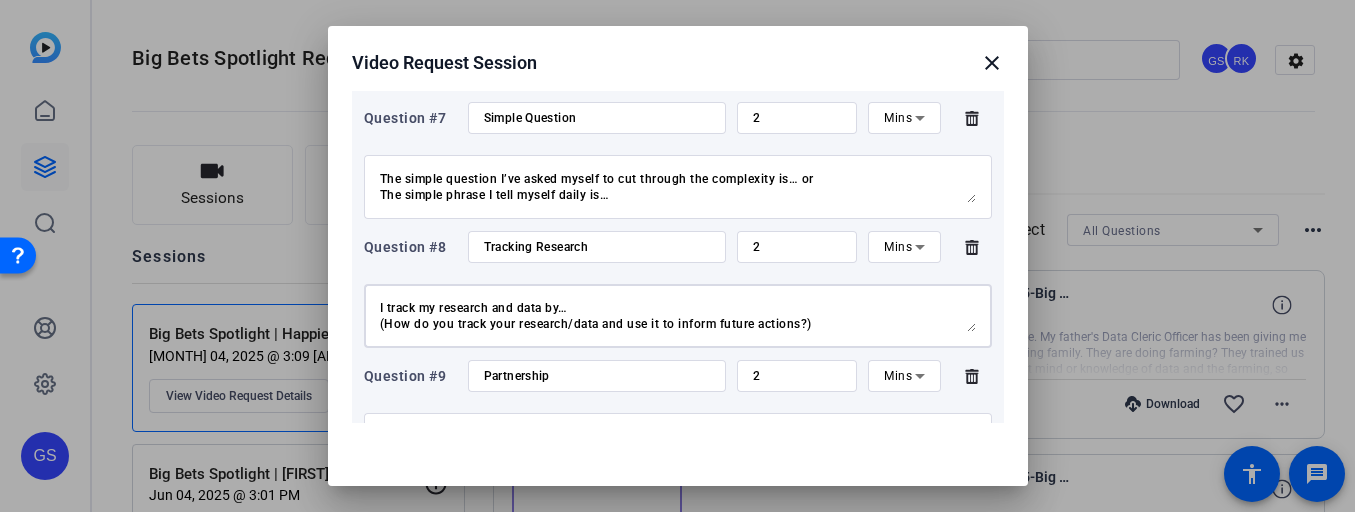 drag, startPoint x: 489, startPoint y: 327, endPoint x: 348, endPoint y: 271, distance: 151.71355 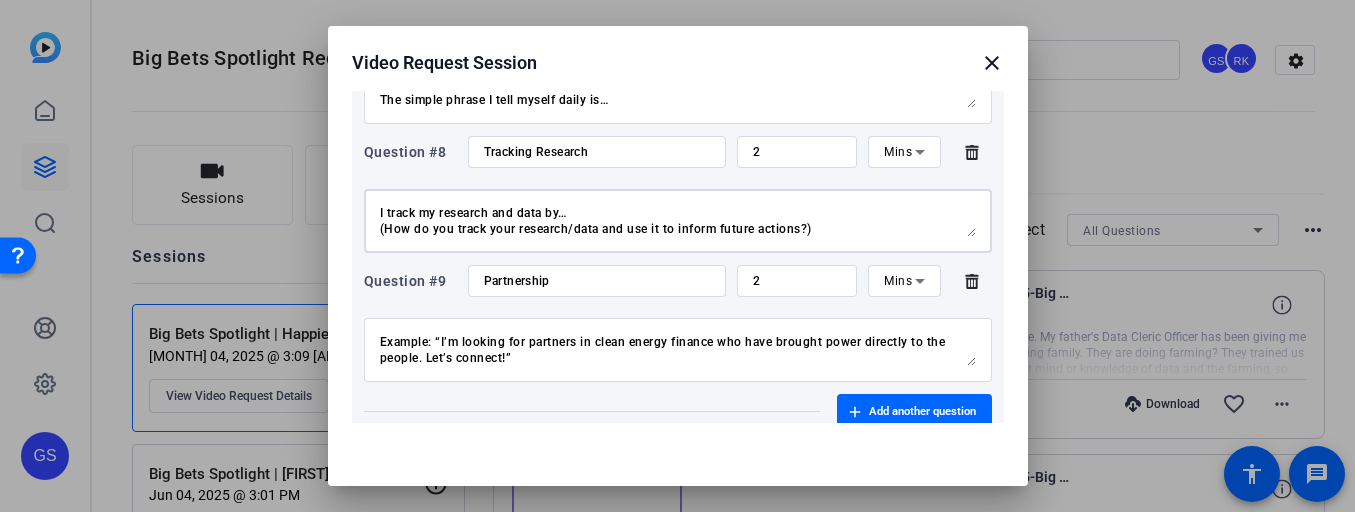 scroll, scrollTop: 1218, scrollLeft: 0, axis: vertical 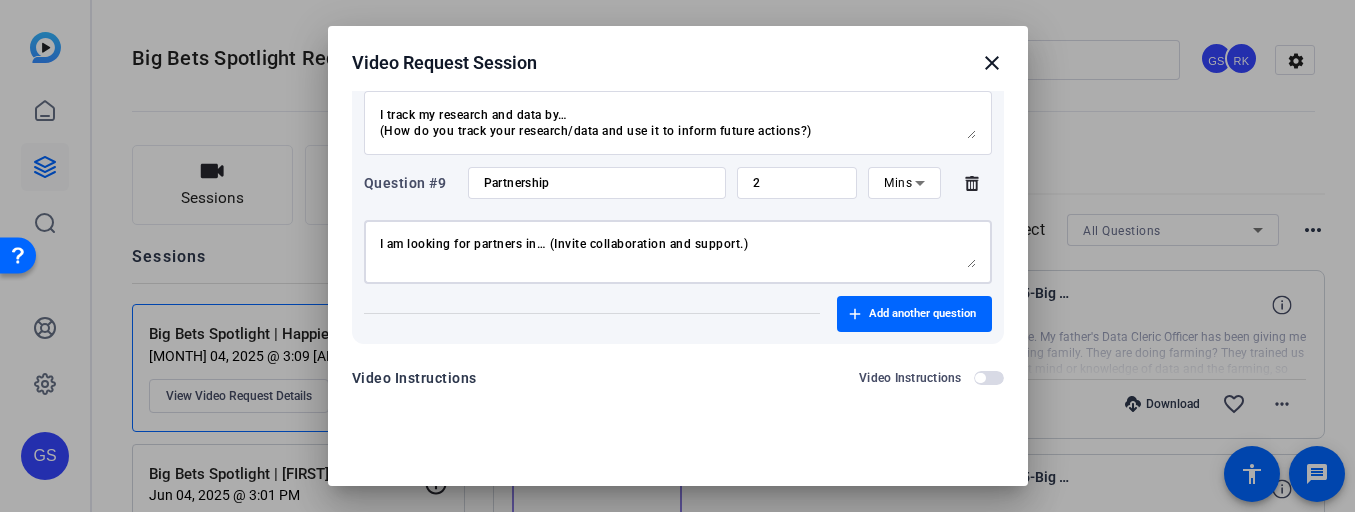 drag, startPoint x: 570, startPoint y: 265, endPoint x: 370, endPoint y: 221, distance: 204.7828 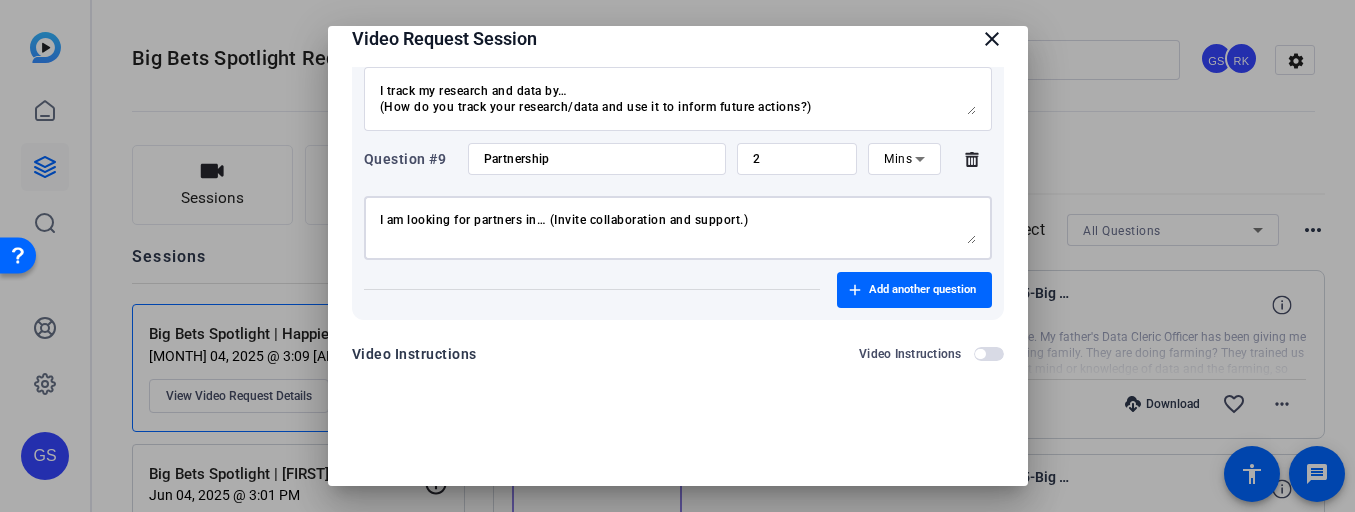 scroll, scrollTop: 28, scrollLeft: 0, axis: vertical 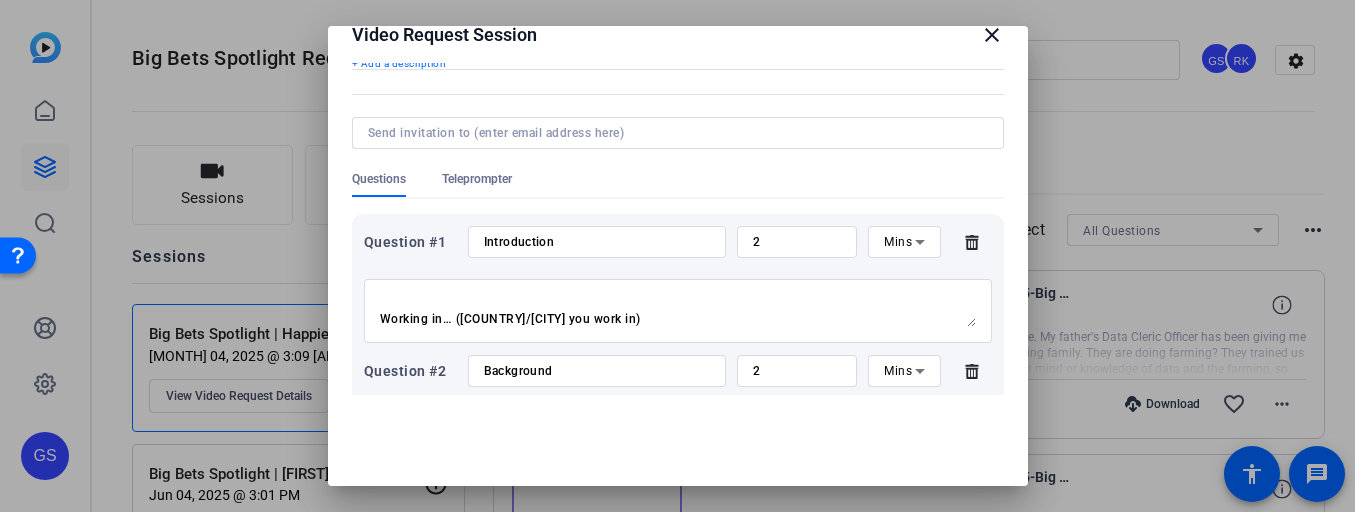 click on "Hi, my name is… (your name)
I’m a… (occupation — eg. Regenerative Farmer)
Working in… (country/city you work in)" at bounding box center (678, 311) 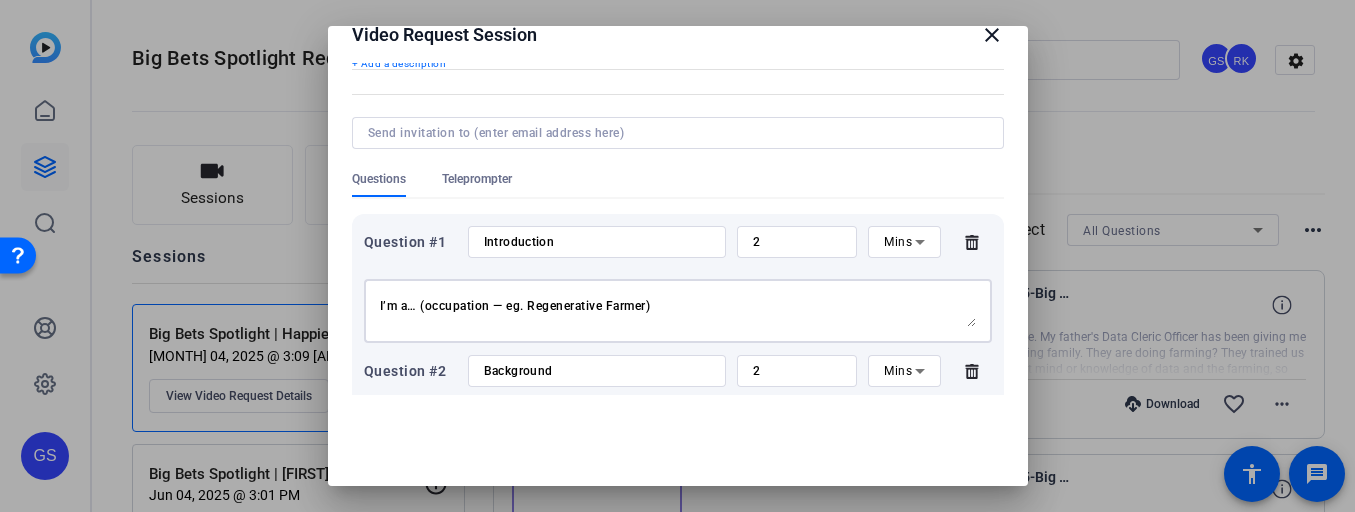 scroll, scrollTop: 0, scrollLeft: 0, axis: both 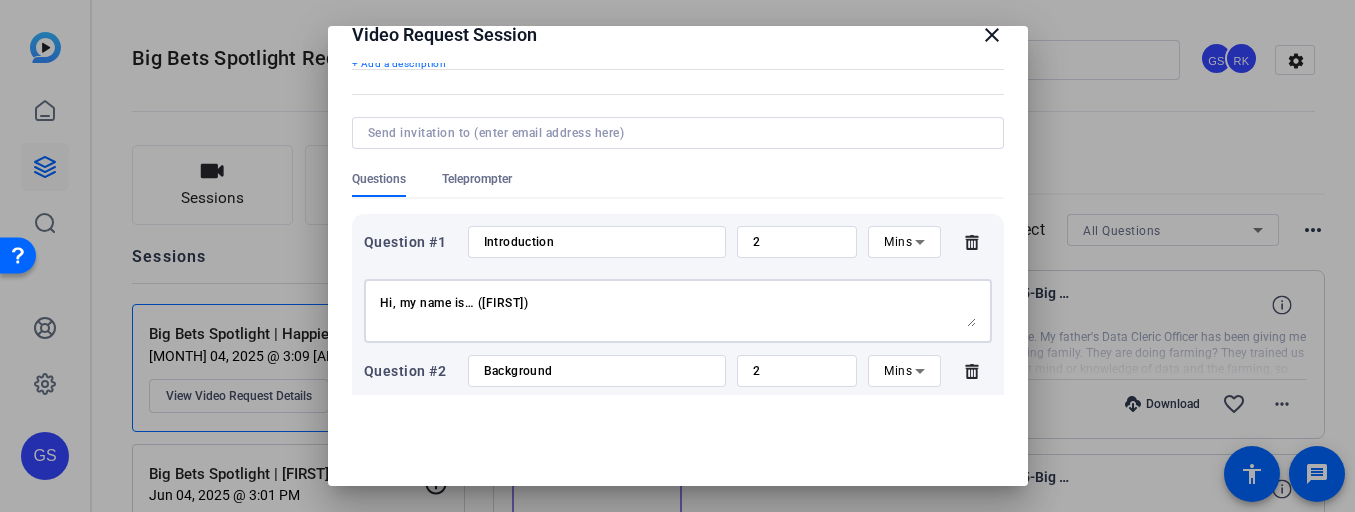 drag, startPoint x: 623, startPoint y: 322, endPoint x: 335, endPoint y: 268, distance: 293.01877 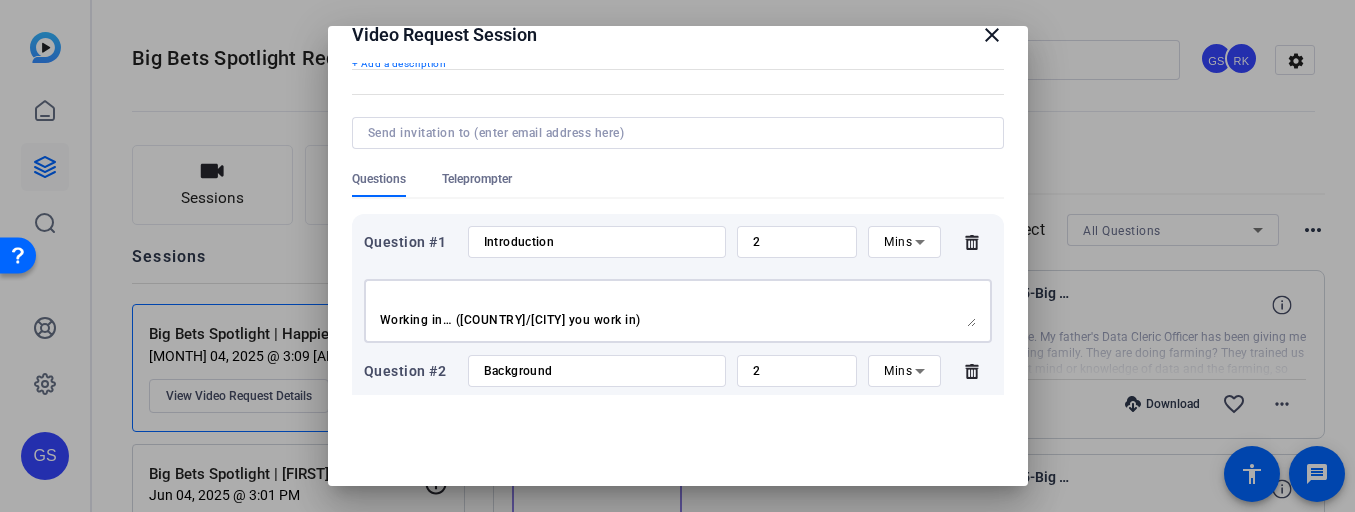 scroll, scrollTop: 64, scrollLeft: 0, axis: vertical 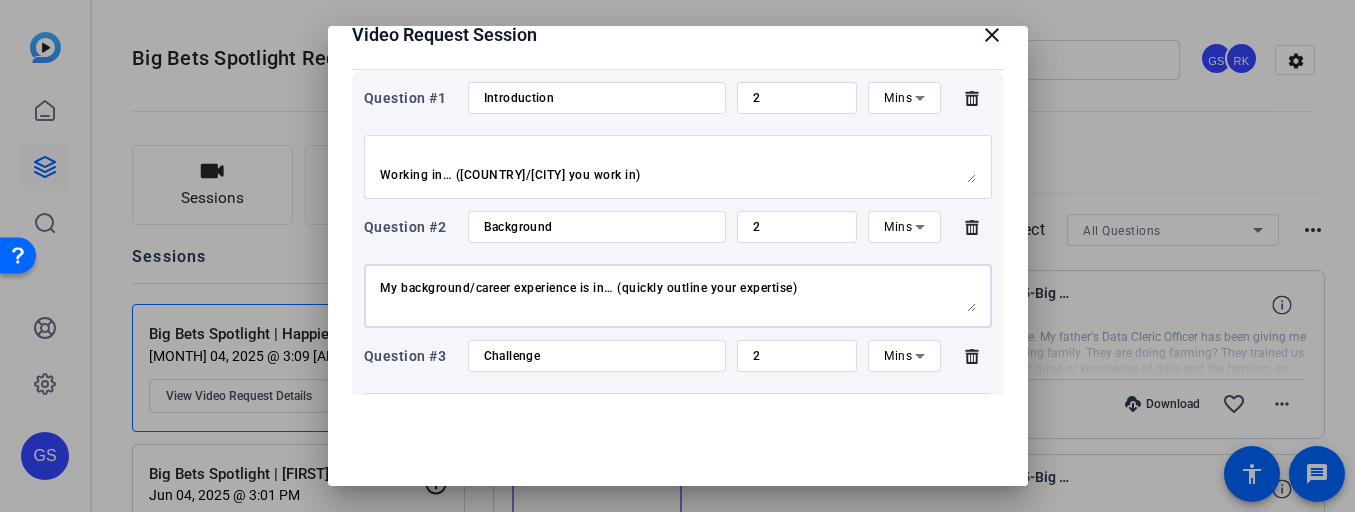 drag, startPoint x: 632, startPoint y: 303, endPoint x: 305, endPoint y: 248, distance: 331.5931 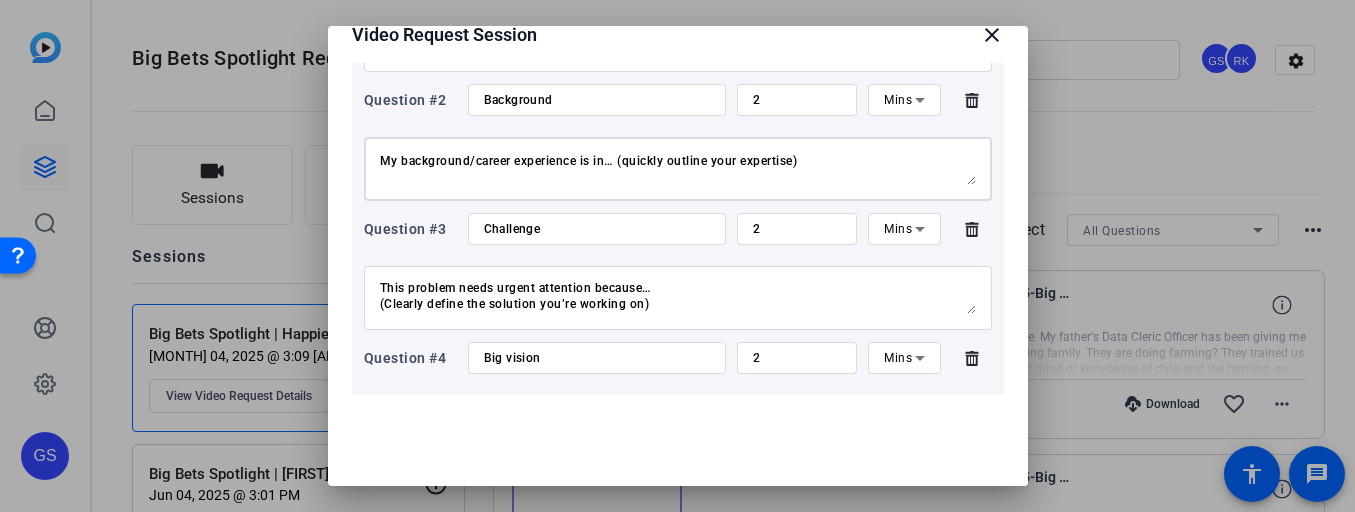 scroll, scrollTop: 399, scrollLeft: 0, axis: vertical 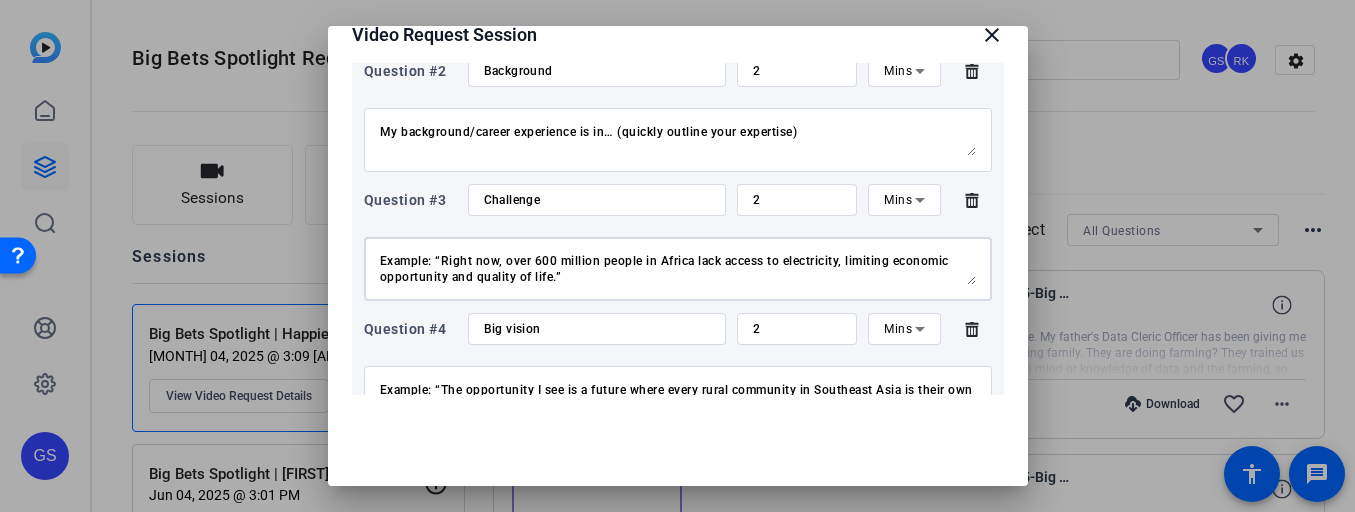 drag, startPoint x: 380, startPoint y: 253, endPoint x: 723, endPoint y: 296, distance: 345.6848 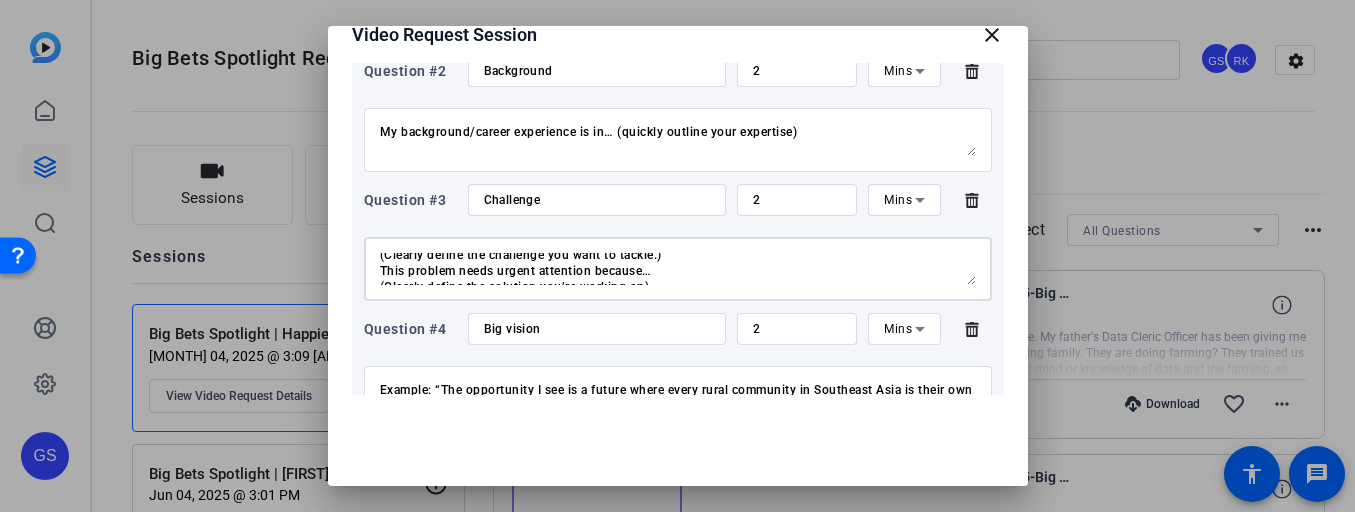 scroll, scrollTop: 0, scrollLeft: 0, axis: both 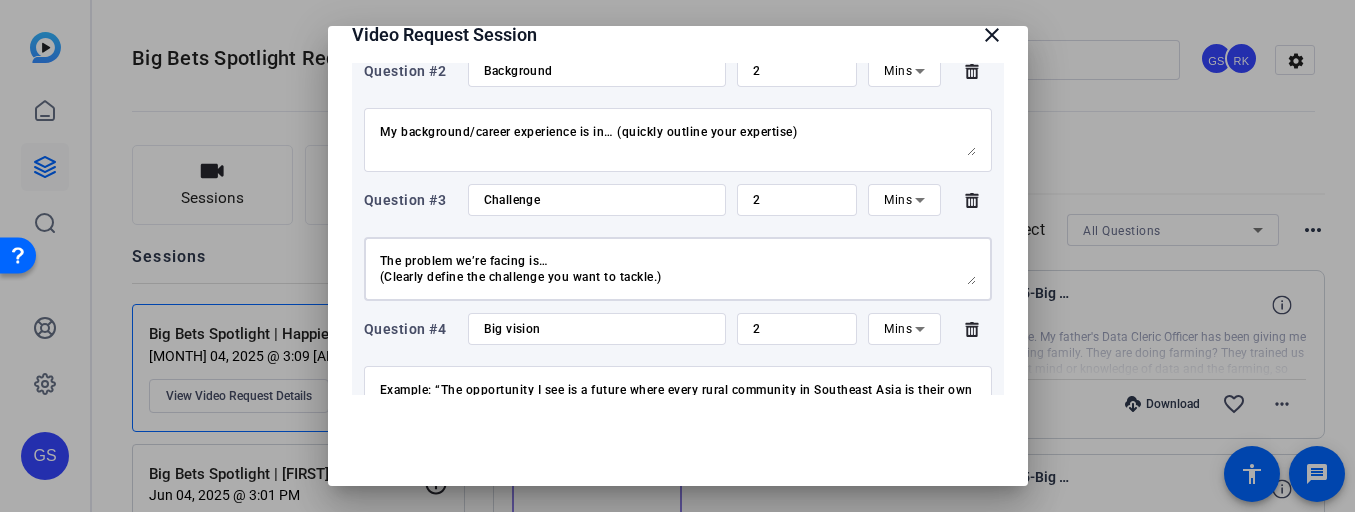 drag, startPoint x: 656, startPoint y: 274, endPoint x: 325, endPoint y: 219, distance: 335.53836 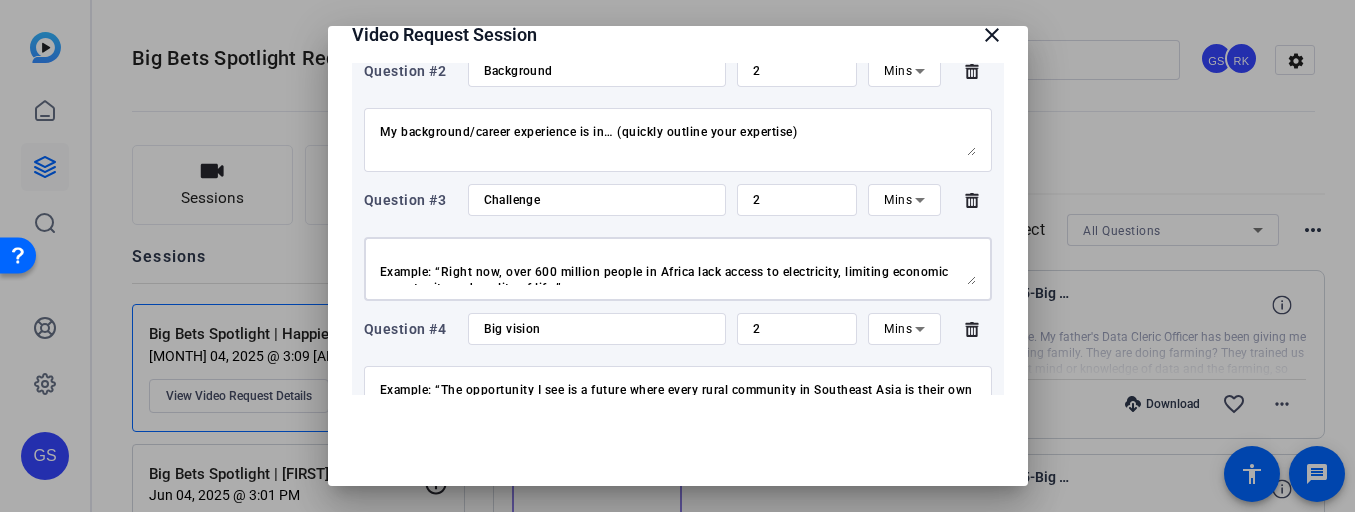 scroll, scrollTop: 96, scrollLeft: 0, axis: vertical 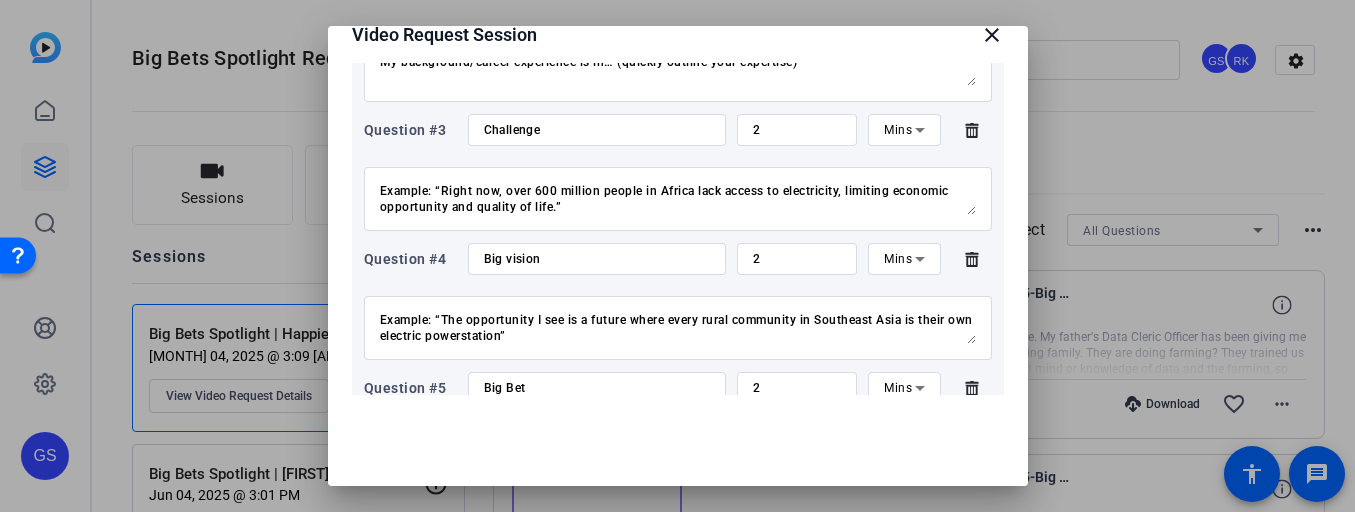 click on "The opportunity I see is…
(what’s your big vision, the thing you want to have happen when you’ve done it.)
Example: “The opportunity I see is a future where every rural community in Southeast Asia is their own electric powerstation”" at bounding box center (678, 328) 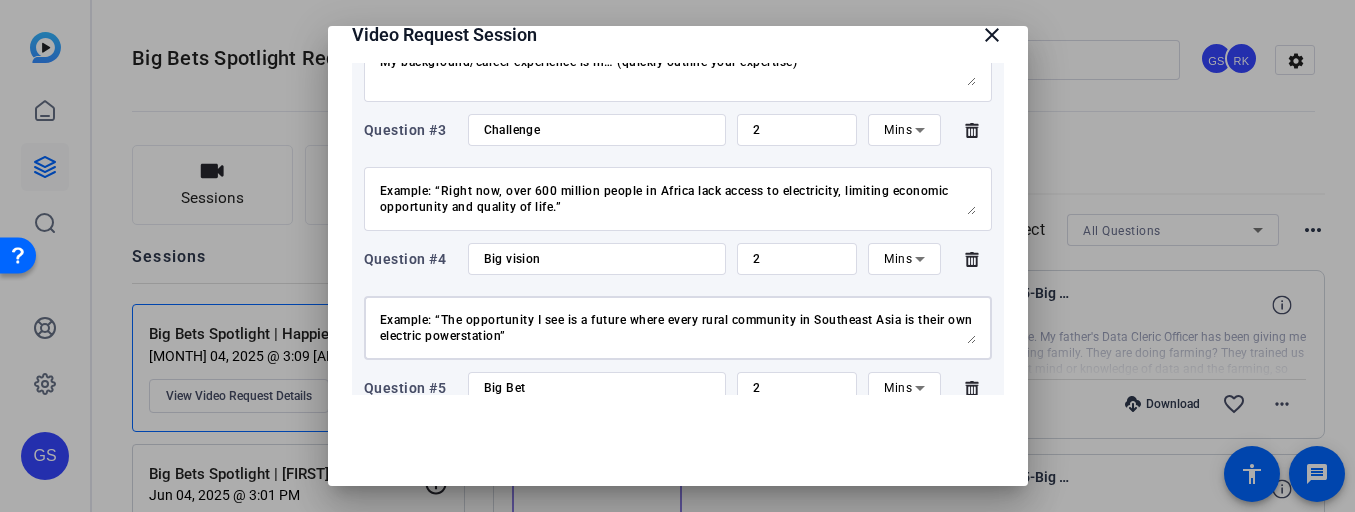 click on "The opportunity I see is…
(what’s your big vision, the thing you want to have happen when you’ve done it.)
Example: “The opportunity I see is a future where every rural community in Southeast Asia is their own electric powerstation”" at bounding box center (678, 328) 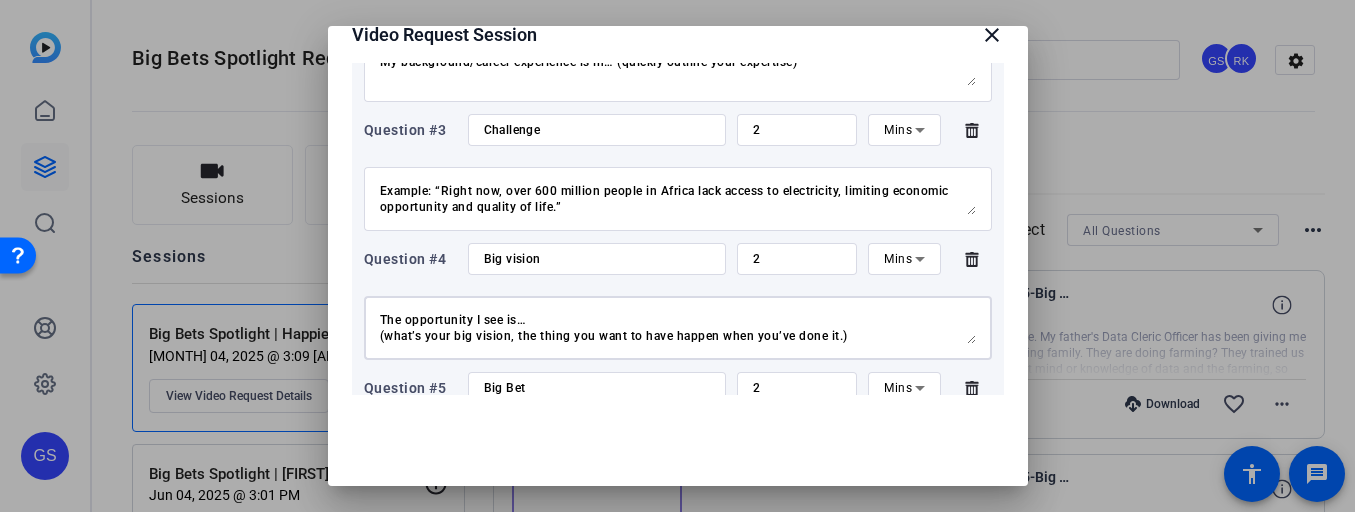 drag, startPoint x: 576, startPoint y: 337, endPoint x: 325, endPoint y: 288, distance: 255.73814 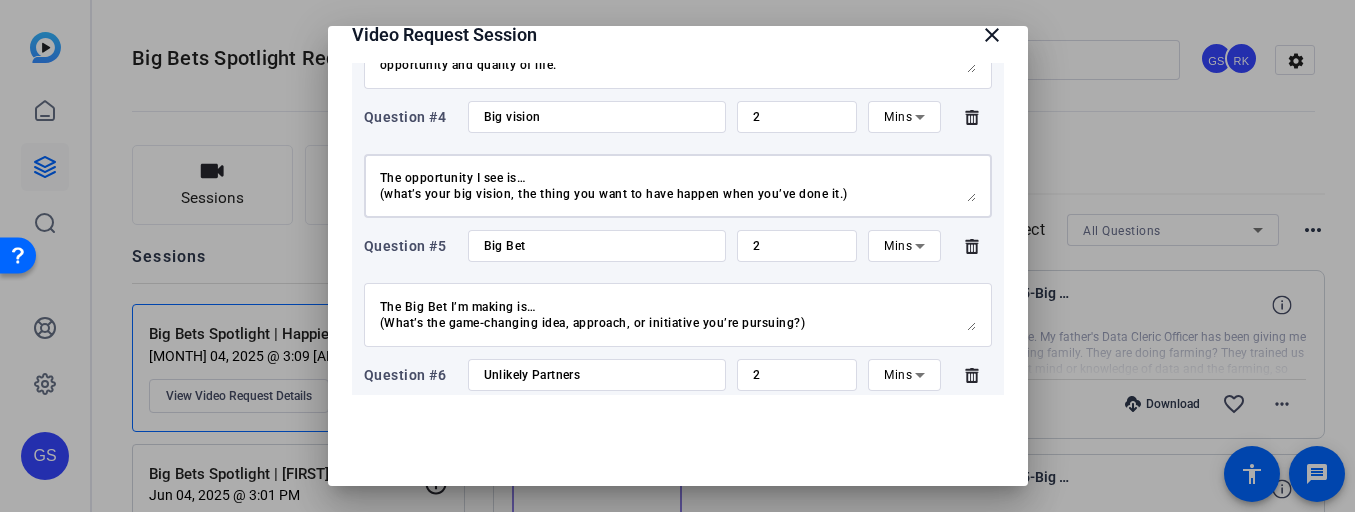 scroll, scrollTop: 612, scrollLeft: 0, axis: vertical 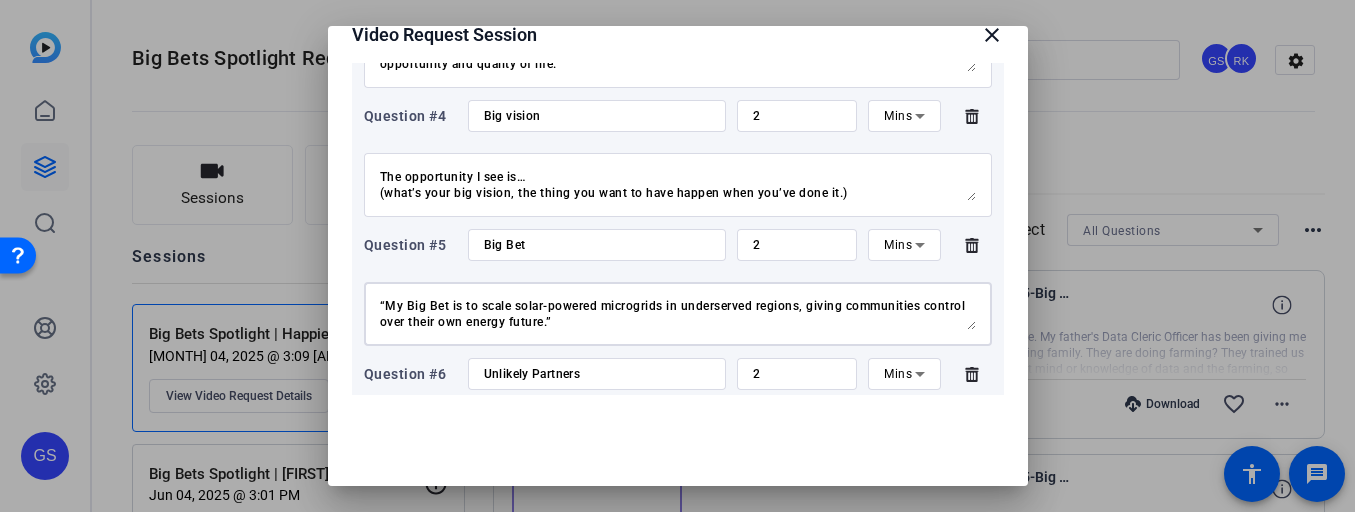 drag, startPoint x: 380, startPoint y: 299, endPoint x: 903, endPoint y: 331, distance: 523.978 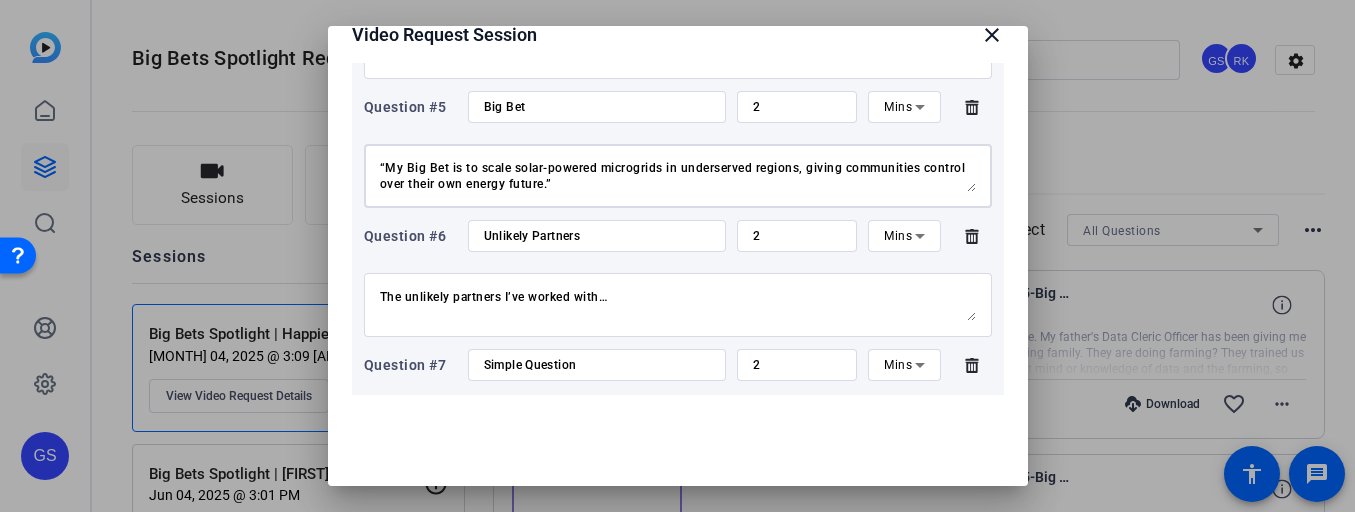 scroll, scrollTop: 752, scrollLeft: 0, axis: vertical 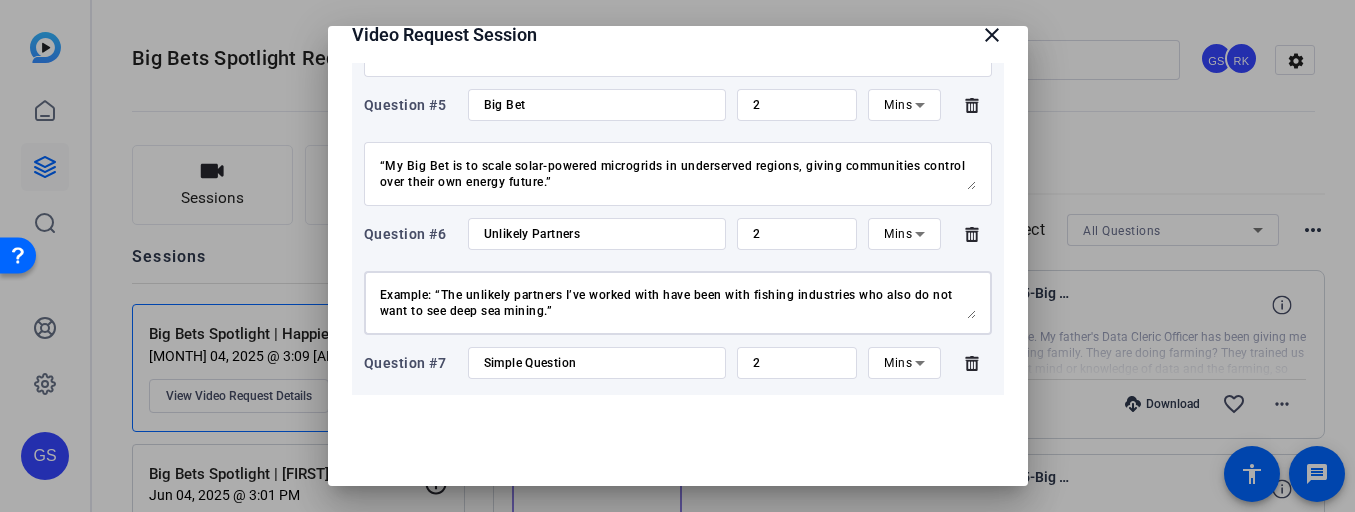 drag, startPoint x: 381, startPoint y: 286, endPoint x: 785, endPoint y: 335, distance: 406.9607 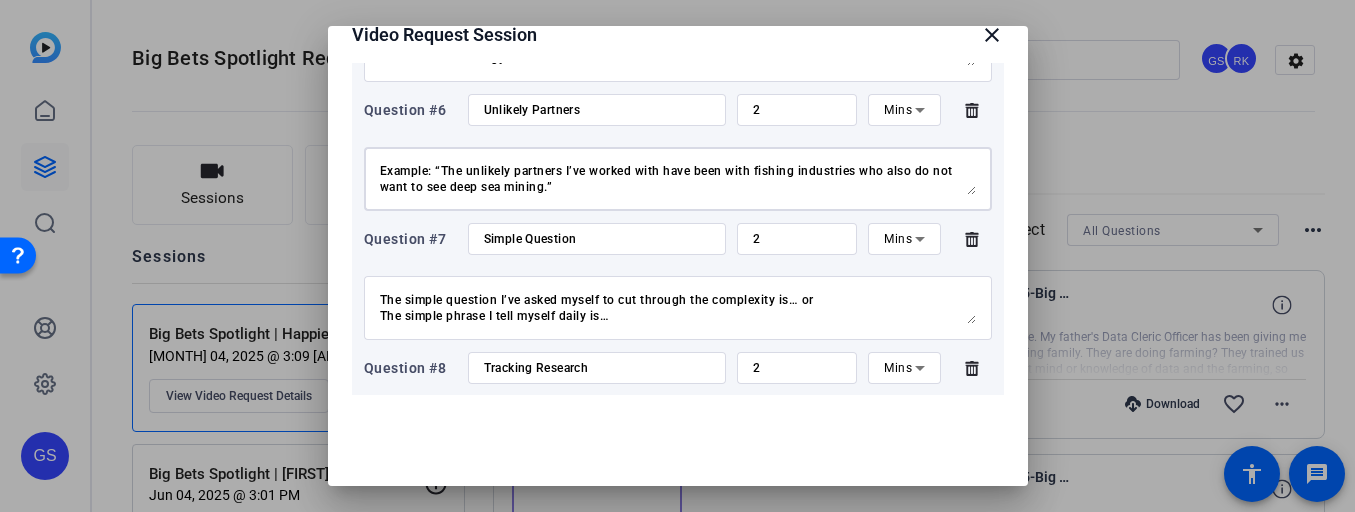 scroll, scrollTop: 886, scrollLeft: 0, axis: vertical 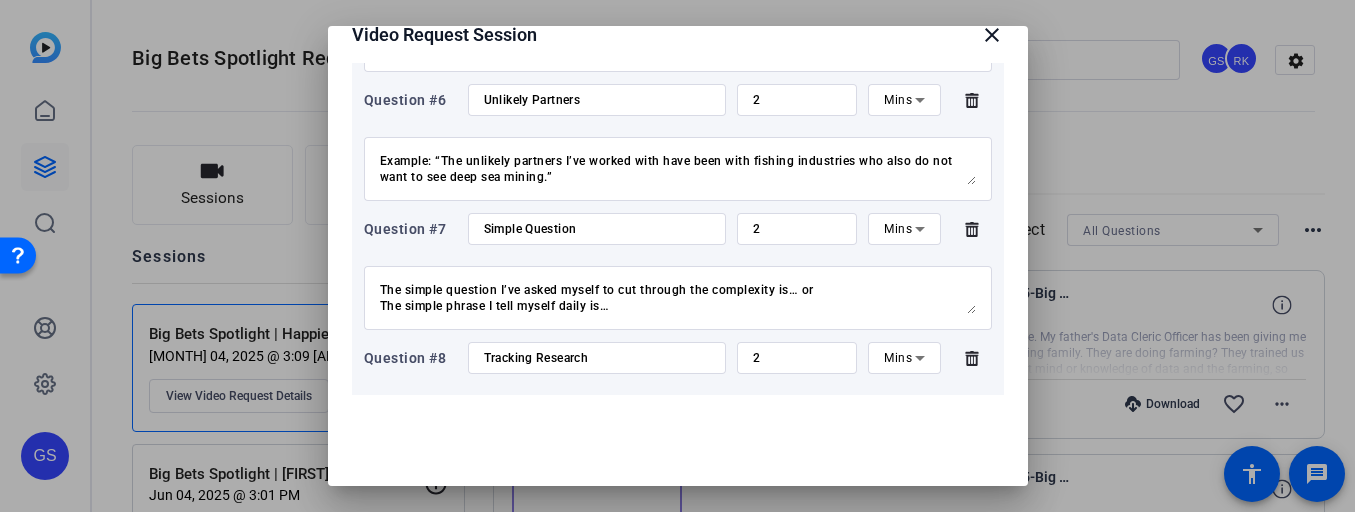 drag, startPoint x: 378, startPoint y: 285, endPoint x: 631, endPoint y: 300, distance: 253.44427 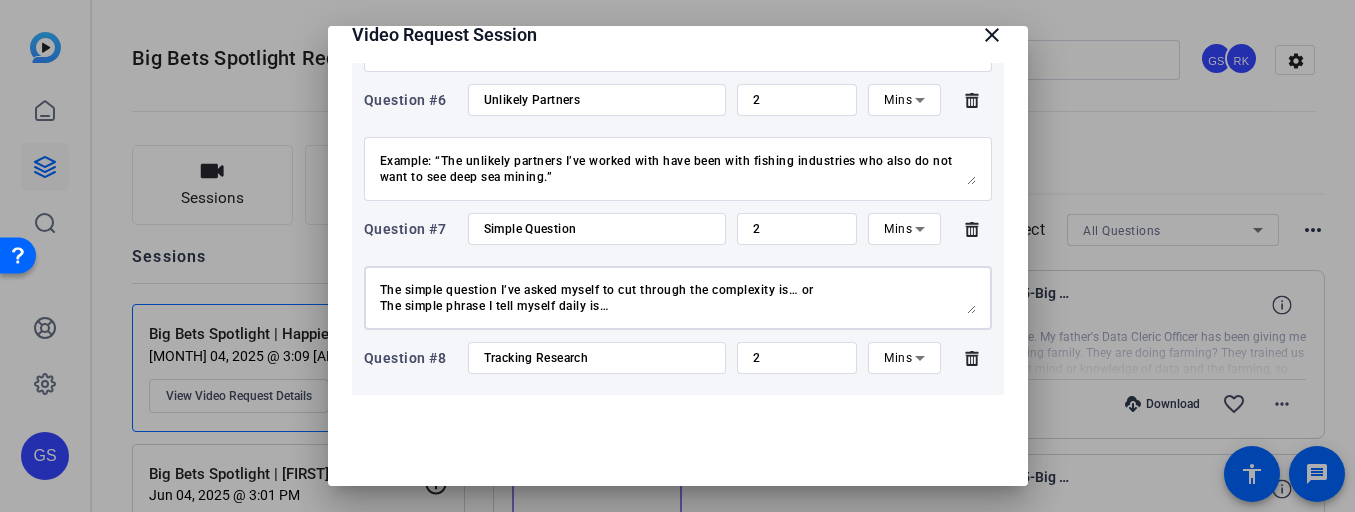 click on "The simple question I’ve asked myself to cut through the complexity is… or
The simple phrase I tell myself daily is…
Example: The simple question I’ve asked through this process is, “How I can provide better feedback to my team.”" at bounding box center [678, 298] 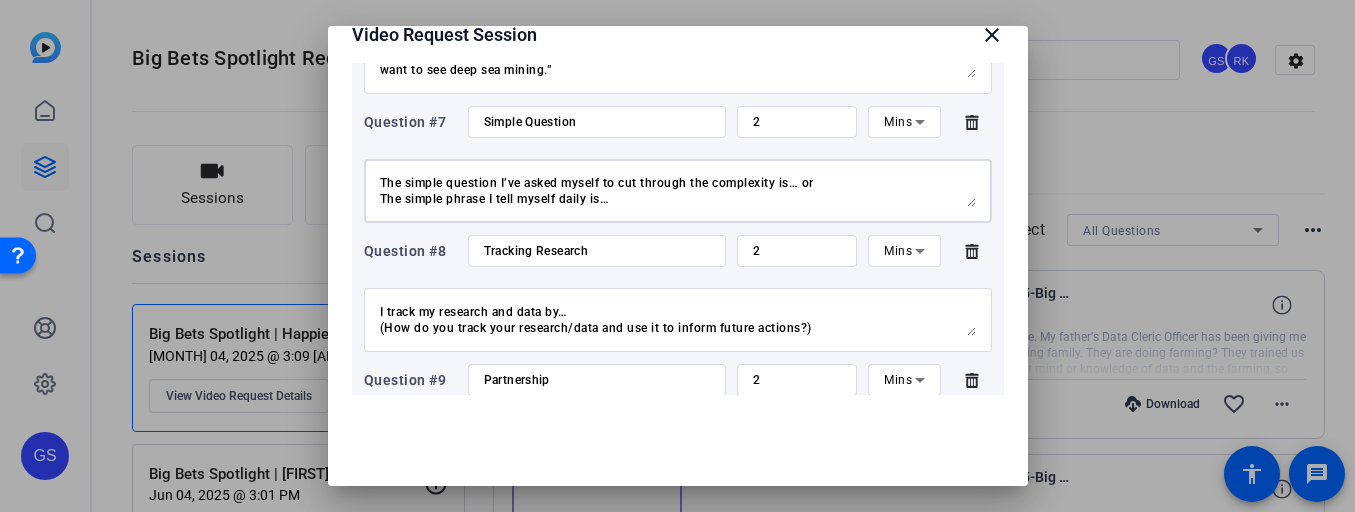 scroll, scrollTop: 983, scrollLeft: 0, axis: vertical 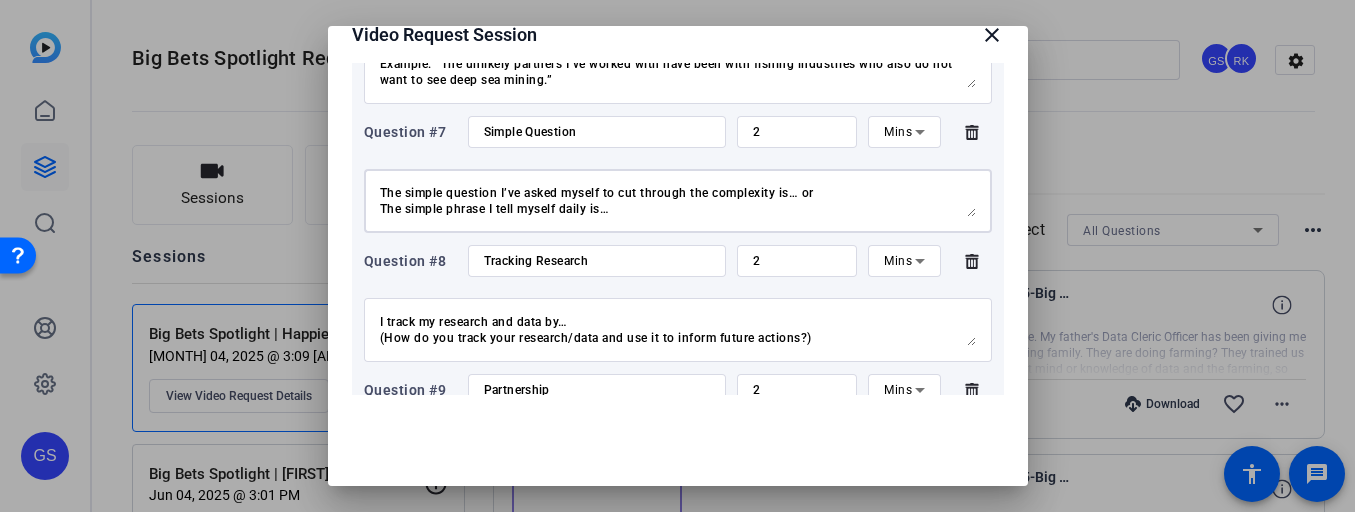 click on "The simple question I’ve asked myself to cut through the complexity is… or
The simple phrase I tell myself daily is…
Example: The simple question I’ve asked through this process is, “How I can provide better feedback to my team.”" at bounding box center [678, 201] 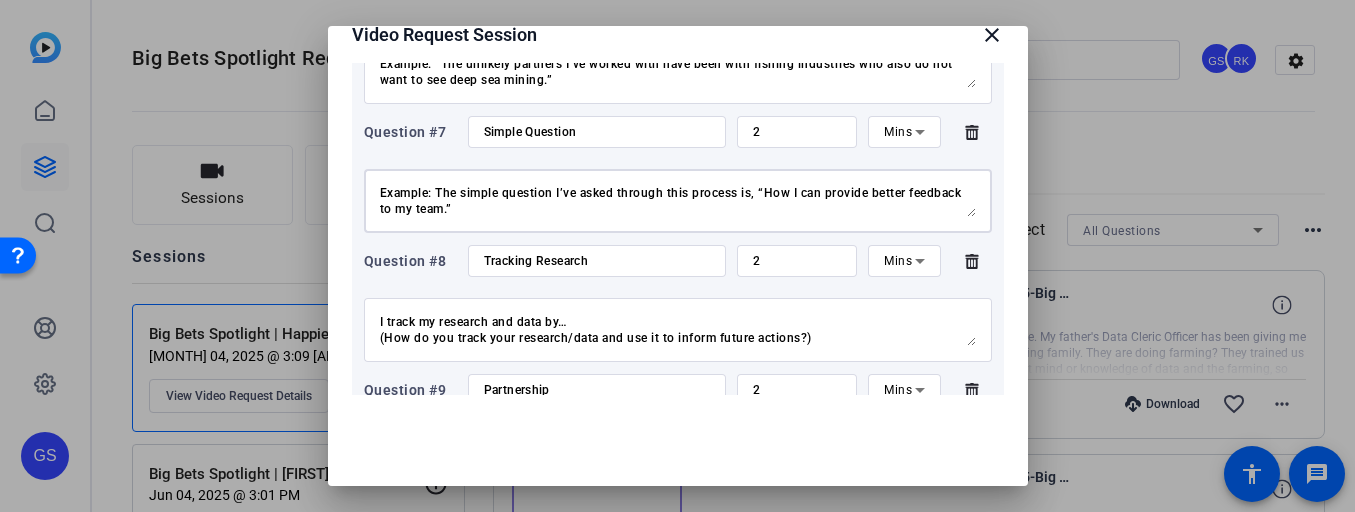 drag, startPoint x: 471, startPoint y: 191, endPoint x: 746, endPoint y: 263, distance: 284.26923 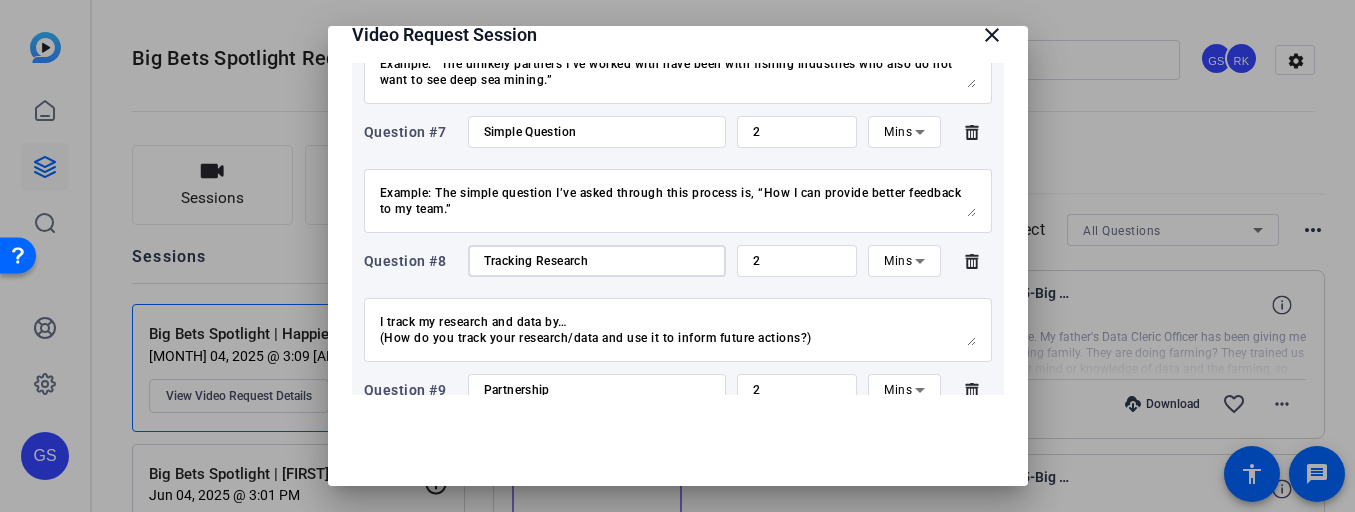 click on "Question #8 Tracking Research 2 Mins
I track my research and data by…
(How do you track your research/data and use it to inform future actions?)
Example: “I track the progress we've made in raising money for charities with my dedicated fundraising team.”" at bounding box center [678, 303] 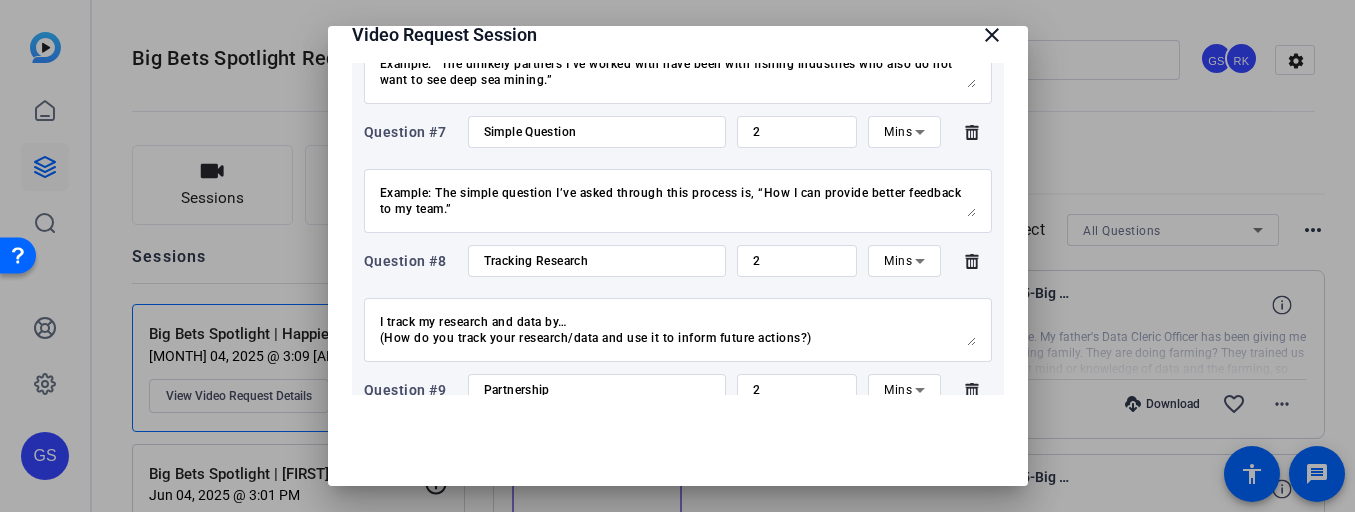 click on "Tracking Research" at bounding box center (597, 261) 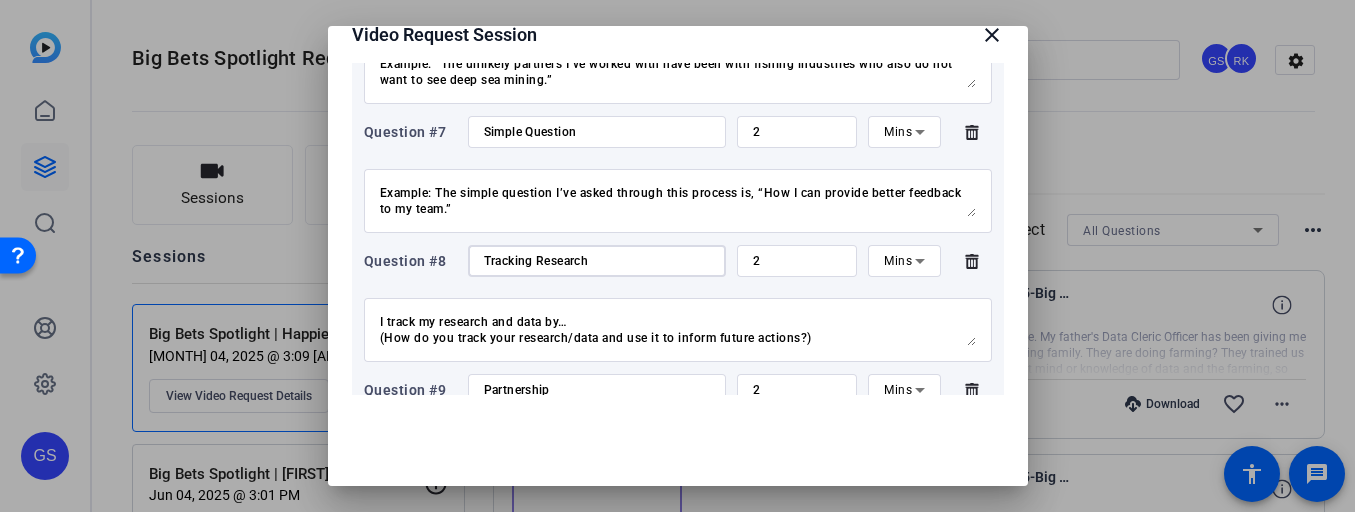 click on "Tracking Research" at bounding box center [597, 261] 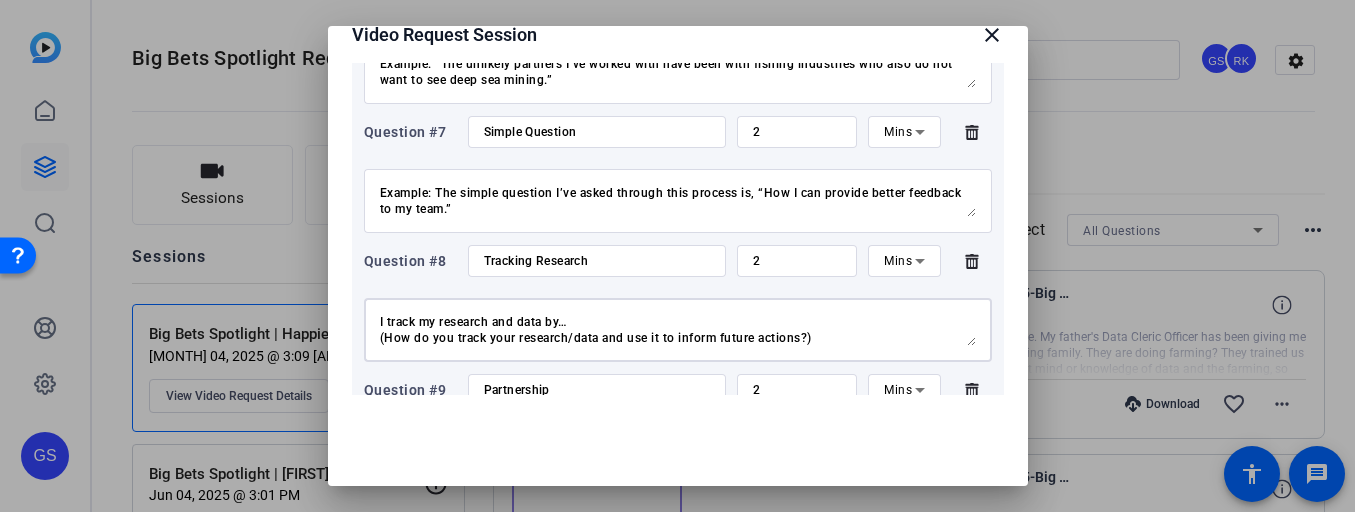 scroll, scrollTop: 48, scrollLeft: 0, axis: vertical 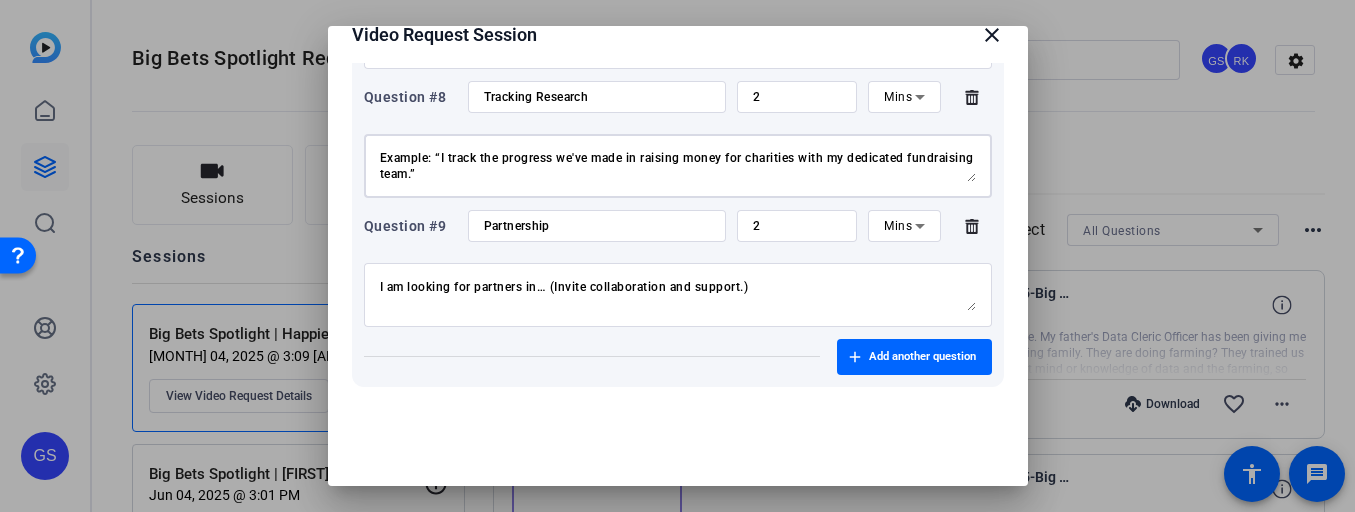 drag, startPoint x: 380, startPoint y: 323, endPoint x: 849, endPoint y: 426, distance: 480.17706 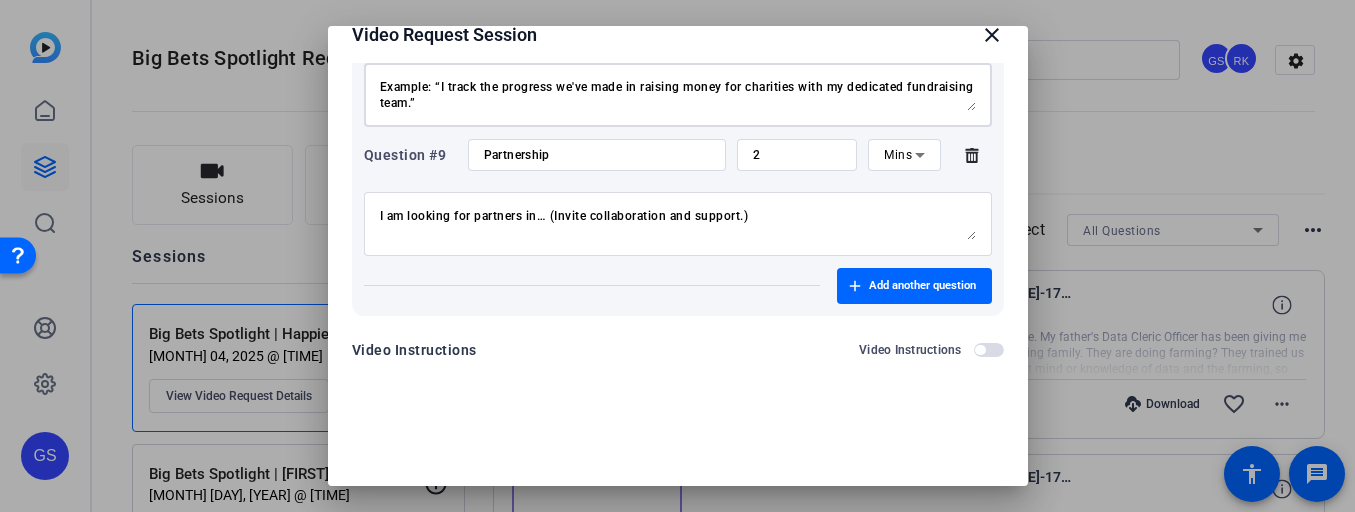 click on "Partnership" at bounding box center [597, 155] 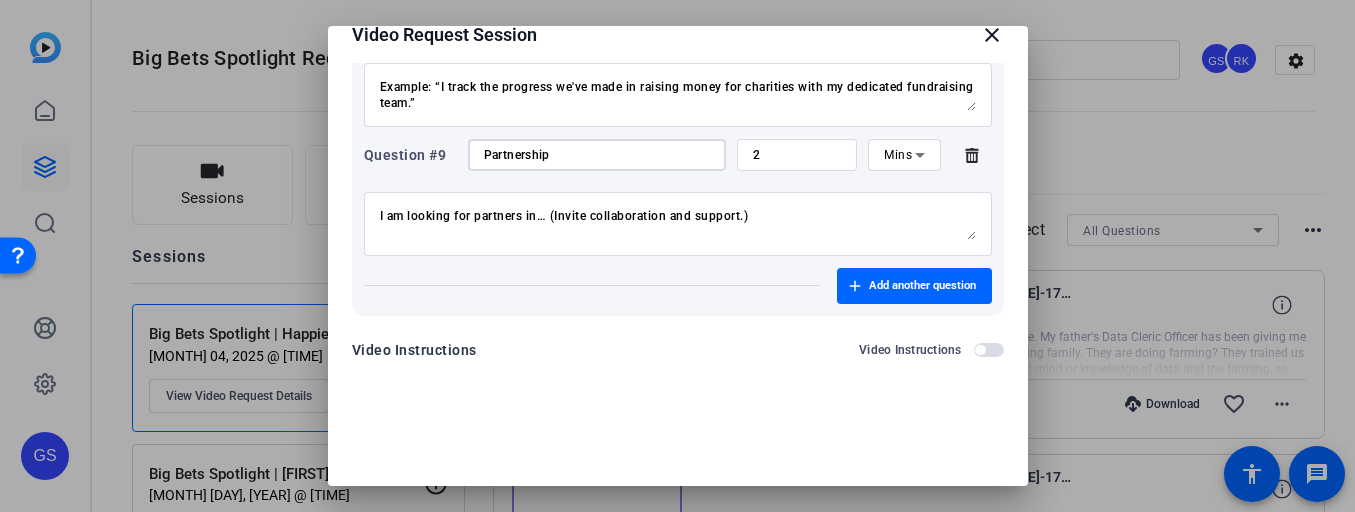 click on "Partnership" at bounding box center [597, 155] 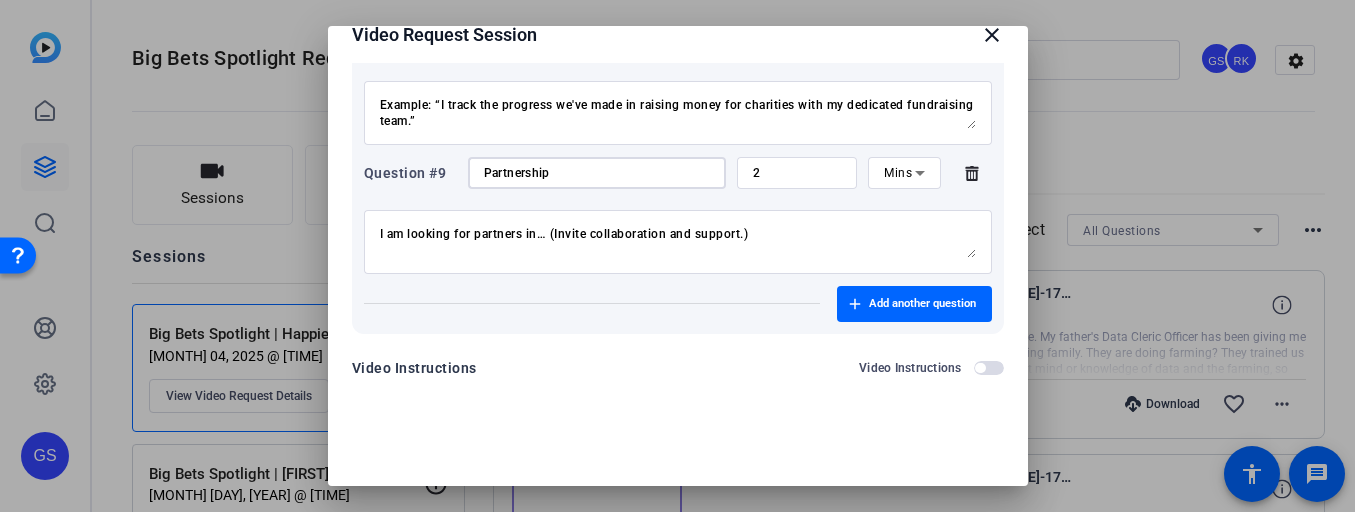 scroll, scrollTop: 1196, scrollLeft: 0, axis: vertical 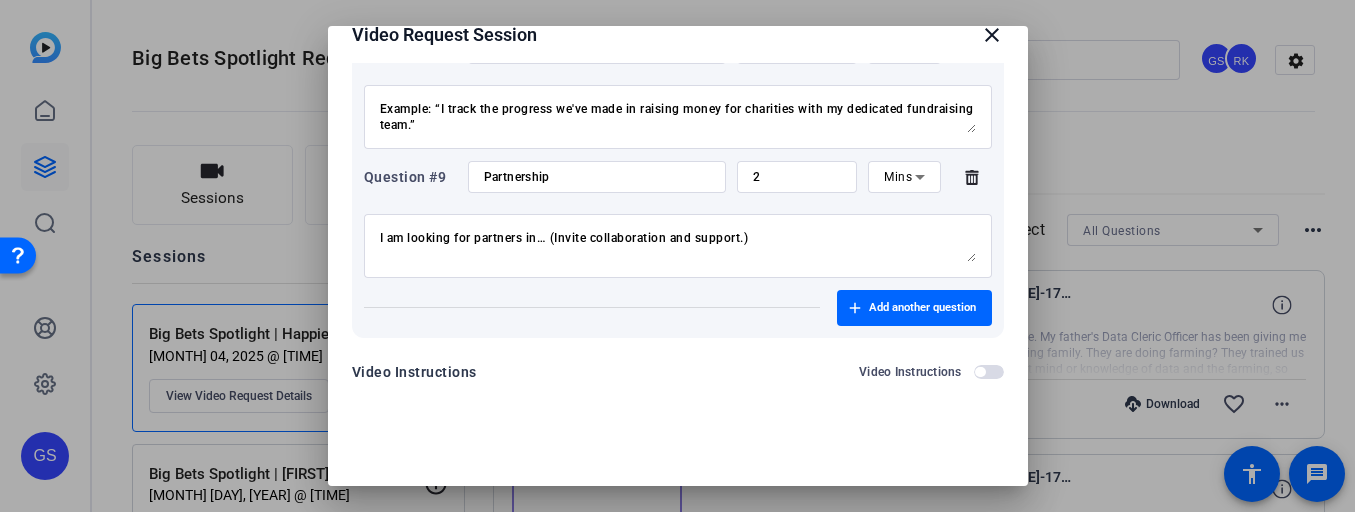 click on "I am looking for partners in… (Invite collaboration and support.)
Example: “I’m looking for partners in clean energy finance who have brought power directly to the people. Let’s connect!”" at bounding box center [678, 246] 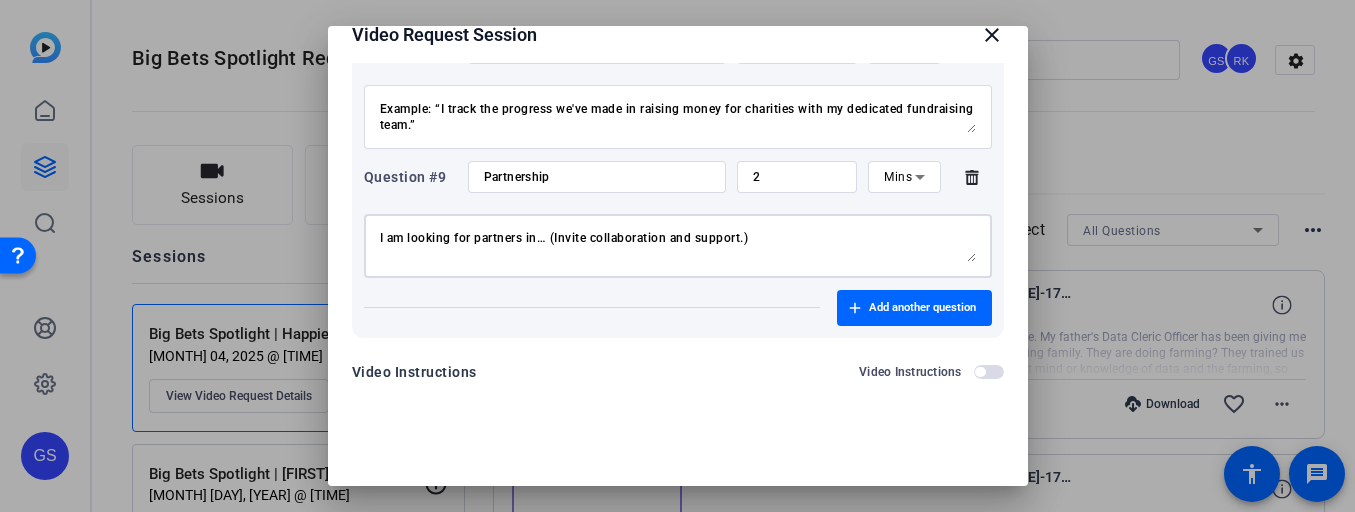 click on "I am looking for partners in… (Invite collaboration and support.)
Example: “I’m looking for partners in clean energy finance who have brought power directly to the people. Let’s connect!”" at bounding box center [678, 246] 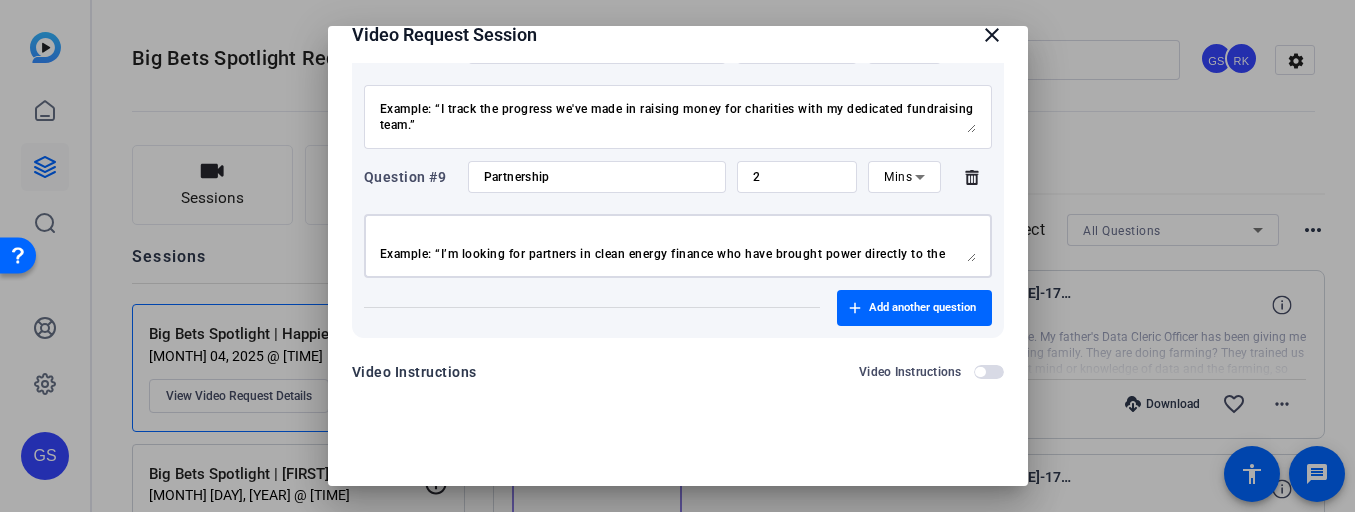 scroll, scrollTop: 32, scrollLeft: 0, axis: vertical 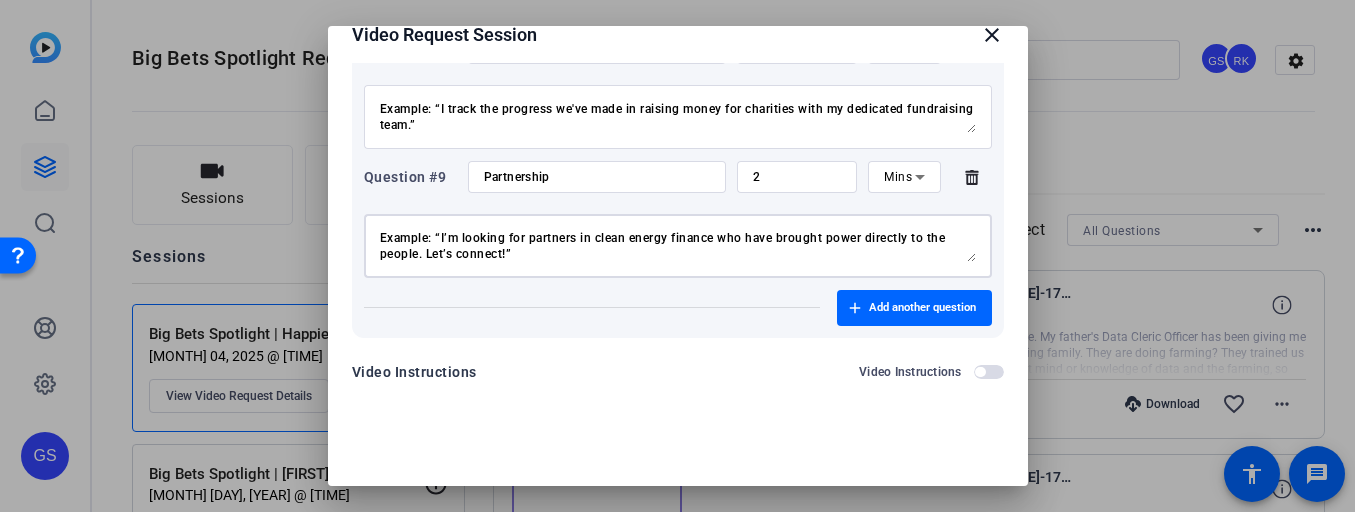 drag, startPoint x: 388, startPoint y: 238, endPoint x: 759, endPoint y: 279, distance: 373.25864 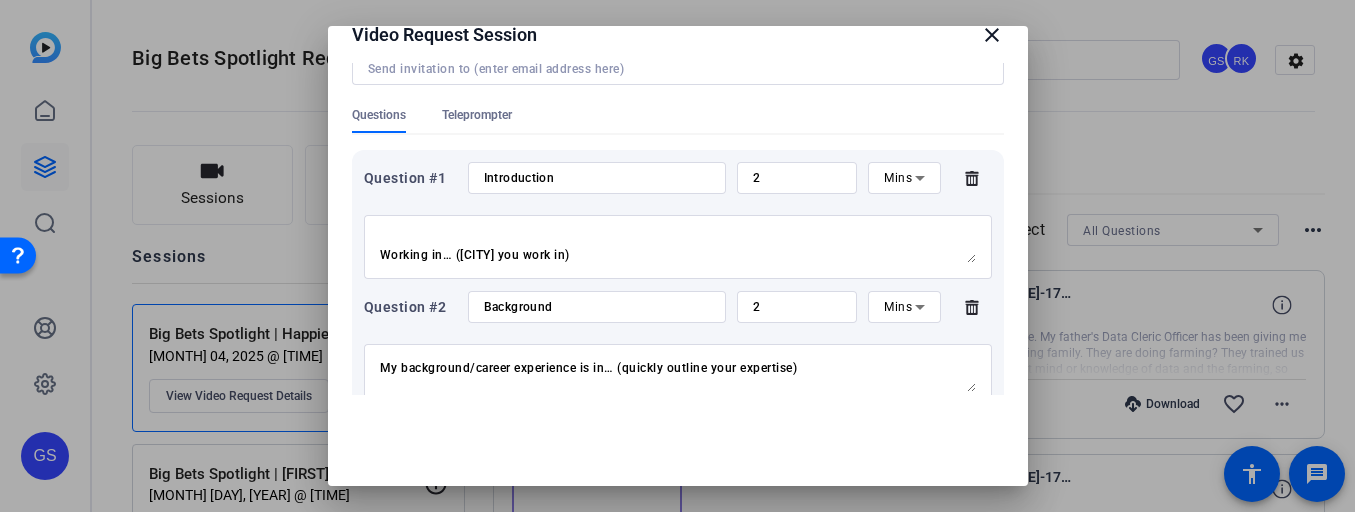 scroll, scrollTop: 158, scrollLeft: 0, axis: vertical 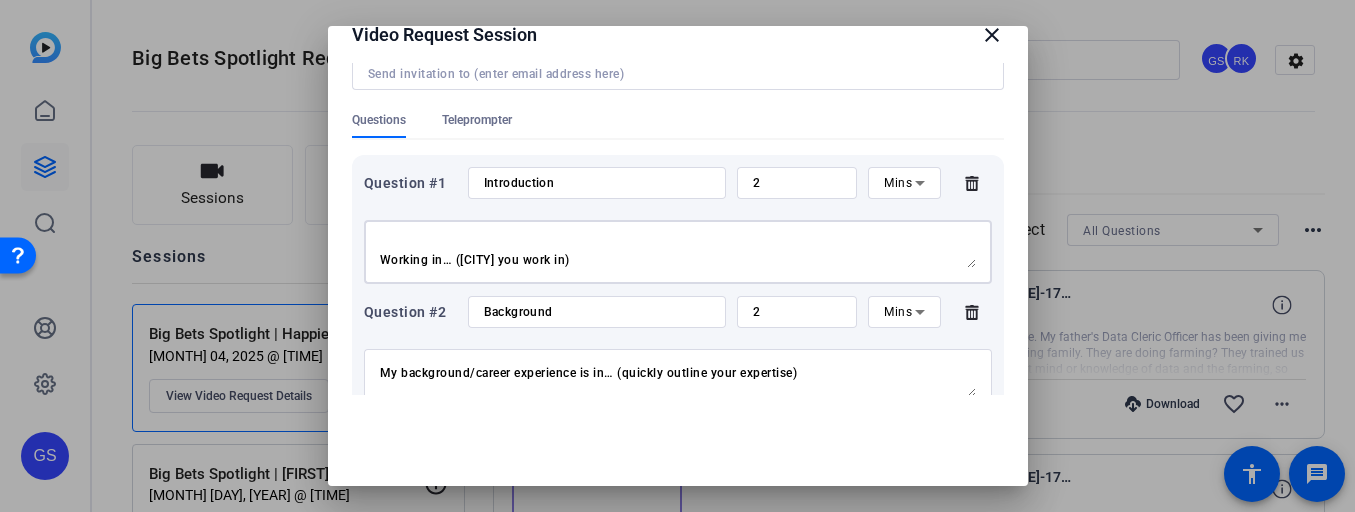 drag, startPoint x: 379, startPoint y: 237, endPoint x: 641, endPoint y: 259, distance: 262.92203 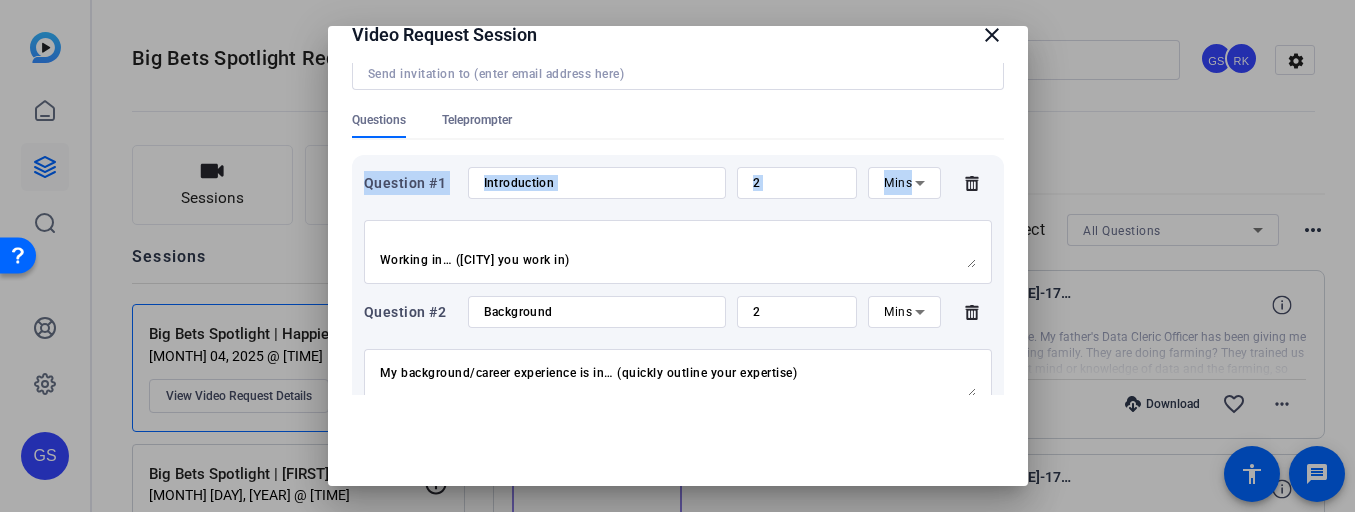 drag, startPoint x: 594, startPoint y: 254, endPoint x: 329, endPoint y: 170, distance: 277.9946 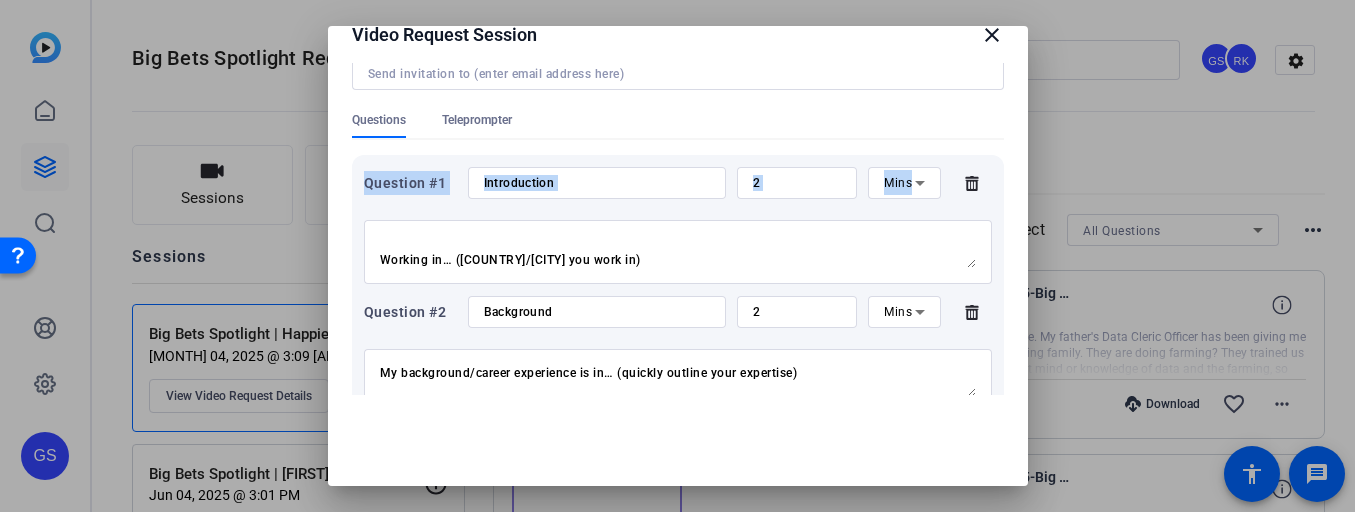 click on "Session name Advanced settings Big Bets Spotlight | Happier  + Add a description  Questions Teleprompter Question #1 Introduction 2 Mins
Hi, my name is… (your name)
I’m a… (occupation — eg. Regenerative Farmer)
Working in… (country/city you work in) Question #2 Background 2 Mins
My background/career experience is in… (quickly outline your expertise)
Example: “My background is in farming. I grew up on a farm that my dad and I have transitioned to a regenerative farm over the last decade.” Question #3 Challenge 2 Mins
The problem we’re facing is…
(Clearly define the challenge you want to tackle.)
This problem needs urgent attention because…
(Clearly define the solution you’re working on)
Example: “Right now, over 600 million people in Africa lack access to electricity, limiting economic opportunity and quality of life.” Question #4 Big vision 2 Mins
Question #5 Big Bet 2 Mins
Question #6 Unlikely Partners 2 Mins
Question #7 2 Mins" at bounding box center (678, 229) 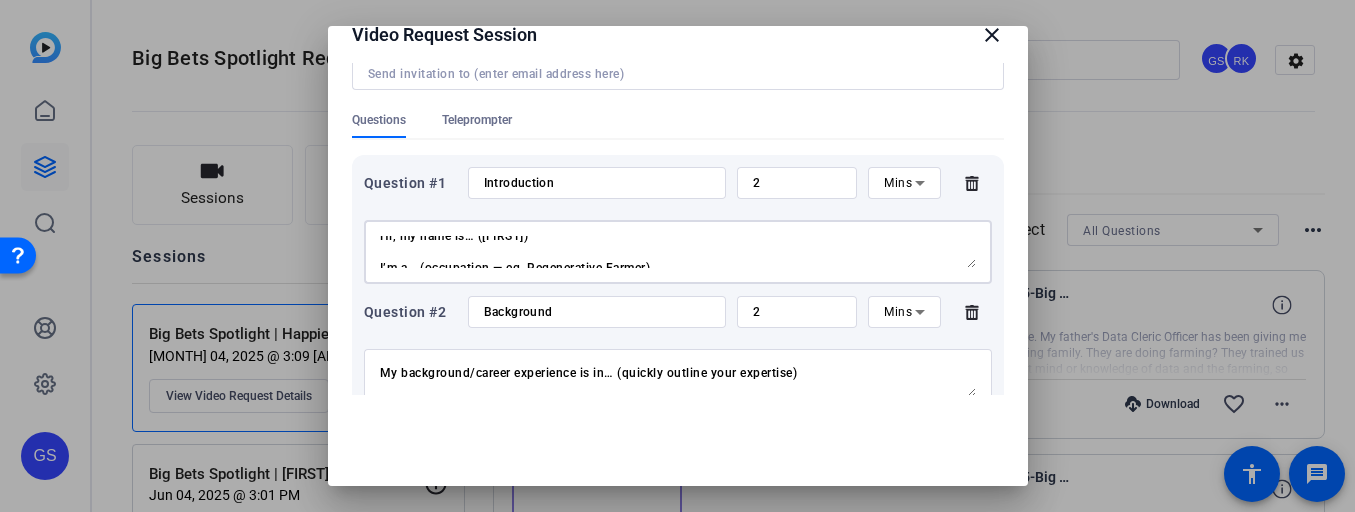 scroll, scrollTop: 0, scrollLeft: 0, axis: both 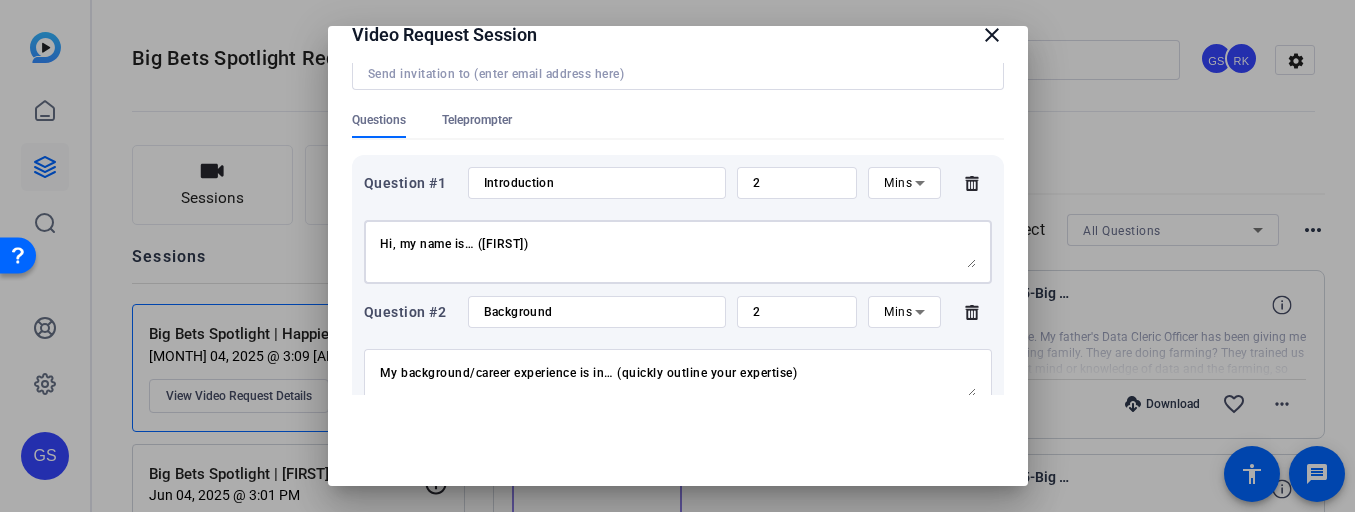 drag, startPoint x: 607, startPoint y: 257, endPoint x: 377, endPoint y: 225, distance: 232.21542 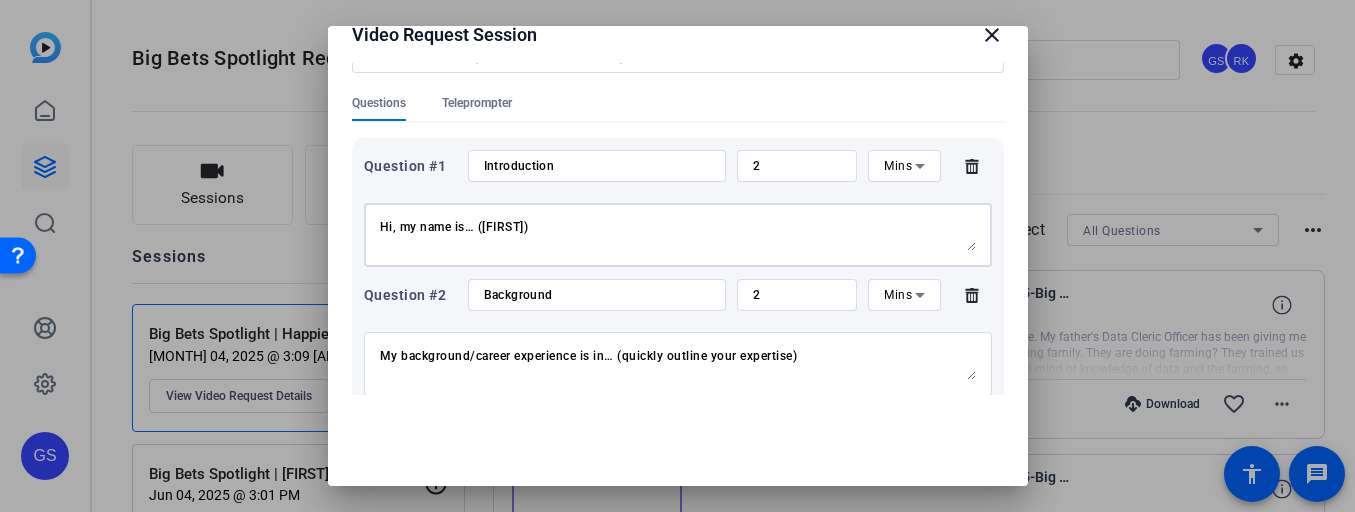 scroll, scrollTop: 246, scrollLeft: 0, axis: vertical 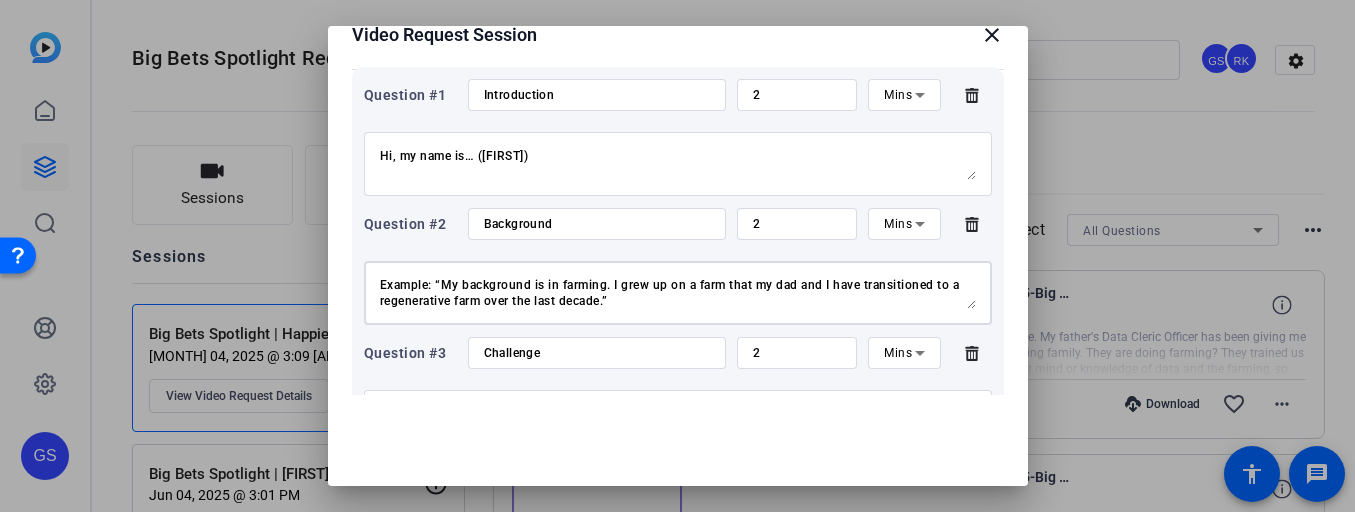 drag, startPoint x: 381, startPoint y: 285, endPoint x: 795, endPoint y: 324, distance: 415.8329 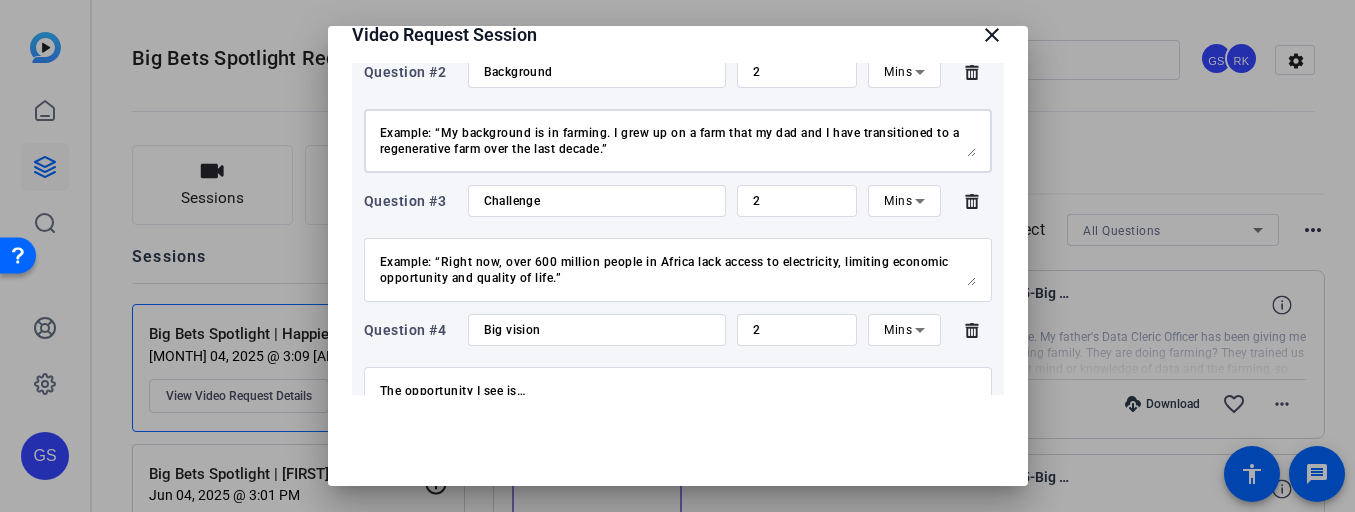 scroll, scrollTop: 503, scrollLeft: 0, axis: vertical 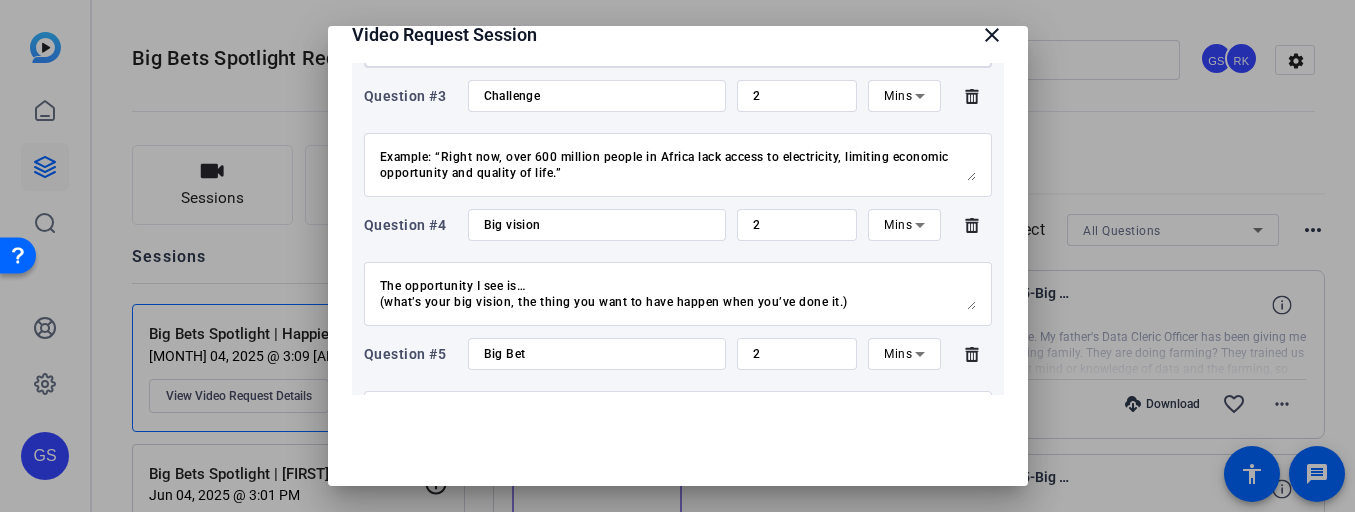 click on "The problem we’re facing is…
(Clearly define the challenge you want to tackle.)
This problem needs urgent attention because…
(Clearly define the solution you’re working on)
Example: “Right now, over 600 million people in Africa lack access to electricity, limiting economic opportunity and quality of life.”" at bounding box center (678, 165) 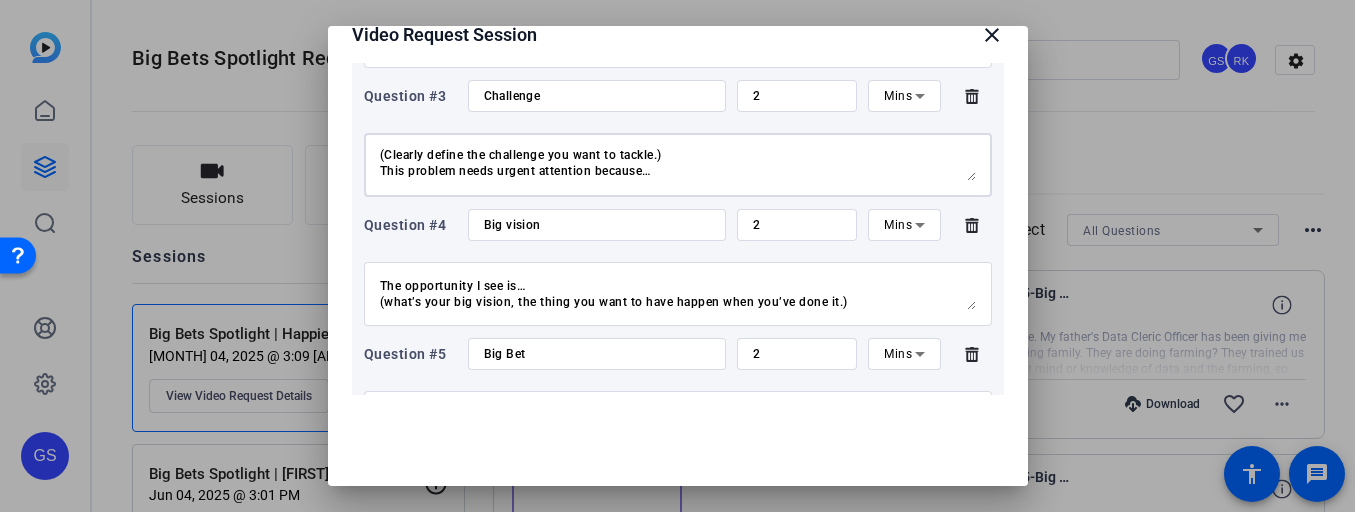 scroll, scrollTop: 0, scrollLeft: 0, axis: both 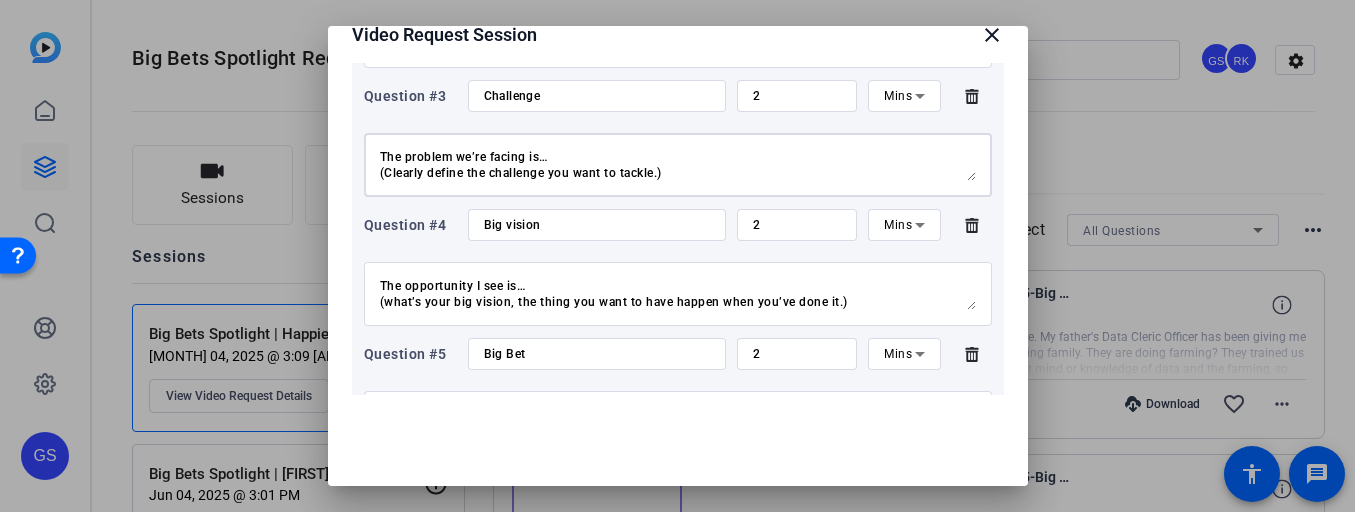drag, startPoint x: 536, startPoint y: 178, endPoint x: 333, endPoint y: 130, distance: 208.5977 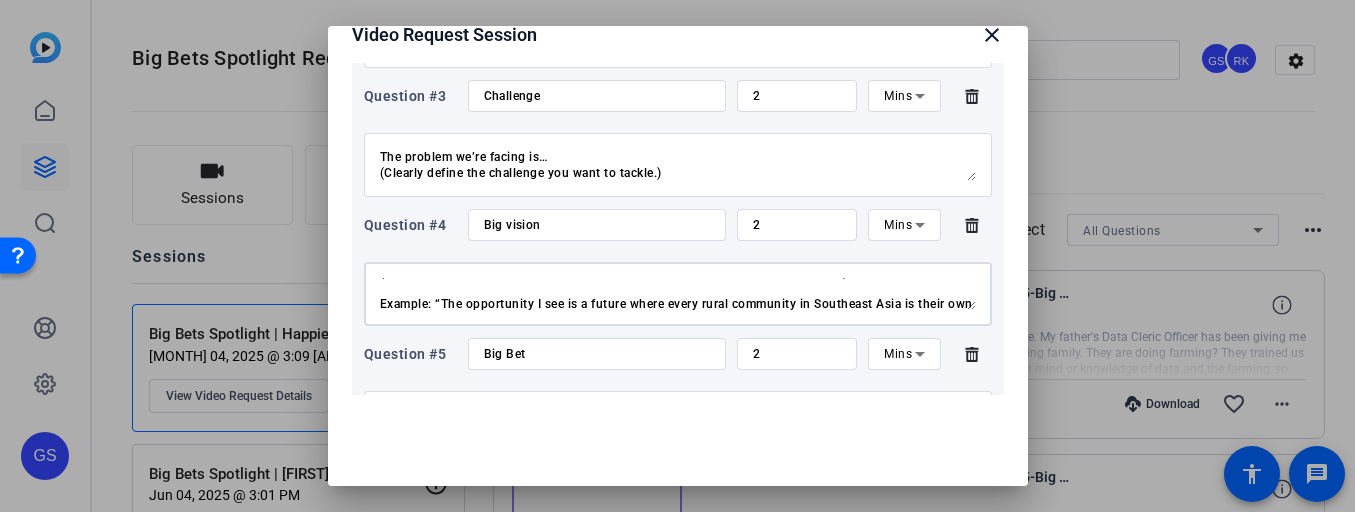 scroll, scrollTop: 48, scrollLeft: 0, axis: vertical 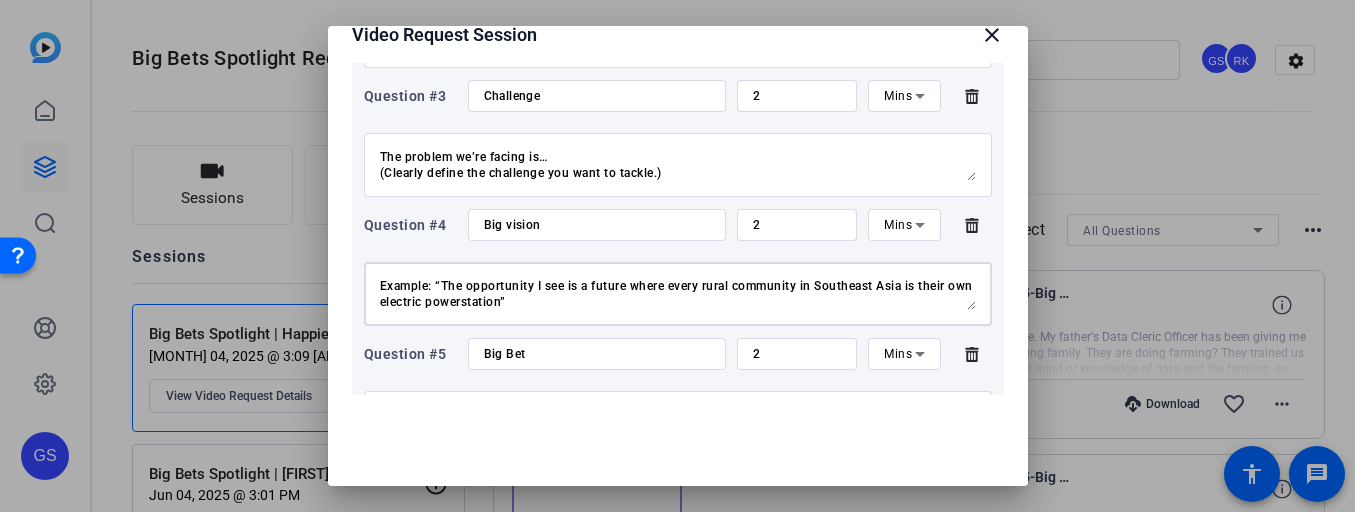 drag, startPoint x: 382, startPoint y: 285, endPoint x: 811, endPoint y: 325, distance: 430.86078 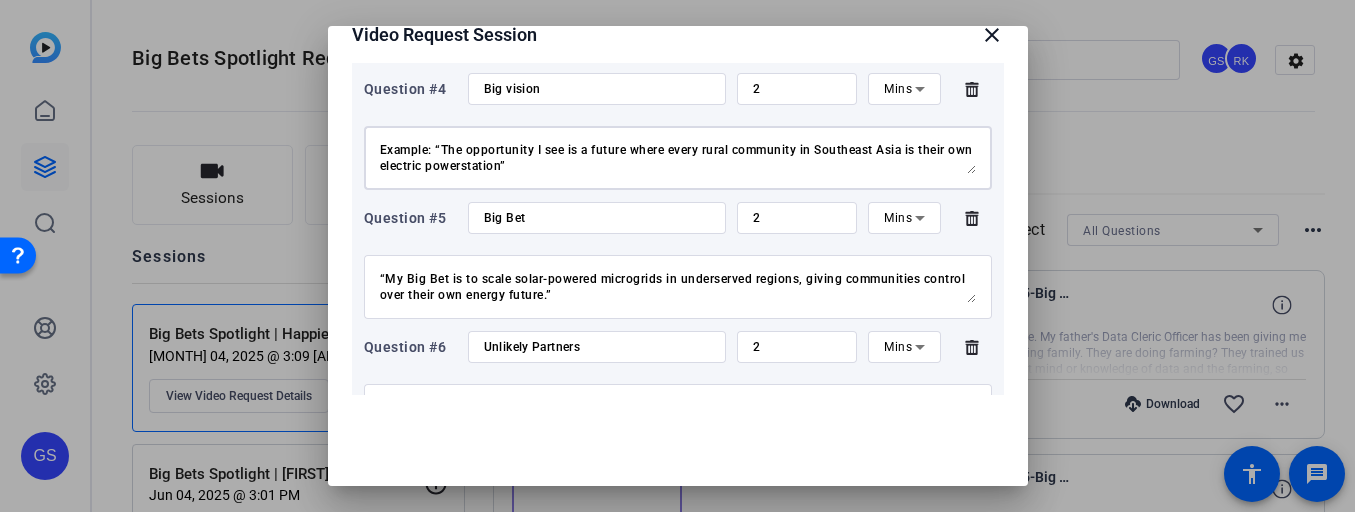 scroll, scrollTop: 654, scrollLeft: 0, axis: vertical 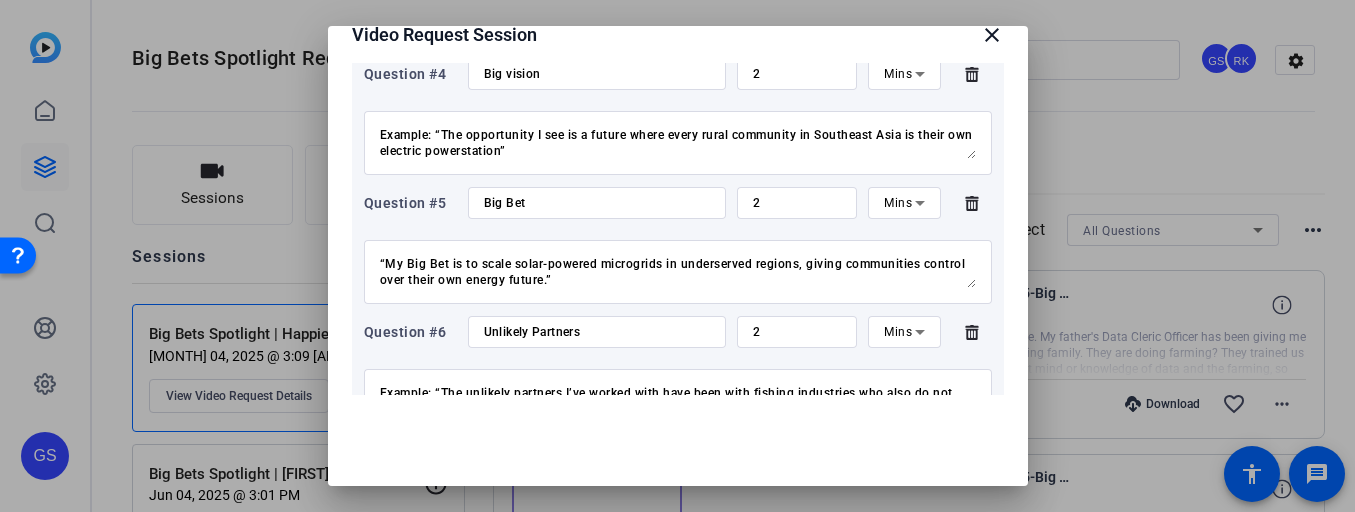 click on "The Big Bet I’m making is…
(What’s the game-changing idea, approach, or initiative you’re pursuing?)
Example: “The big bet I’m making is that every rural community in Southeast Asia will become their own electric powerstation”
“My Big Bet is to scale solar-powered microgrids in underserved regions, giving communities control over their own energy future.”" at bounding box center (678, 272) 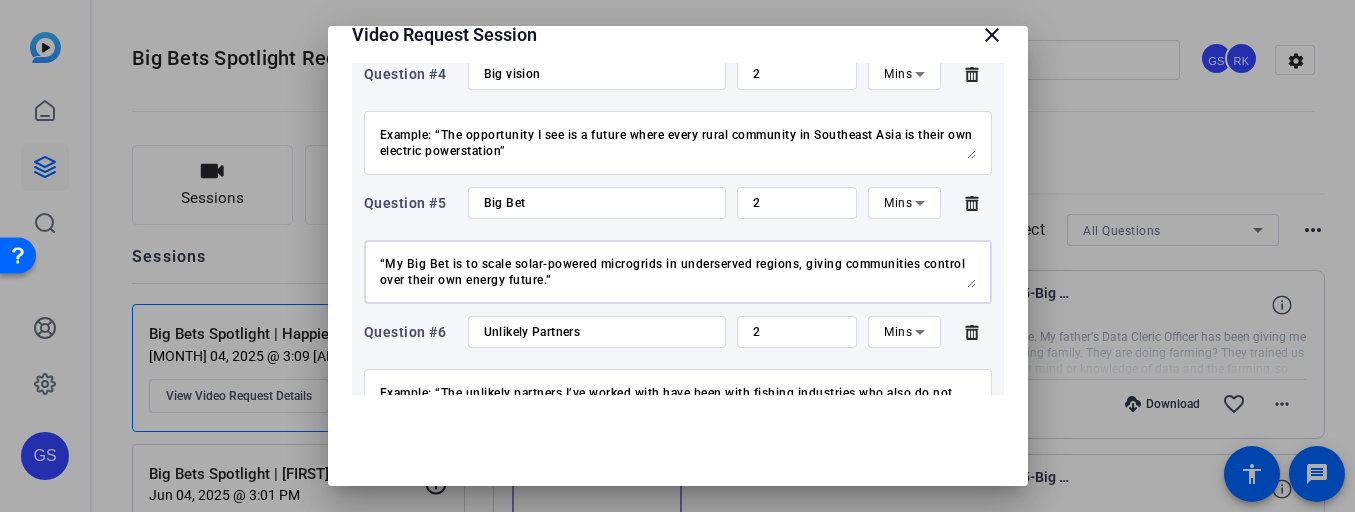 click on "The Big Bet I’m making is…
(What’s the game-changing idea, approach, or initiative you’re pursuing?)
Example: “The big bet I’m making is that every rural community in Southeast Asia will become their own electric powerstation”
“My Big Bet is to scale solar-powered microgrids in underserved regions, giving communities control over their own energy future.”" at bounding box center [678, 272] 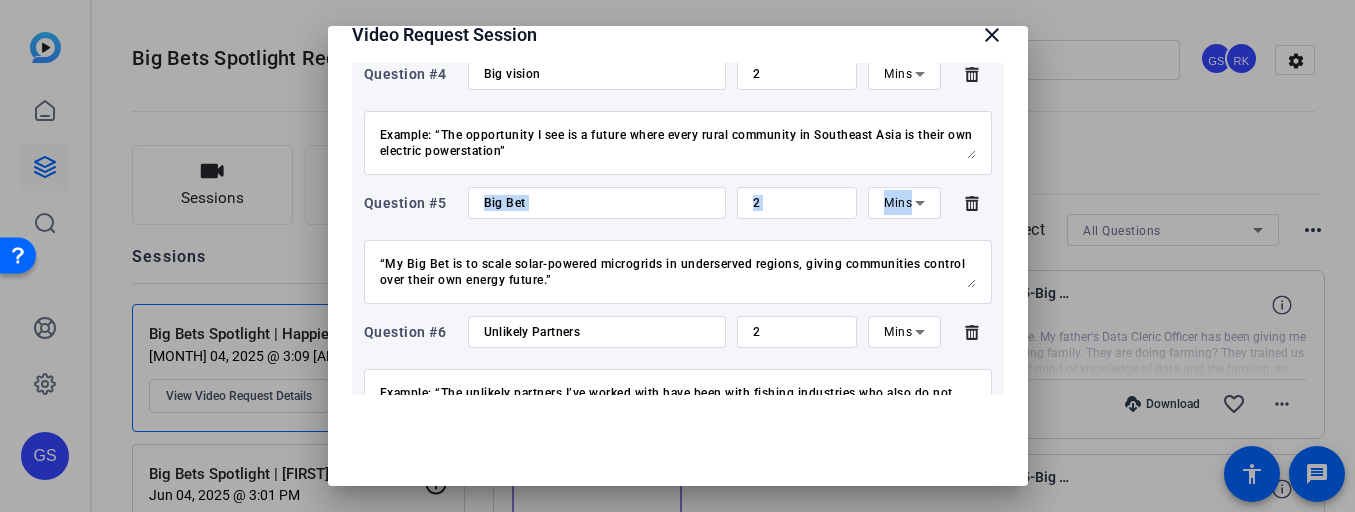 drag, startPoint x: 537, startPoint y: 288, endPoint x: 370, endPoint y: 231, distance: 176.45963 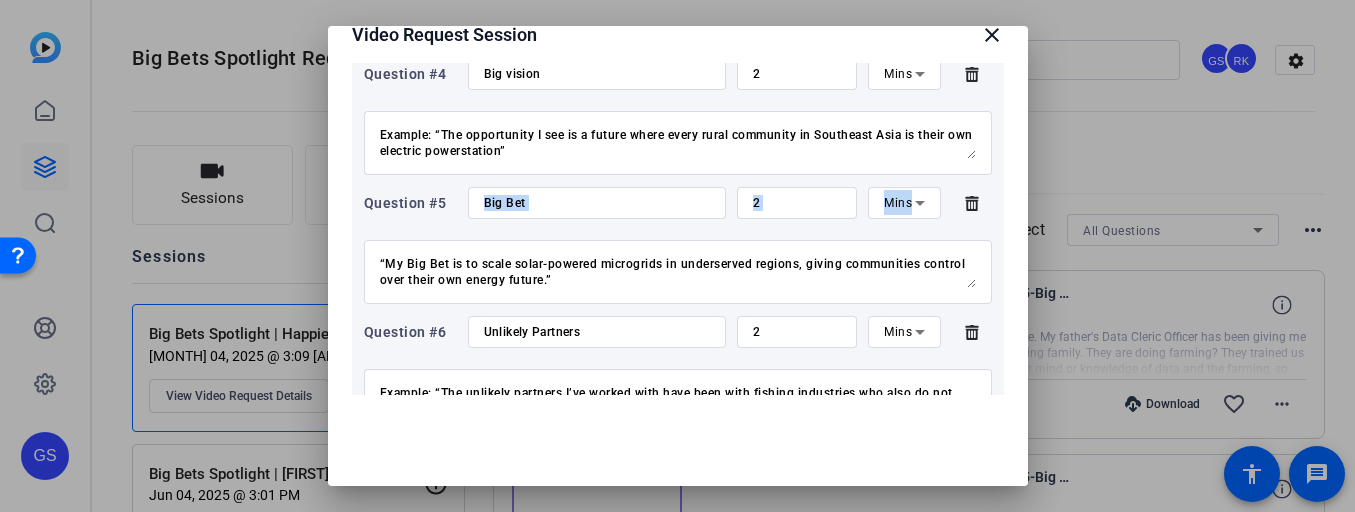 click on "Question #5 Big Bet 2 Mins
The Big Bet I’m making is…
(What’s the game-changing idea, approach, or initiative you’re pursuing?)
Example: “The big bet I’m making is that every rural community in Southeast Asia will become their own electric powerstation”
“My Big Bet is to scale solar-powered microgrids in underserved regions, giving communities control over their own energy future.”" at bounding box center [678, 245] 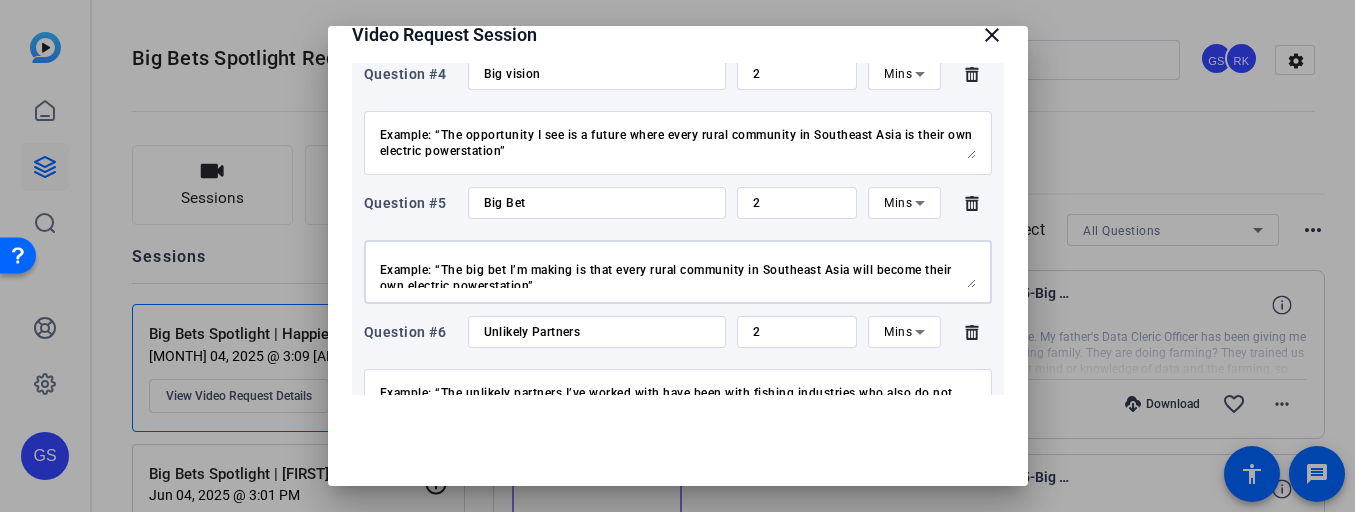 scroll, scrollTop: 0, scrollLeft: 0, axis: both 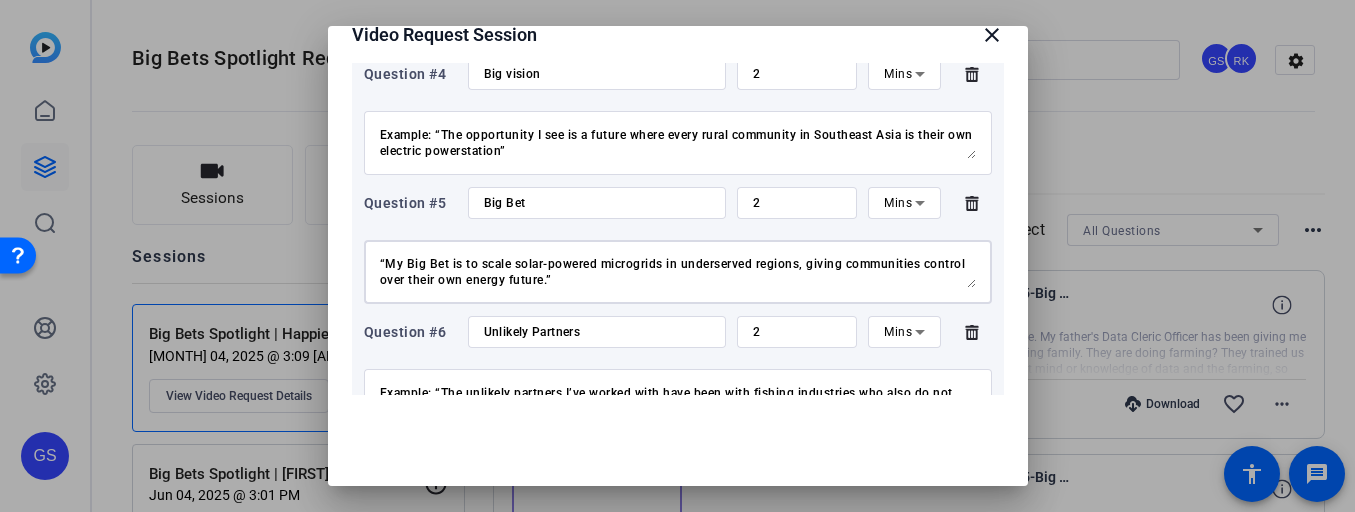 drag, startPoint x: 382, startPoint y: 261, endPoint x: 770, endPoint y: 308, distance: 390.83627 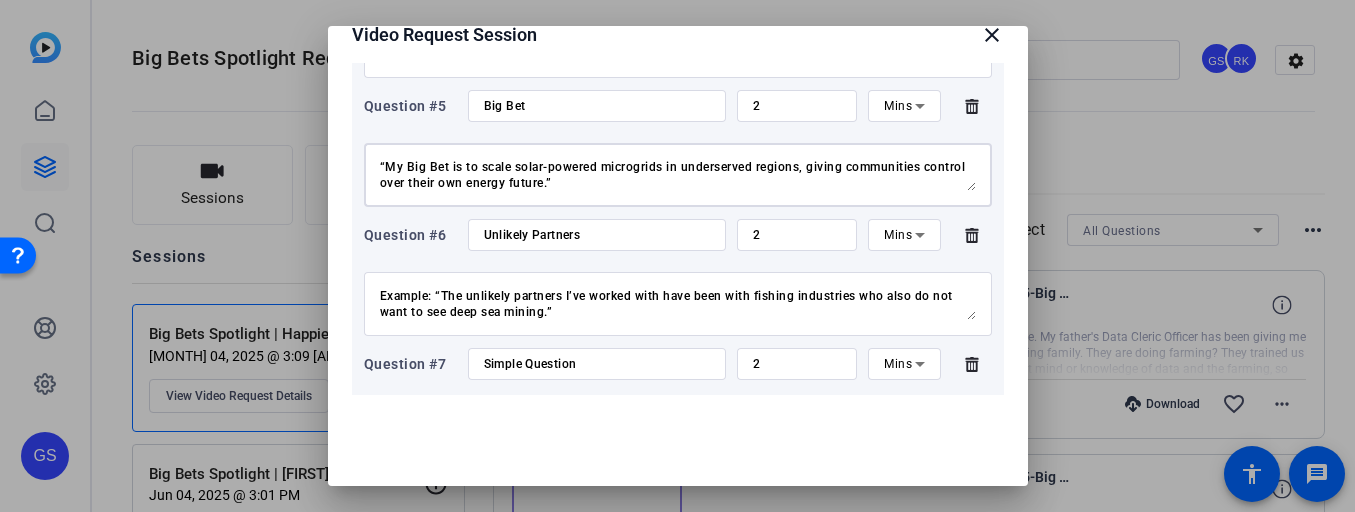 scroll, scrollTop: 821, scrollLeft: 0, axis: vertical 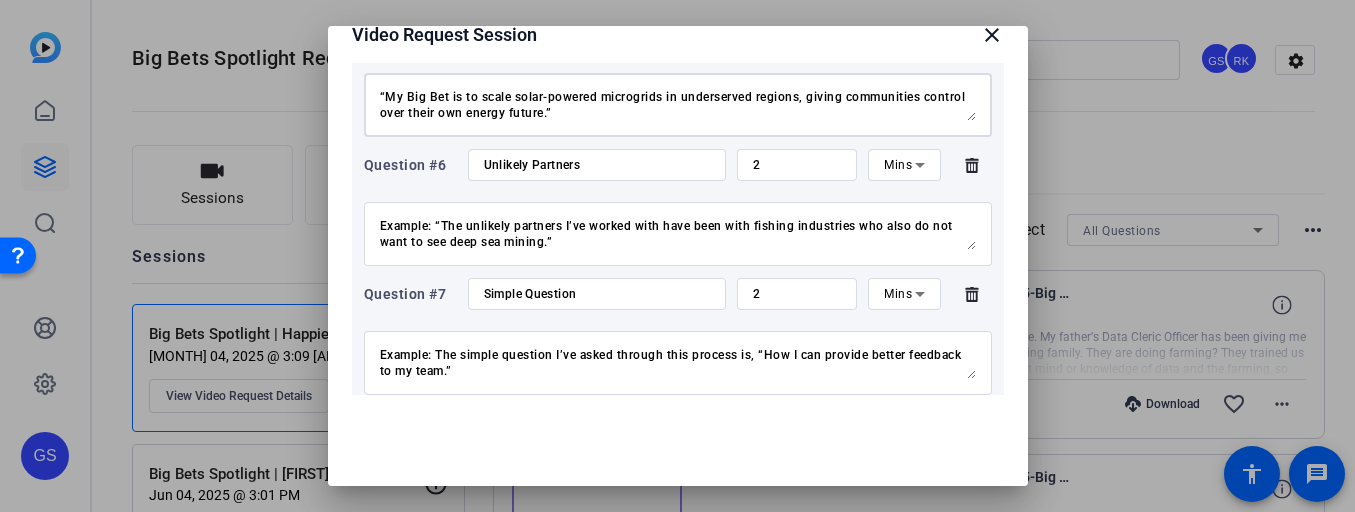 click on "The unlikely partners I’ve worked with…
Example: “The unlikely partners I’ve worked with have been with fishing industries who also do not want to see deep sea mining.”" at bounding box center (678, 234) 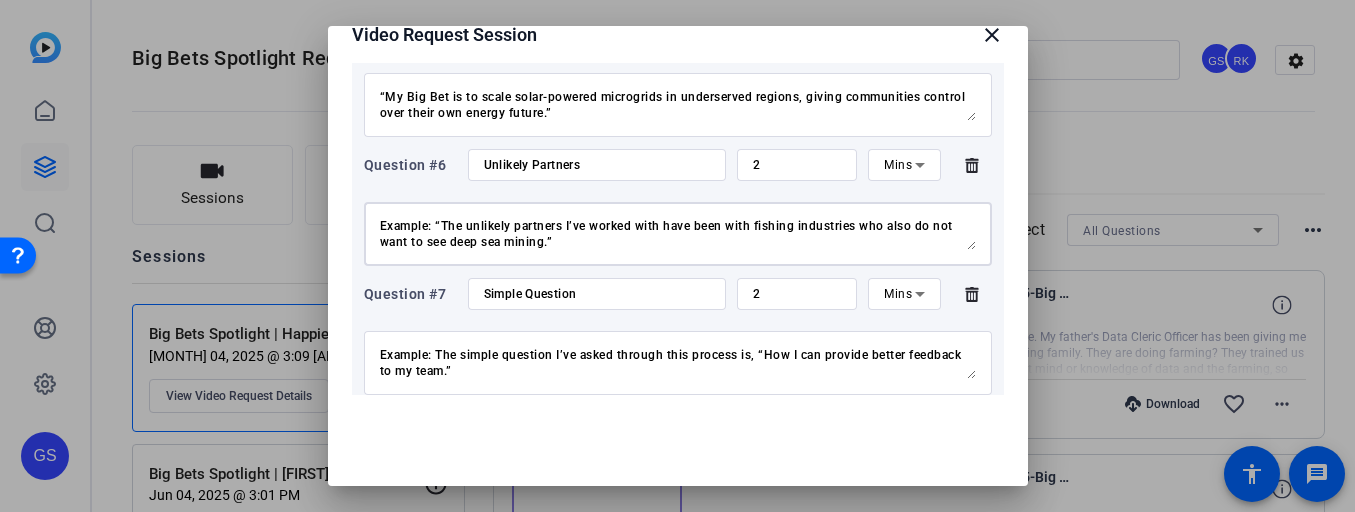 click on "The unlikely partners I’ve worked with…
Example: “The unlikely partners I’ve worked with have been with fishing industries who also do not want to see deep sea mining.”" at bounding box center [678, 234] 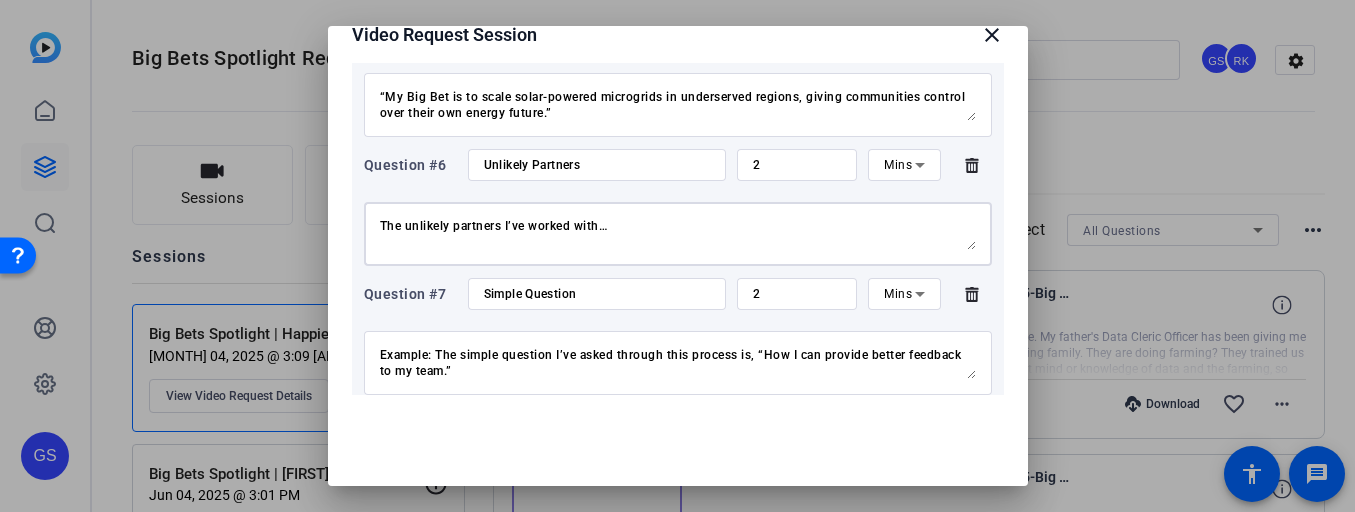 drag, startPoint x: 589, startPoint y: 243, endPoint x: 320, endPoint y: 202, distance: 272.1066 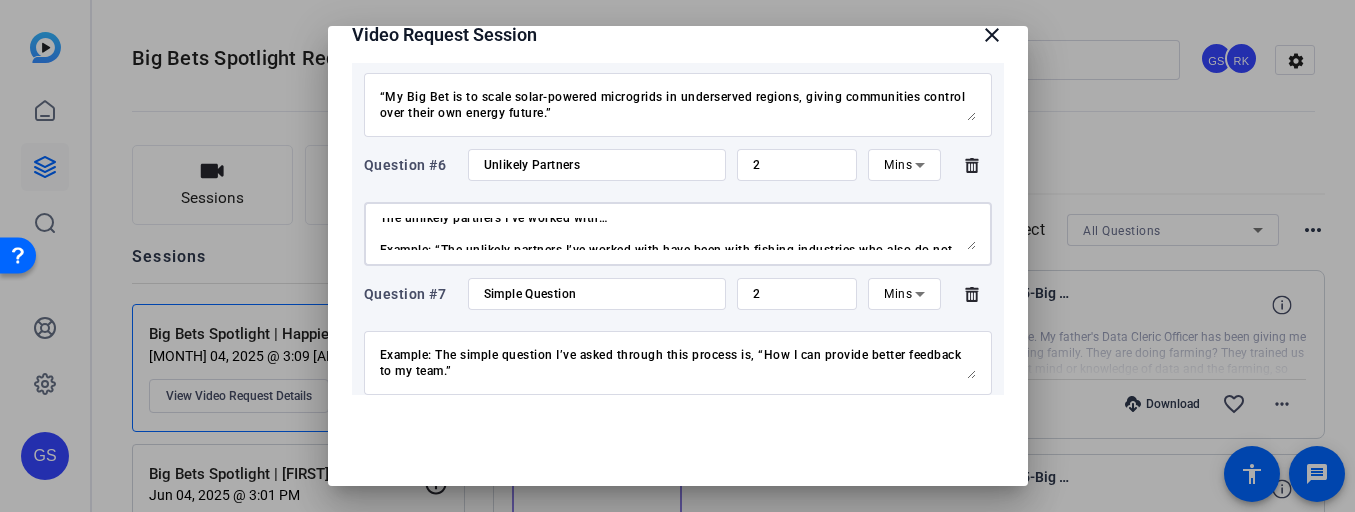 scroll, scrollTop: 19, scrollLeft: 0, axis: vertical 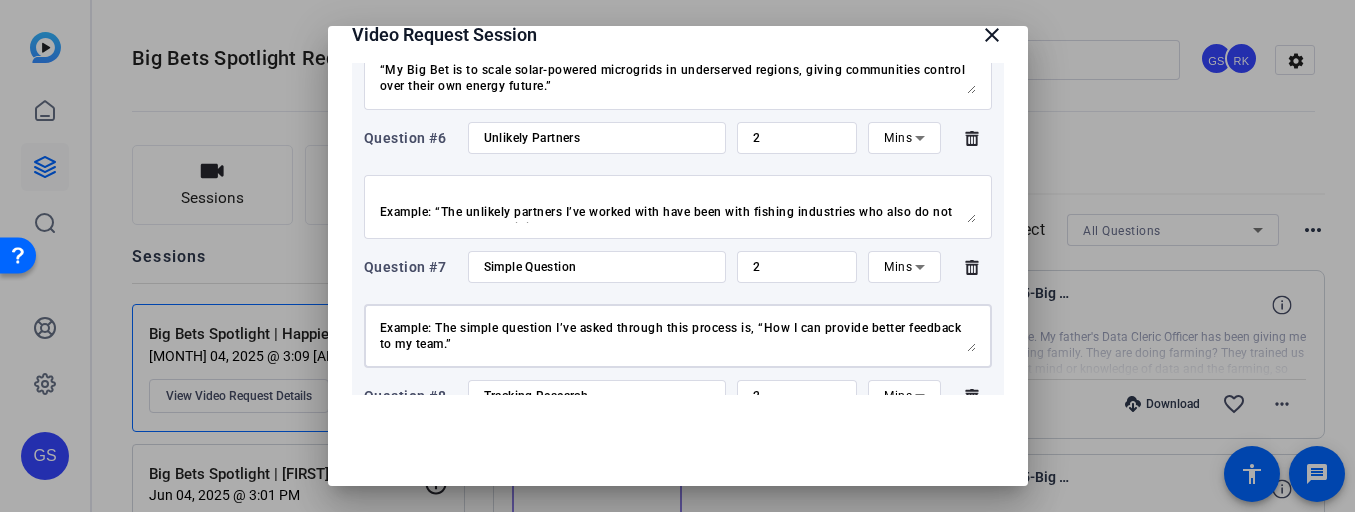 click on "The simple question I’ve asked myself to cut through the complexity is… or
The simple phrase I tell myself daily is…
Example: The simple question I’ve asked through this process is, “How I can provide better feedback to my team.”" at bounding box center [678, 336] 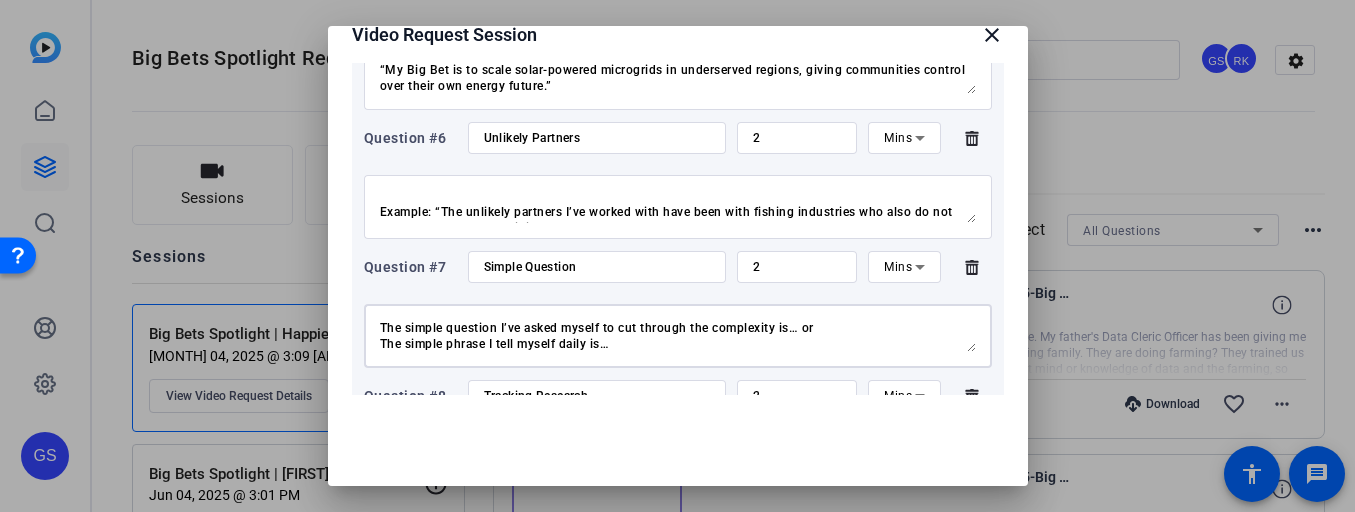 drag, startPoint x: 529, startPoint y: 345, endPoint x: 367, endPoint y: 298, distance: 168.68018 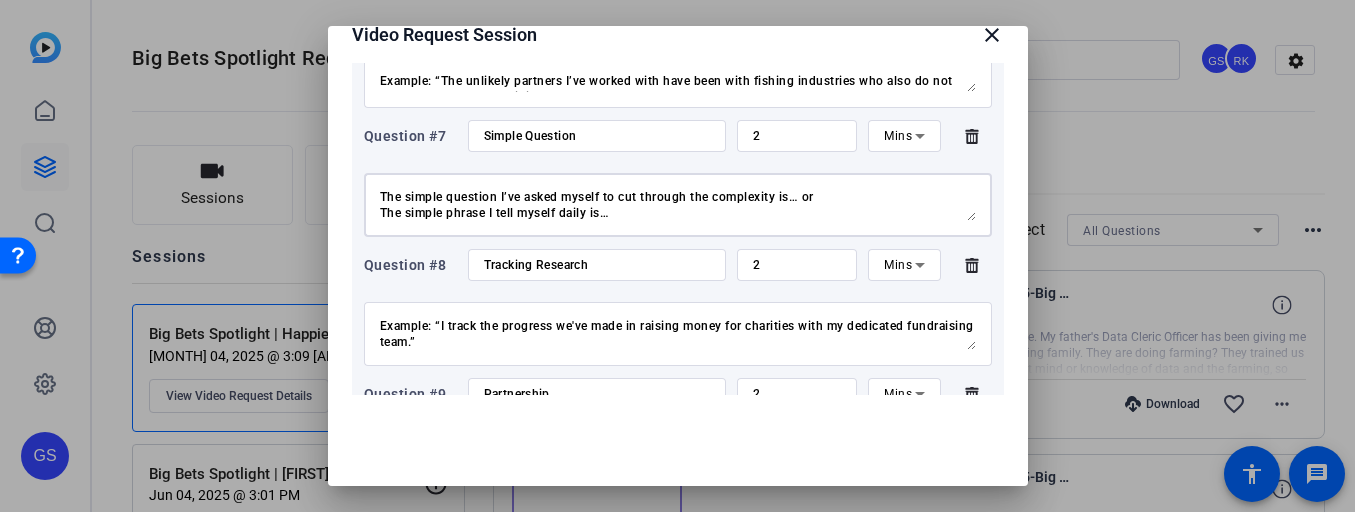 scroll, scrollTop: 983, scrollLeft: 0, axis: vertical 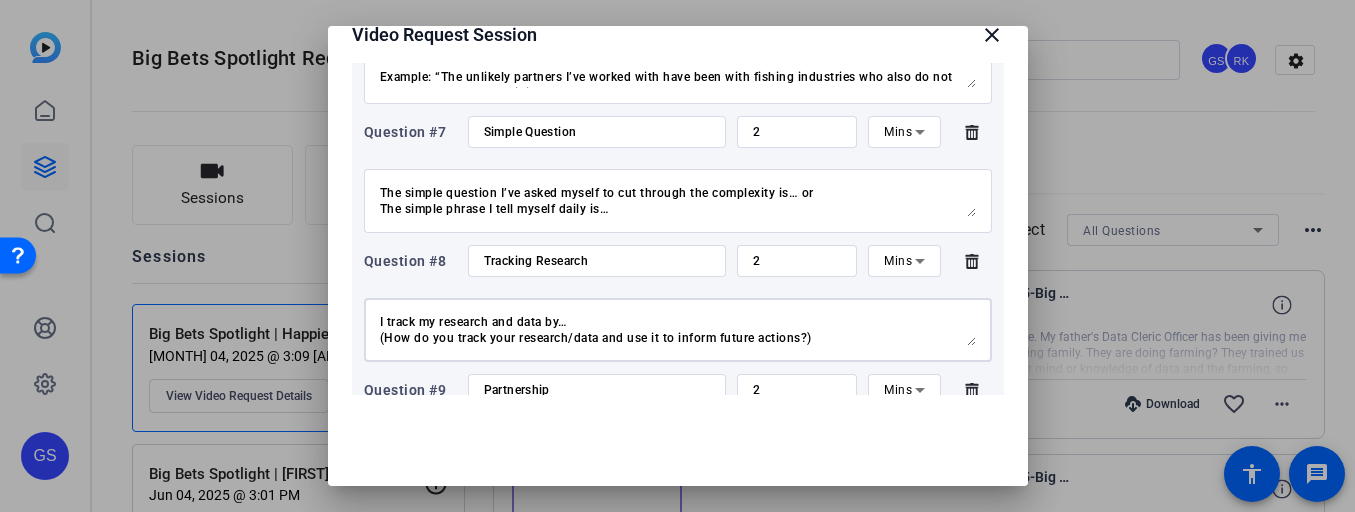 drag, startPoint x: 493, startPoint y: 336, endPoint x: 343, endPoint y: 297, distance: 154.98709 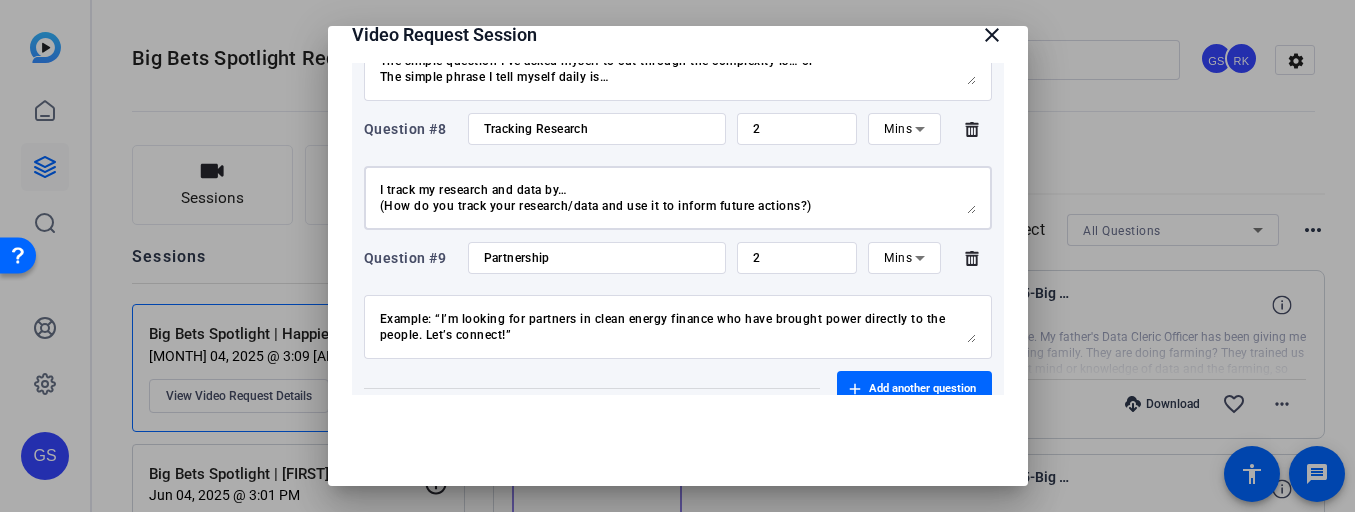 scroll, scrollTop: 1218, scrollLeft: 0, axis: vertical 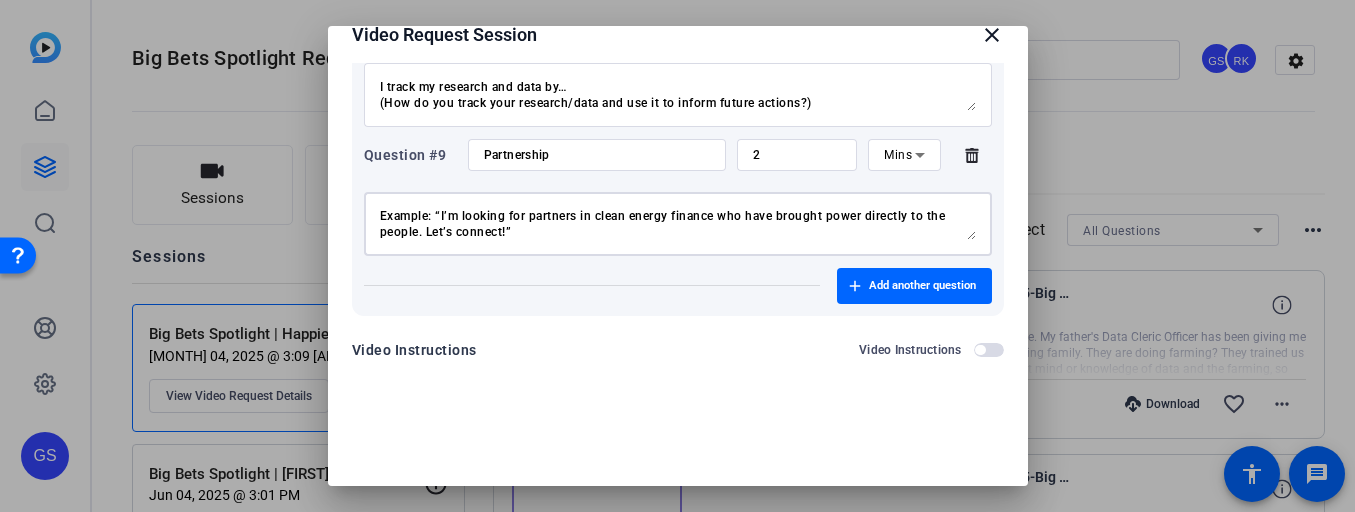 click on "I am looking for partners in… (Invite collaboration and support.)
Example: “I’m looking for partners in clean energy finance who have brought power directly to the people. Let’s connect!”" at bounding box center [678, 224] 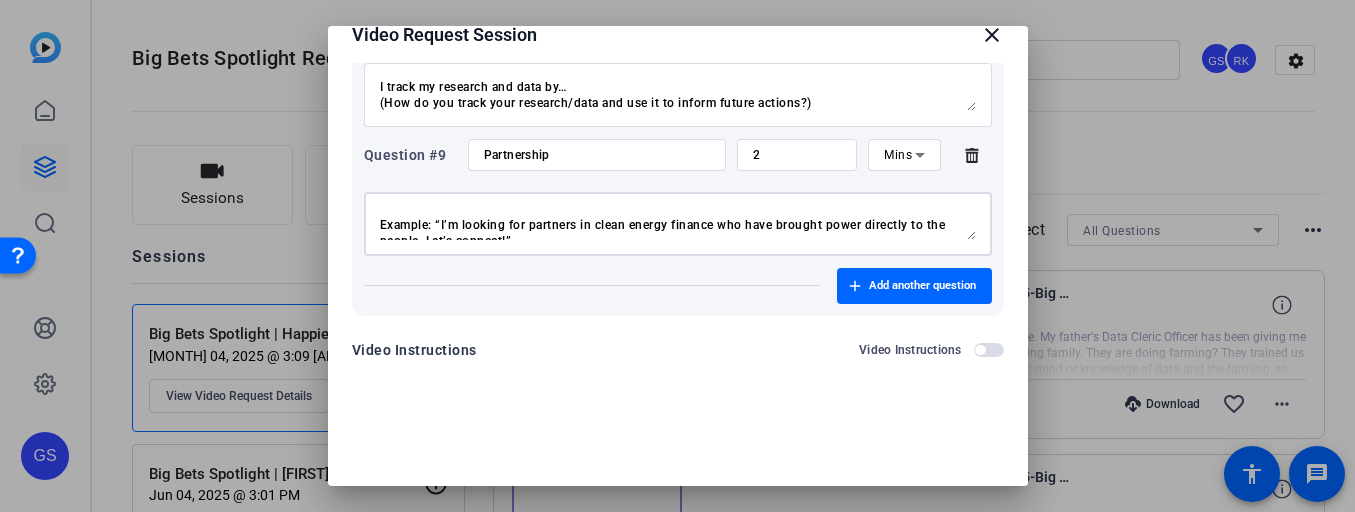 scroll, scrollTop: 0, scrollLeft: 0, axis: both 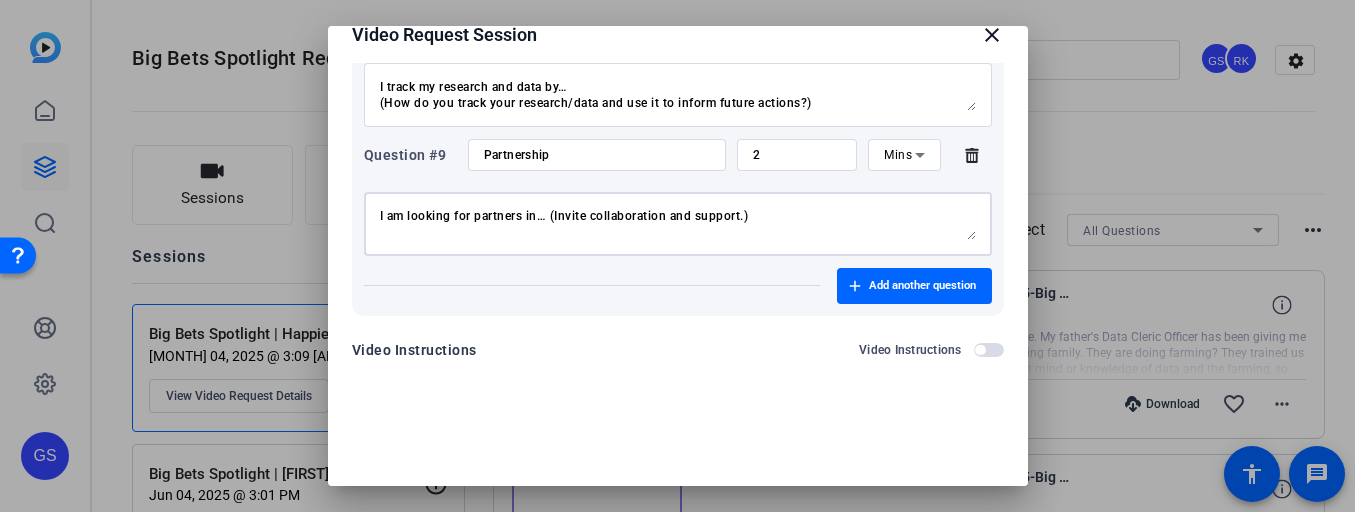 drag, startPoint x: 546, startPoint y: 231, endPoint x: 351, endPoint y: 200, distance: 197.44873 